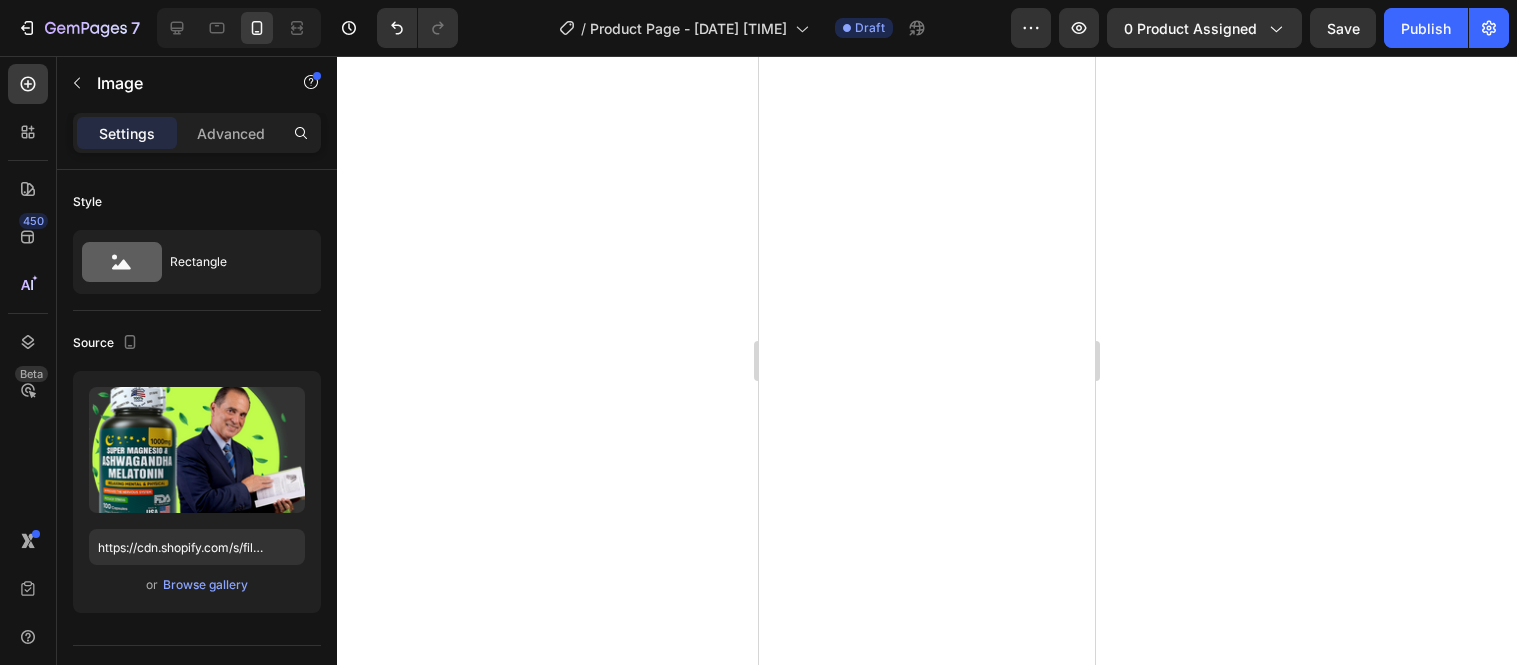 scroll, scrollTop: 0, scrollLeft: 0, axis: both 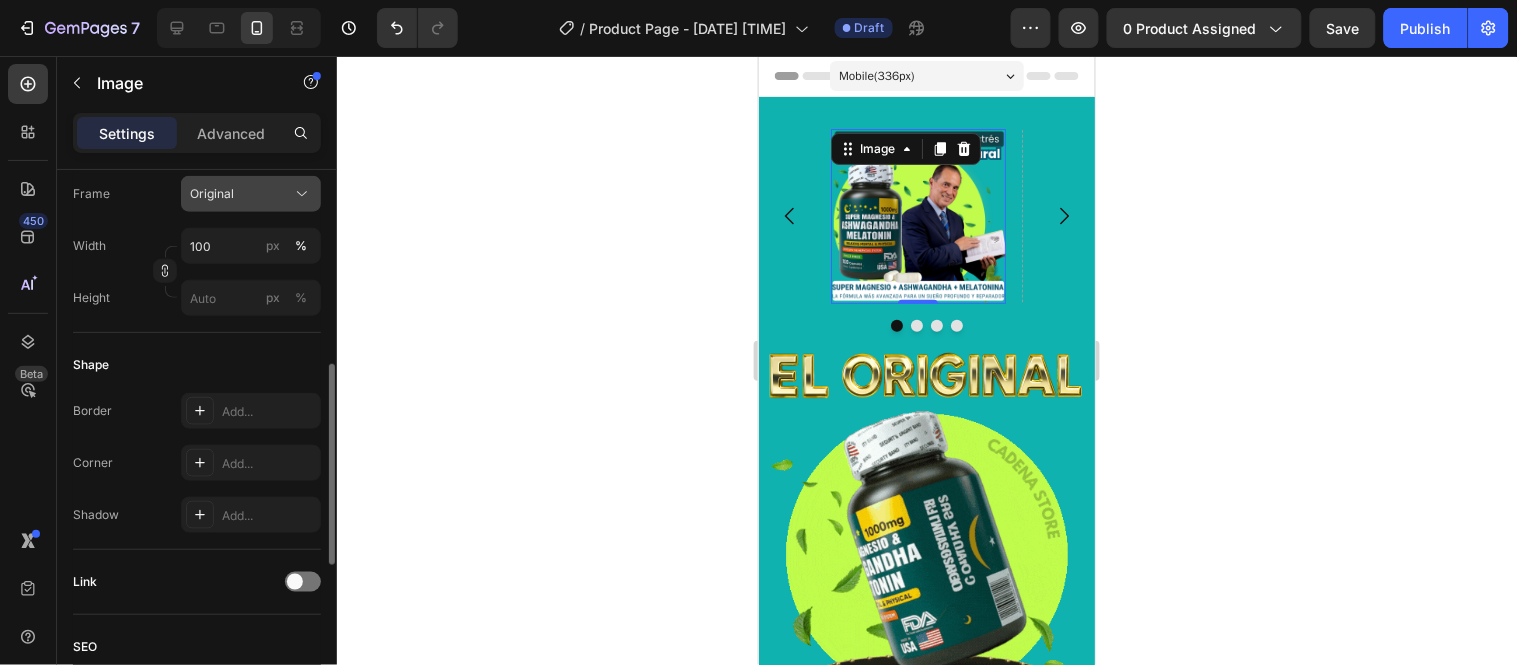 click on "Original" 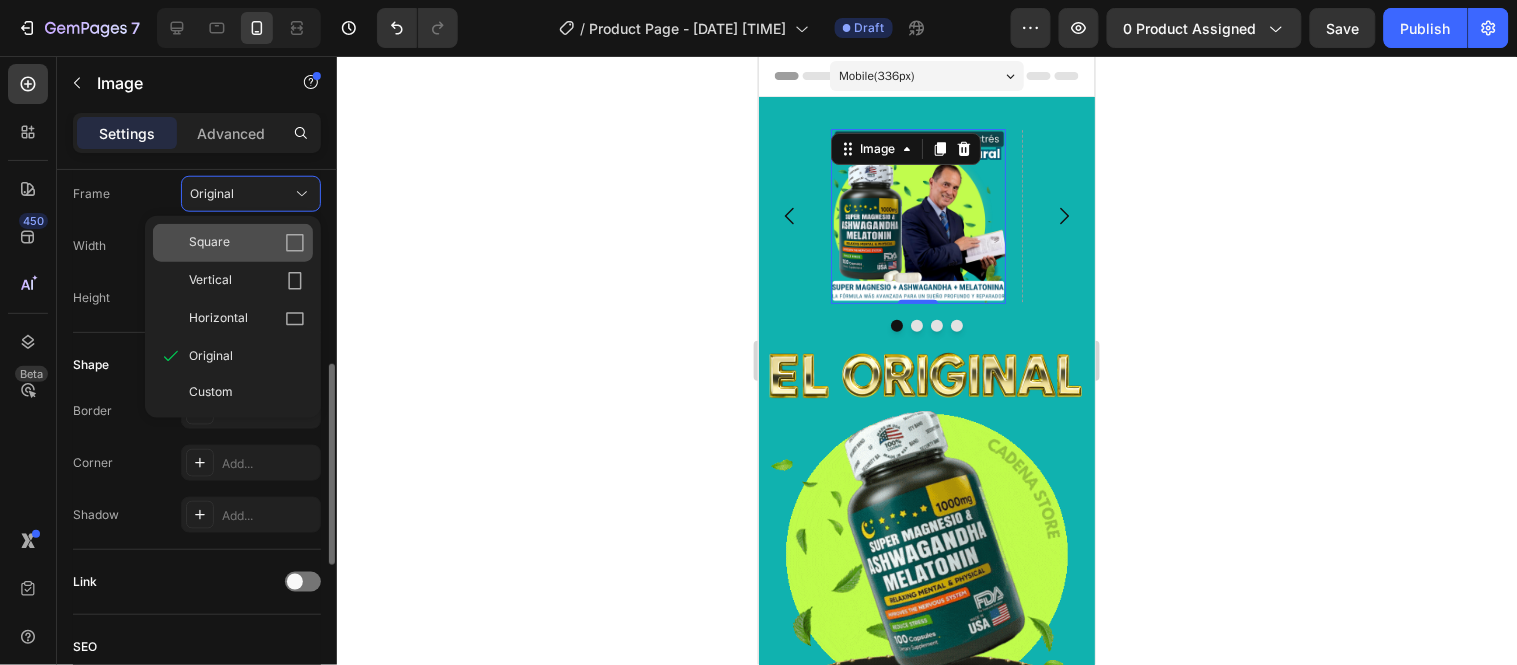 click on "Square" at bounding box center [247, 243] 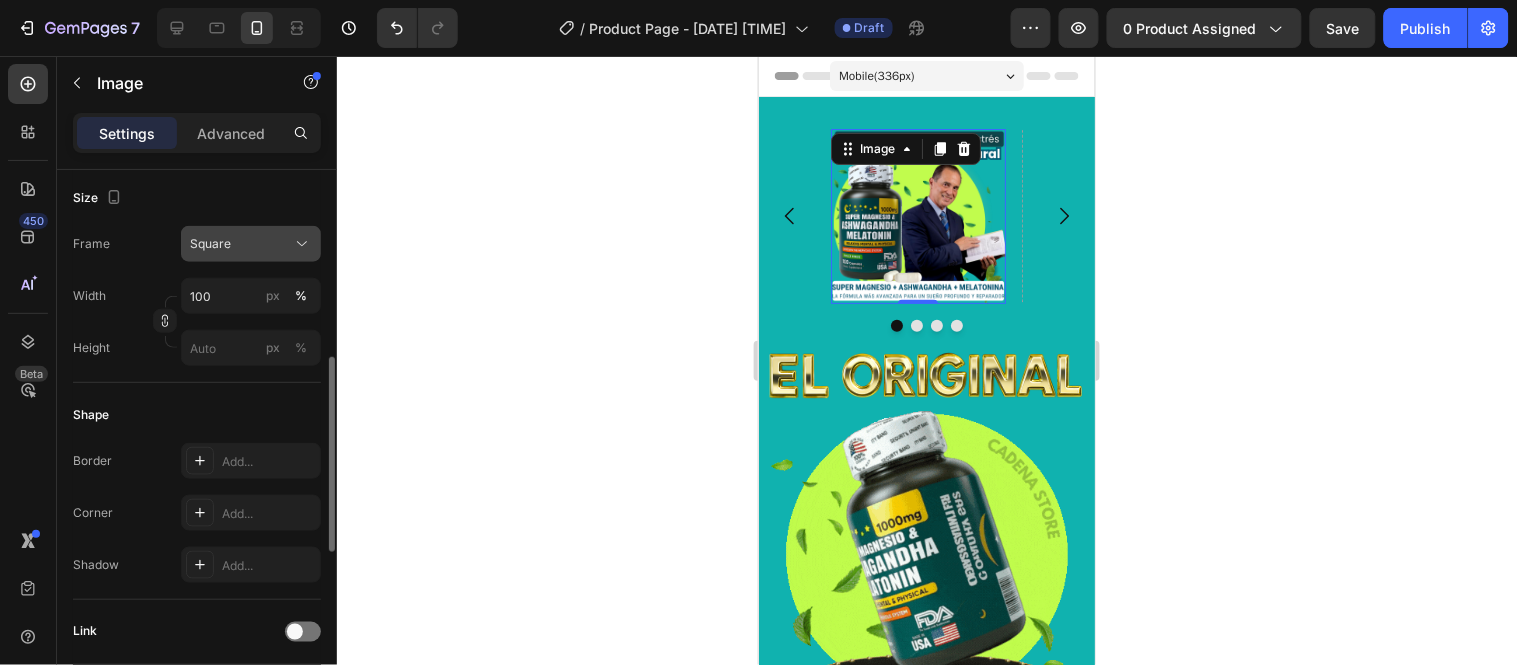 click on "Square" 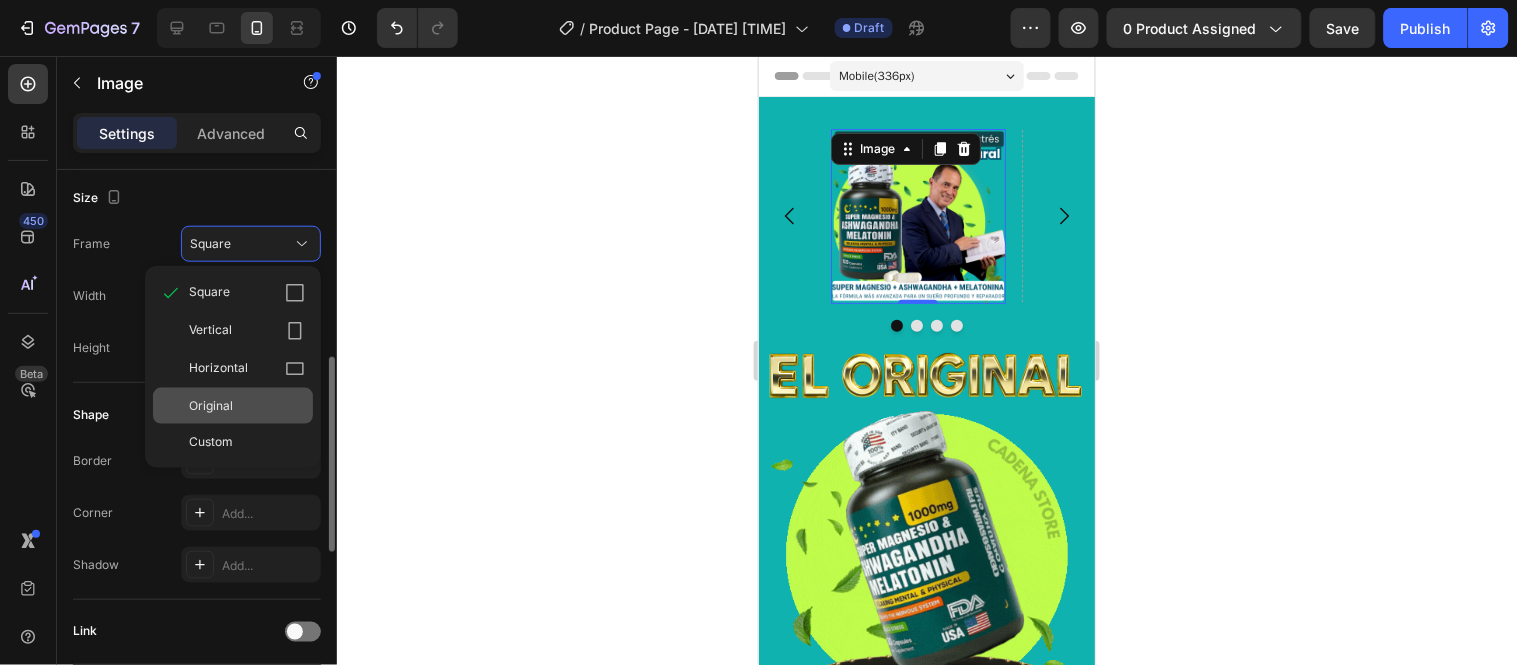 click on "Original" at bounding box center (247, 406) 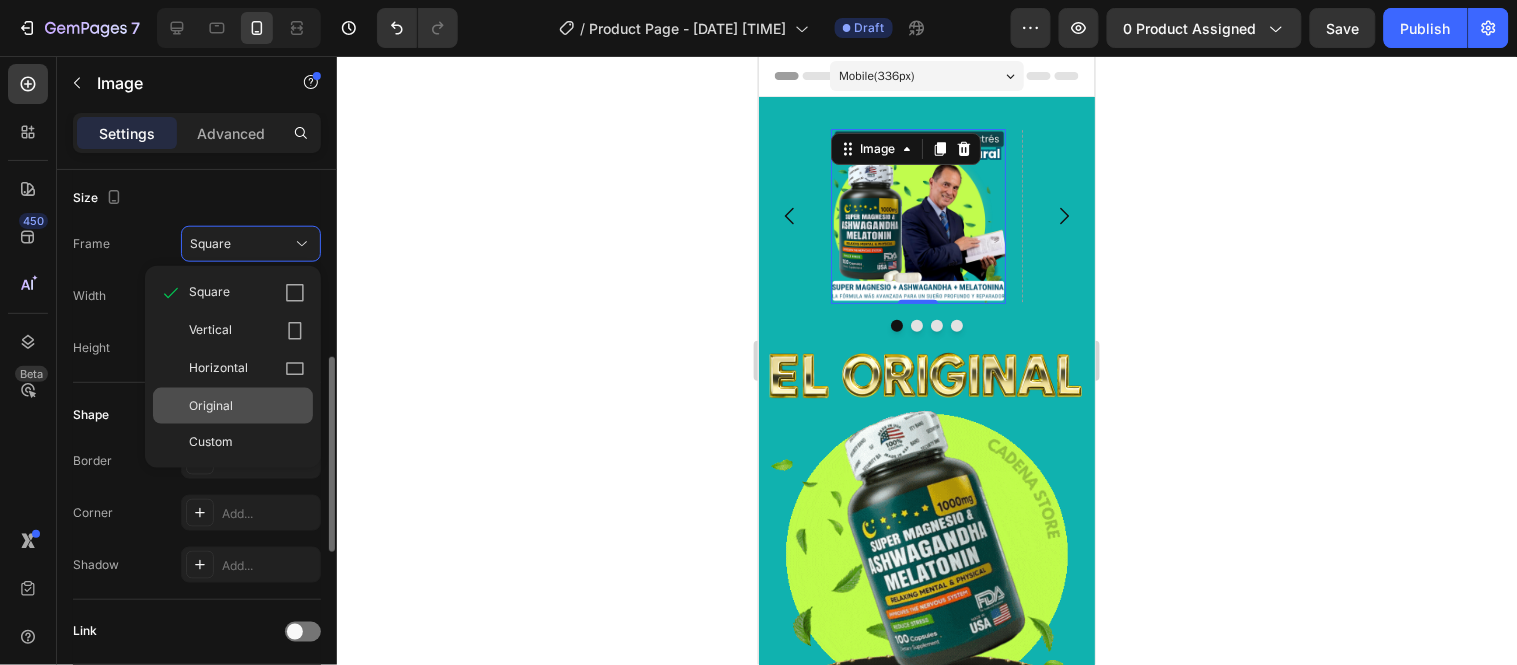 type 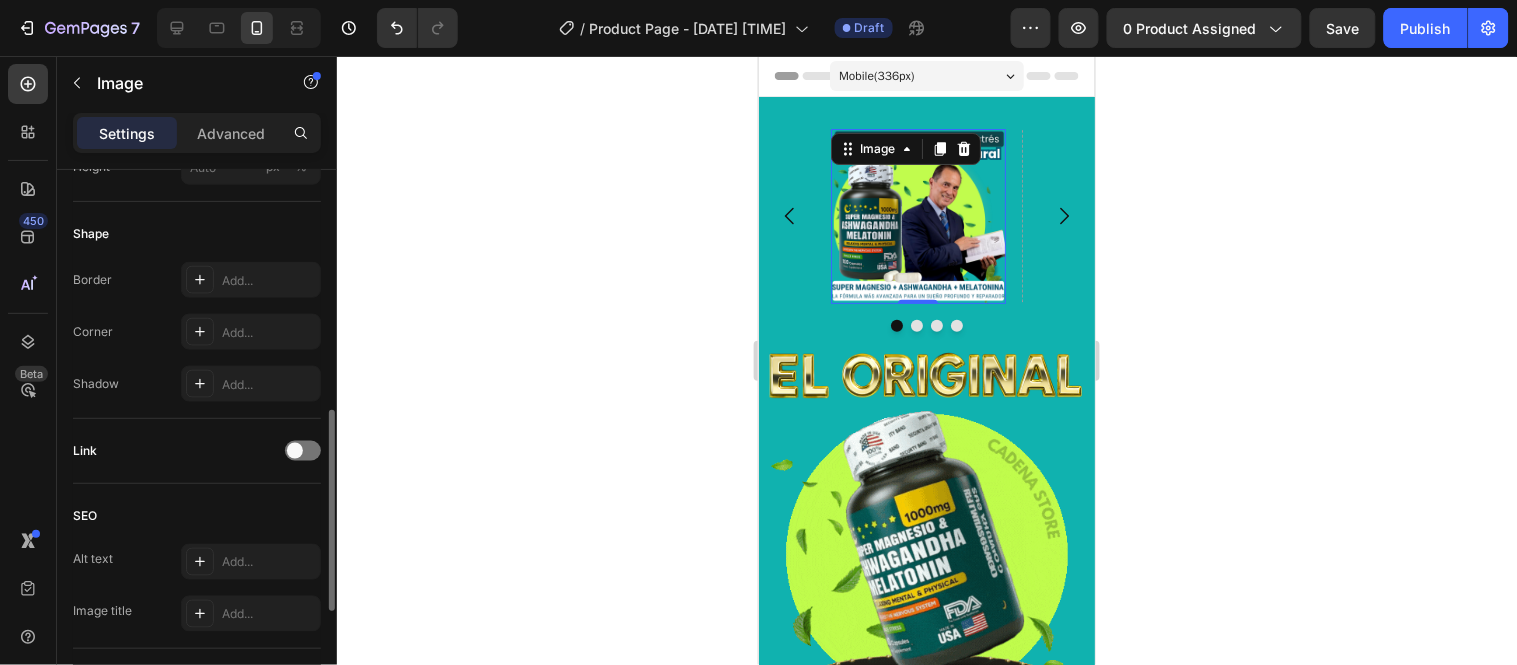 scroll, scrollTop: 660, scrollLeft: 0, axis: vertical 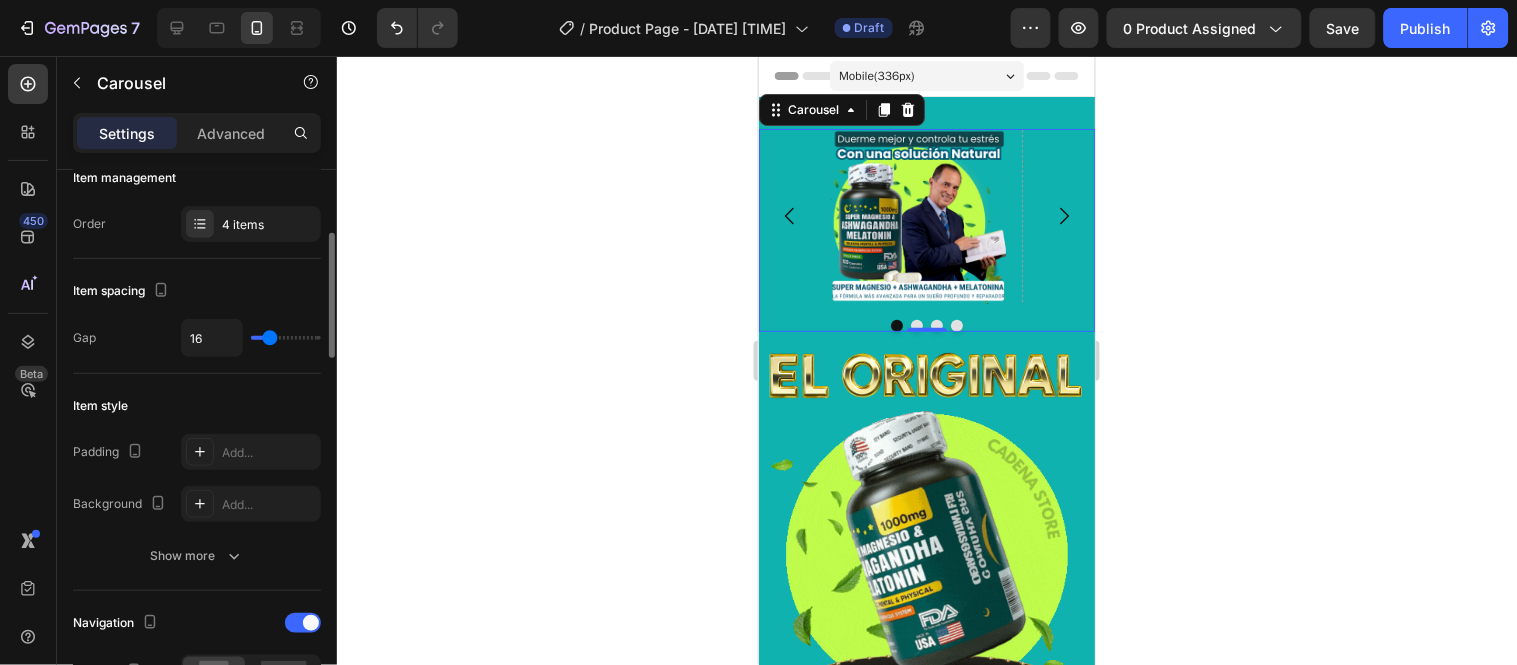 type on "6" 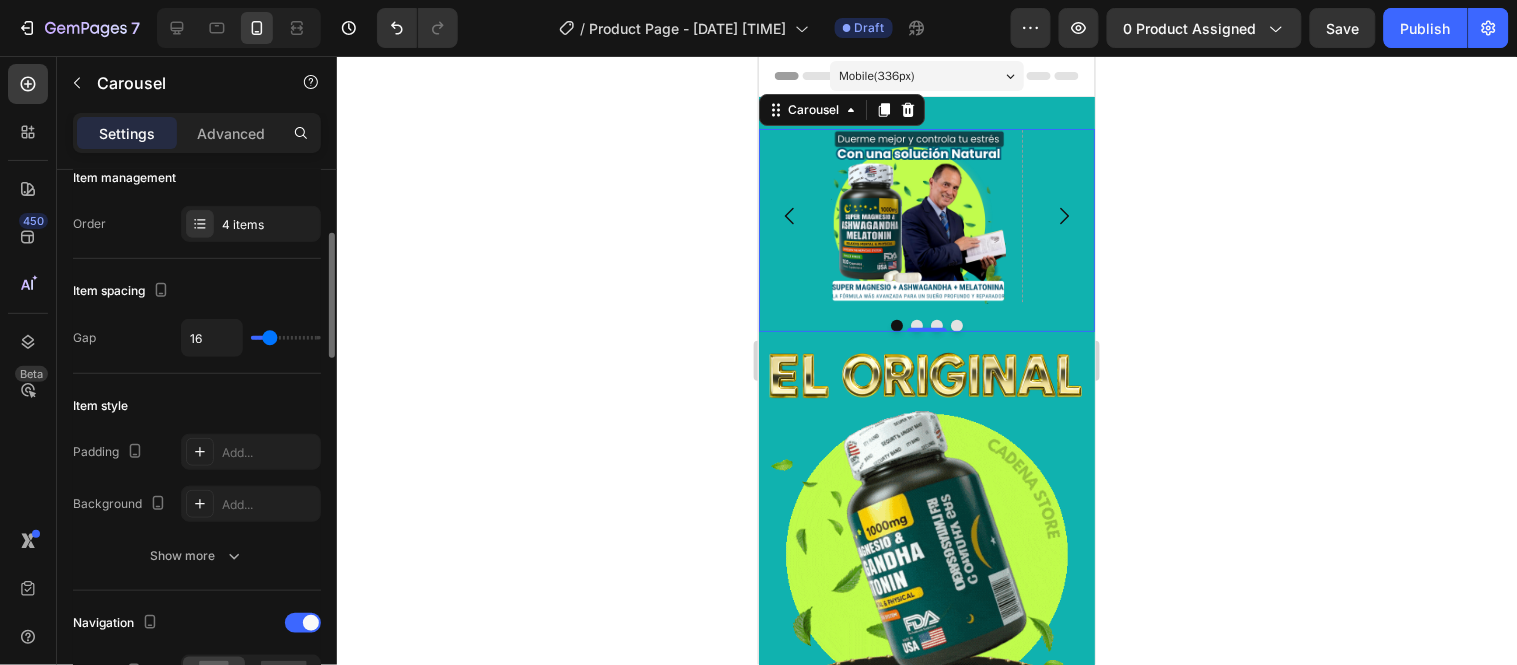 type on "6" 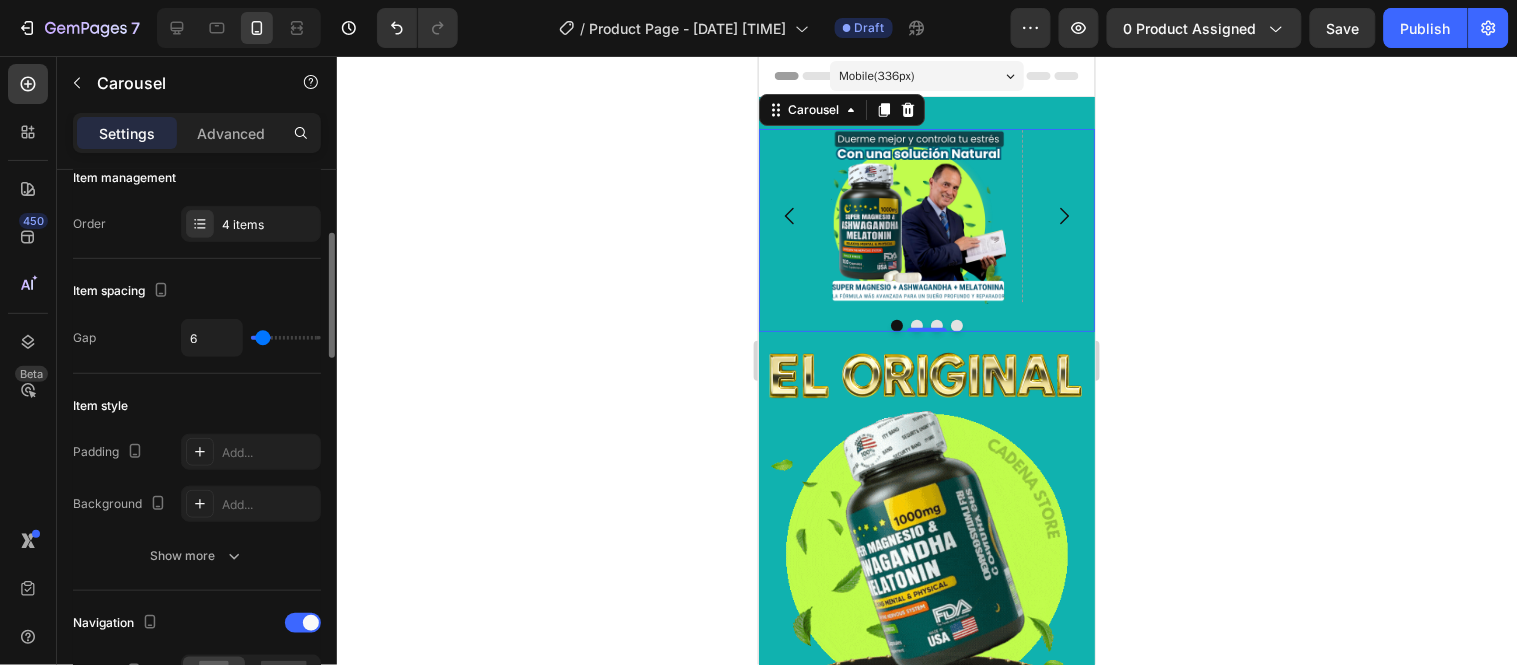type on "0" 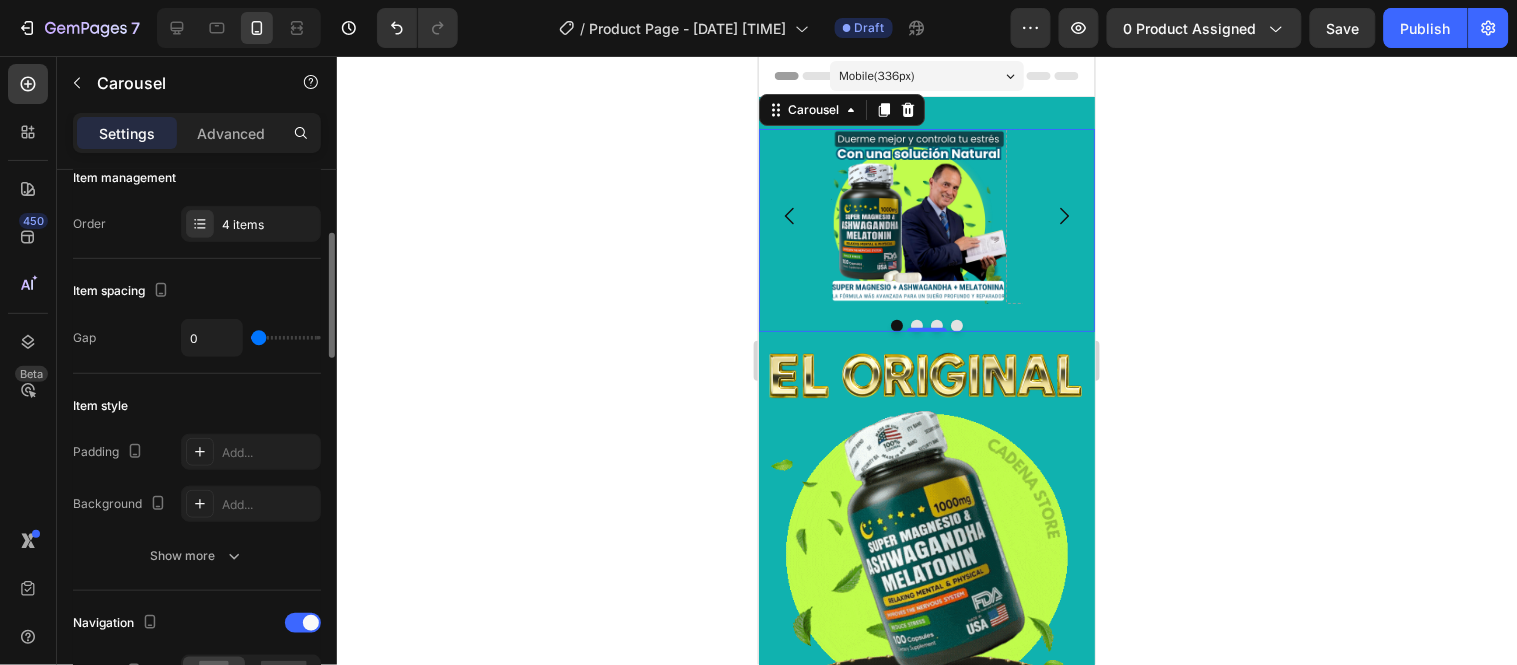 drag, startPoint x: 265, startPoint y: 341, endPoint x: 246, endPoint y: 341, distance: 19 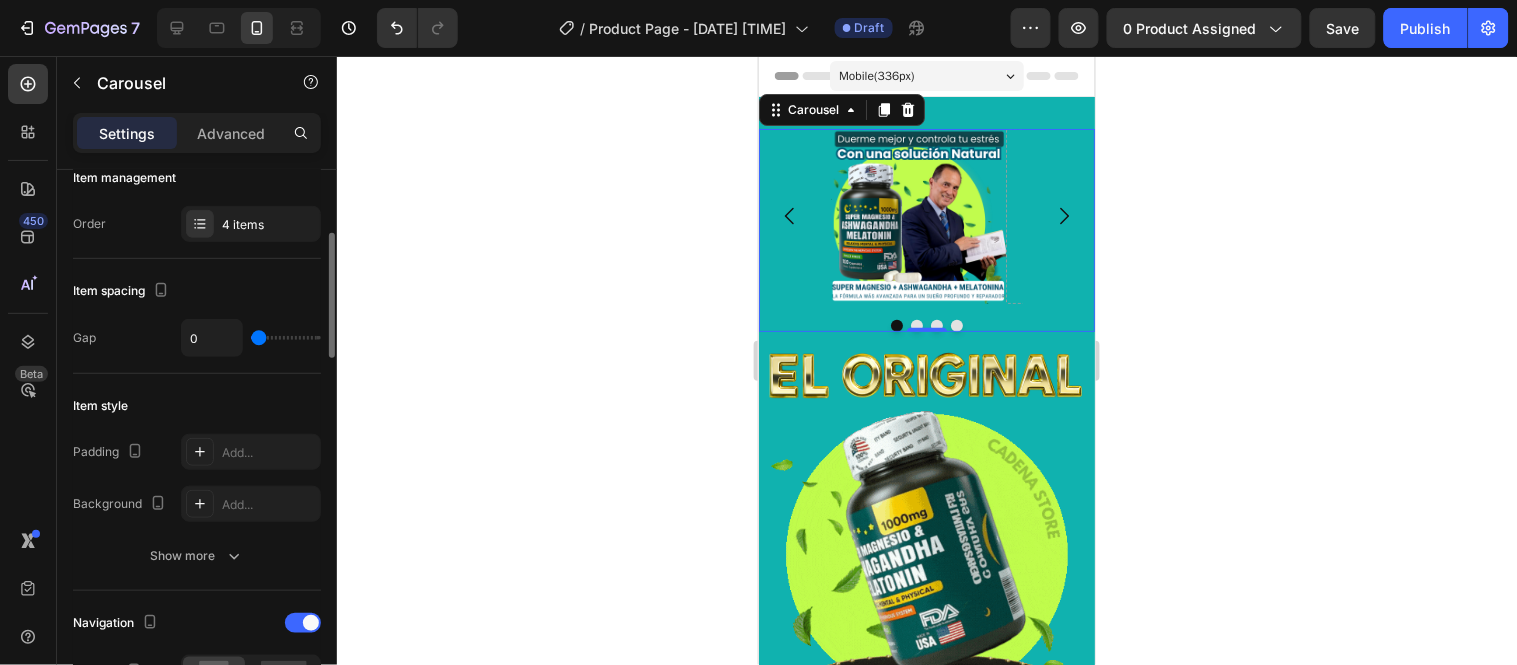 type on "0" 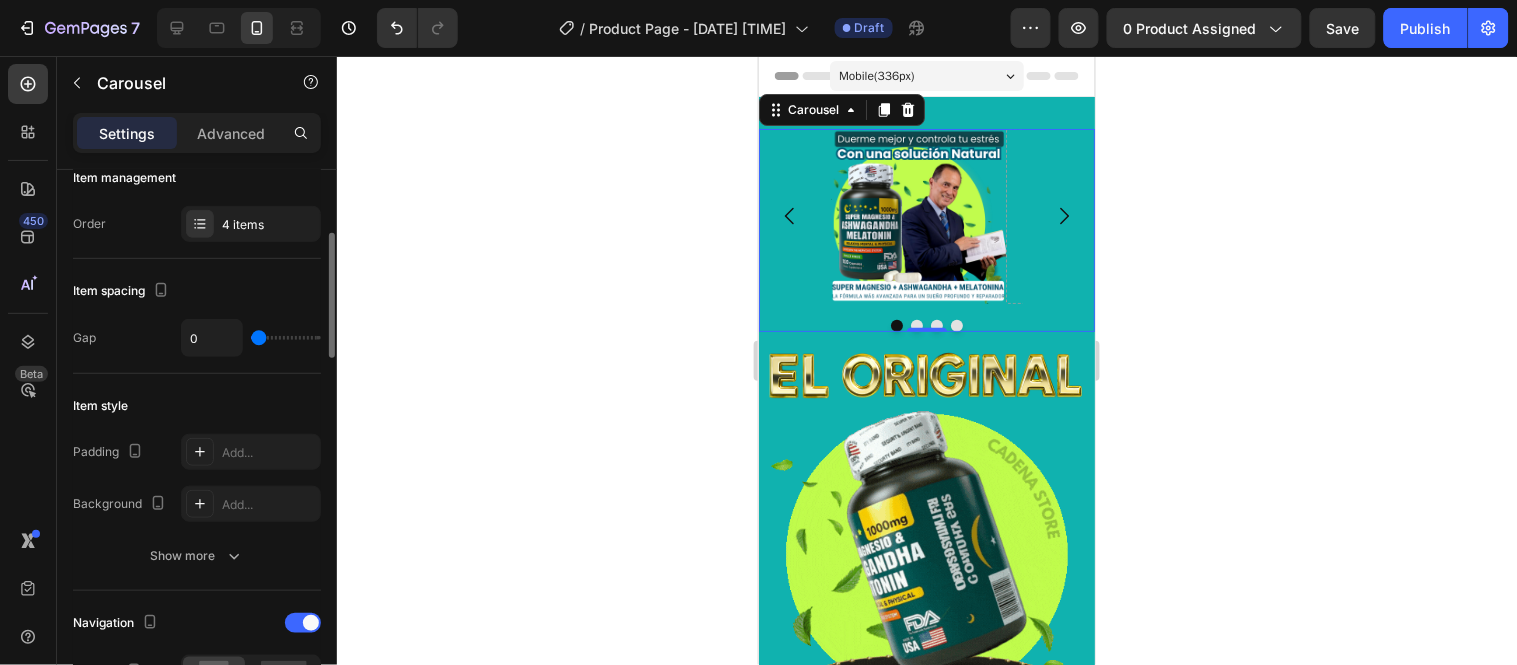 click at bounding box center (286, 338) 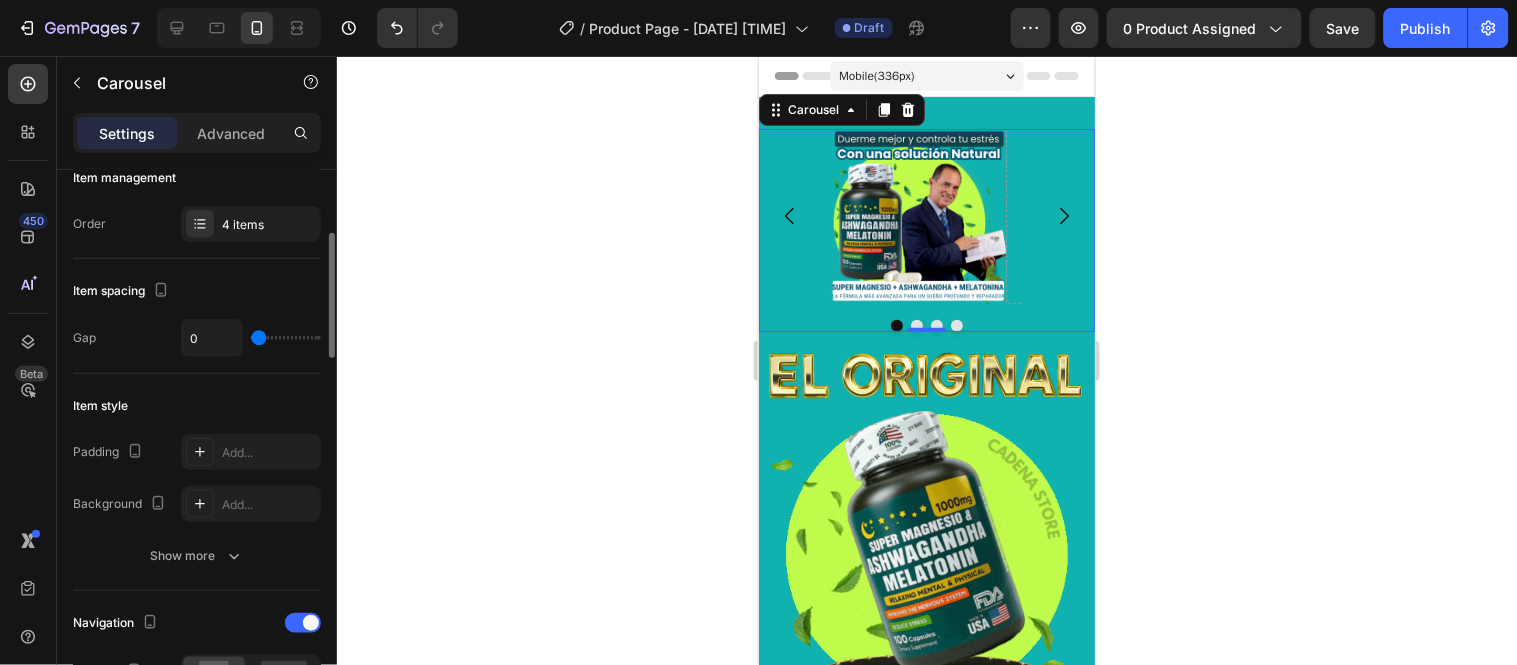 type on "8" 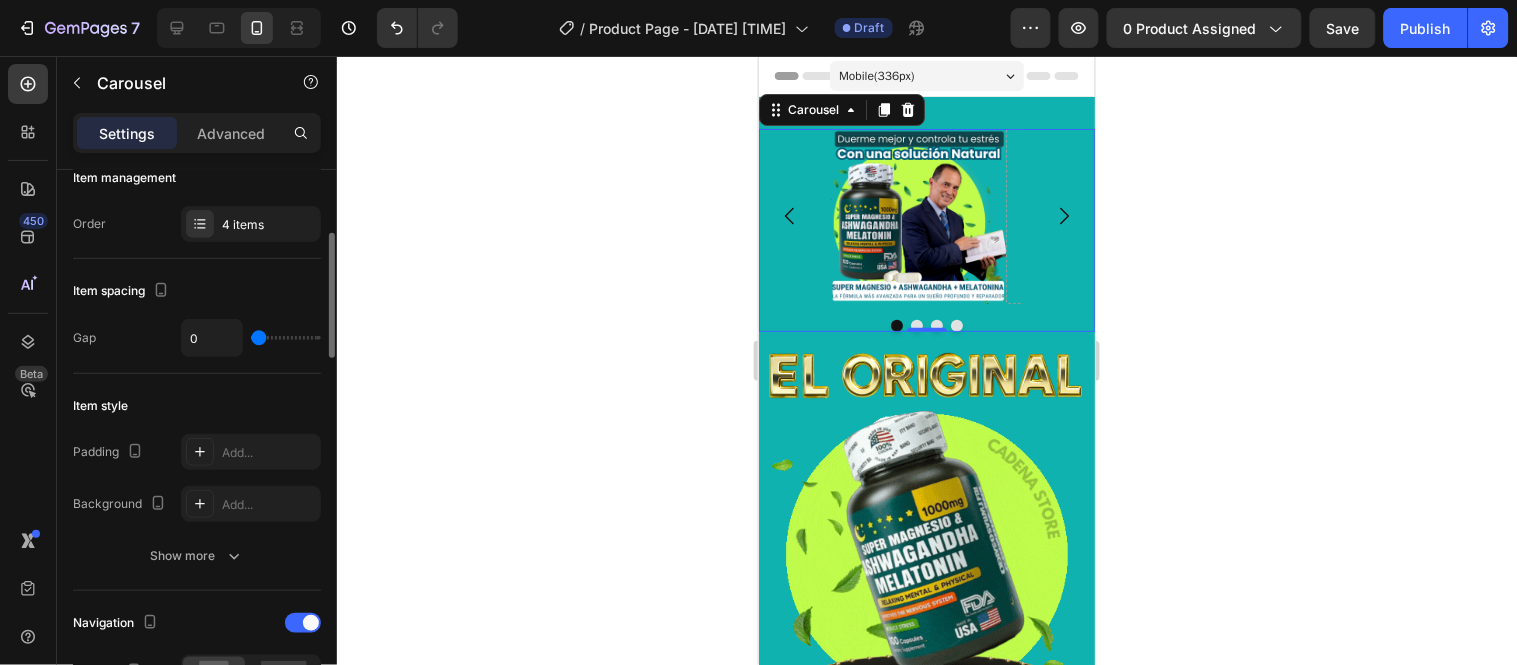 type on "8" 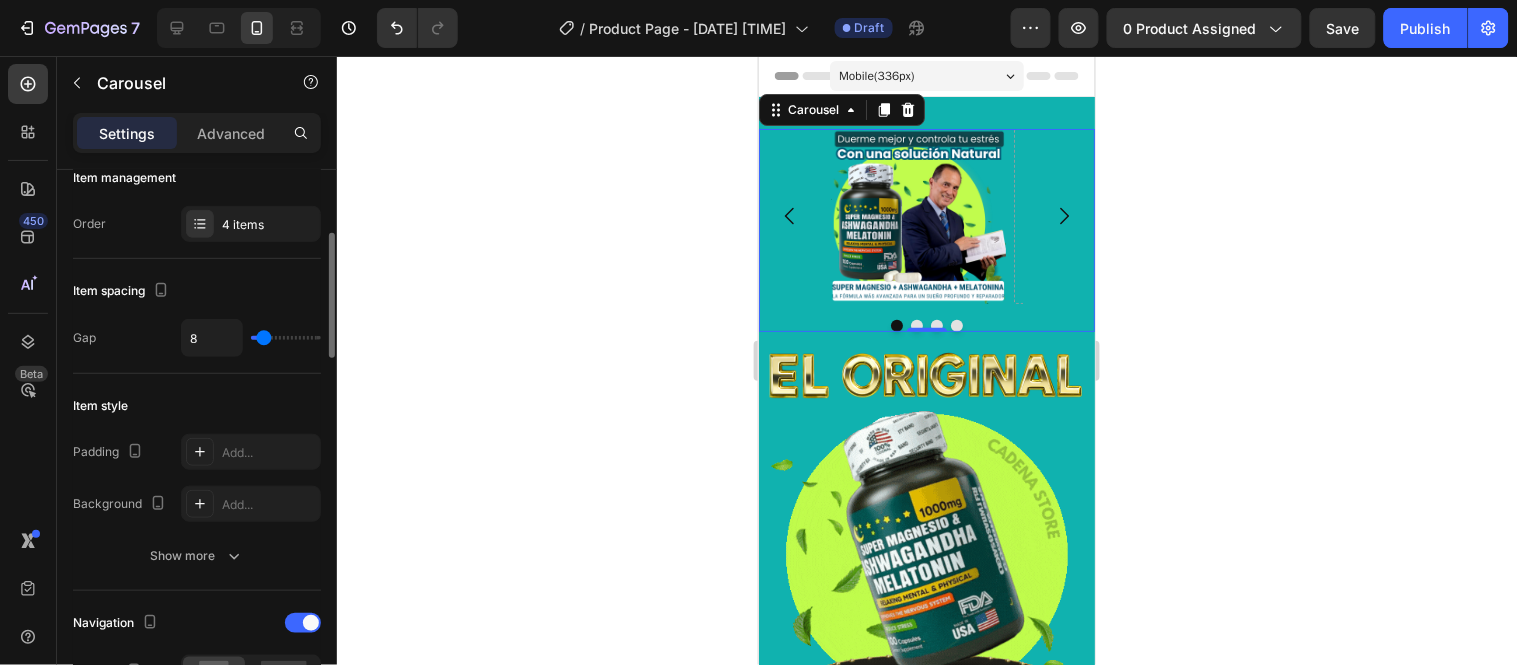 type on "10" 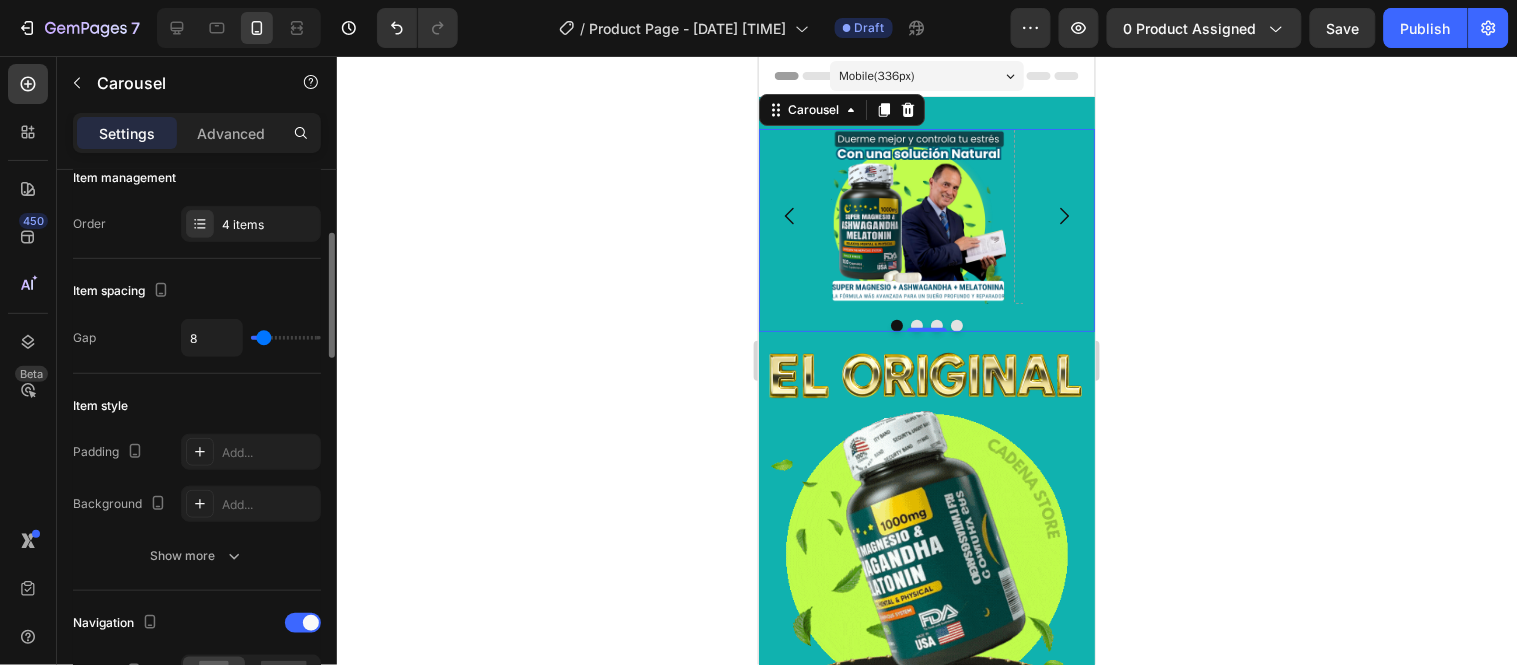 type on "10" 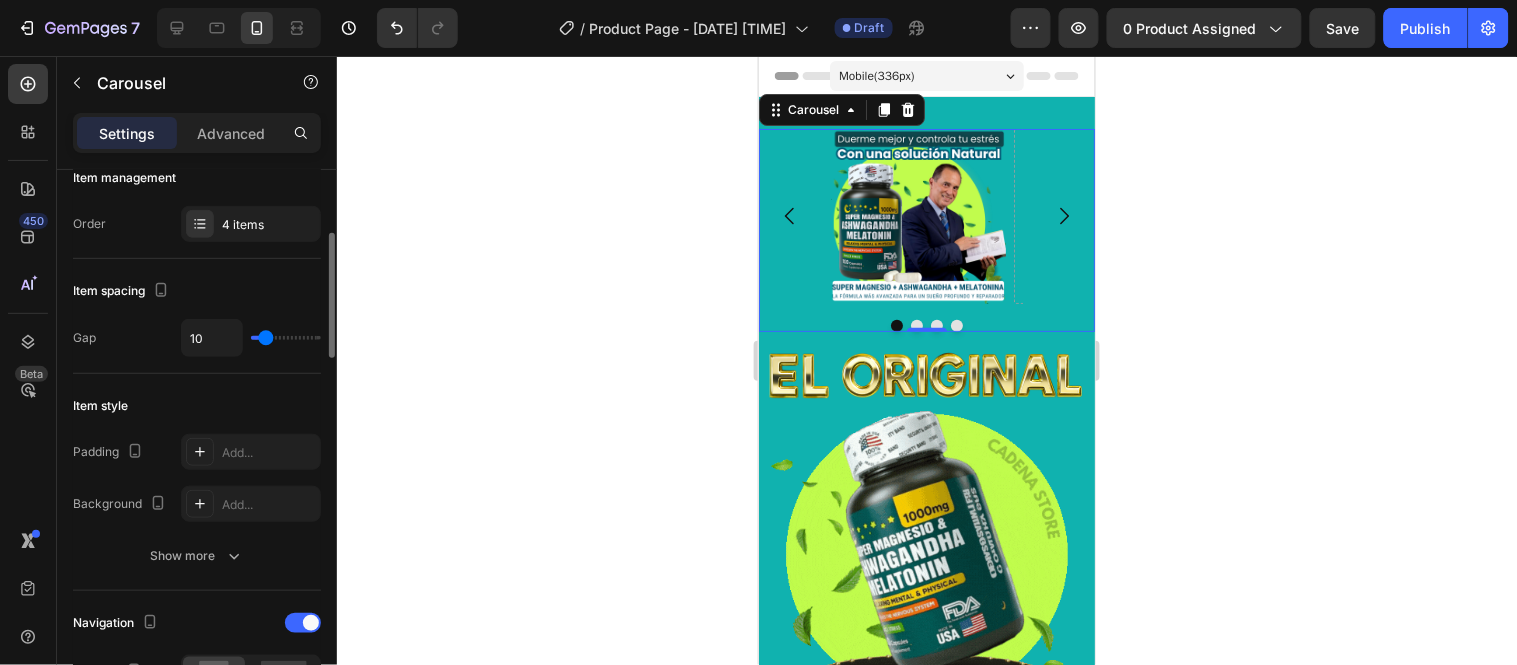 type on "11" 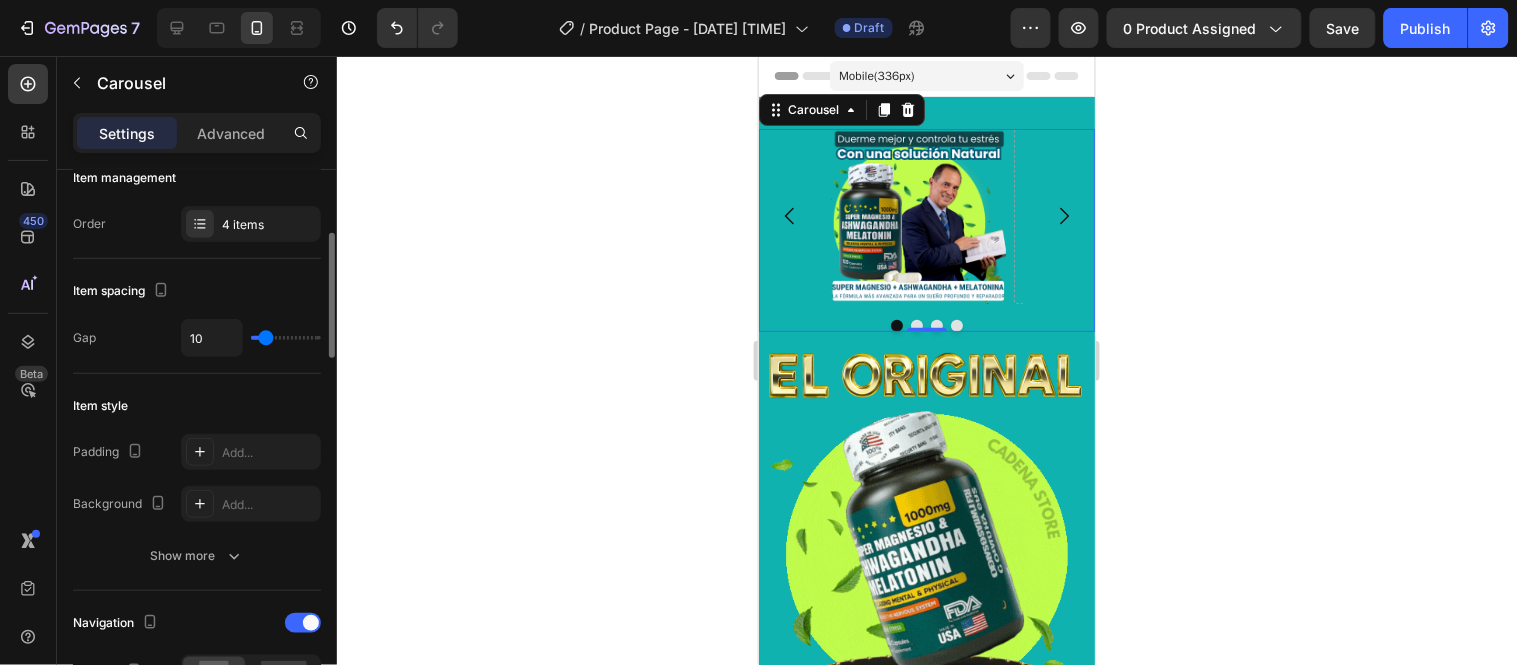 type on "11" 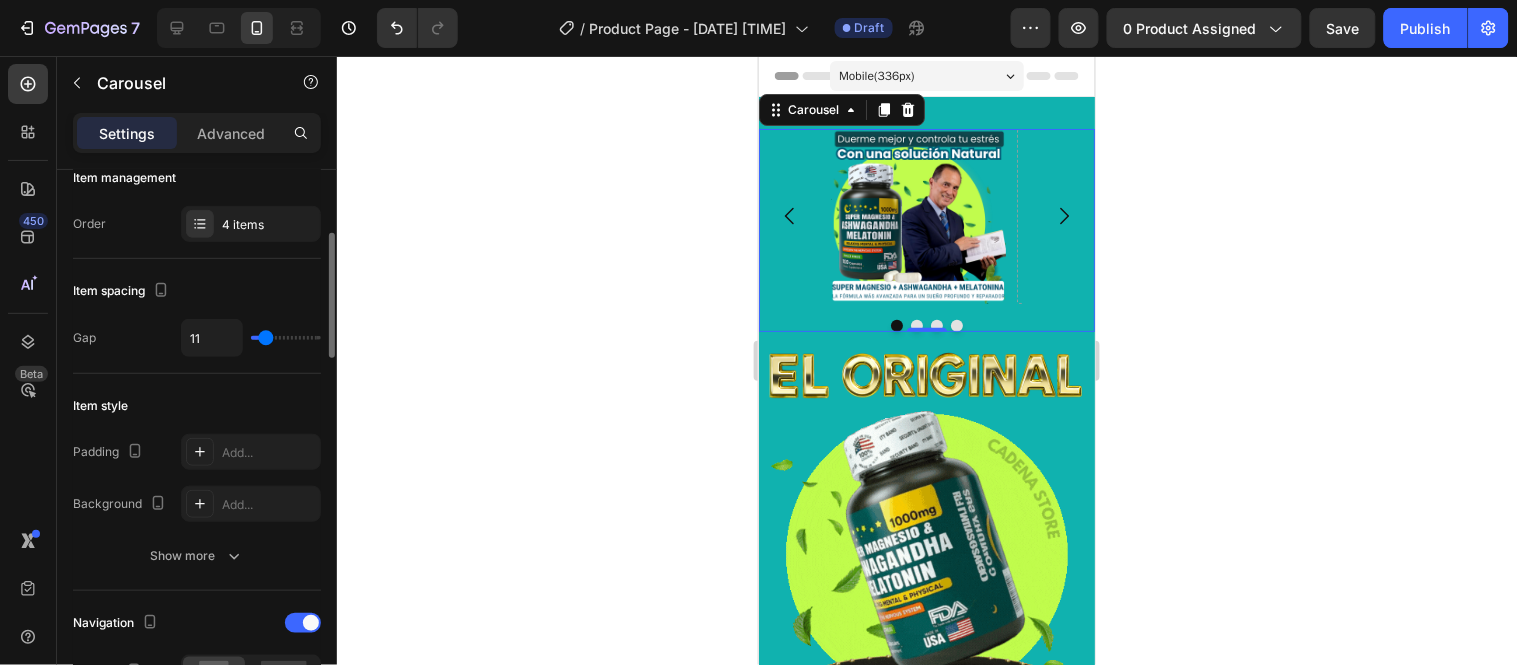 type on "13" 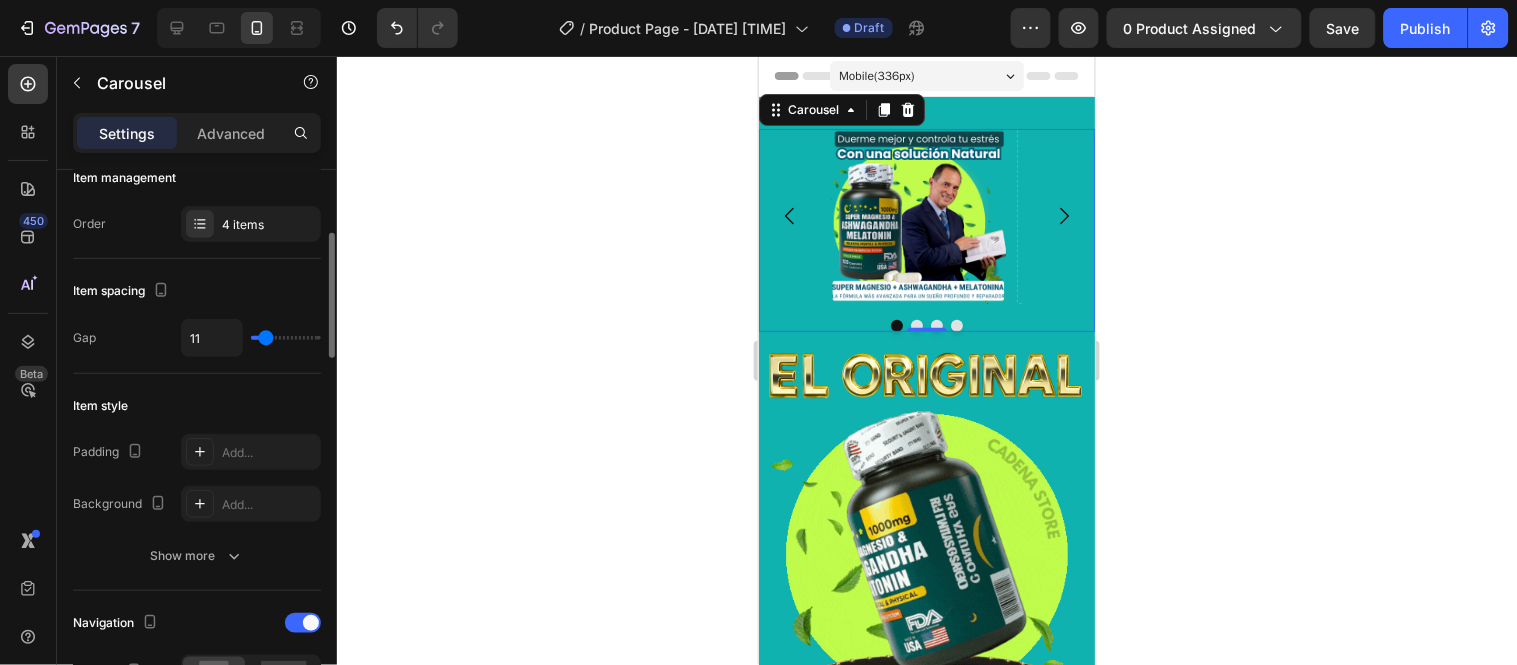 type on "13" 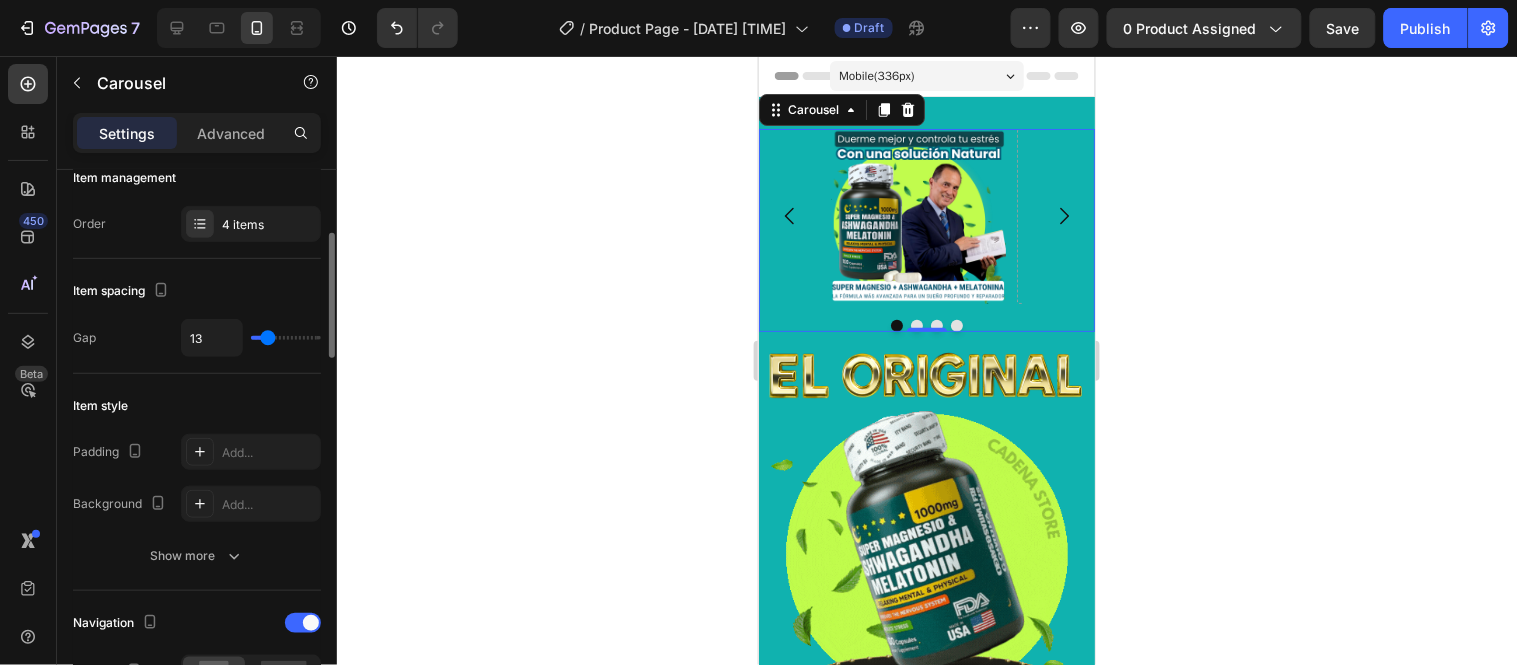 type on "15" 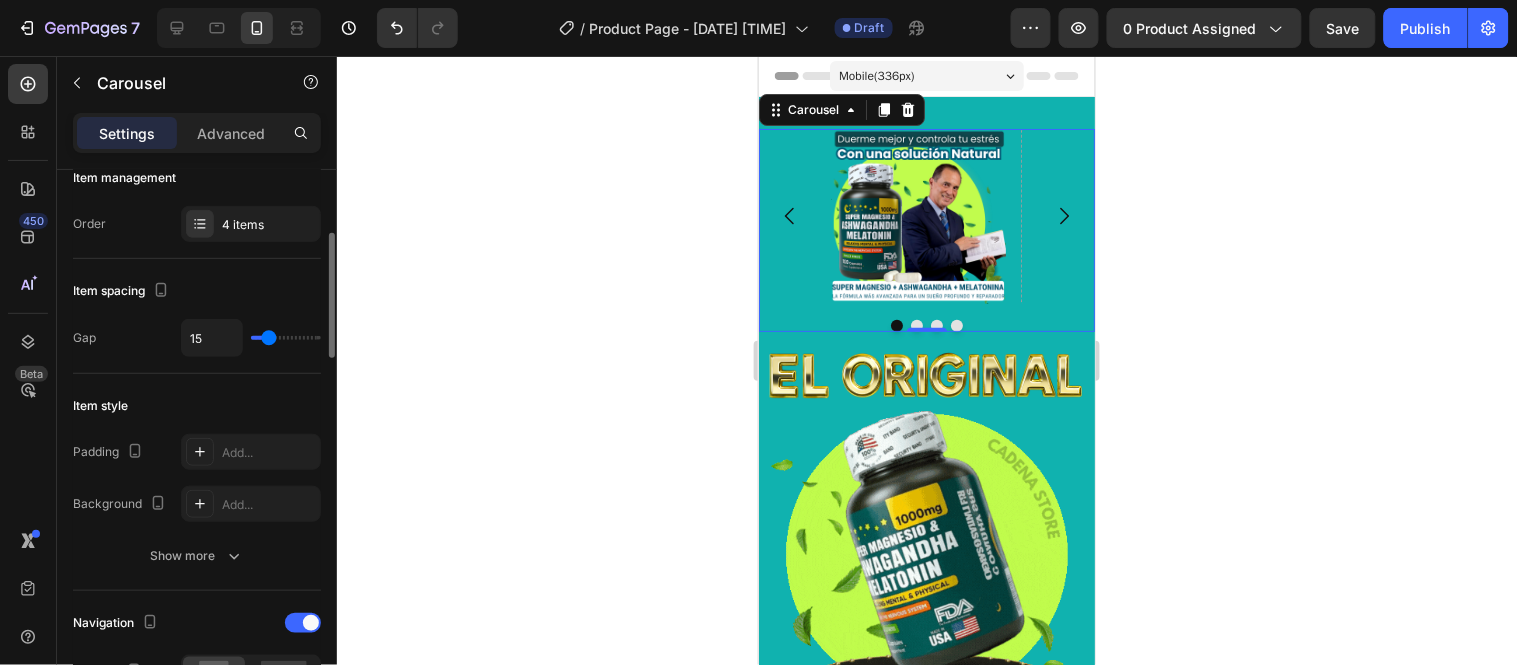 type on "15" 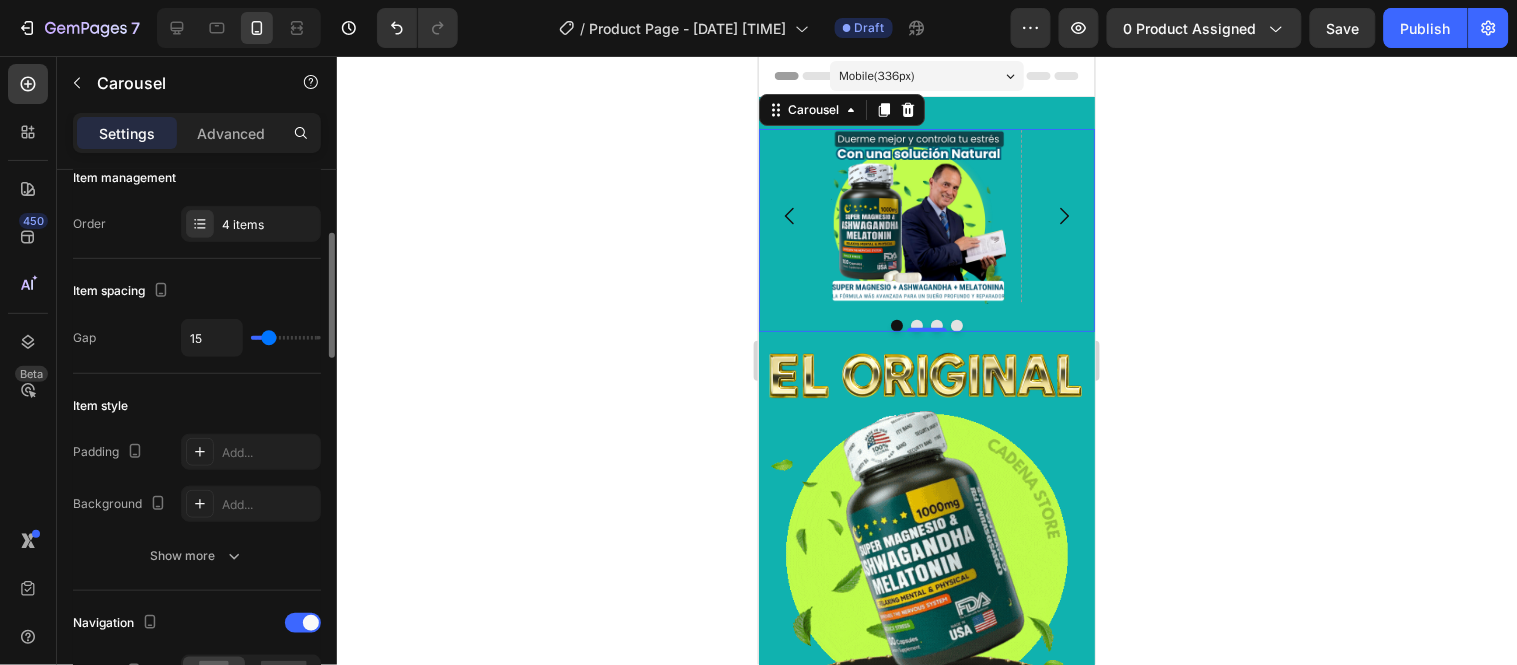 click at bounding box center (286, 338) 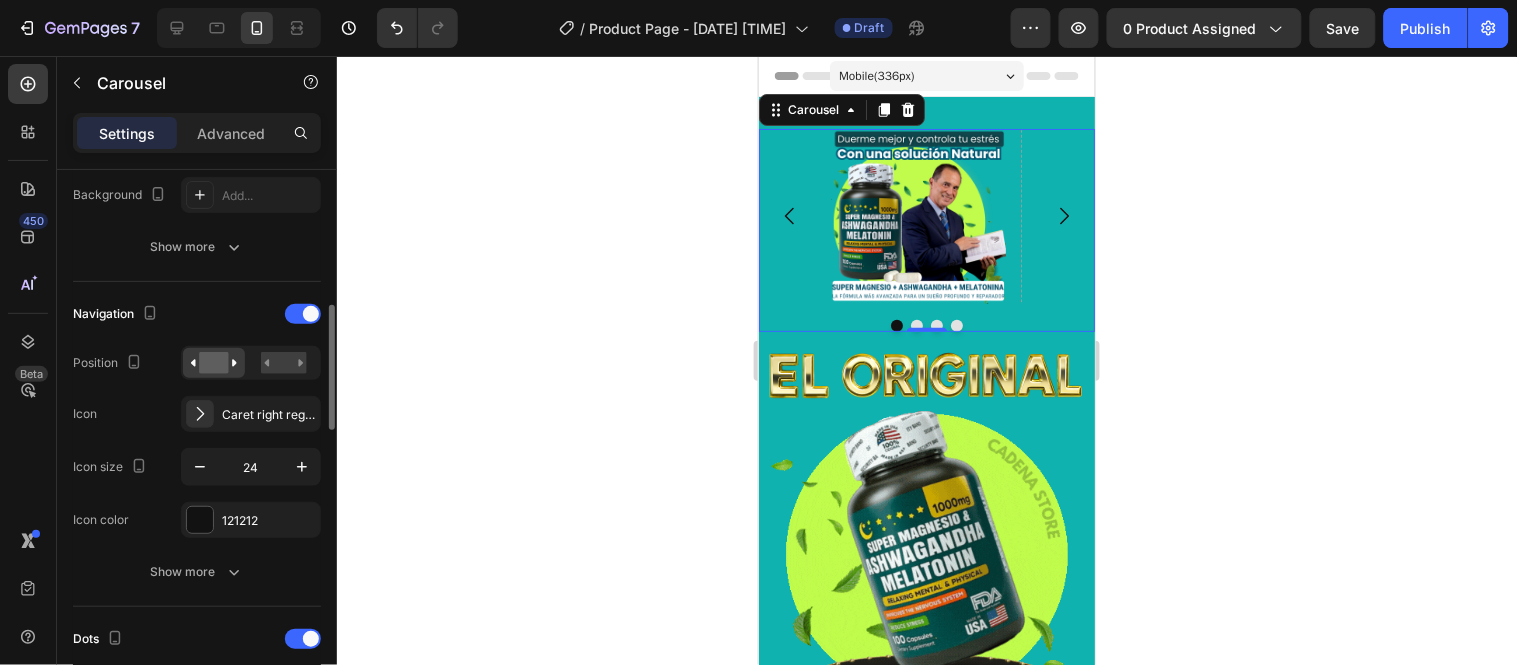 scroll, scrollTop: 588, scrollLeft: 0, axis: vertical 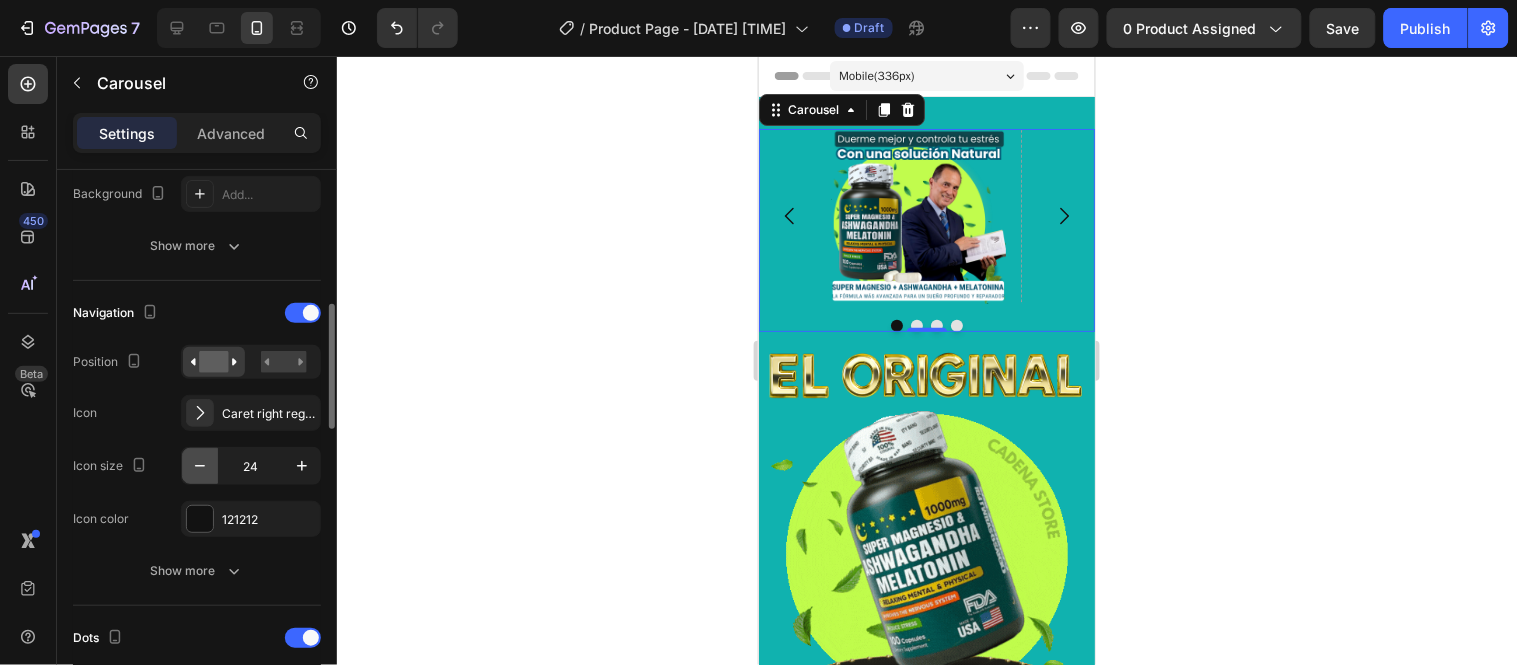 click at bounding box center [200, 466] 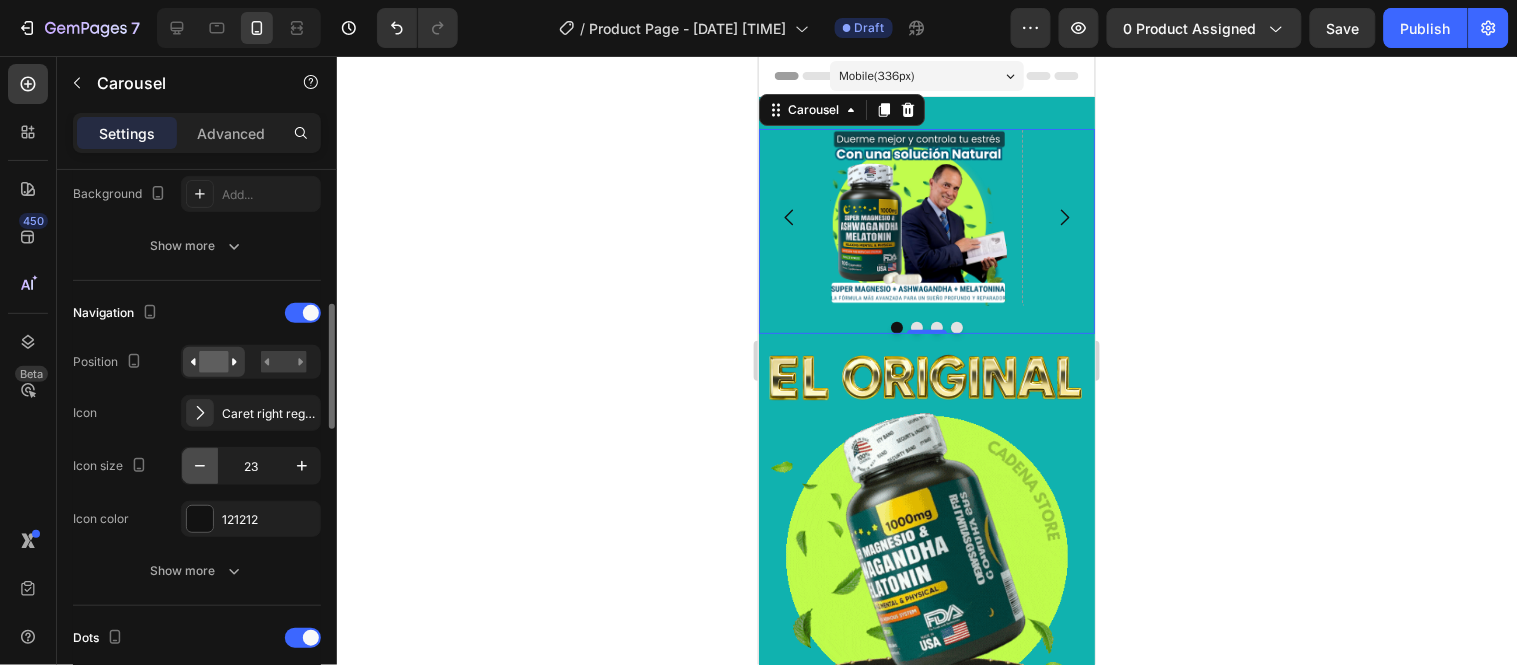 click at bounding box center [200, 466] 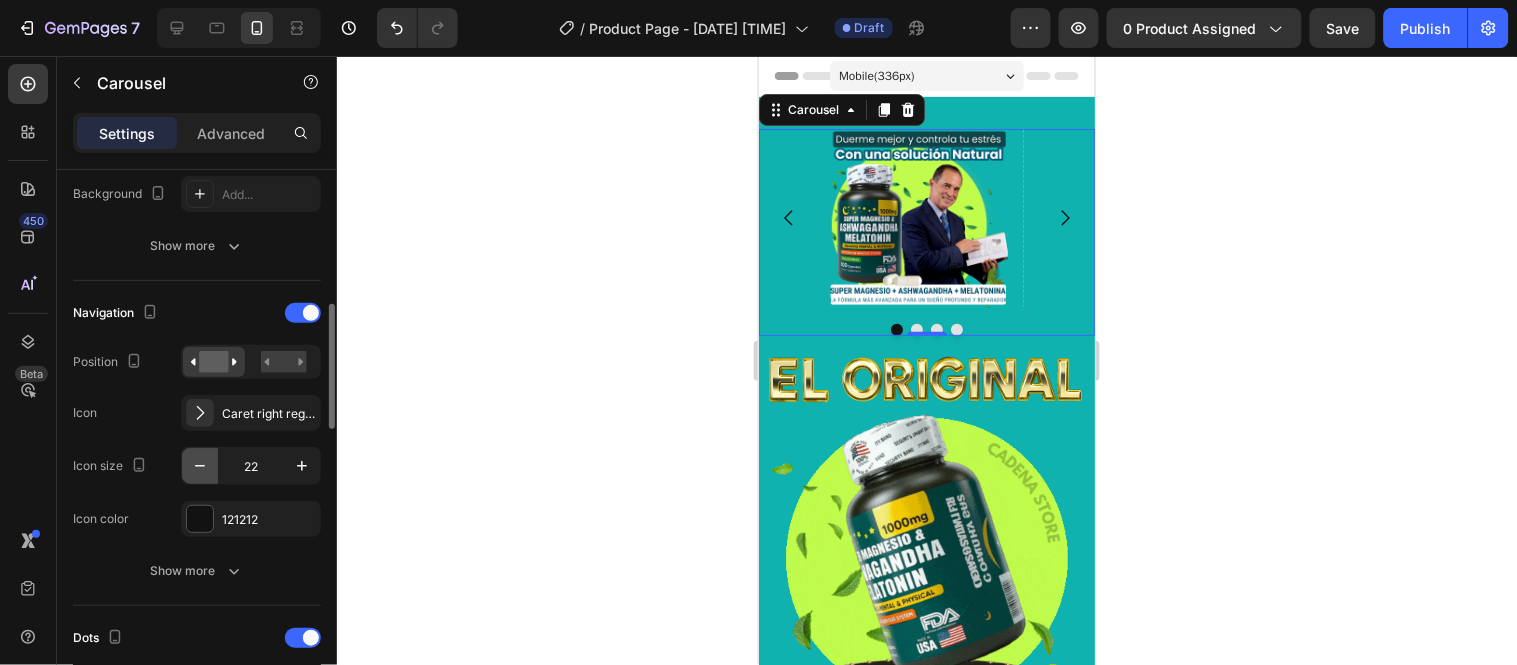 click at bounding box center [200, 466] 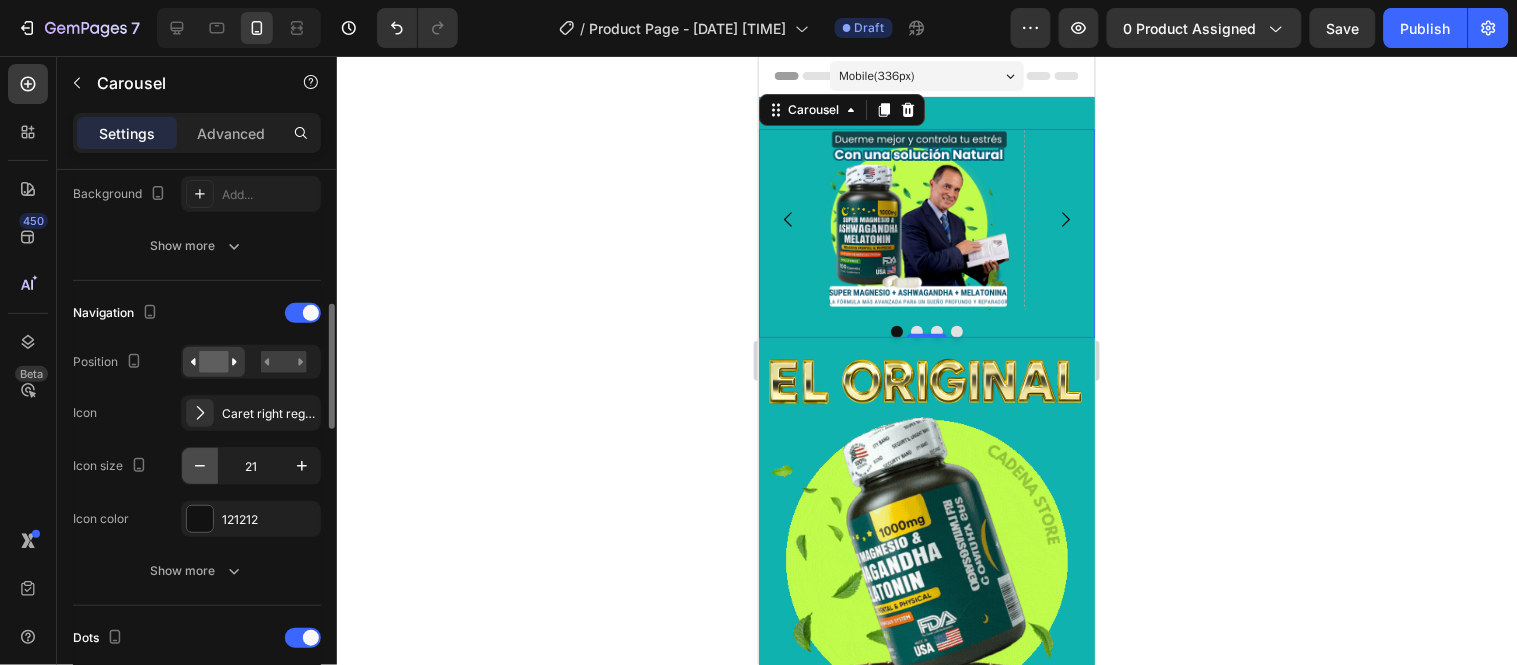 click at bounding box center (200, 466) 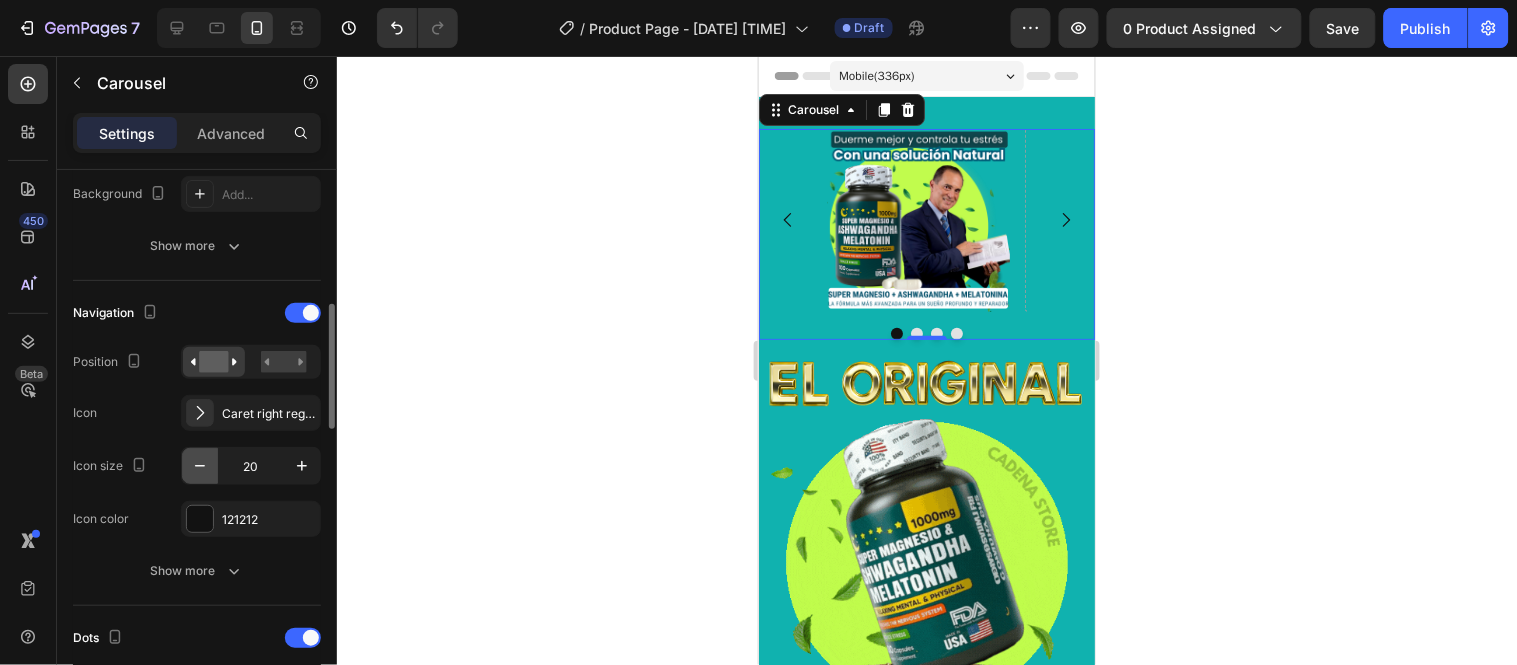 click at bounding box center (200, 466) 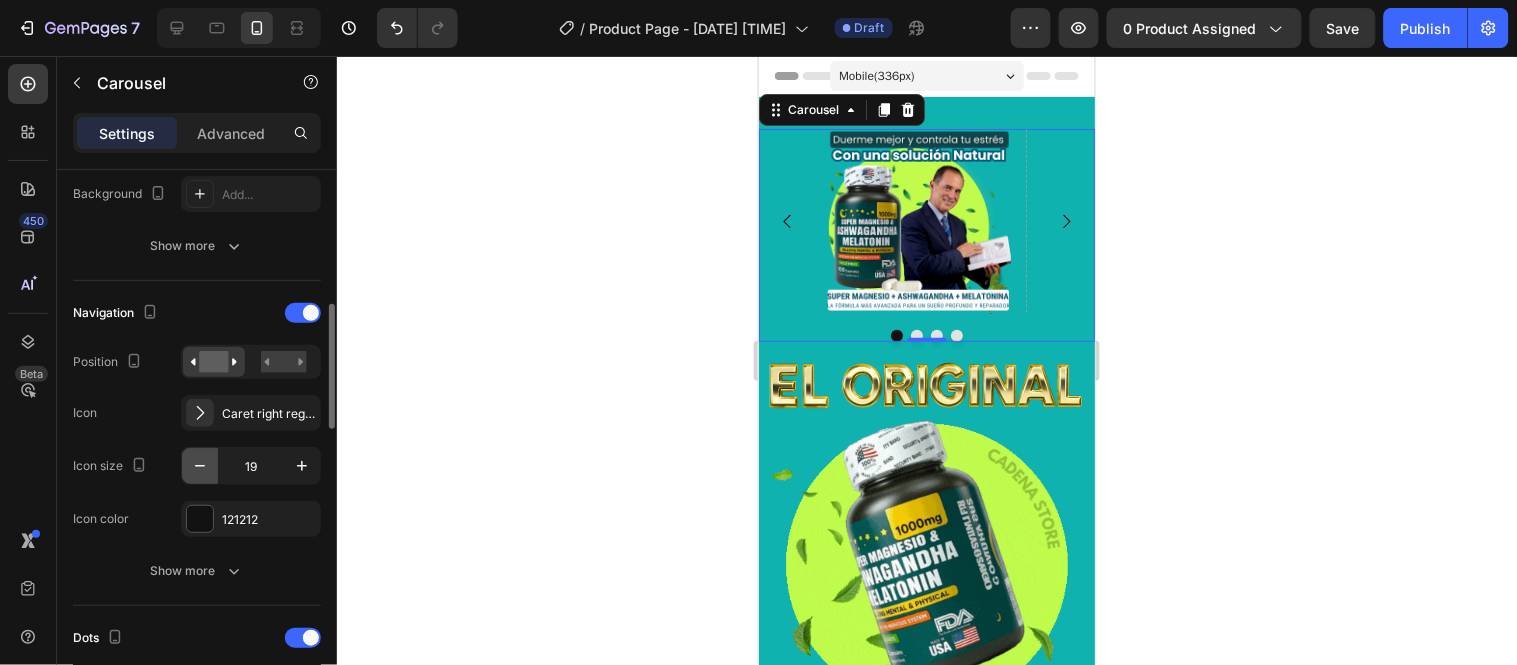 click at bounding box center [200, 466] 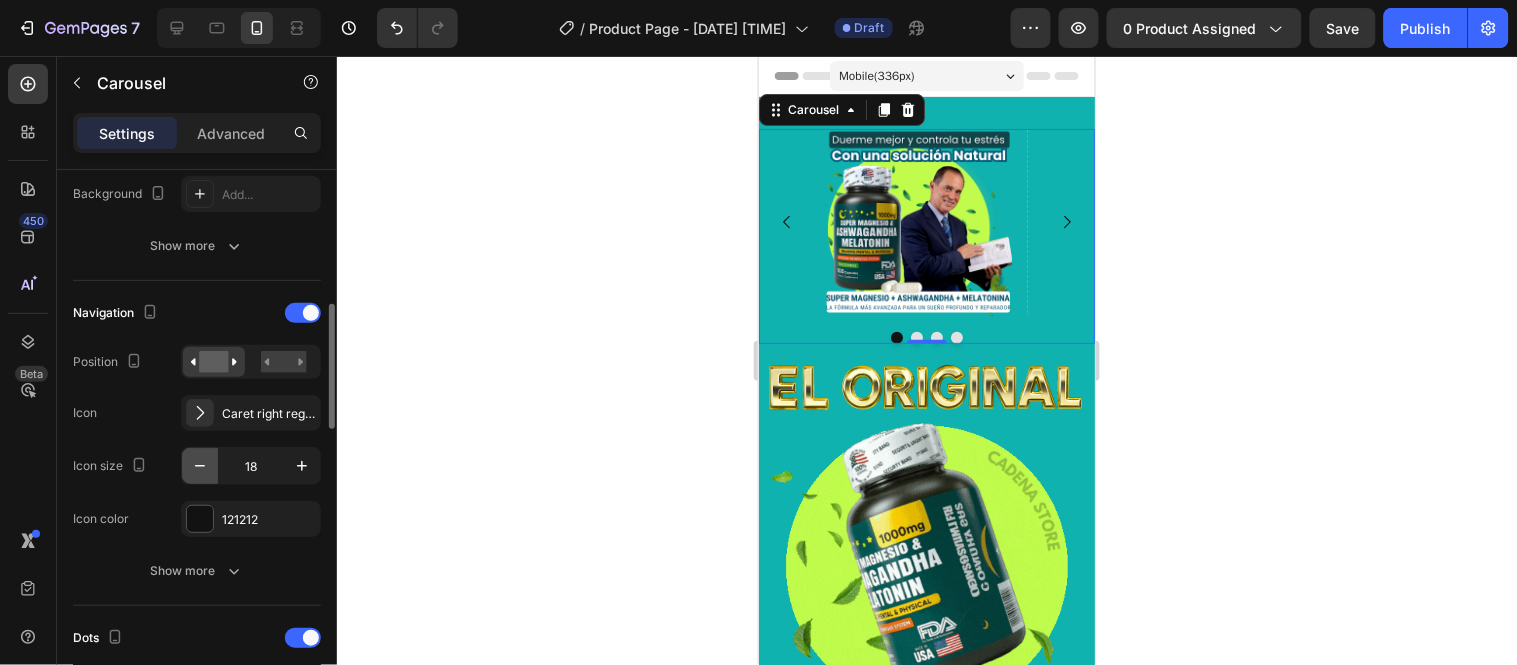 click at bounding box center [200, 466] 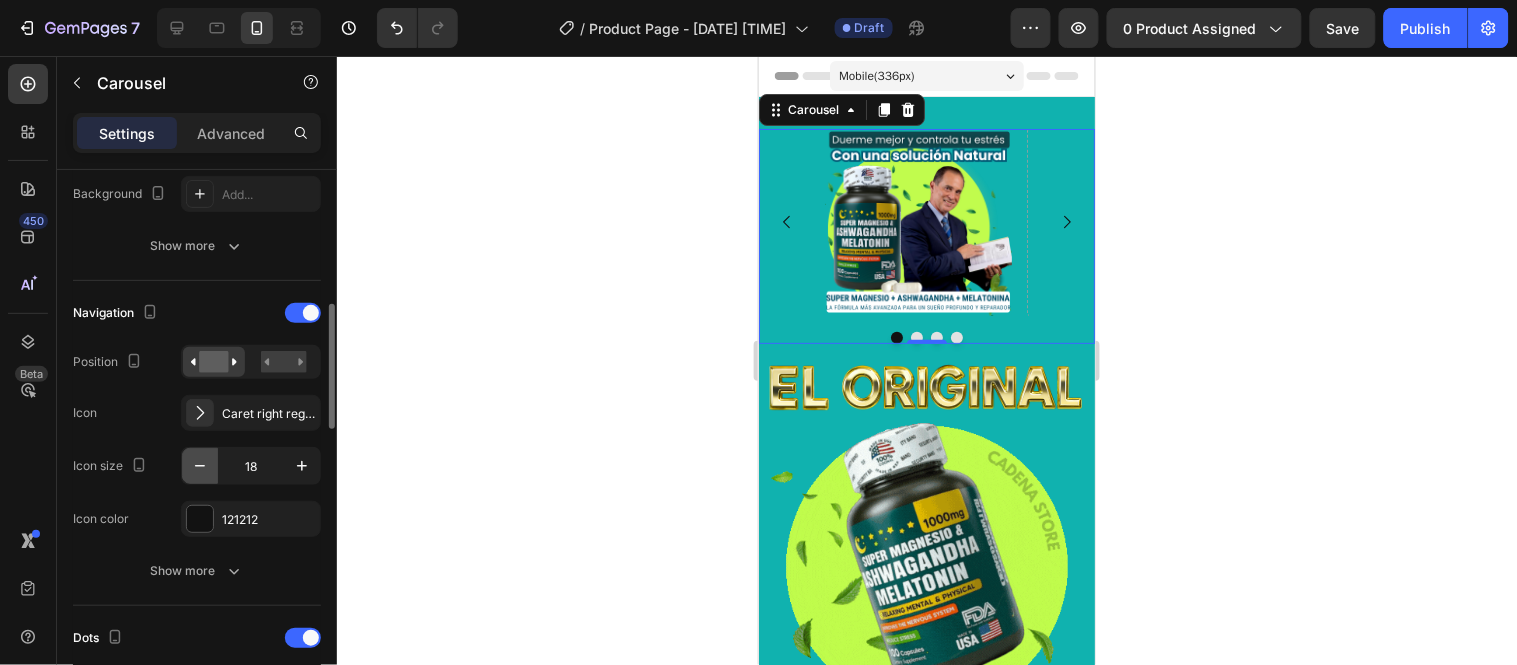 click at bounding box center [200, 466] 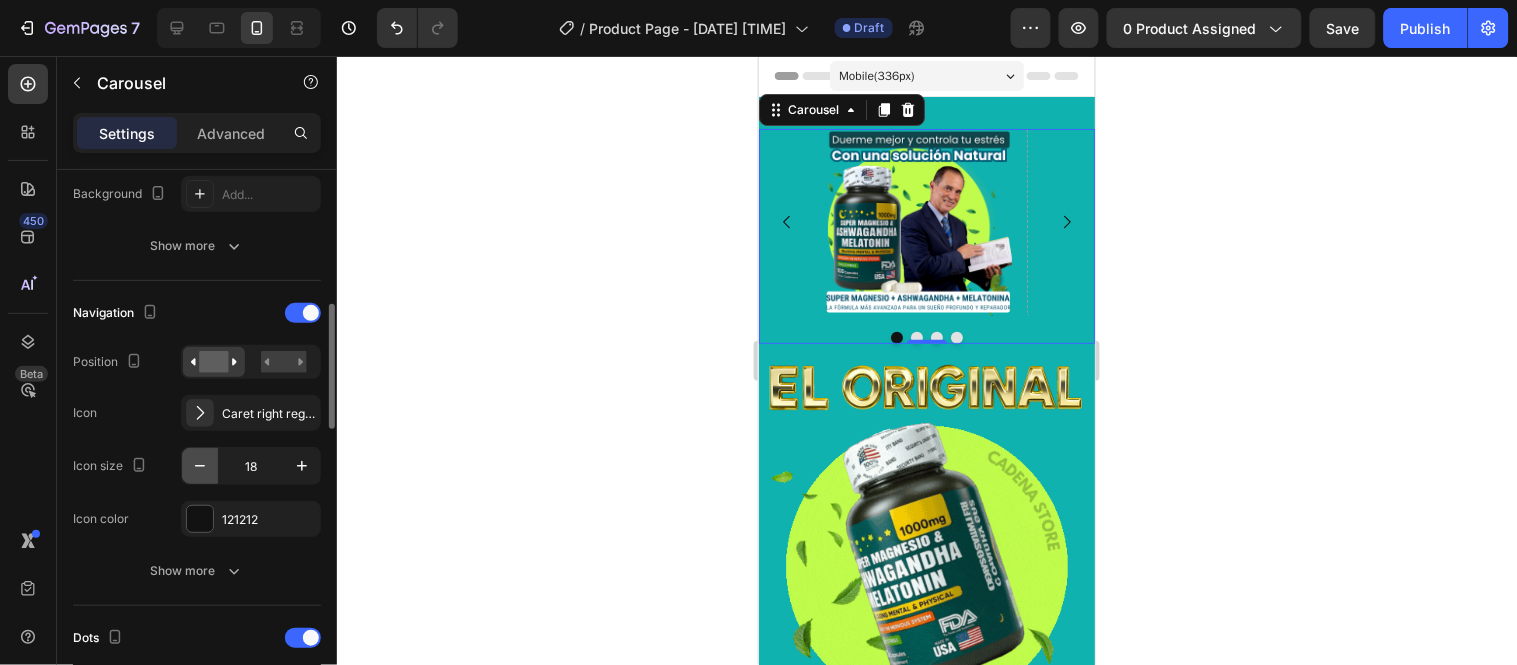 click at bounding box center (200, 466) 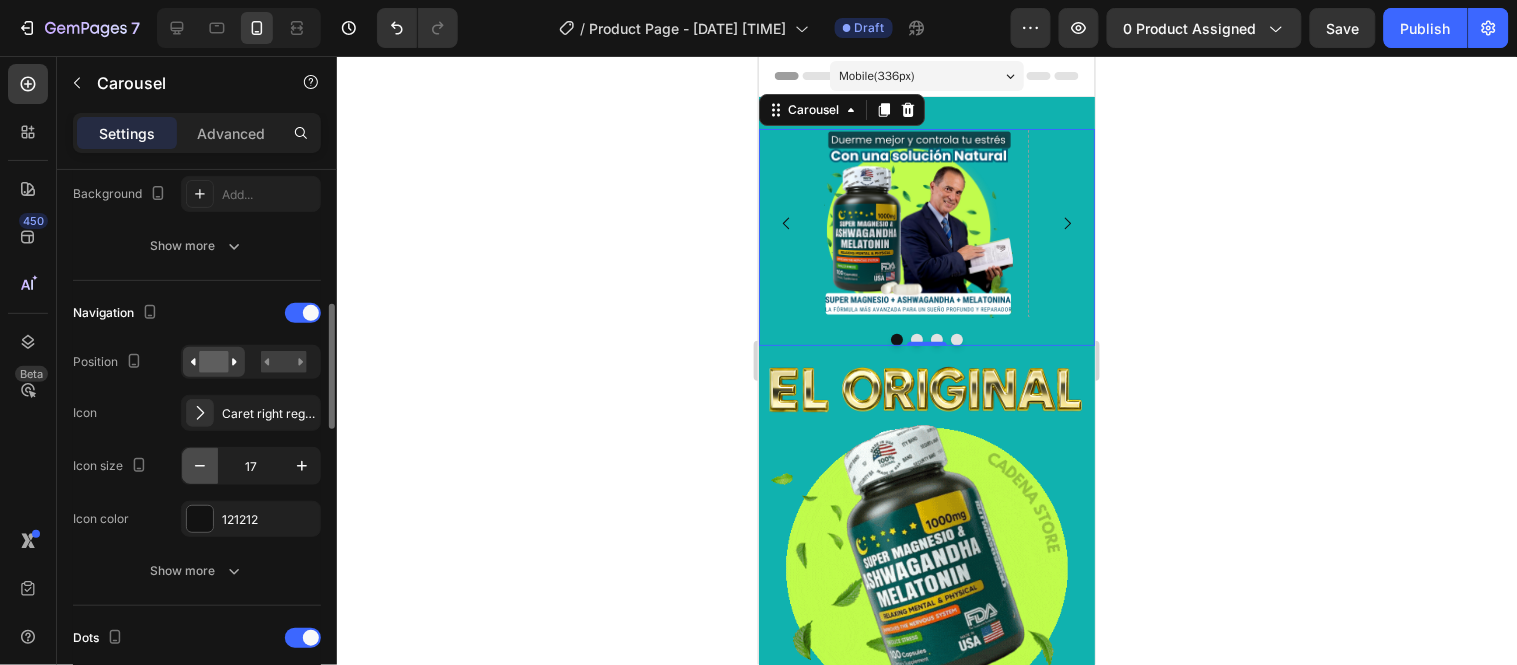 click at bounding box center [200, 466] 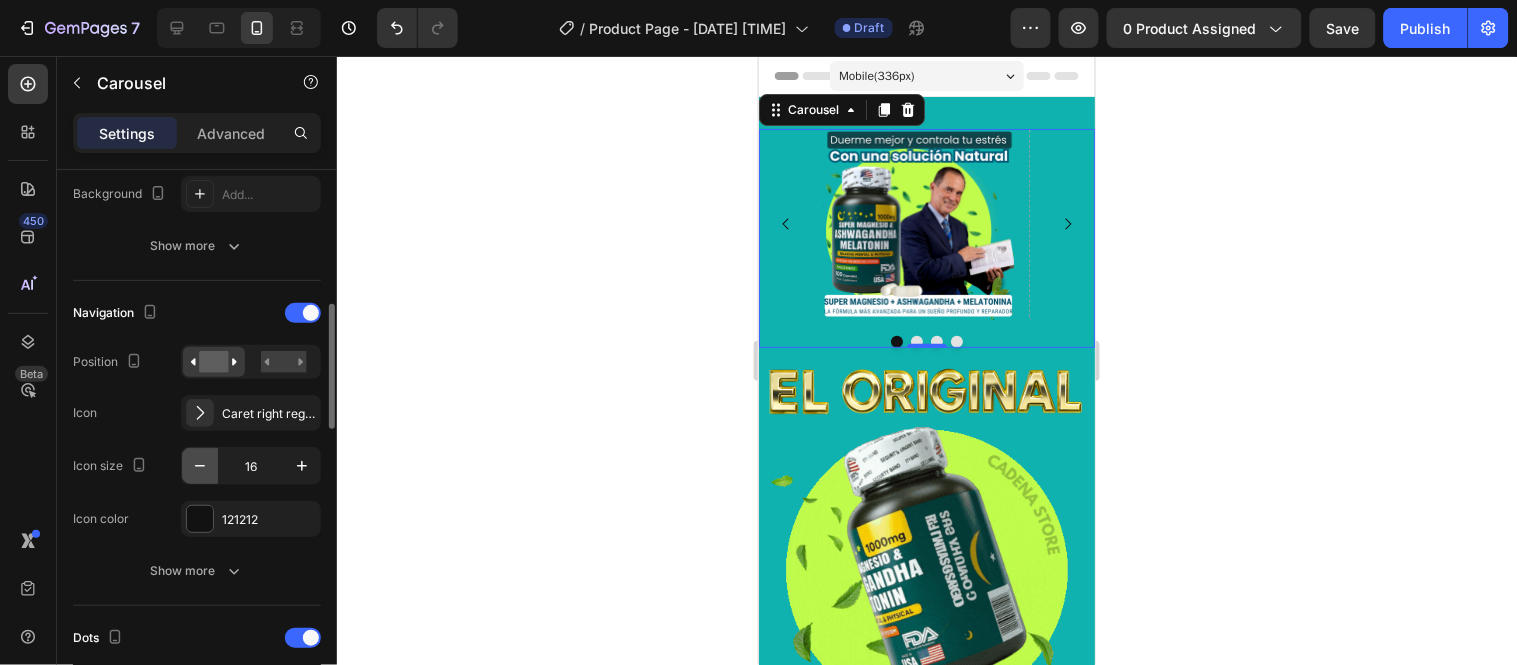 click at bounding box center [200, 466] 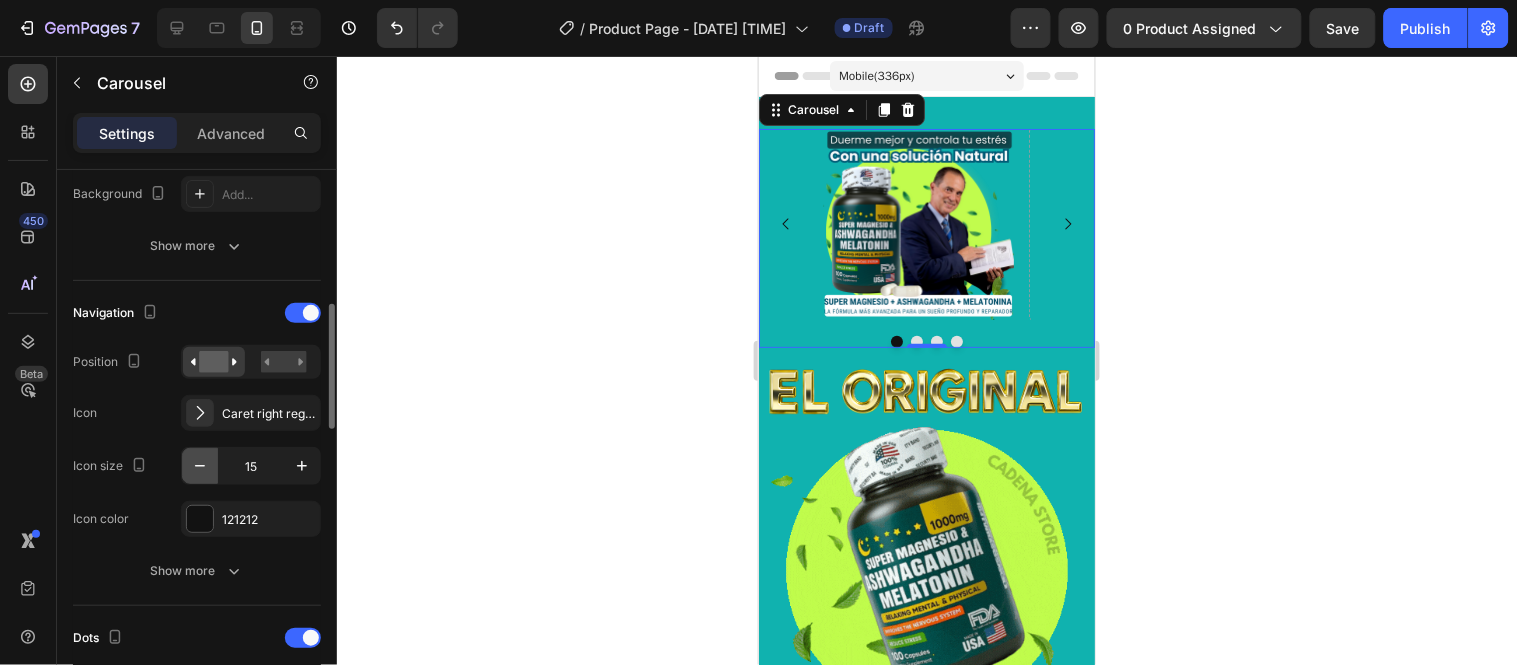 click at bounding box center (200, 466) 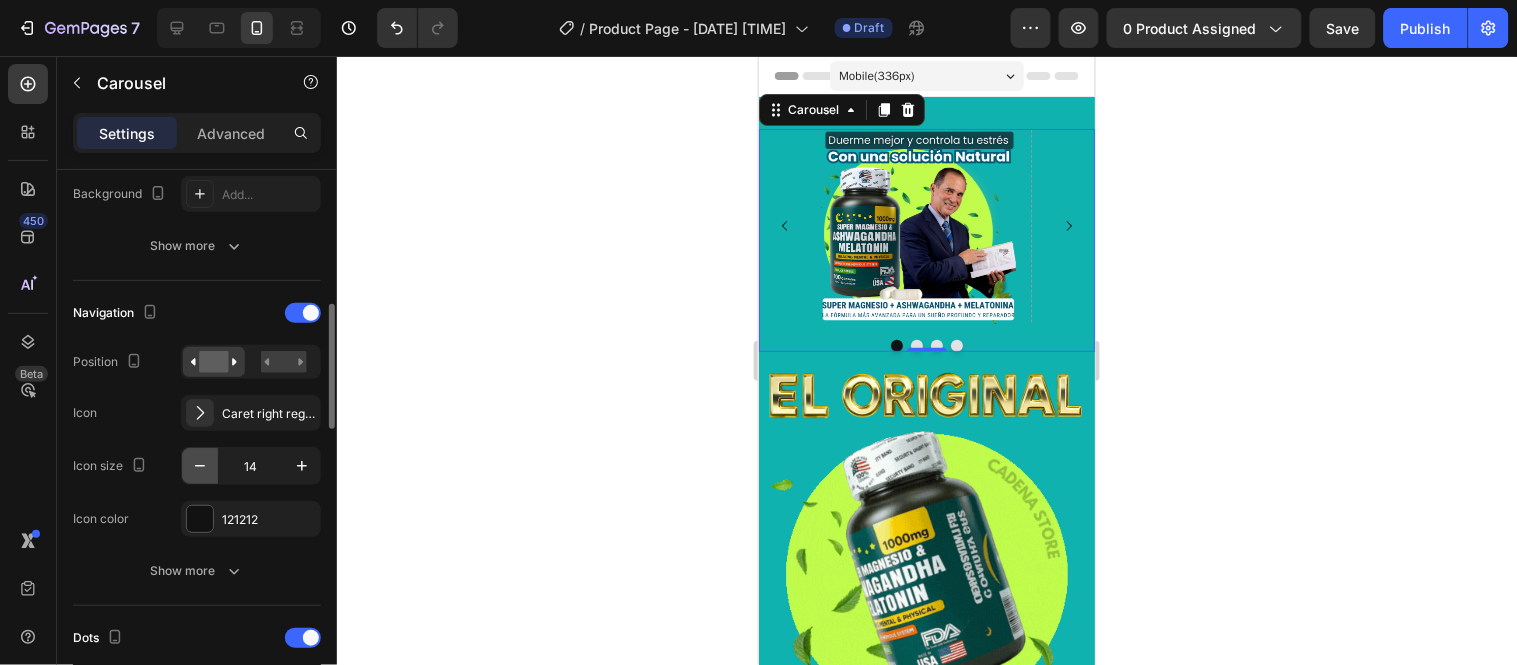 click at bounding box center [200, 466] 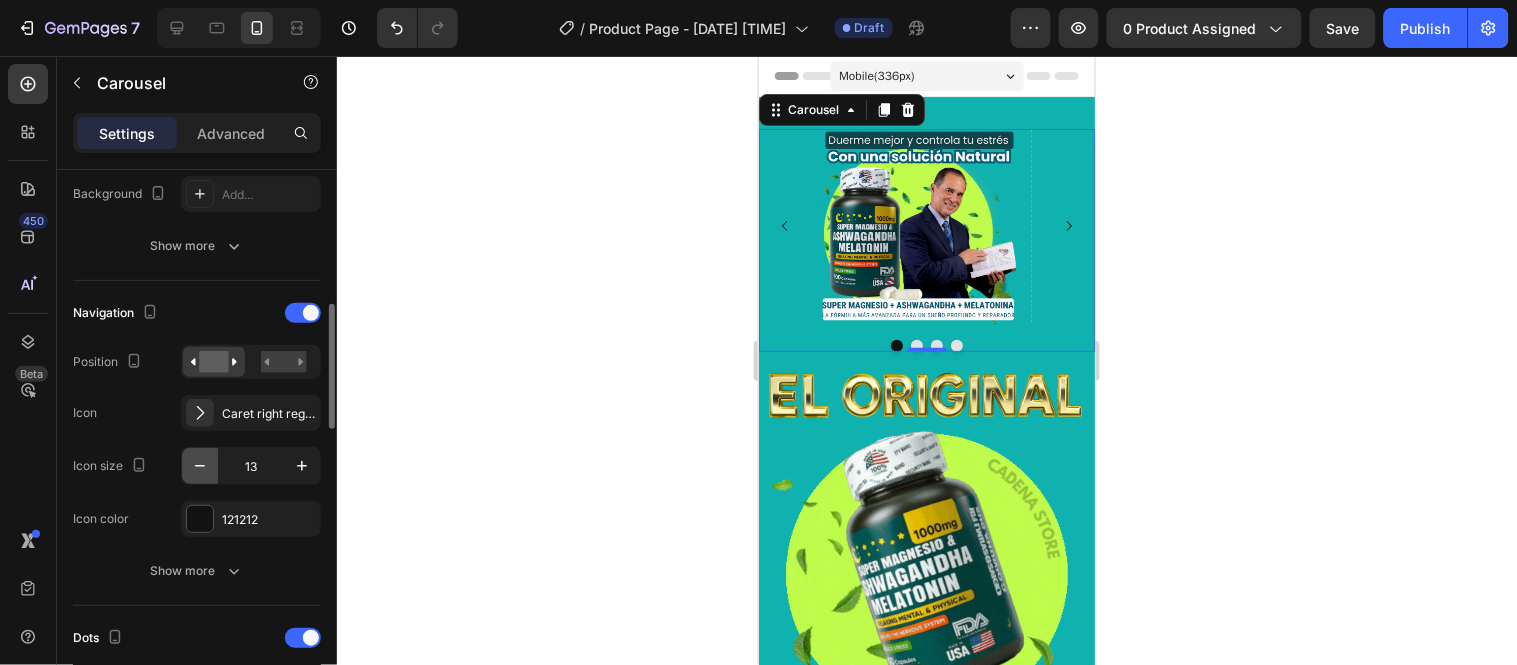 click at bounding box center (200, 466) 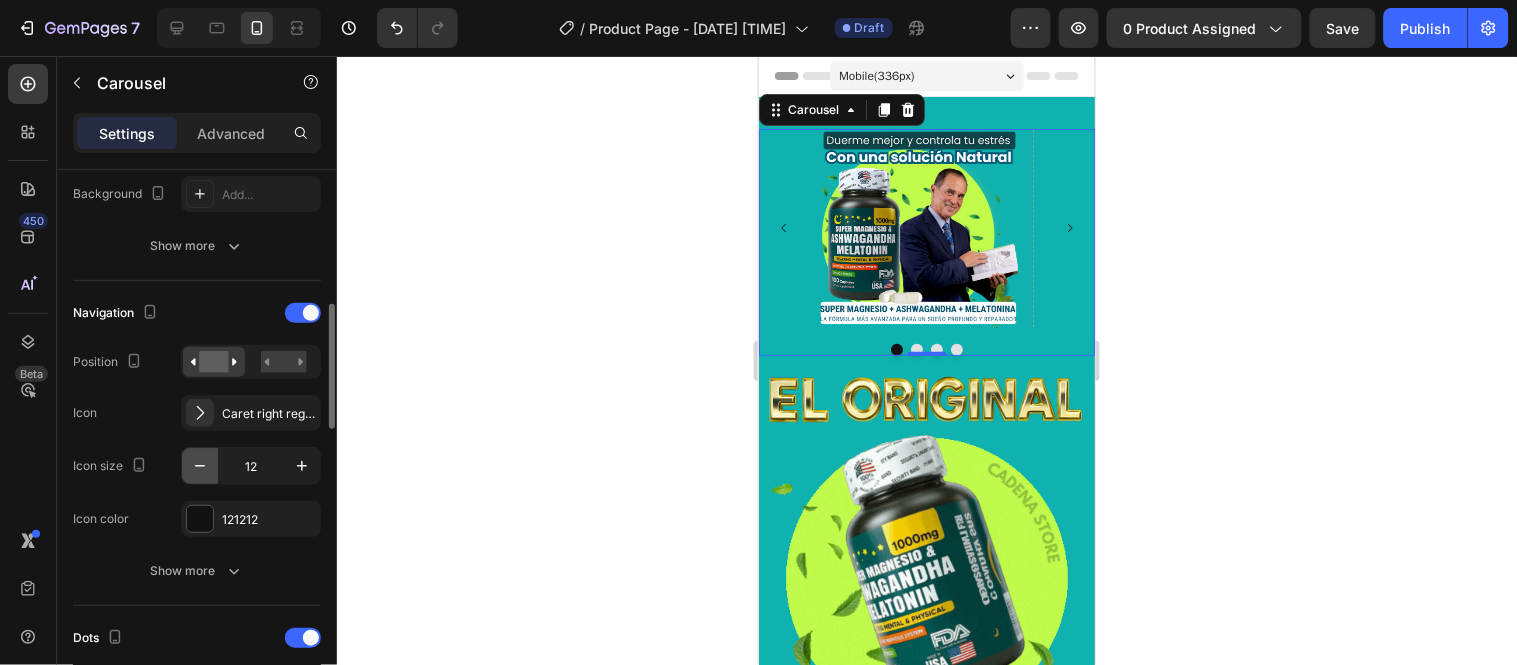 click at bounding box center (200, 466) 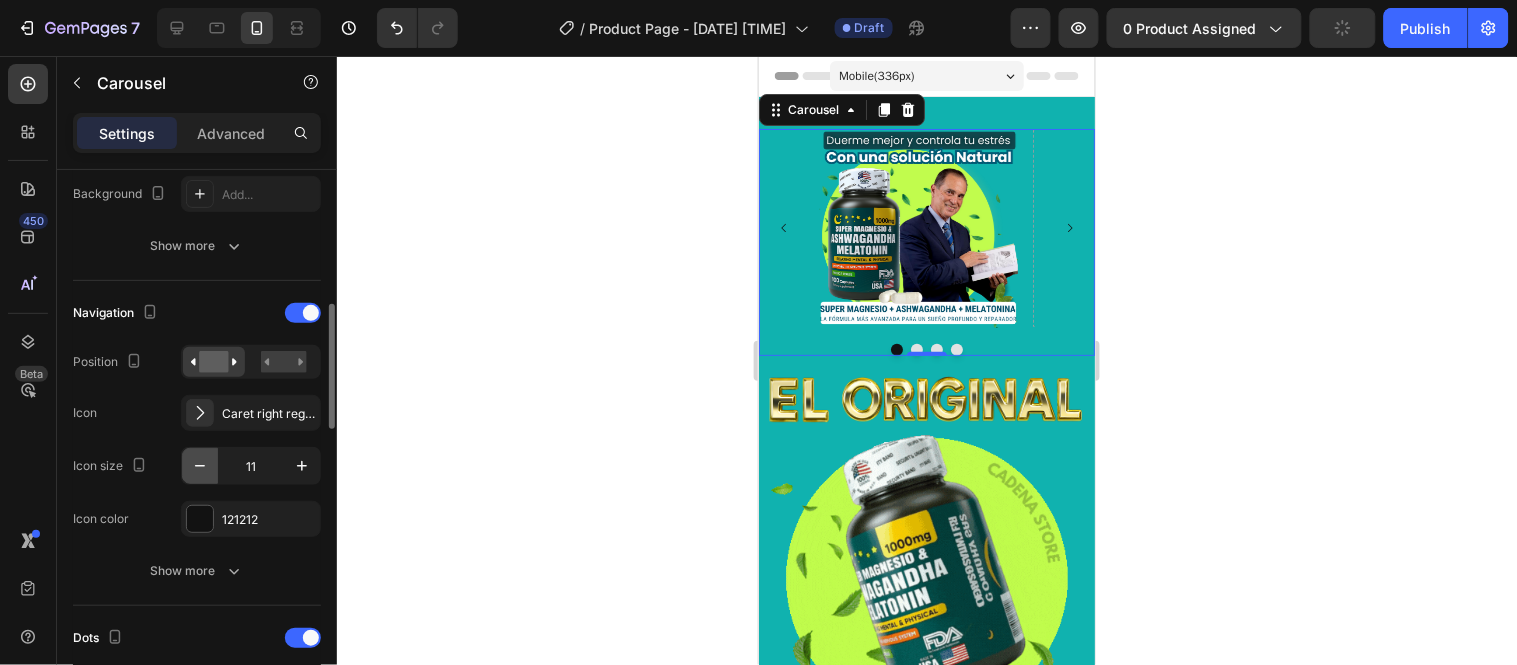click at bounding box center [200, 466] 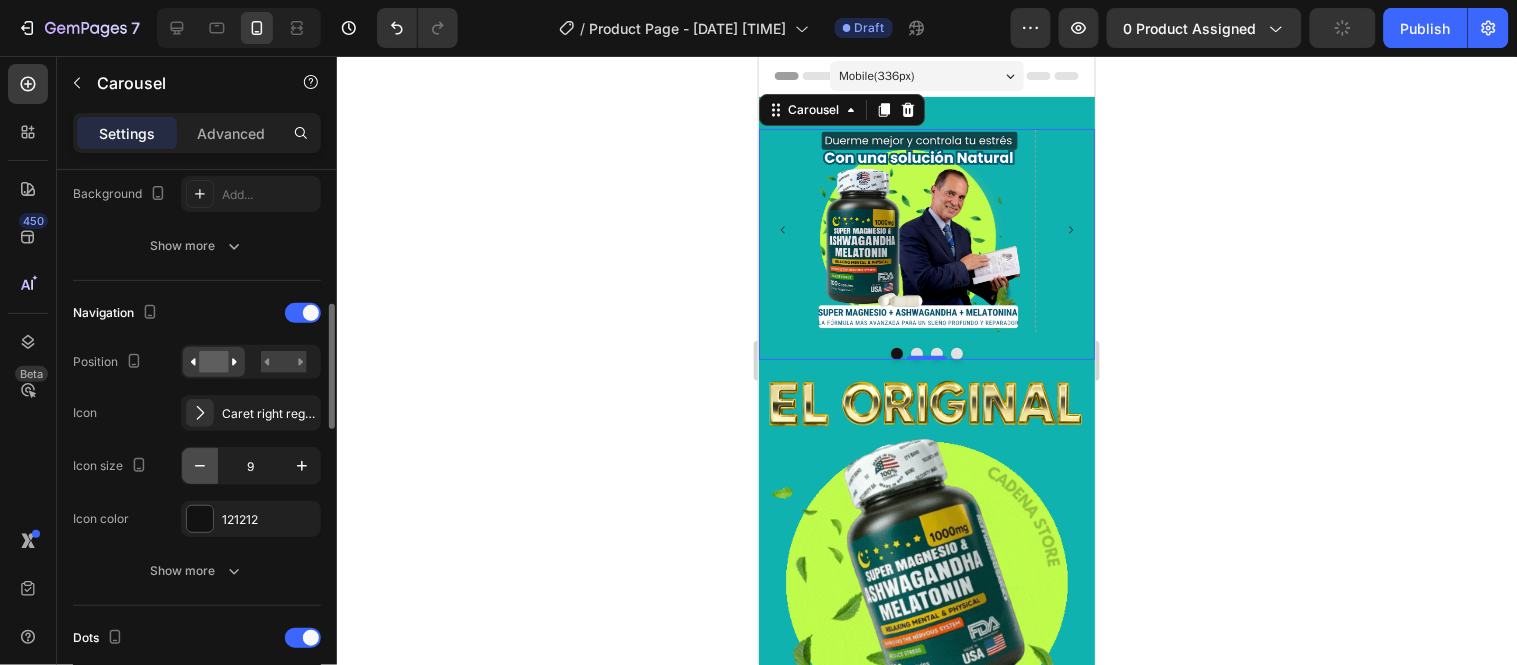 click at bounding box center (200, 466) 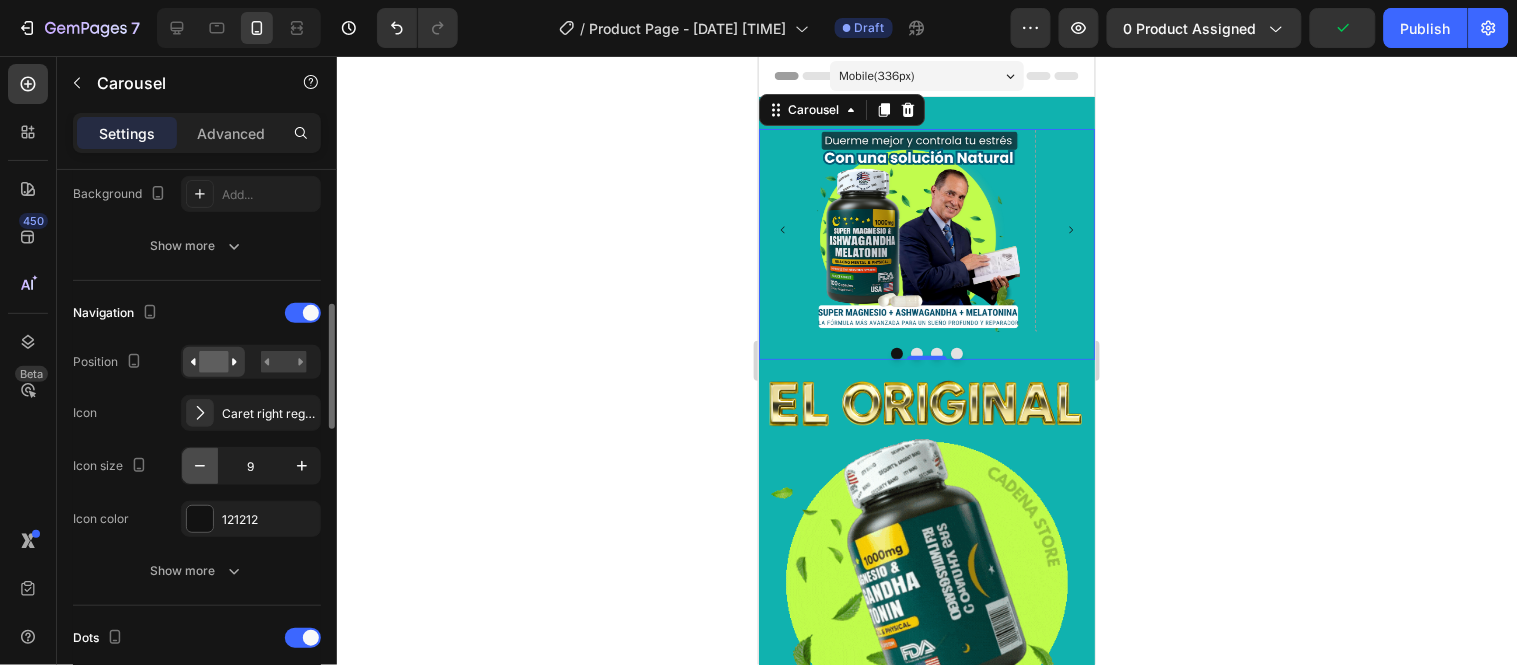 click at bounding box center [200, 466] 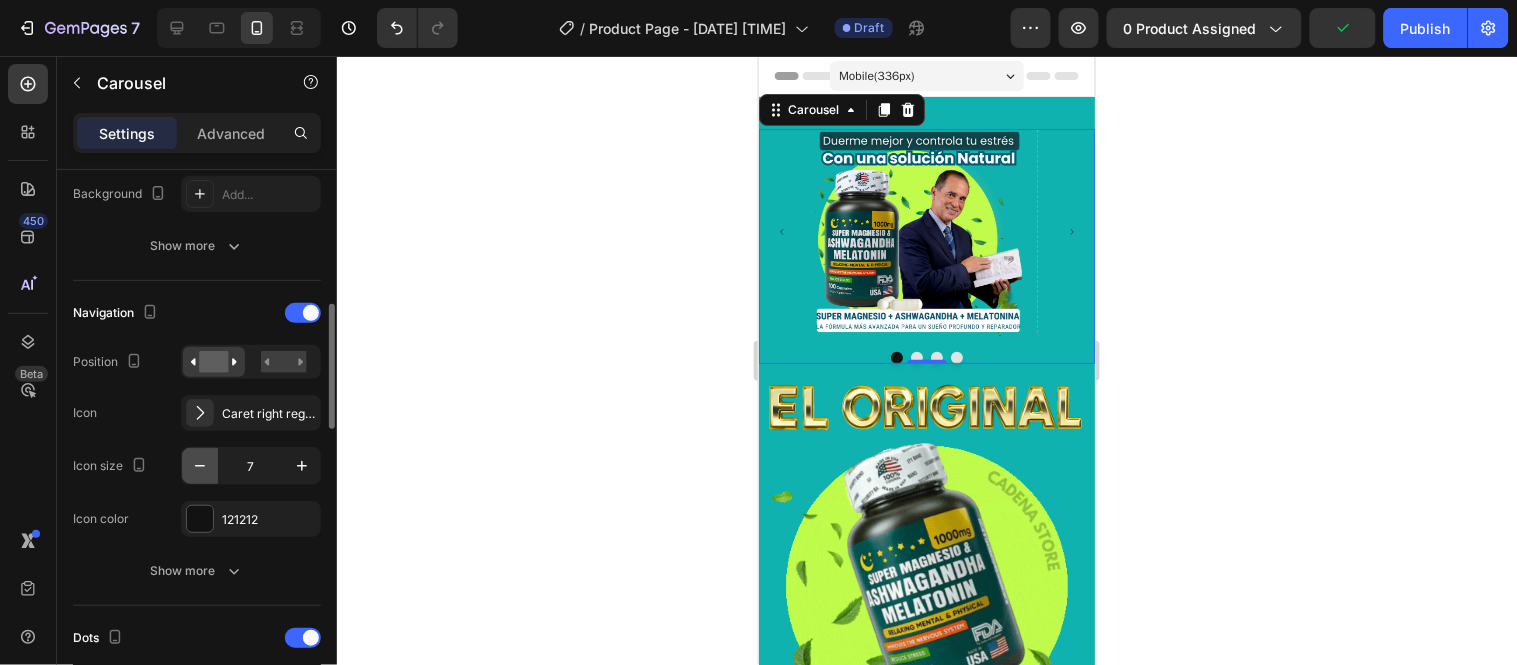 click at bounding box center [200, 466] 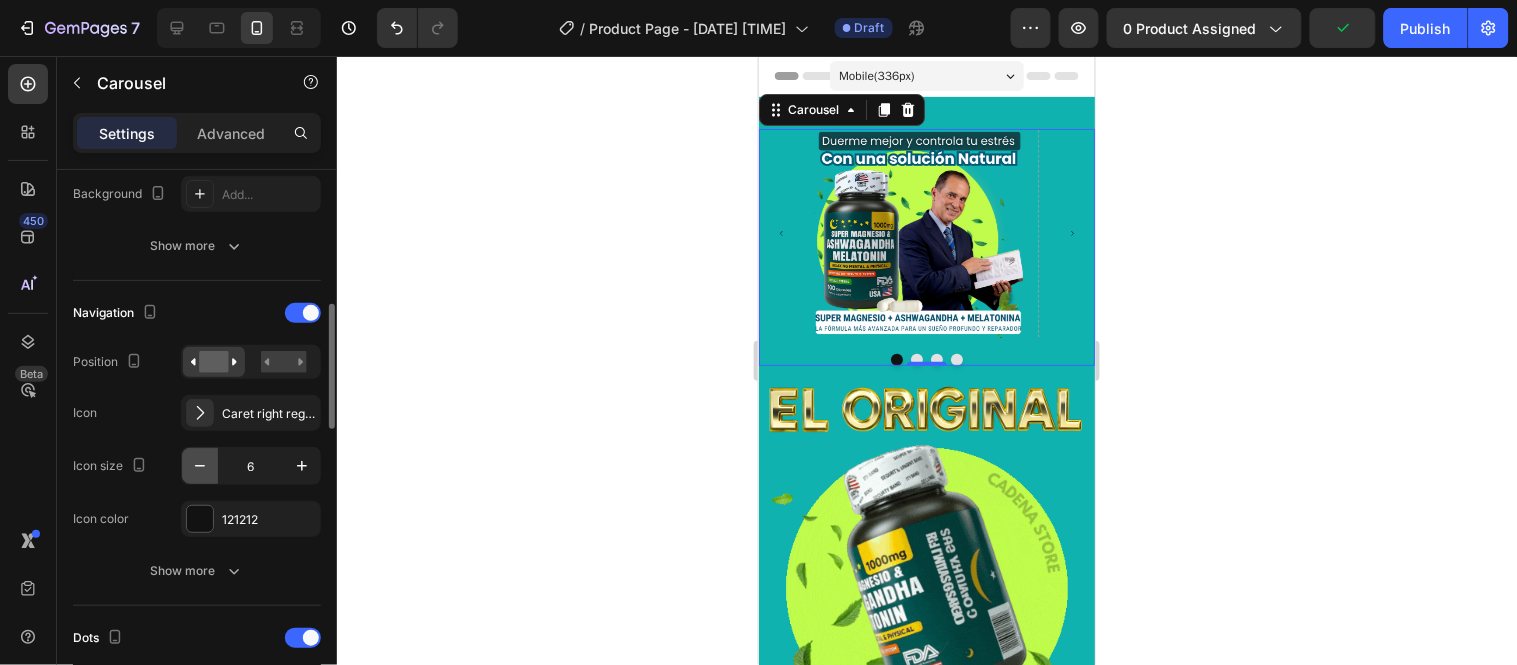 click at bounding box center [200, 466] 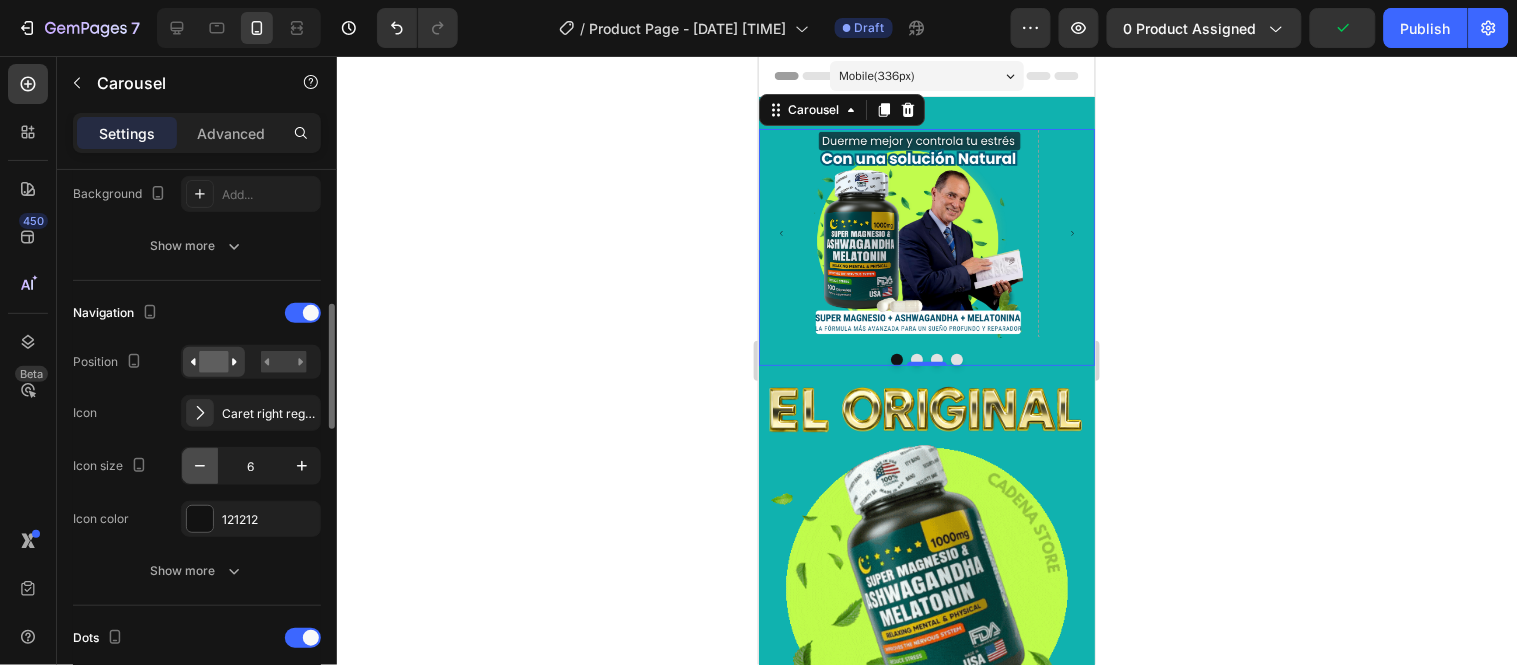 click at bounding box center [200, 466] 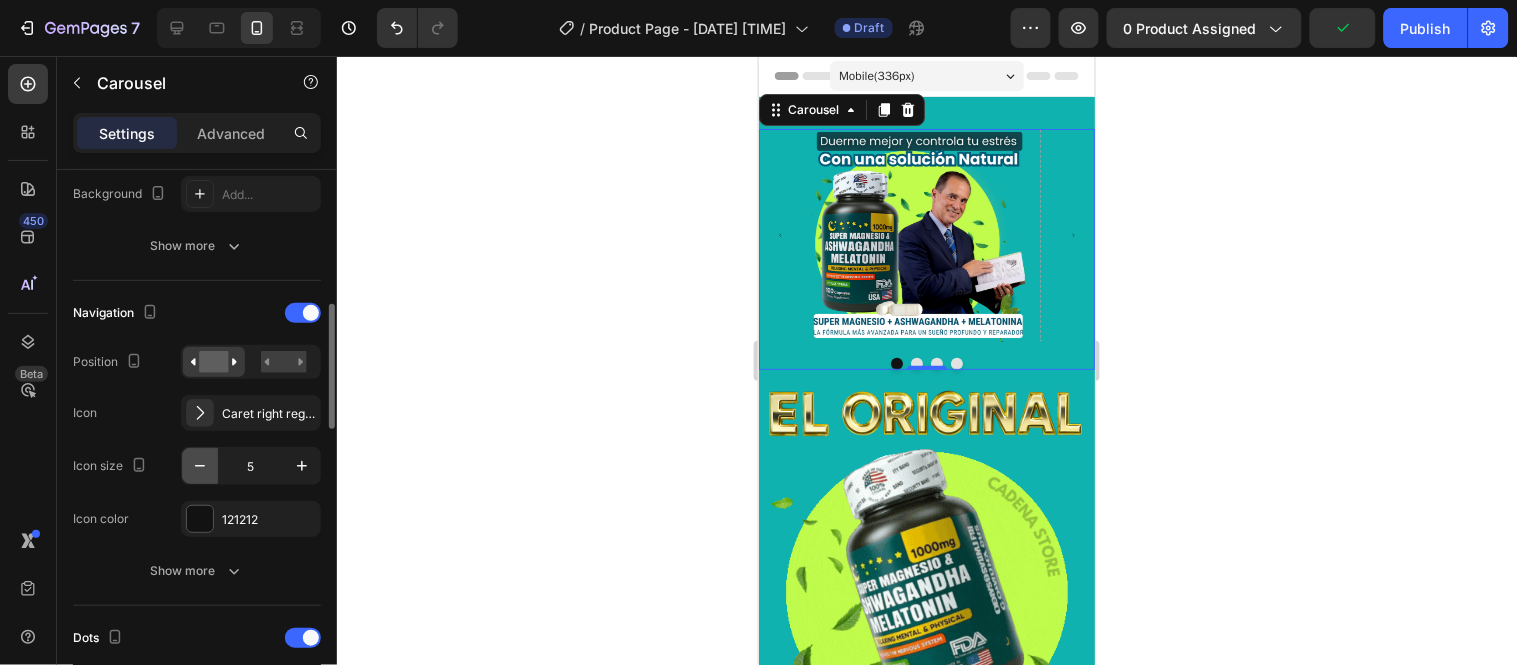 click at bounding box center (200, 466) 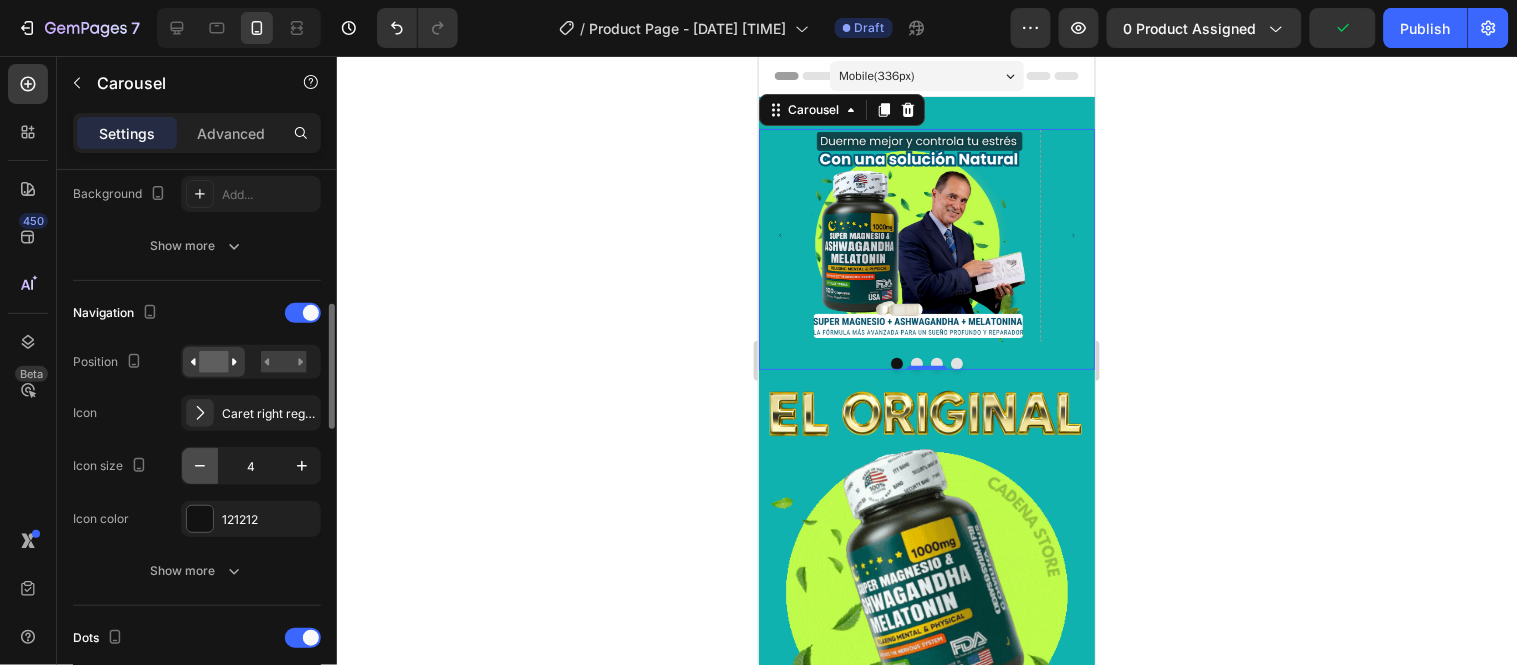click at bounding box center [200, 466] 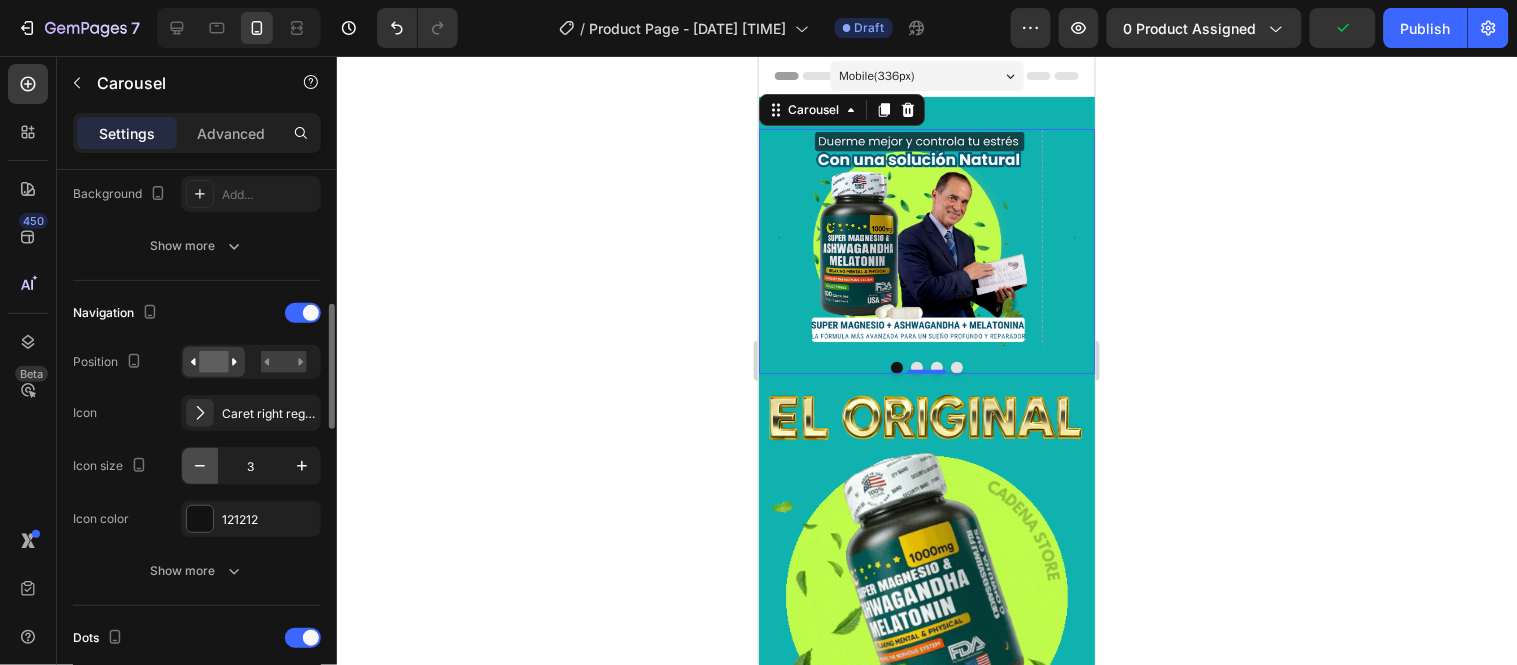 click at bounding box center [200, 466] 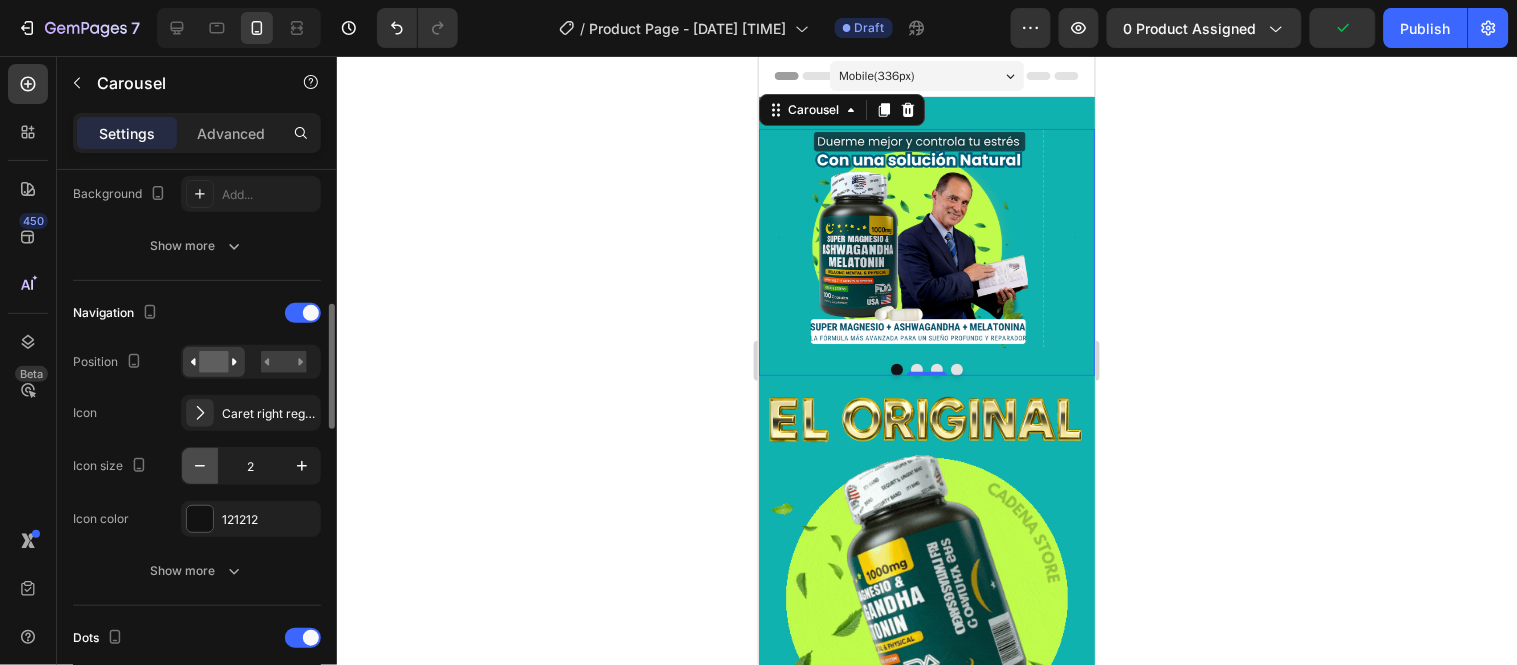 type on "1" 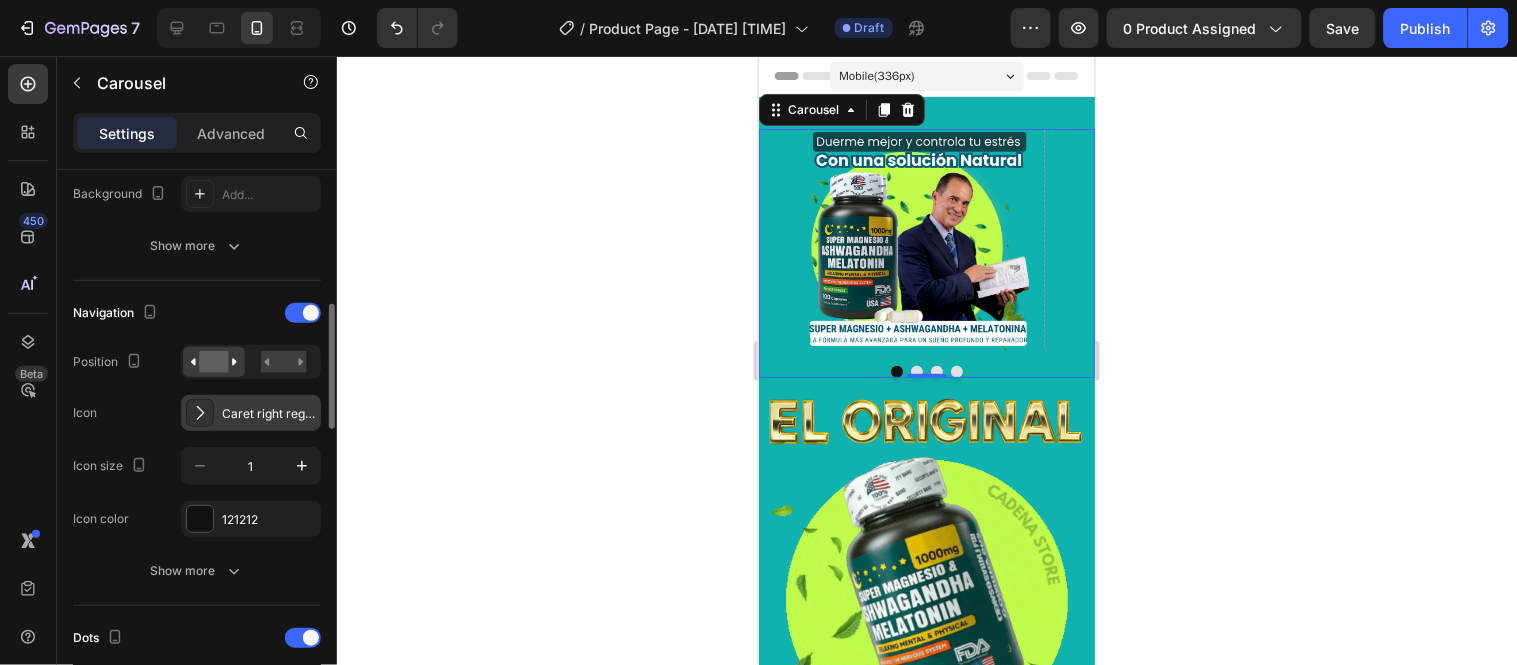click on "Caret right regular" at bounding box center [269, 414] 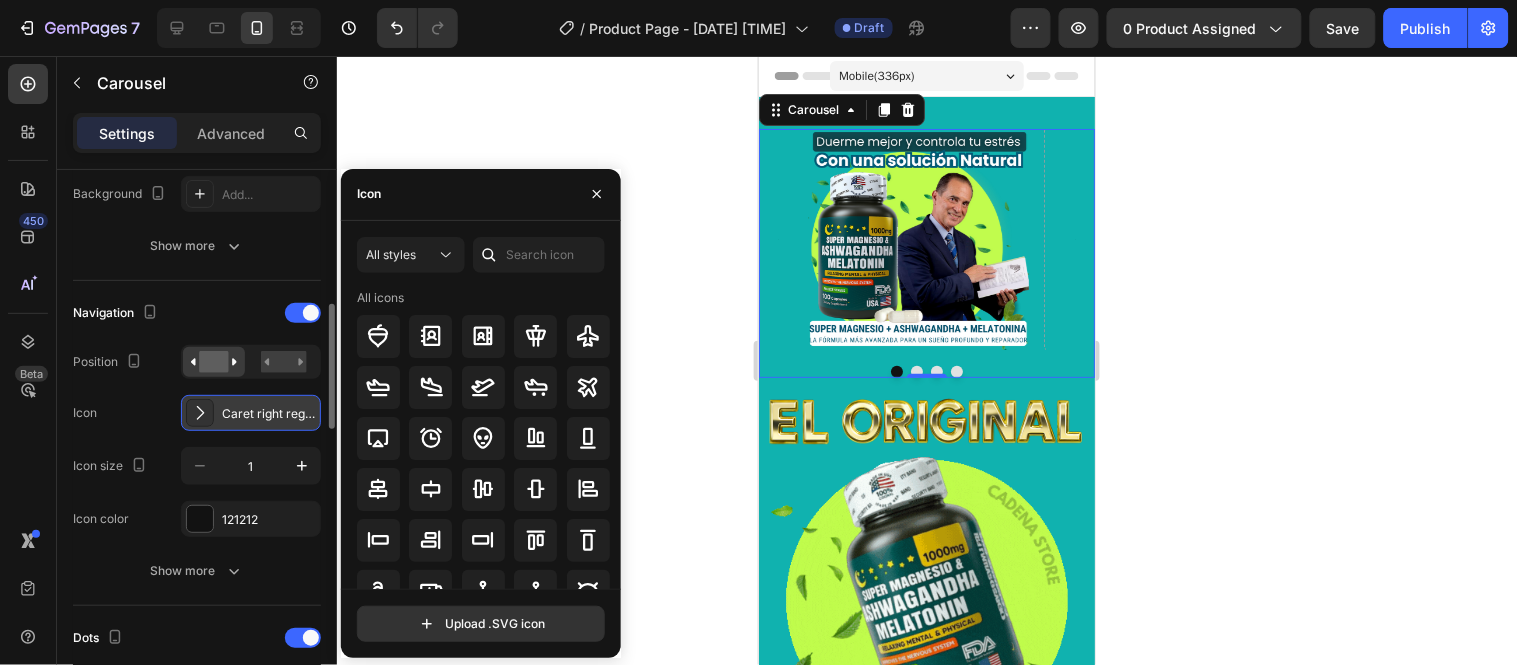 click on "Caret right regular" at bounding box center [269, 414] 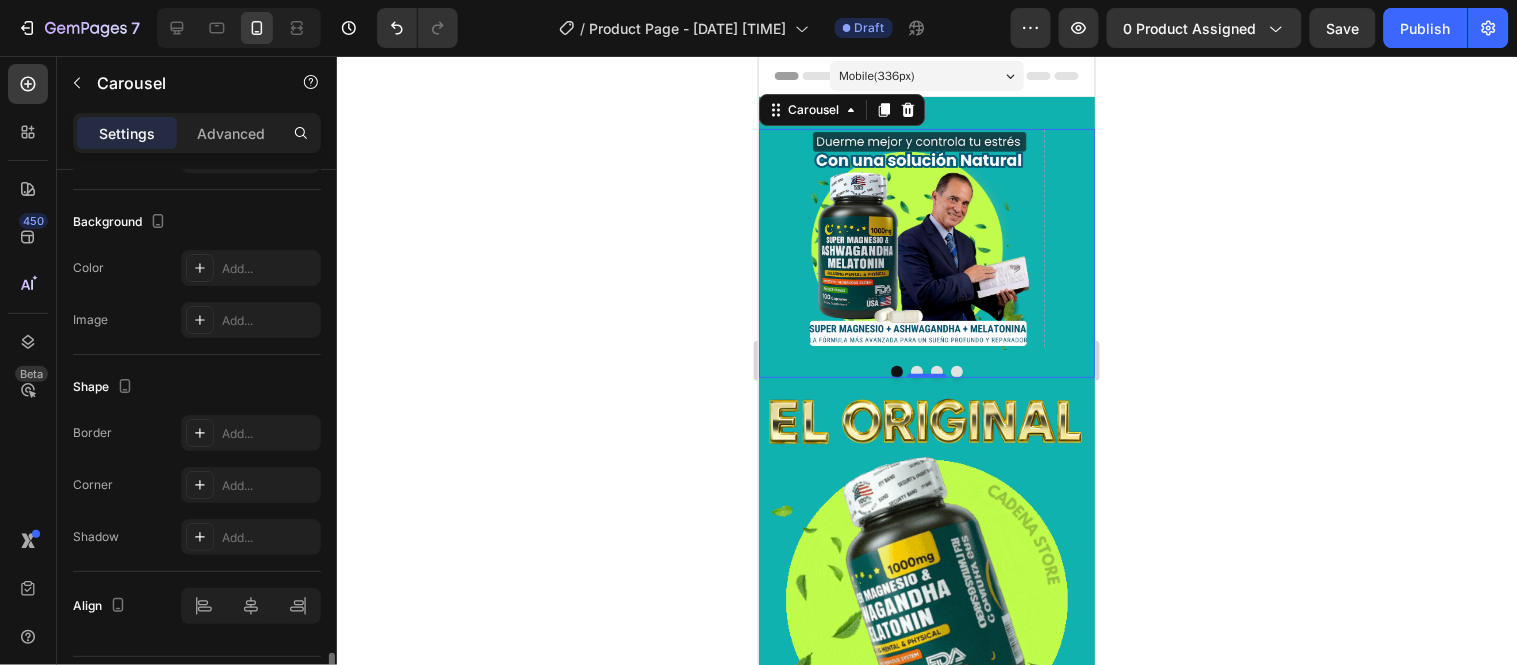 scroll, scrollTop: 1873, scrollLeft: 0, axis: vertical 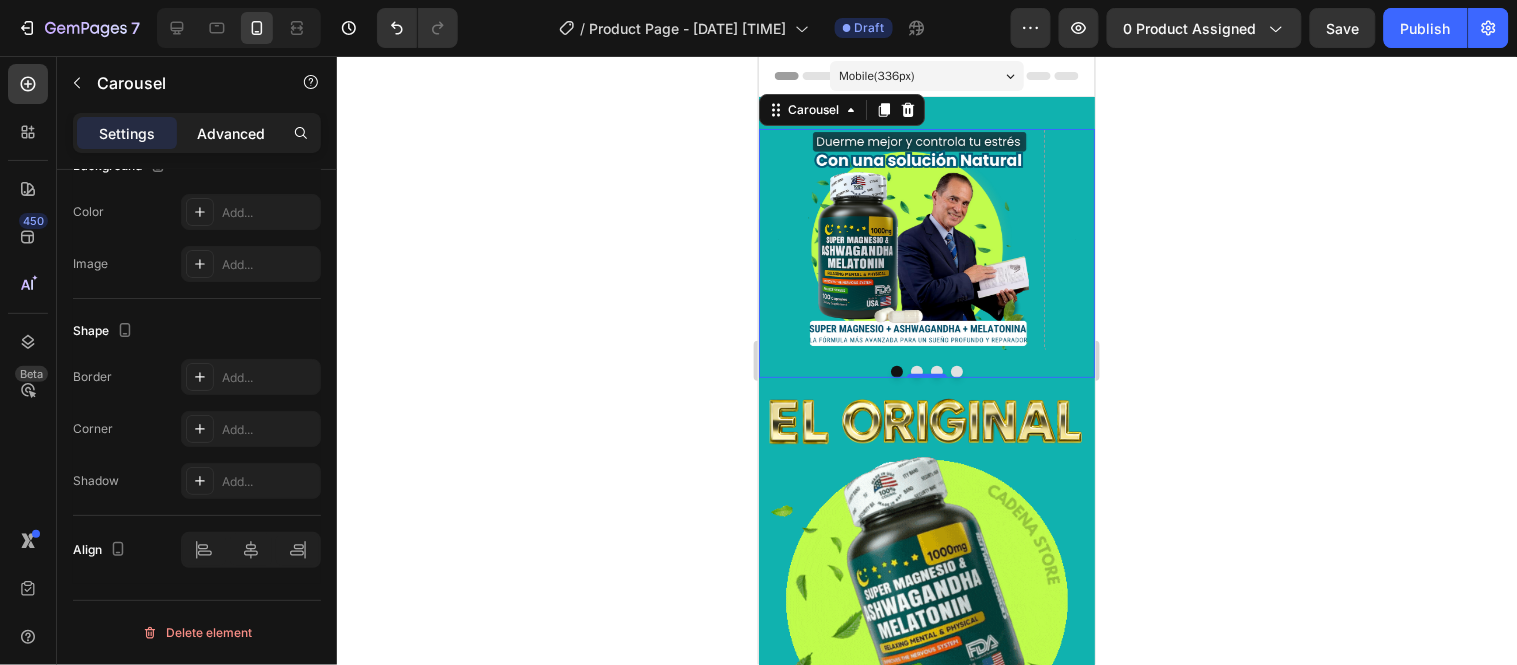 click on "Advanced" at bounding box center [231, 133] 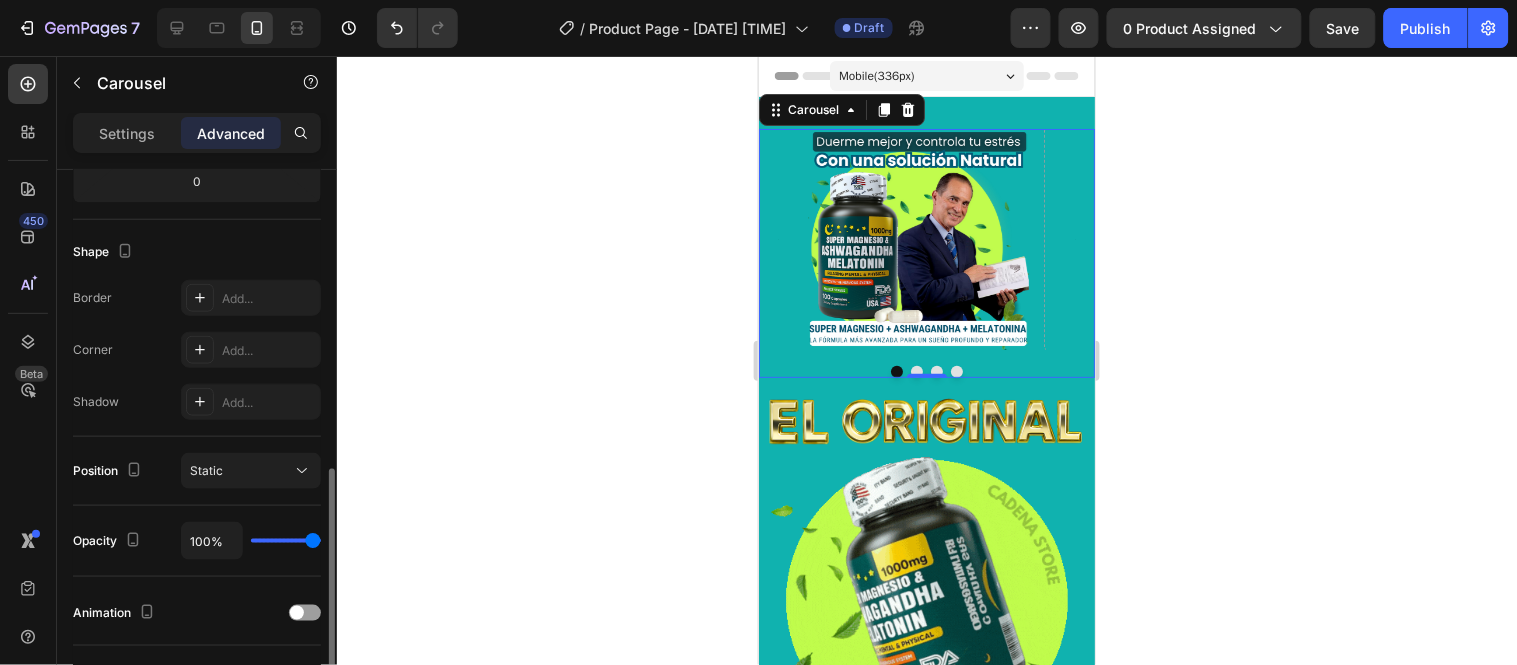 scroll, scrollTop: 546, scrollLeft: 0, axis: vertical 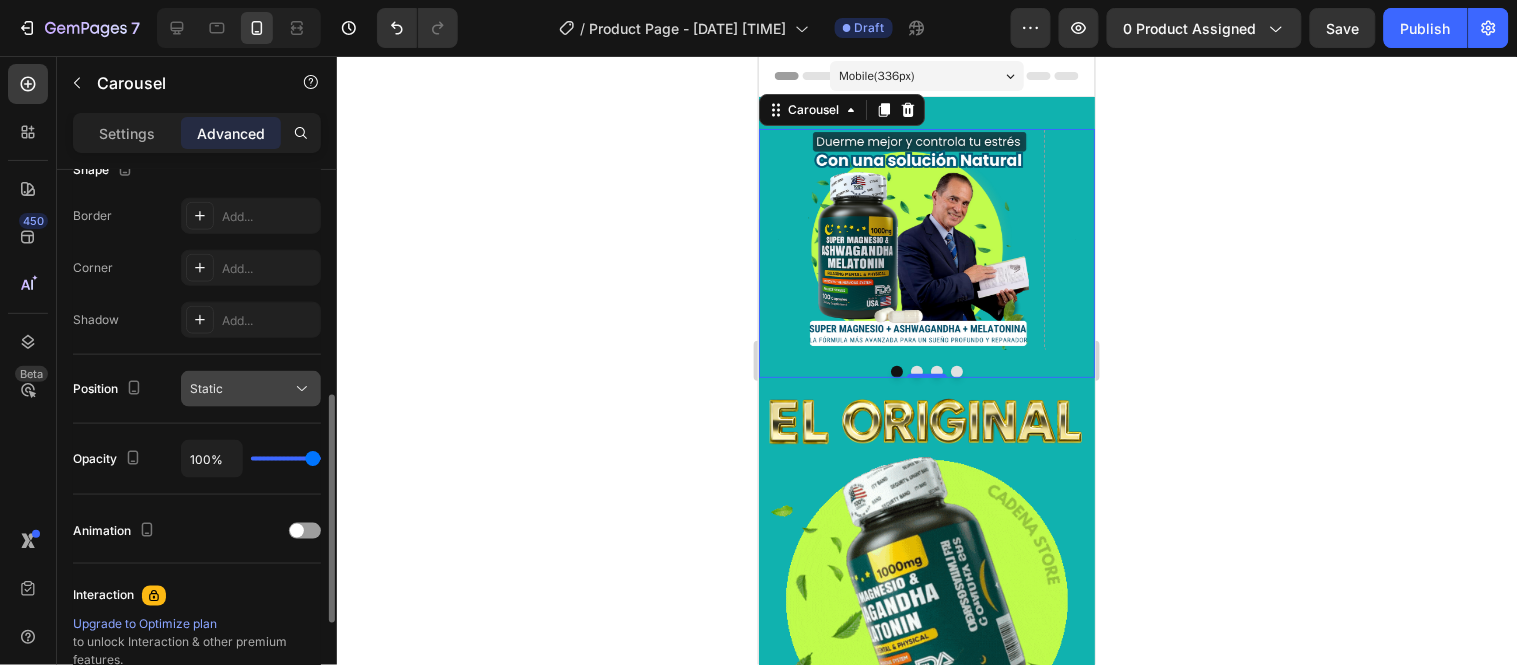 click on "Static" at bounding box center (241, 389) 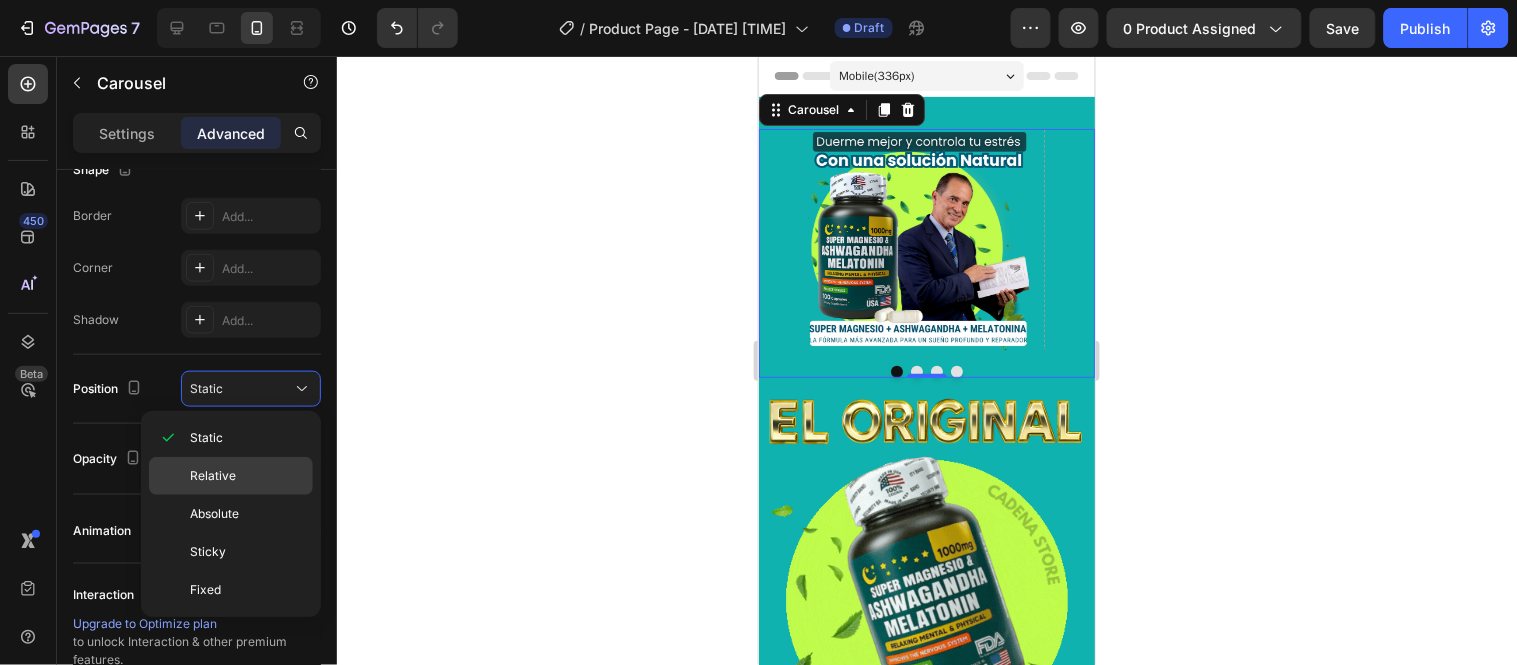 click on "Relative" at bounding box center (213, 476) 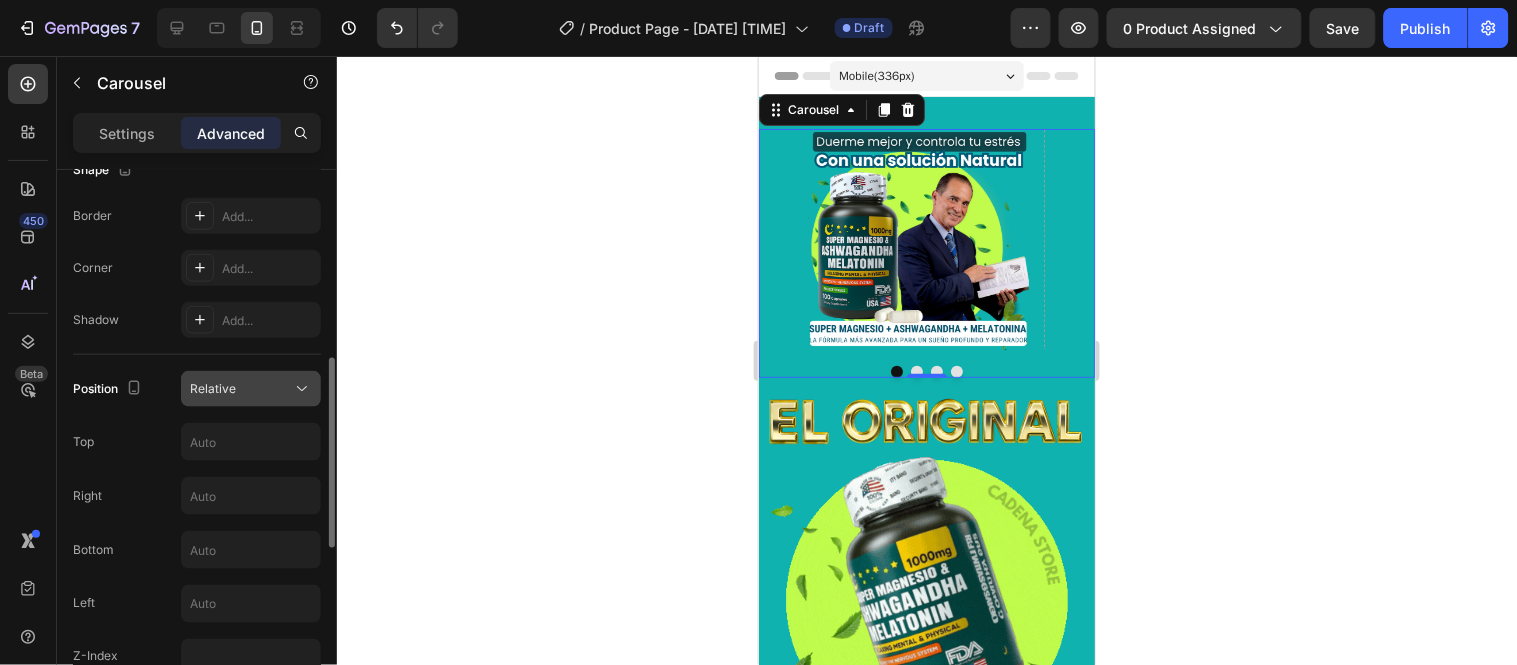 click on "Relative" 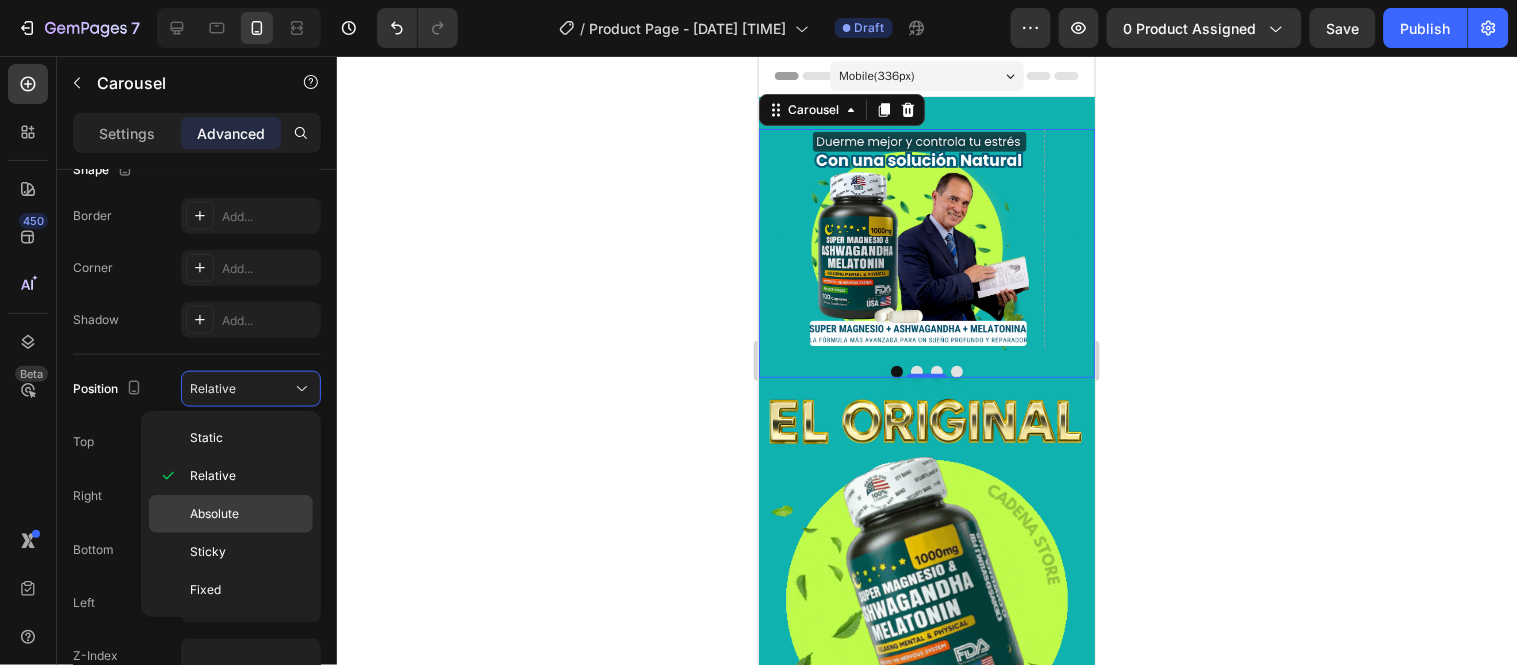 click on "Absolute" at bounding box center [214, 514] 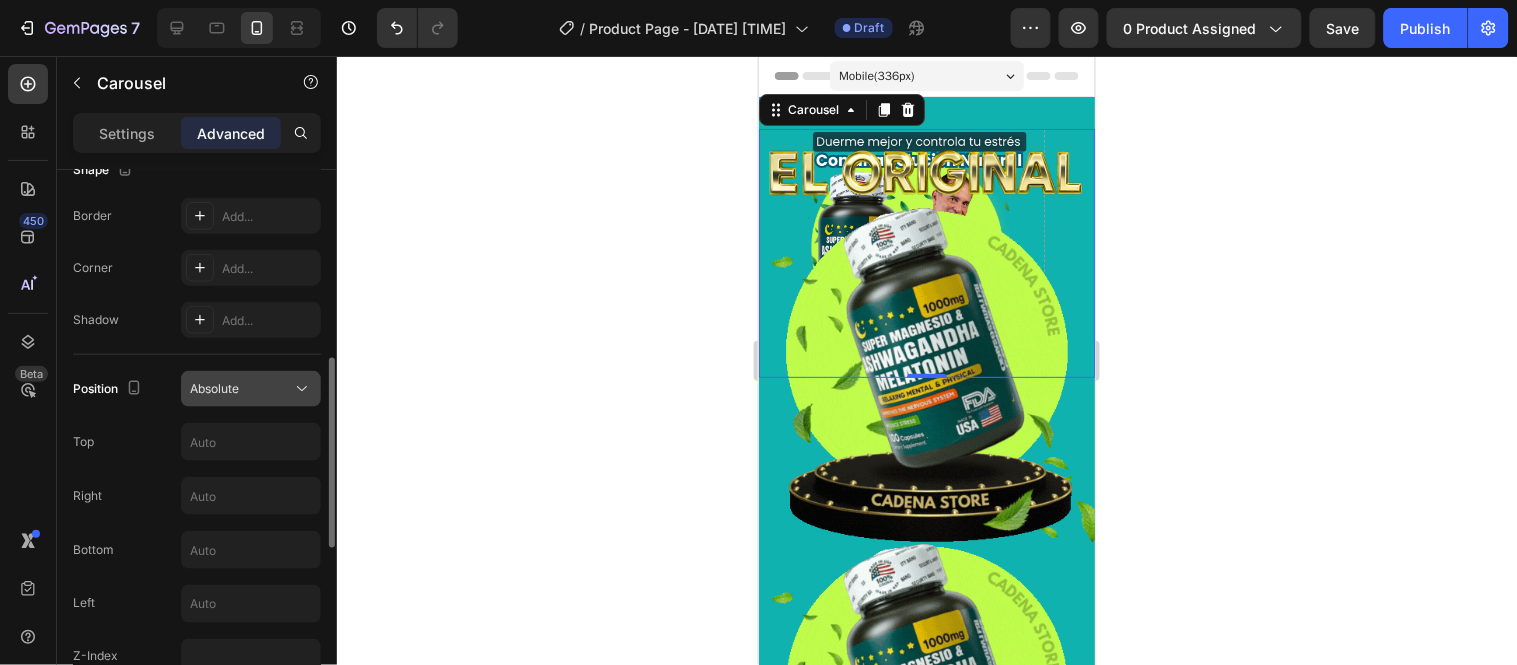 click on "Absolute" at bounding box center [241, 389] 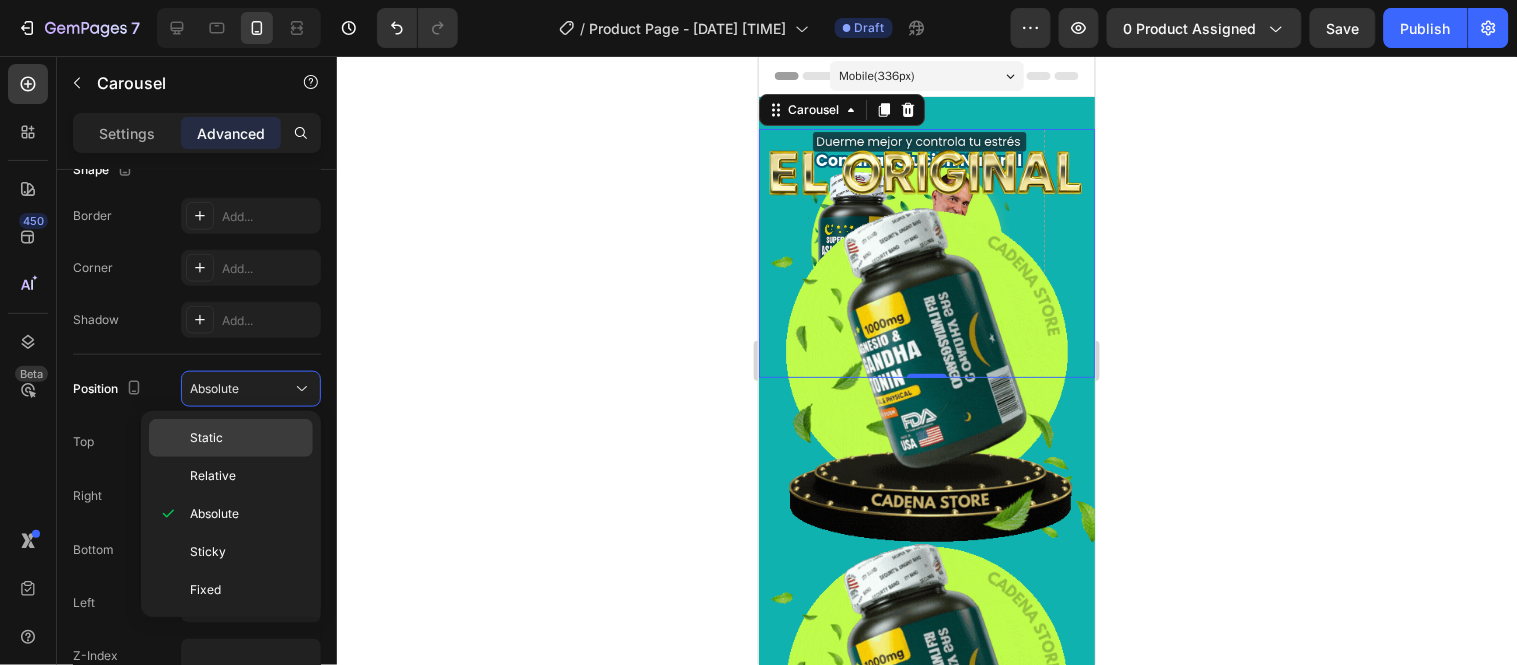 click on "Static" at bounding box center (247, 438) 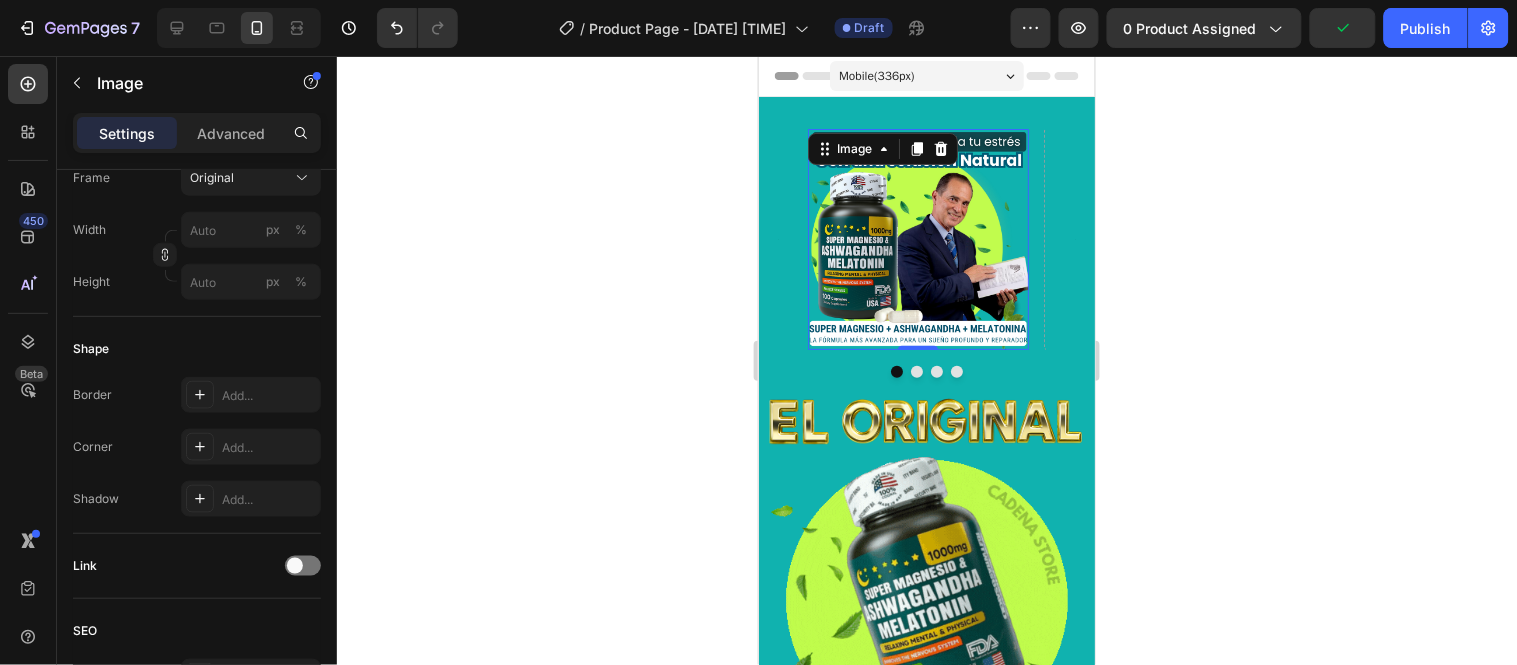 scroll, scrollTop: 0, scrollLeft: 0, axis: both 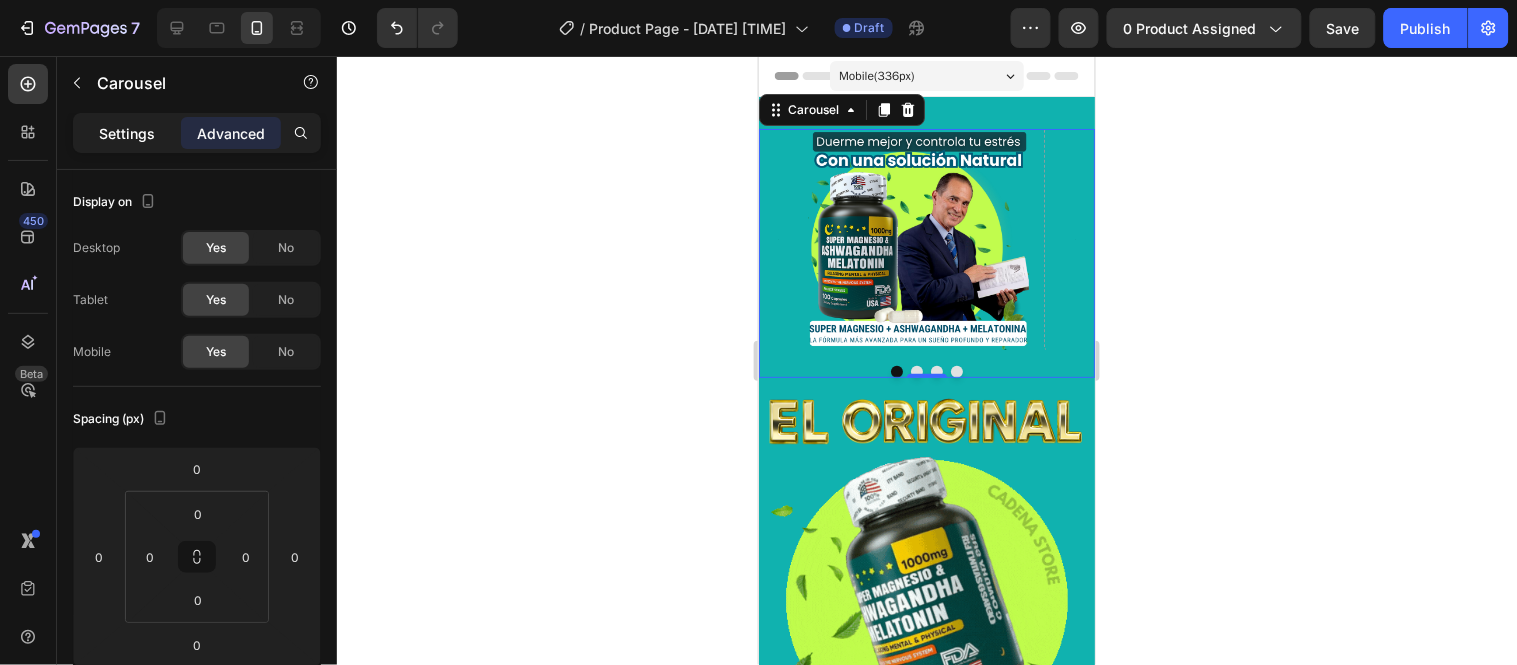 click on "Settings" at bounding box center [127, 133] 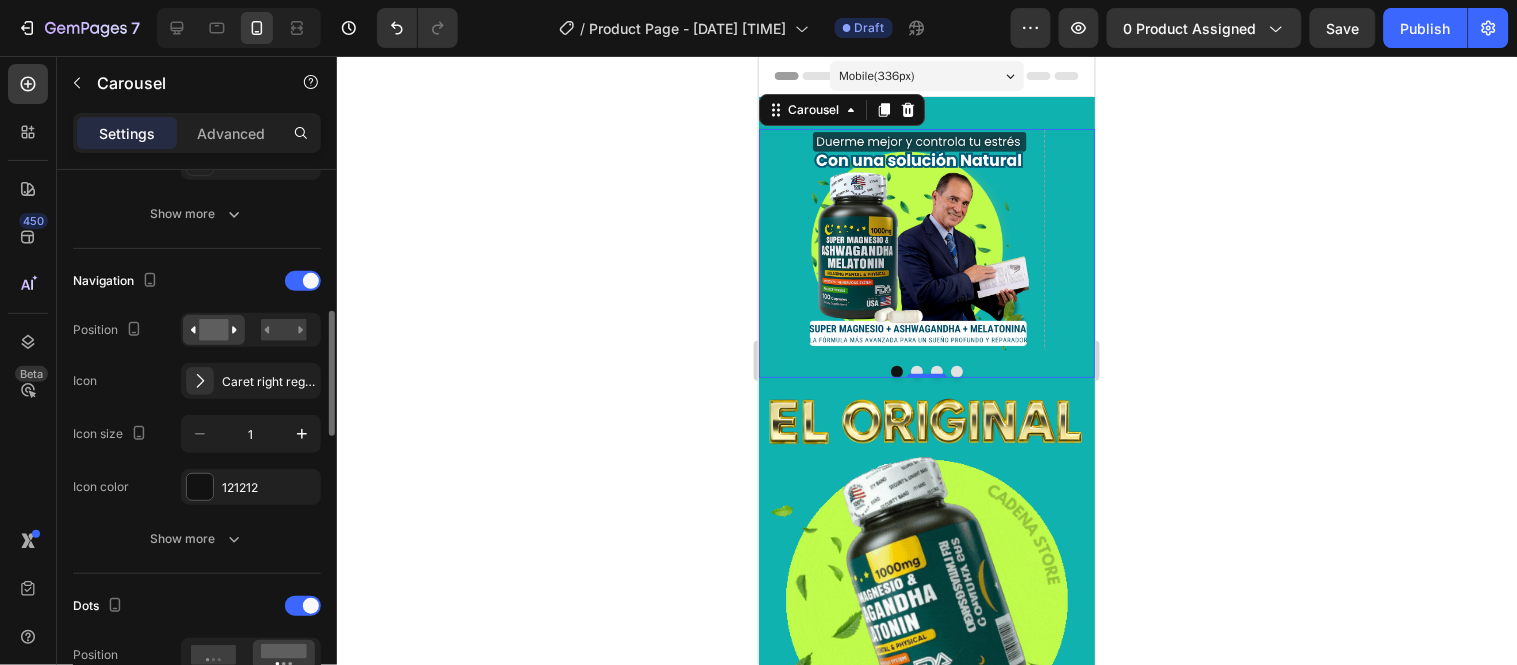 scroll, scrollTop: 622, scrollLeft: 0, axis: vertical 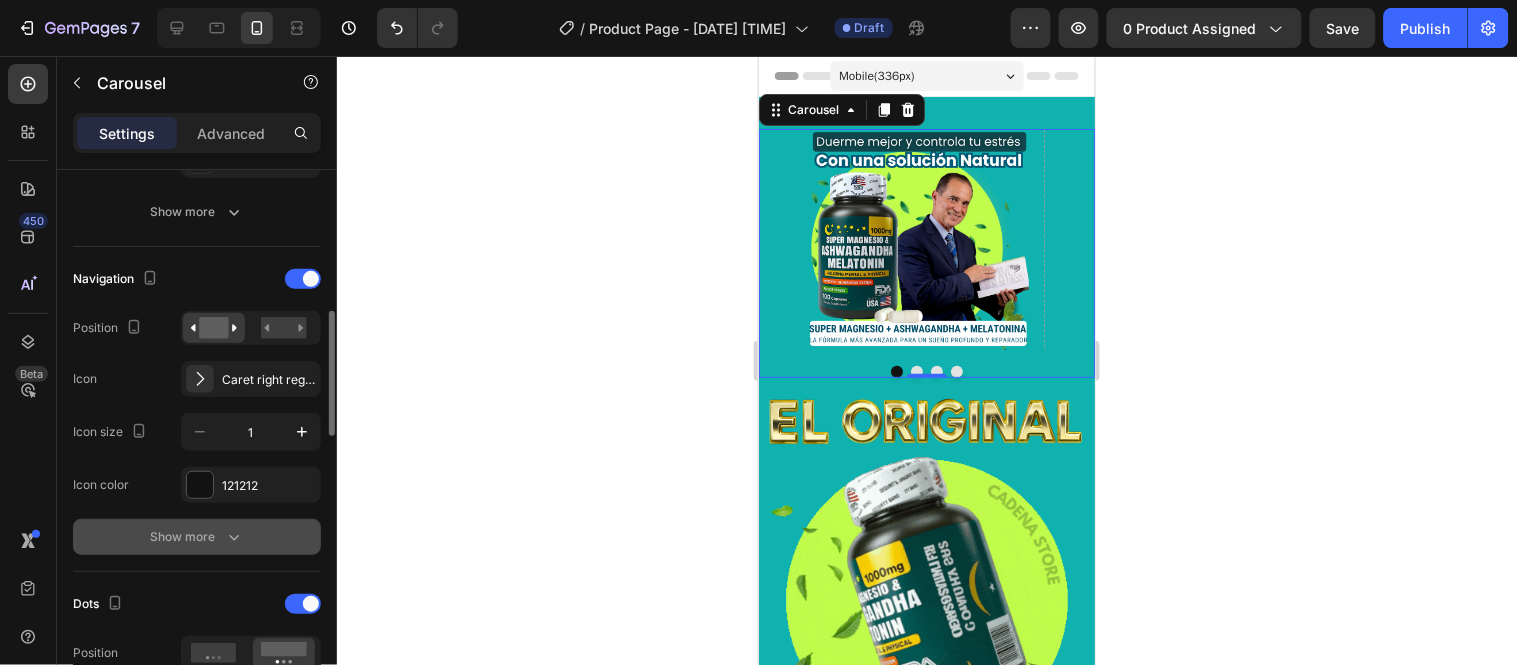click on "Show more" at bounding box center (197, 537) 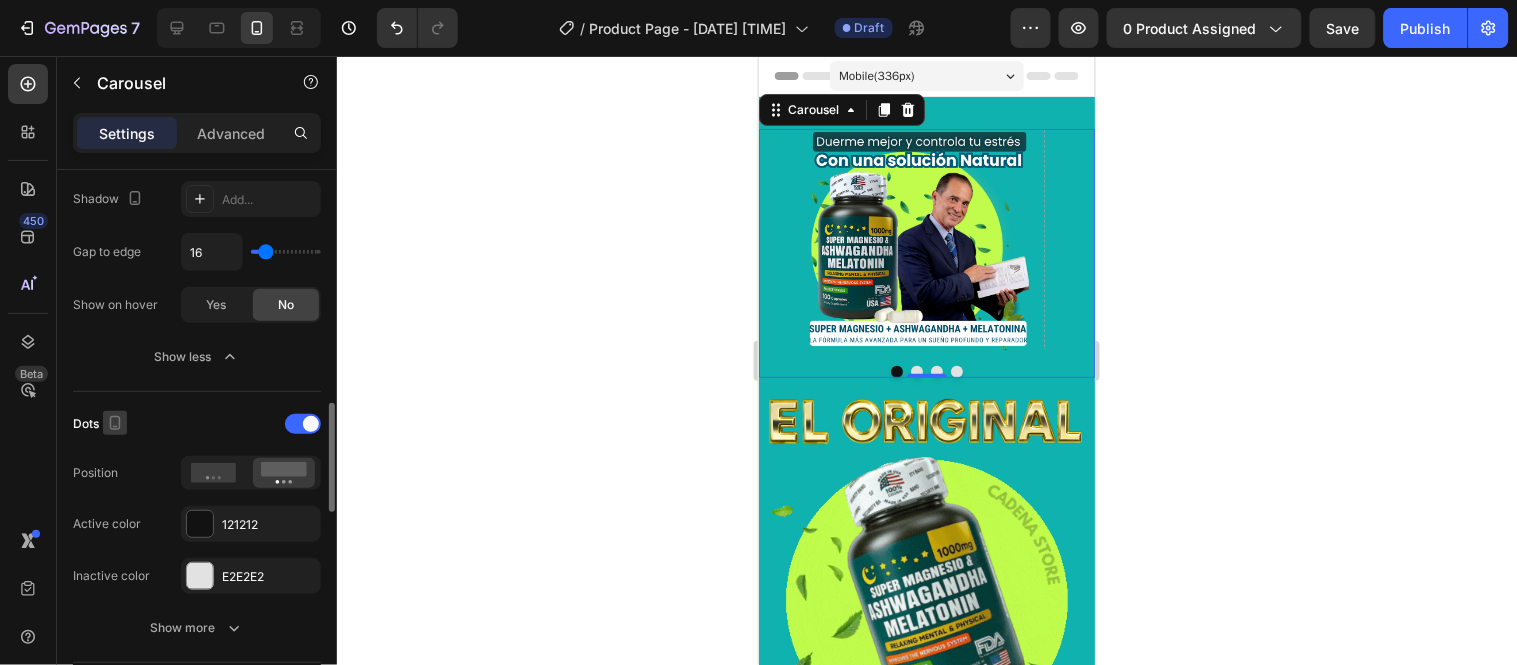 scroll, scrollTop: 1170, scrollLeft: 0, axis: vertical 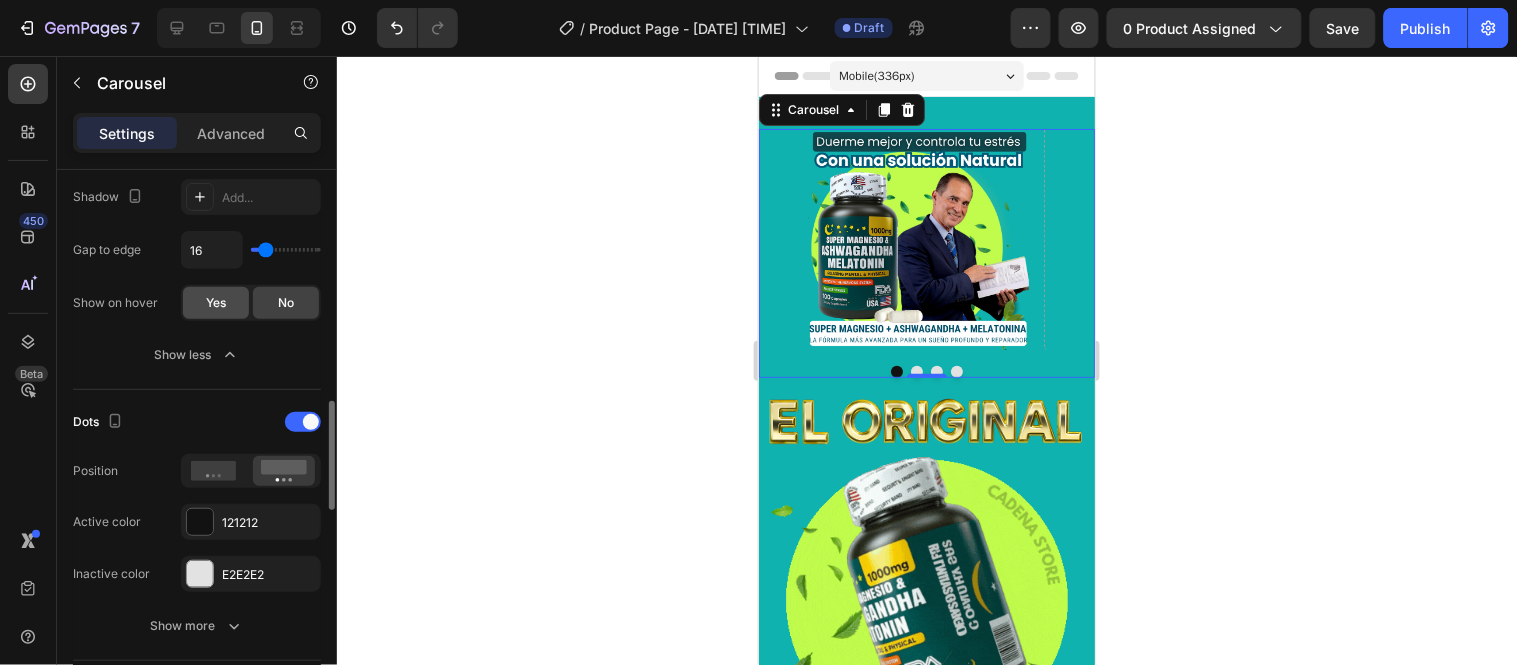 click on "Yes" 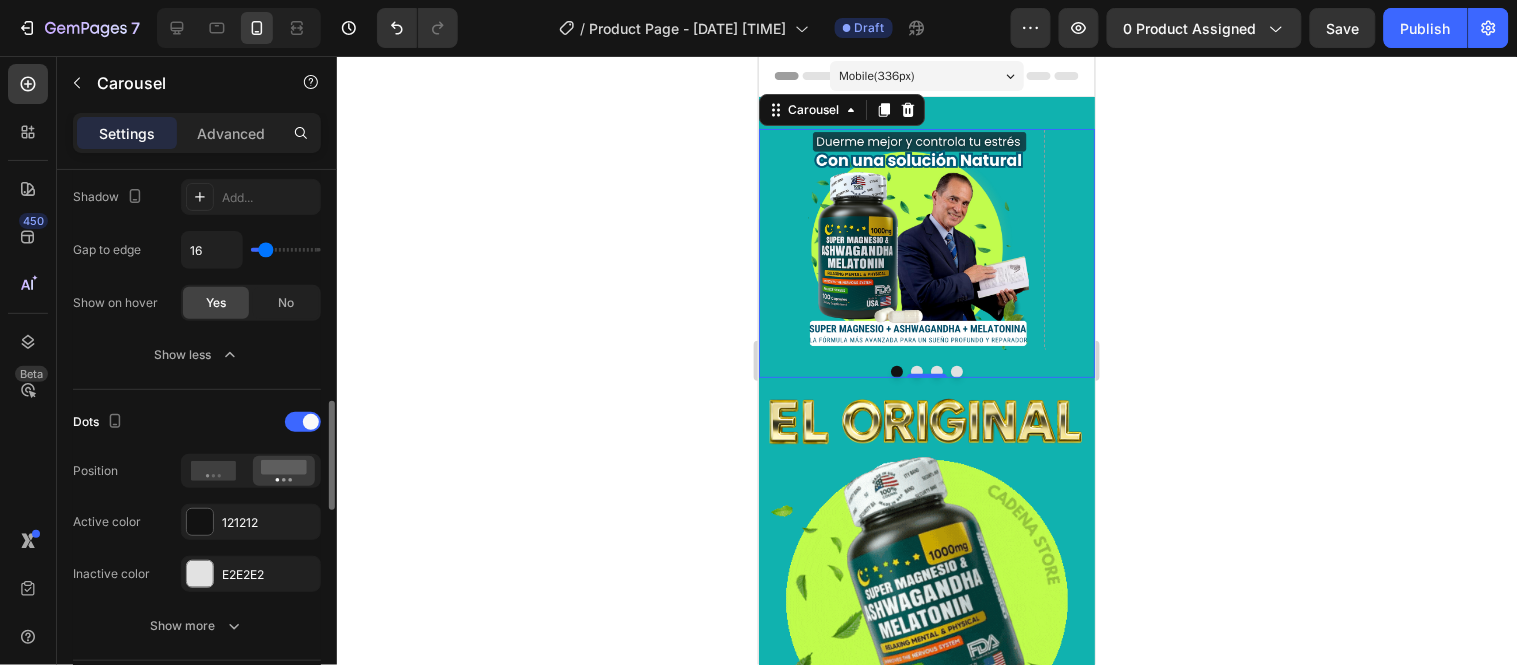 click on "Yes" 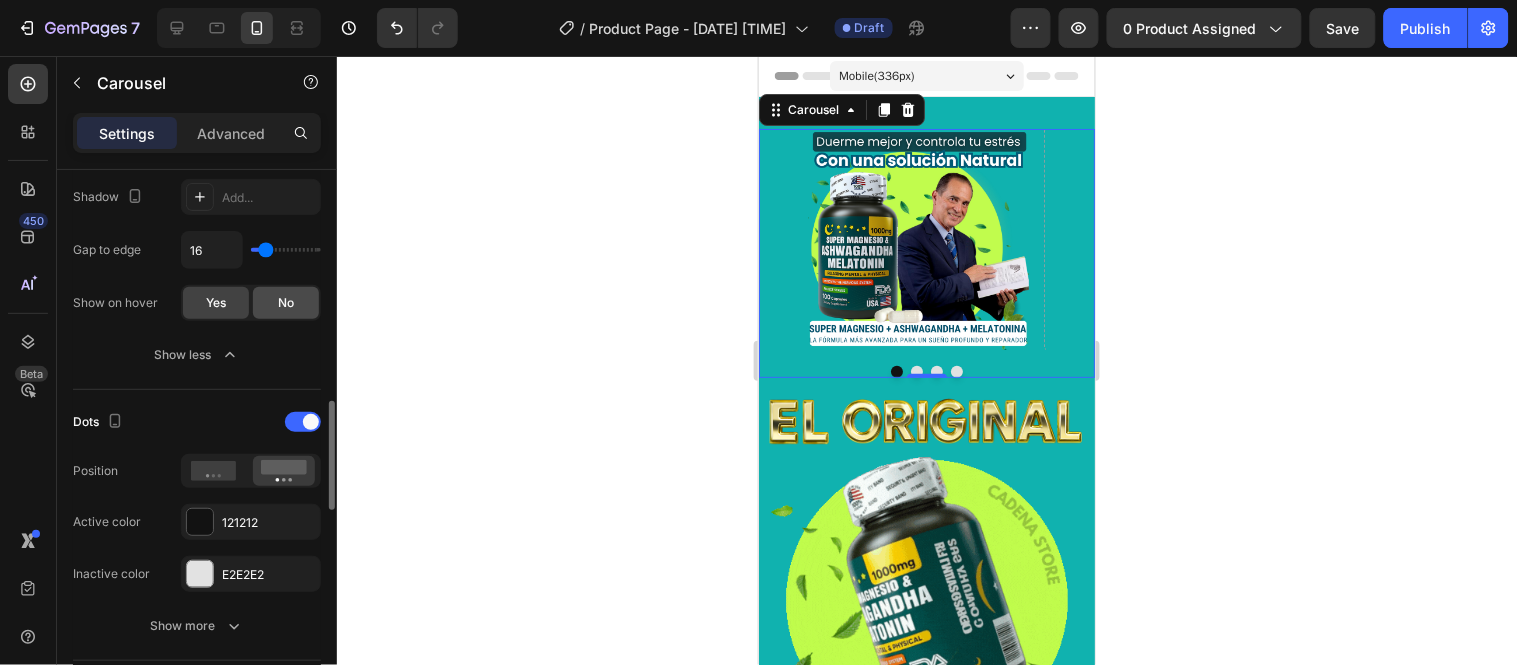 click on "No" 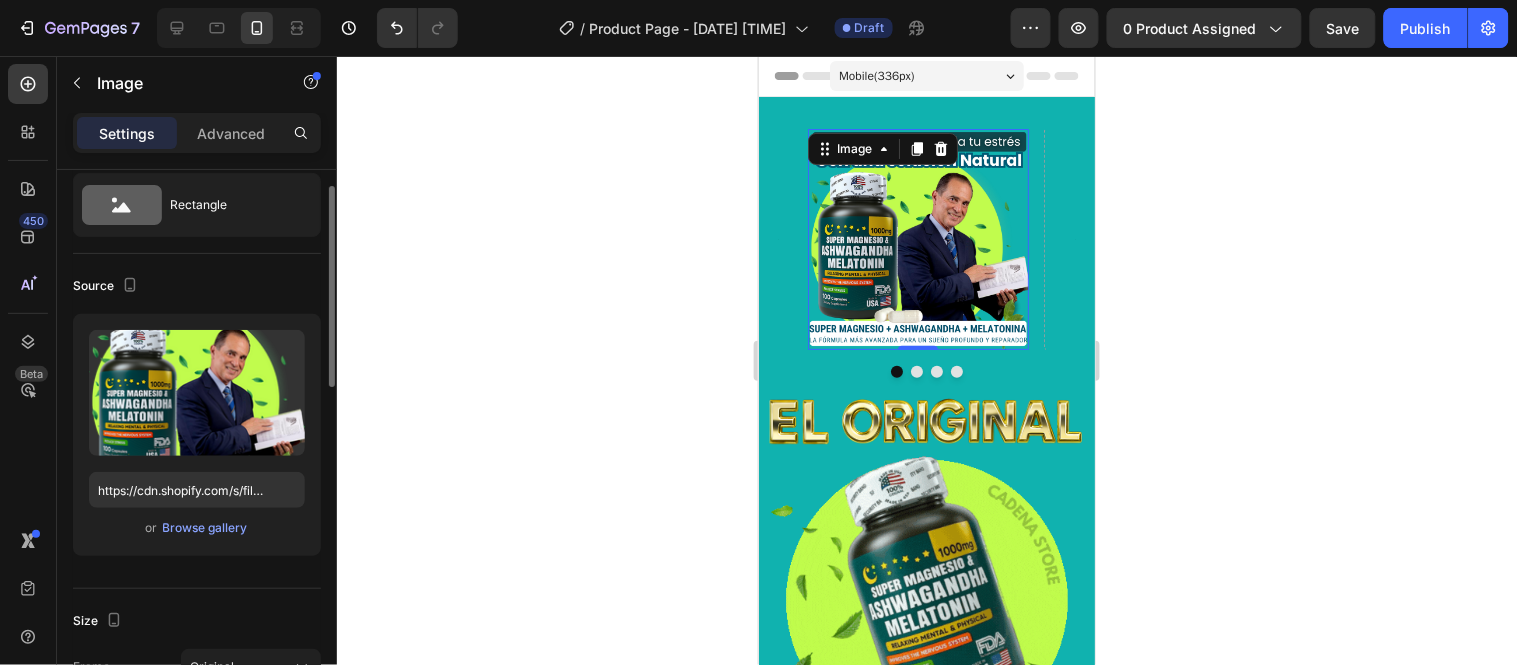 scroll, scrollTop: 0, scrollLeft: 0, axis: both 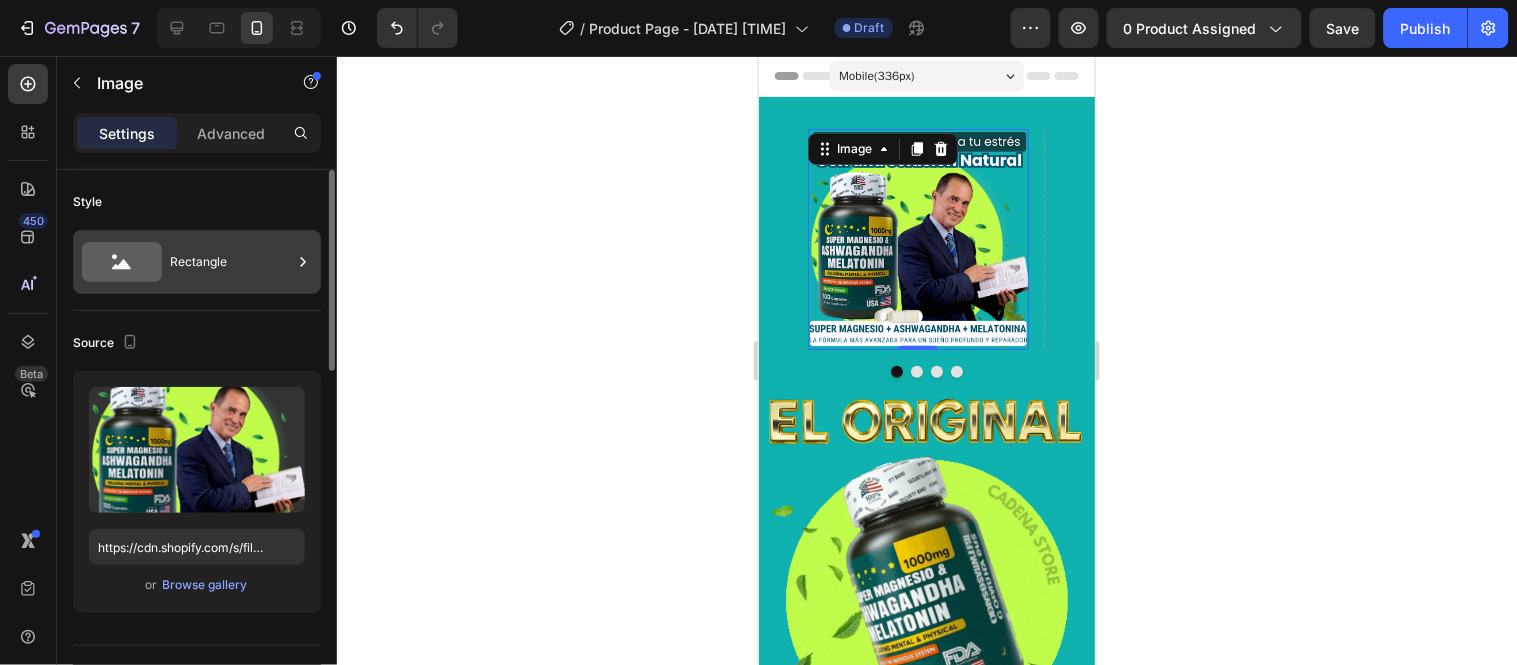 click 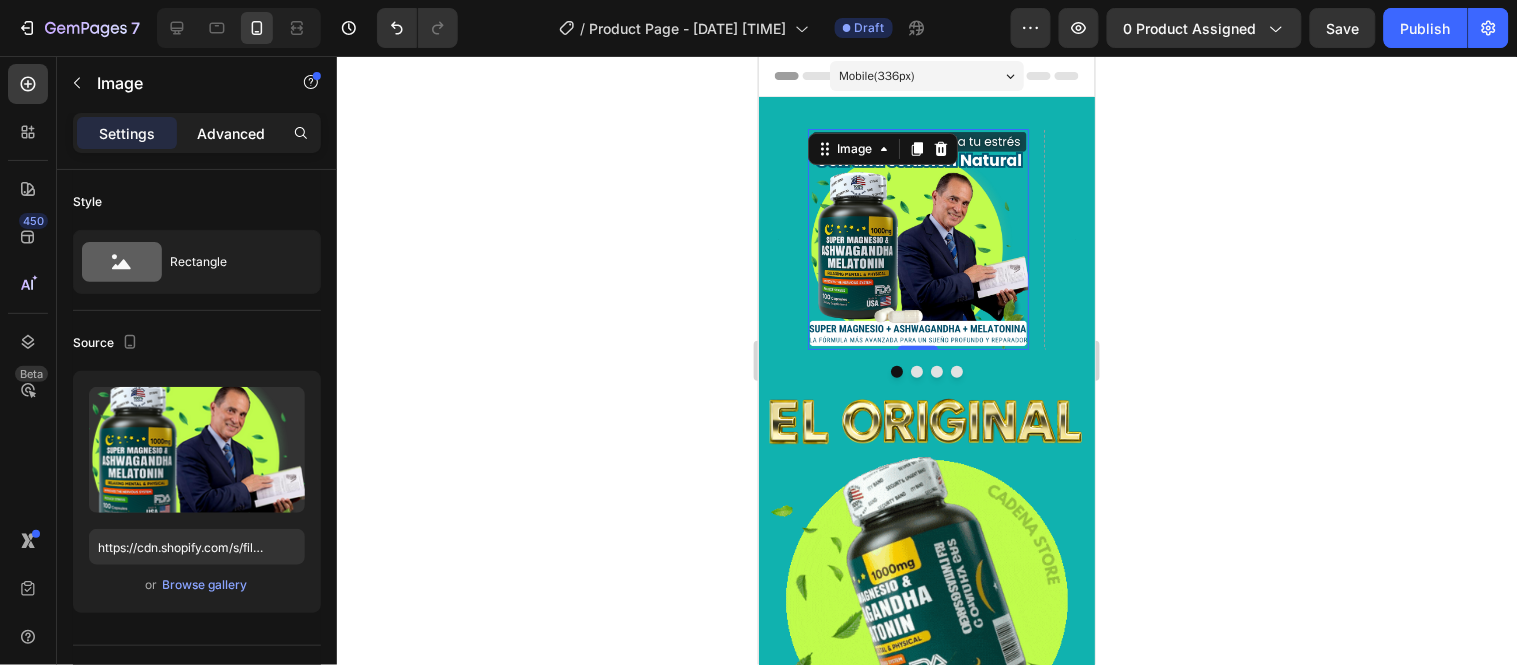 click on "Advanced" at bounding box center (231, 133) 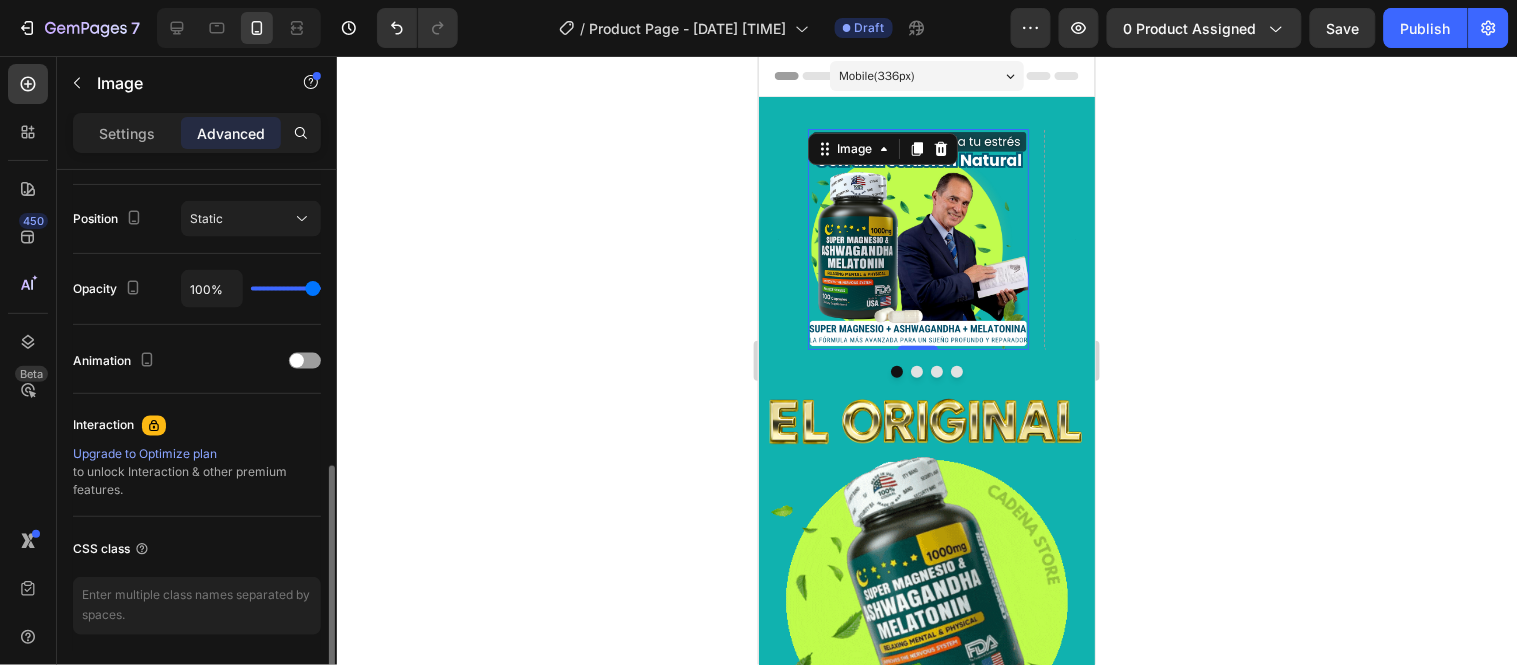 scroll, scrollTop: 782, scrollLeft: 0, axis: vertical 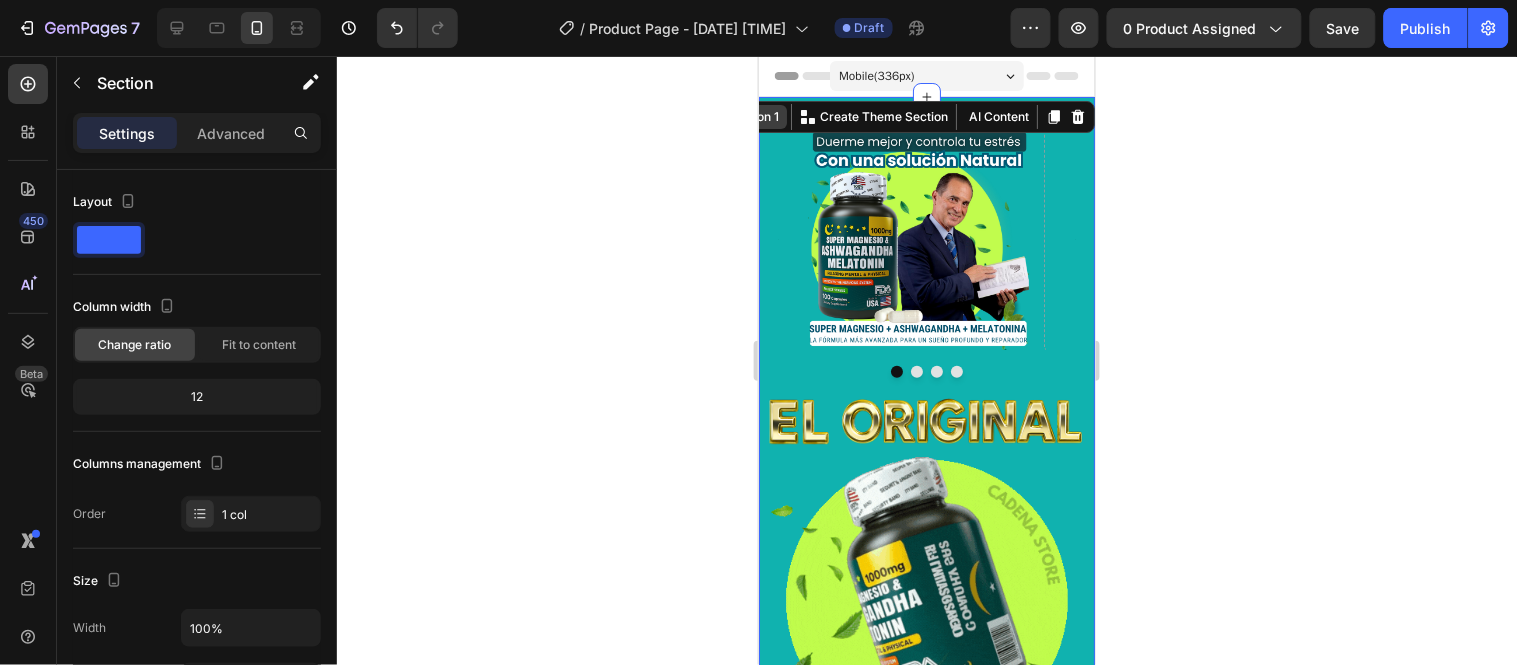 click on "Section 1" at bounding box center (752, 116) 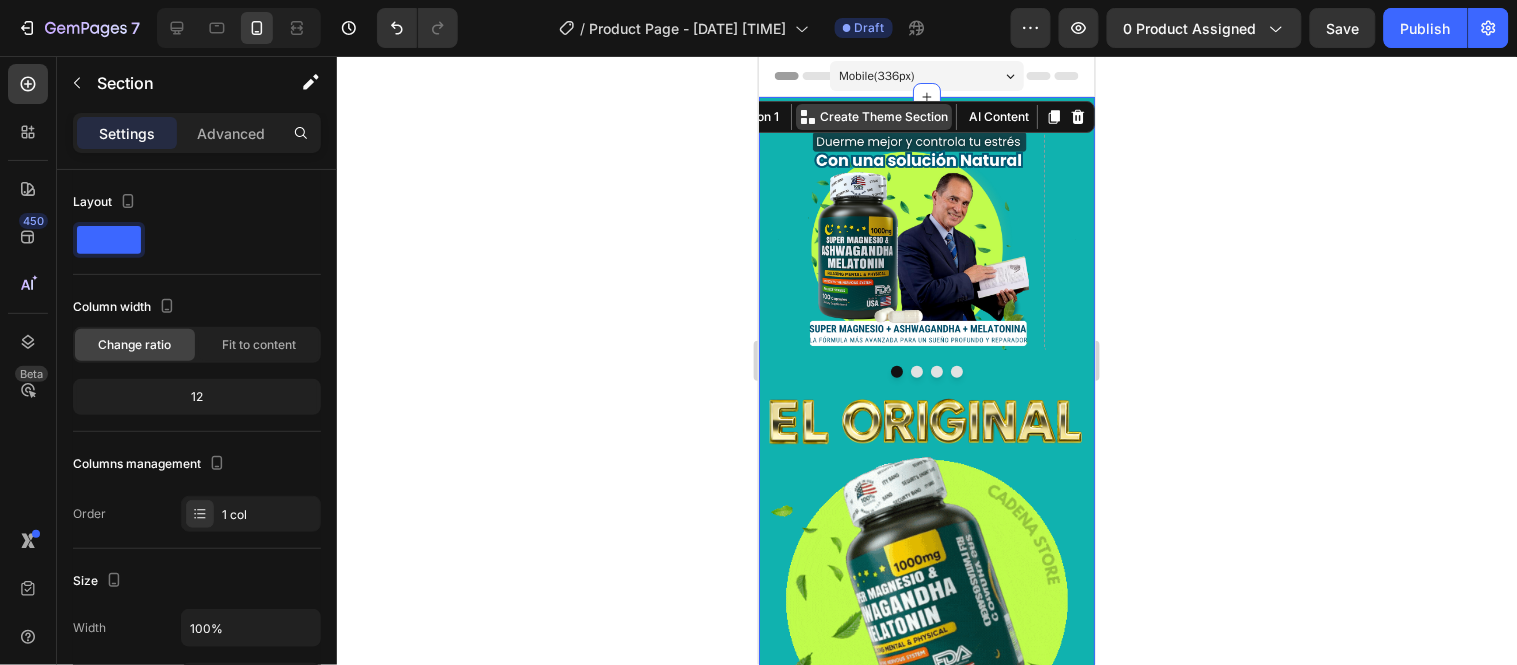 click on "Create Theme Section" at bounding box center (883, 116) 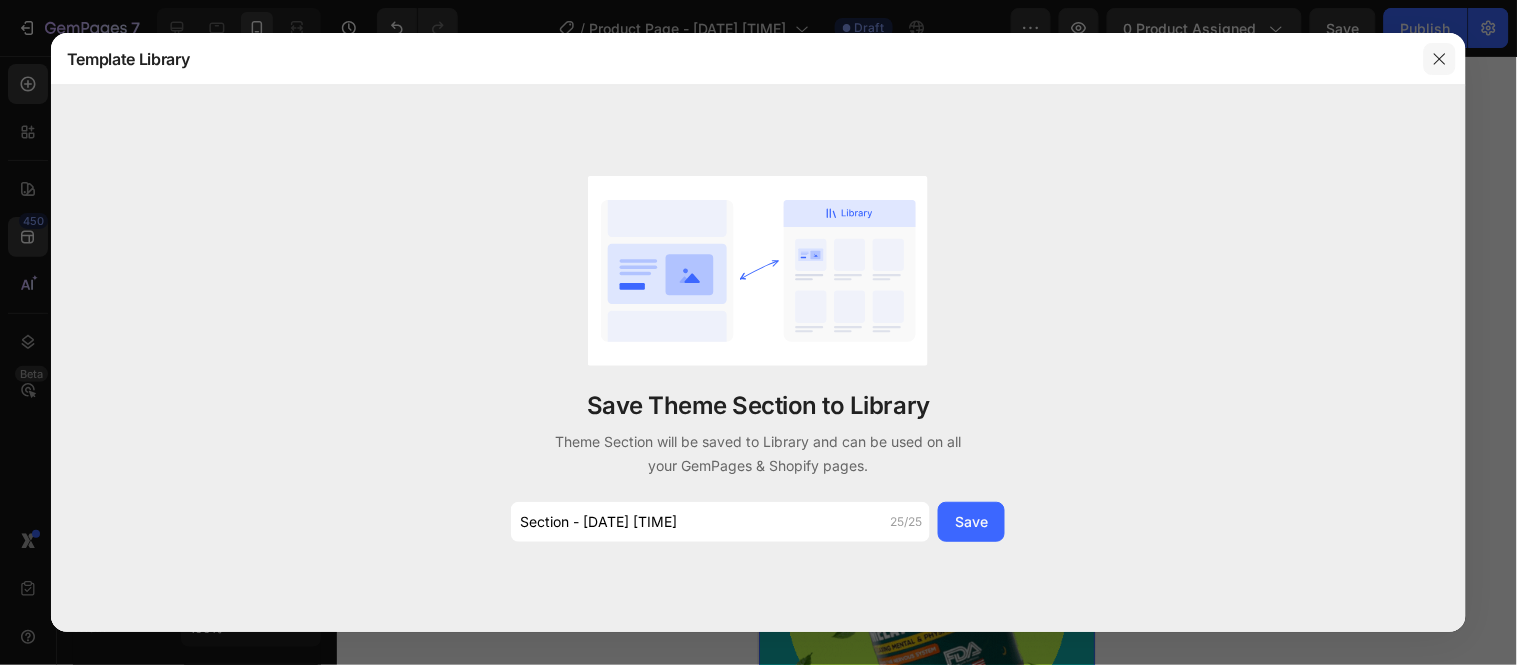 click 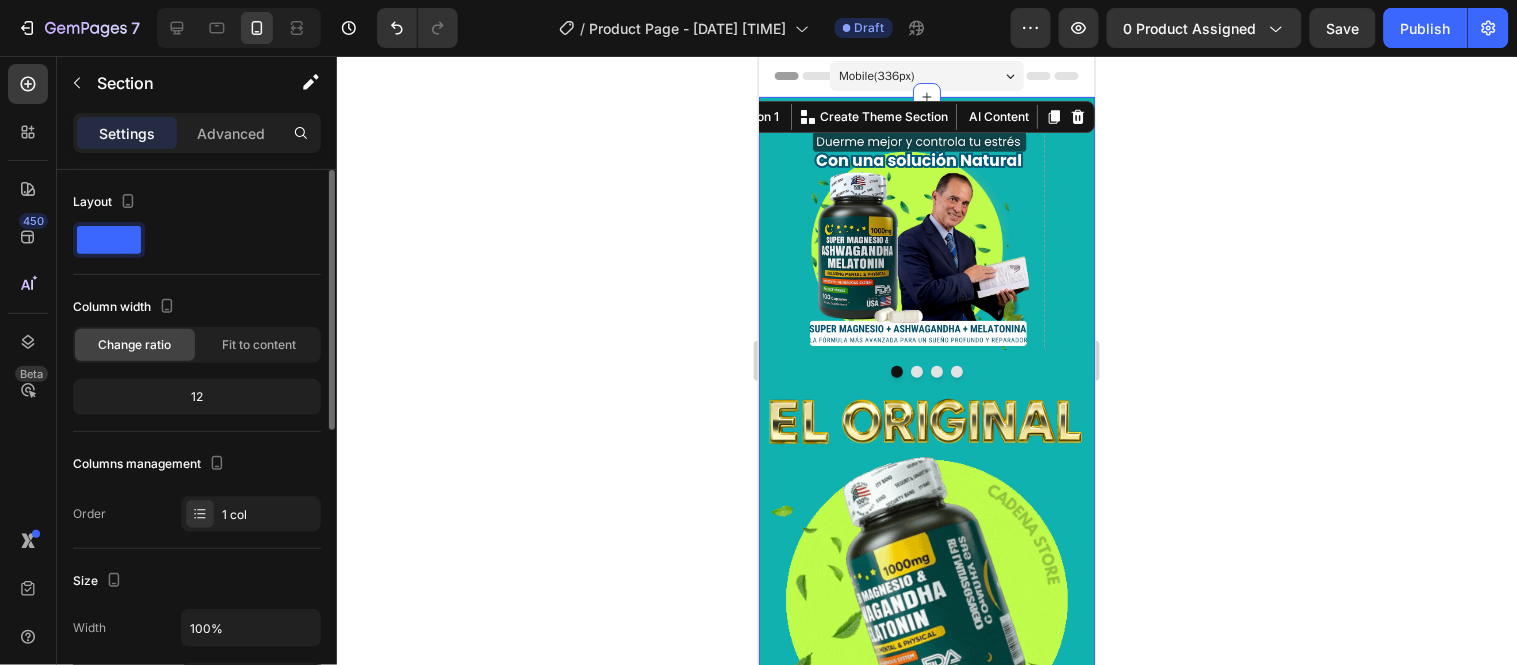click on "12" 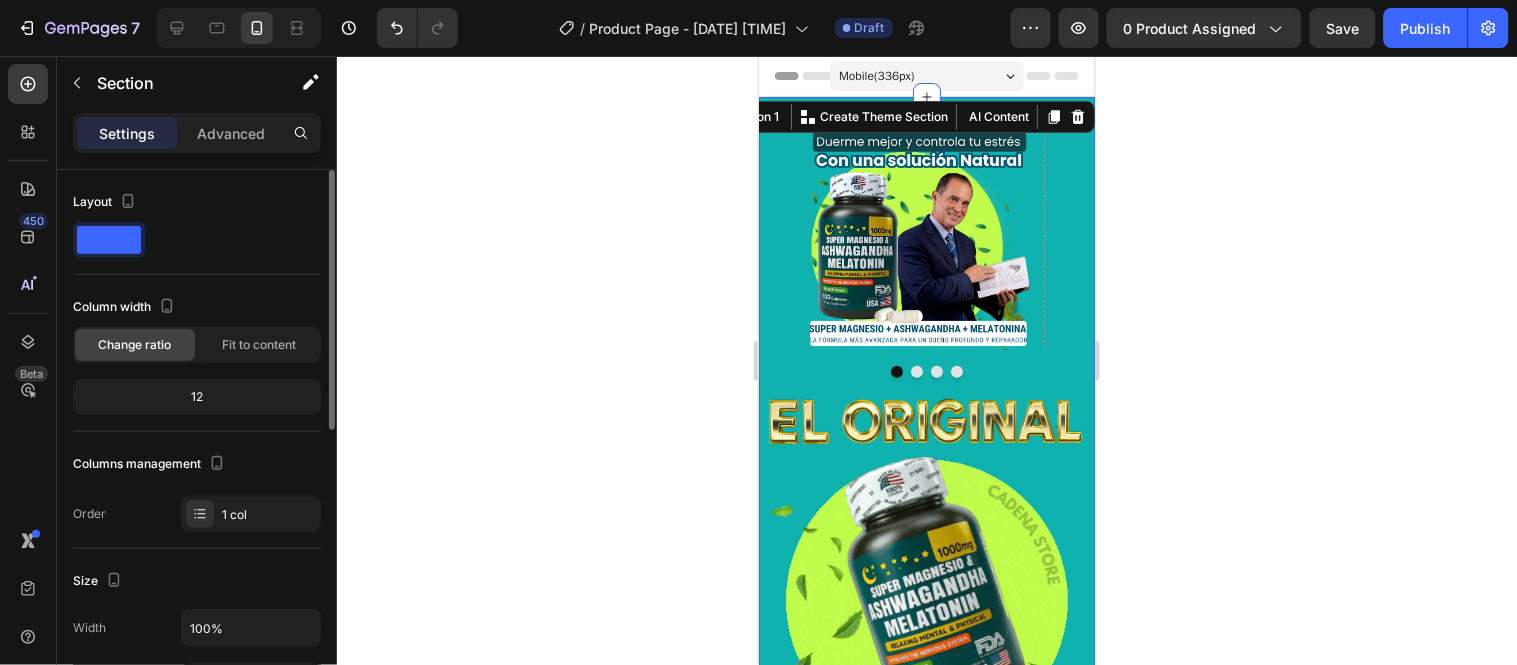 click on "12" 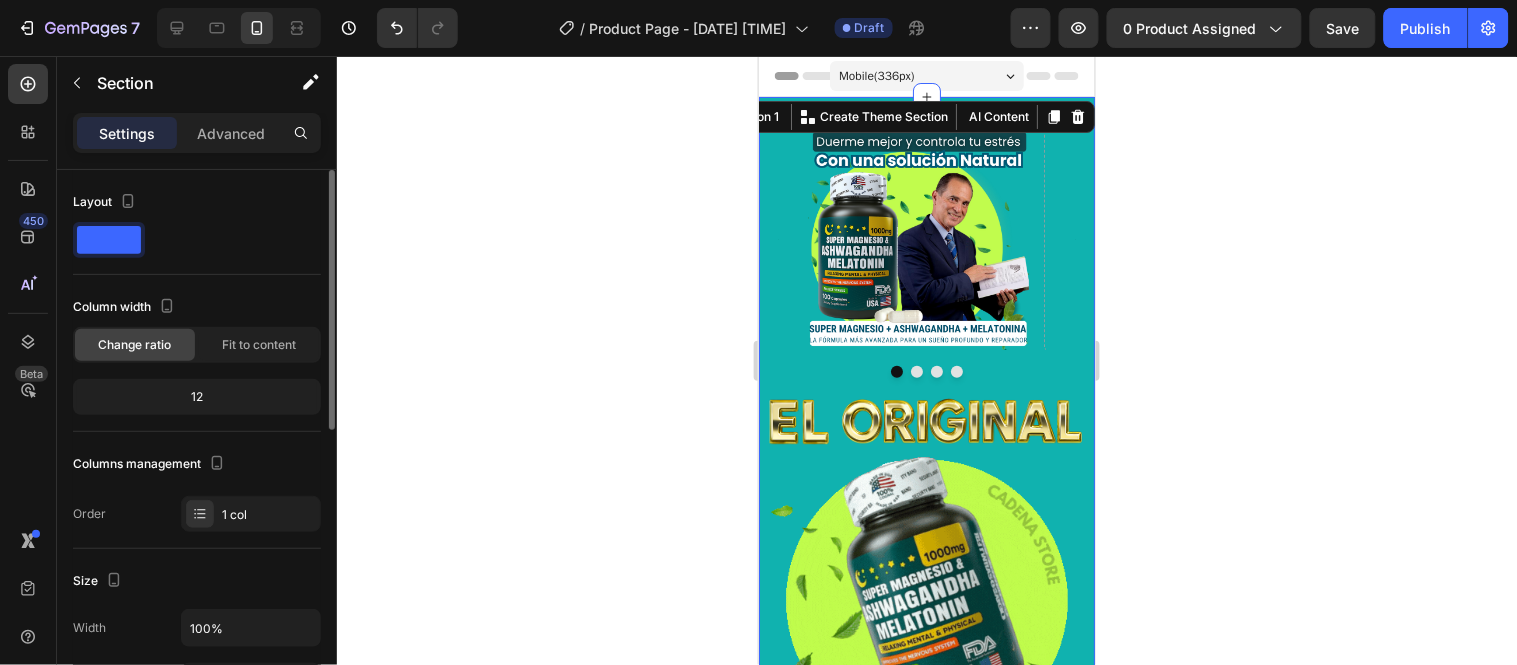 click on "12" 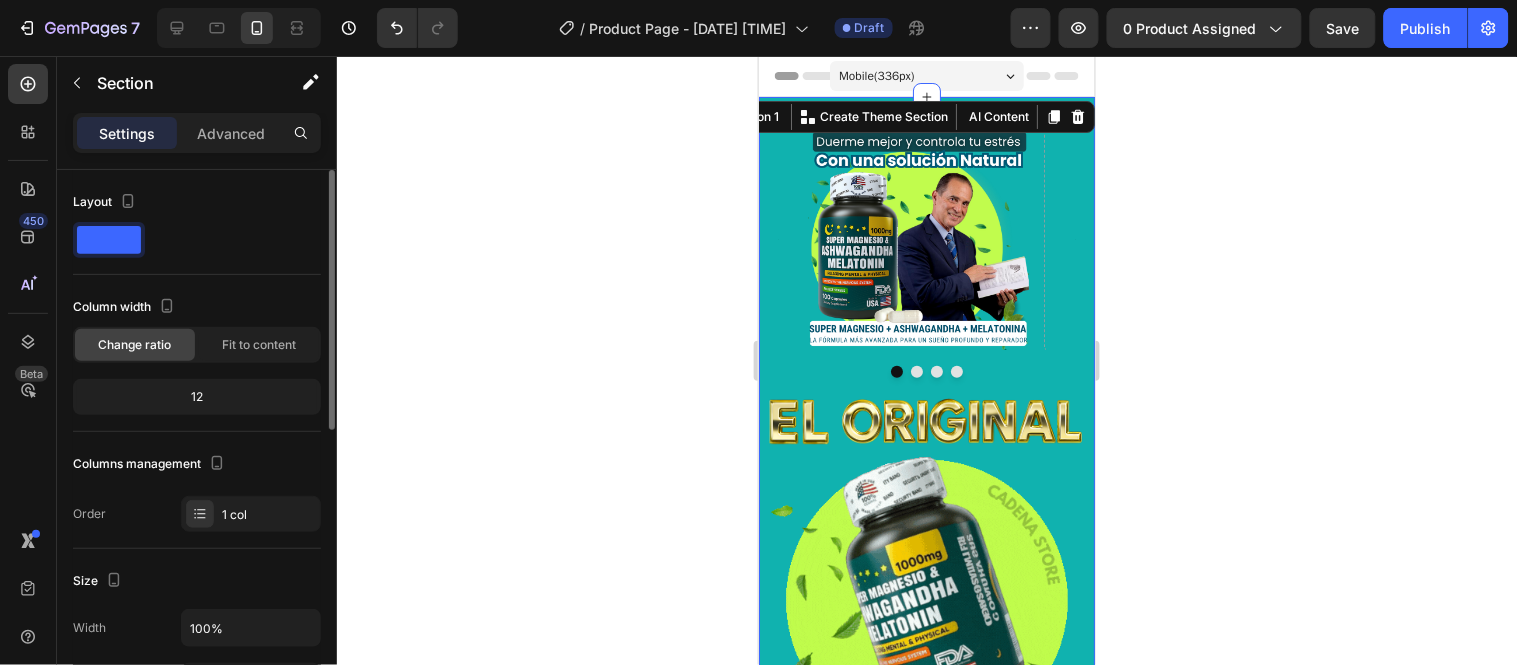 click on "12" 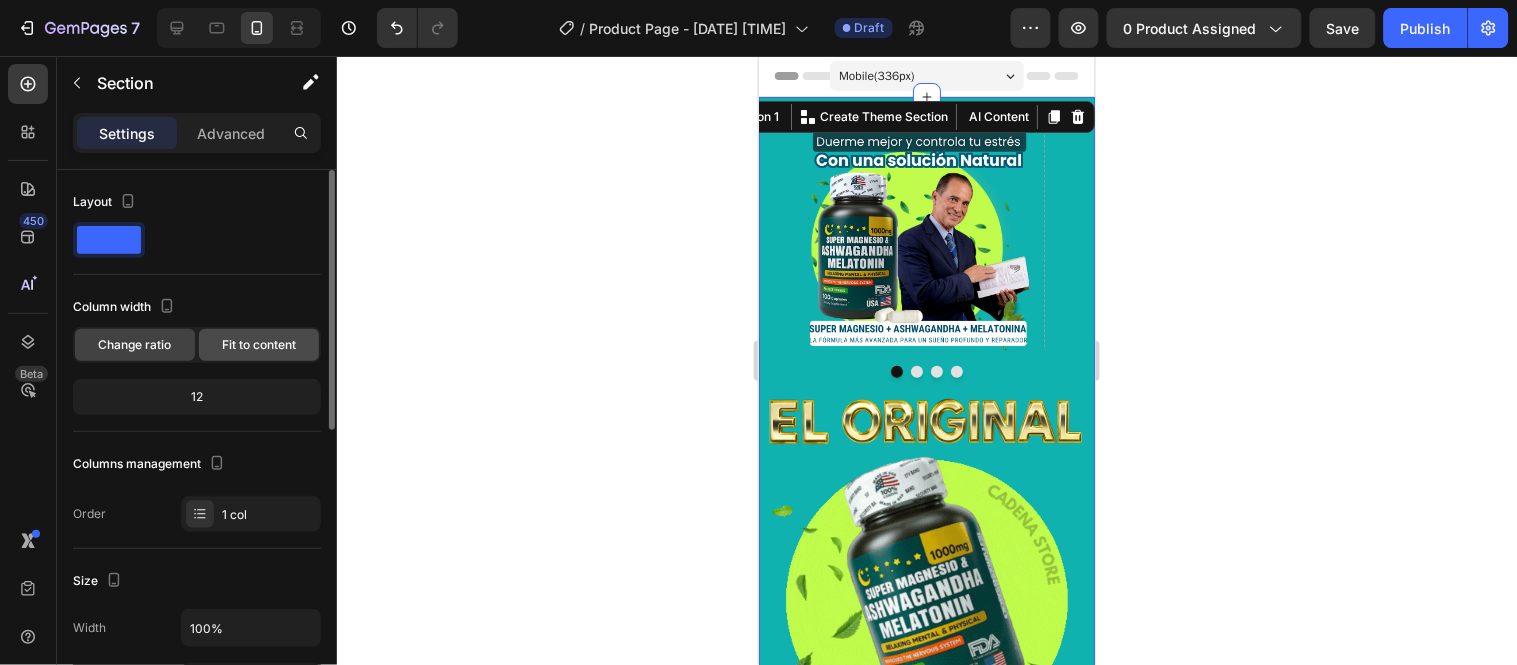 click on "Fit to content" 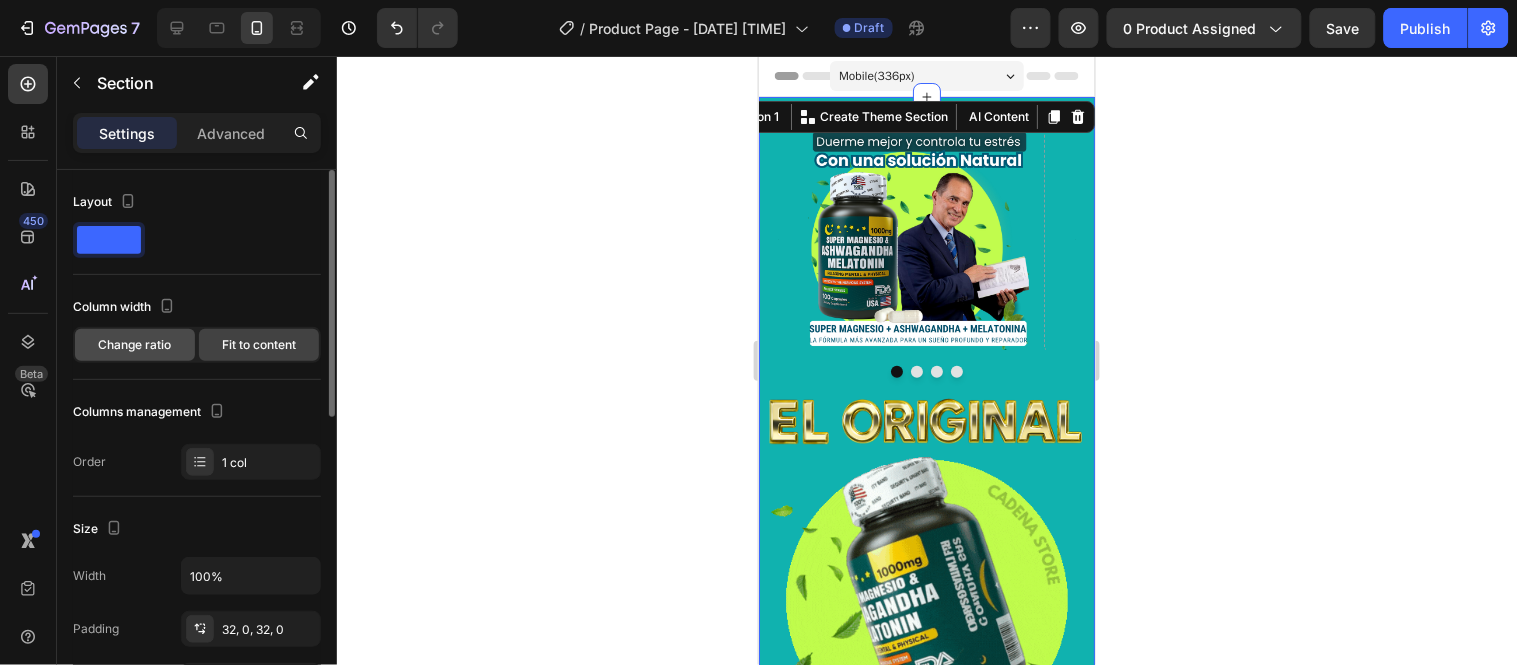 click on "Change ratio" 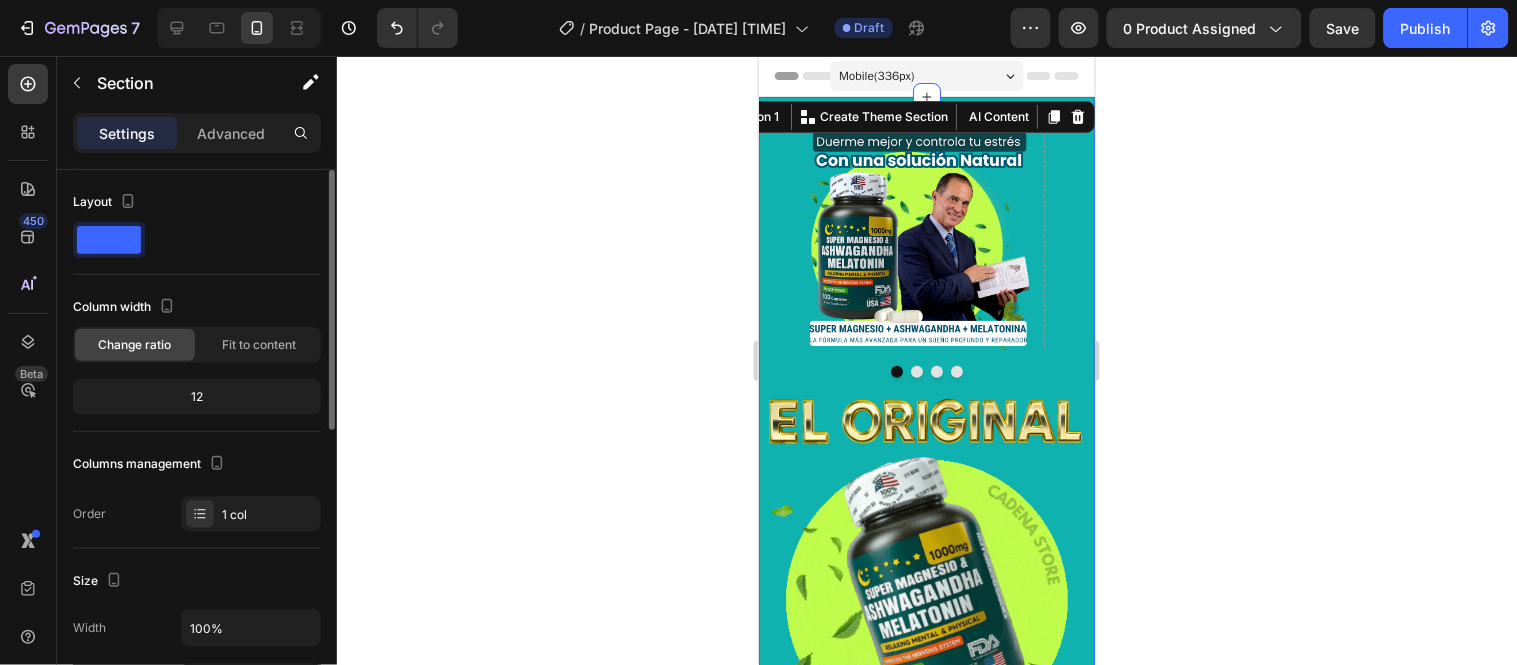 click on "12" 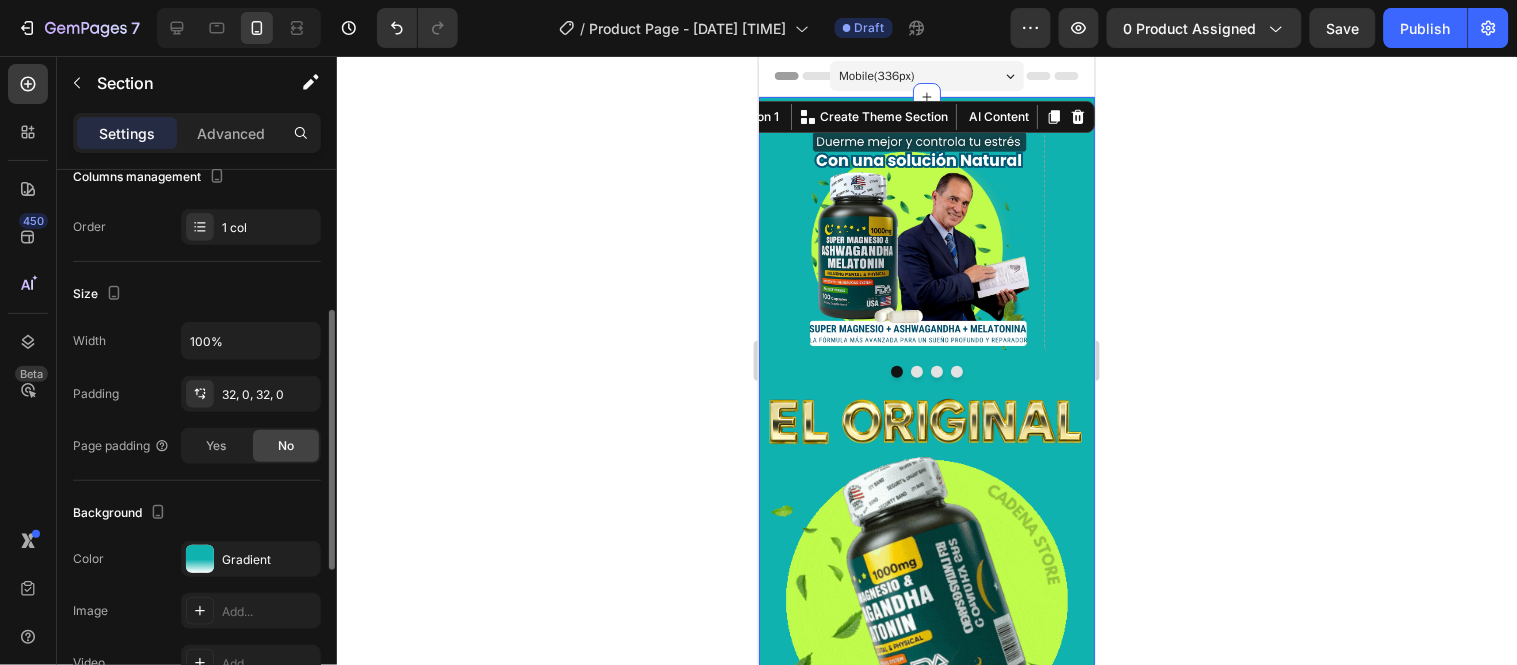 scroll, scrollTop: 290, scrollLeft: 0, axis: vertical 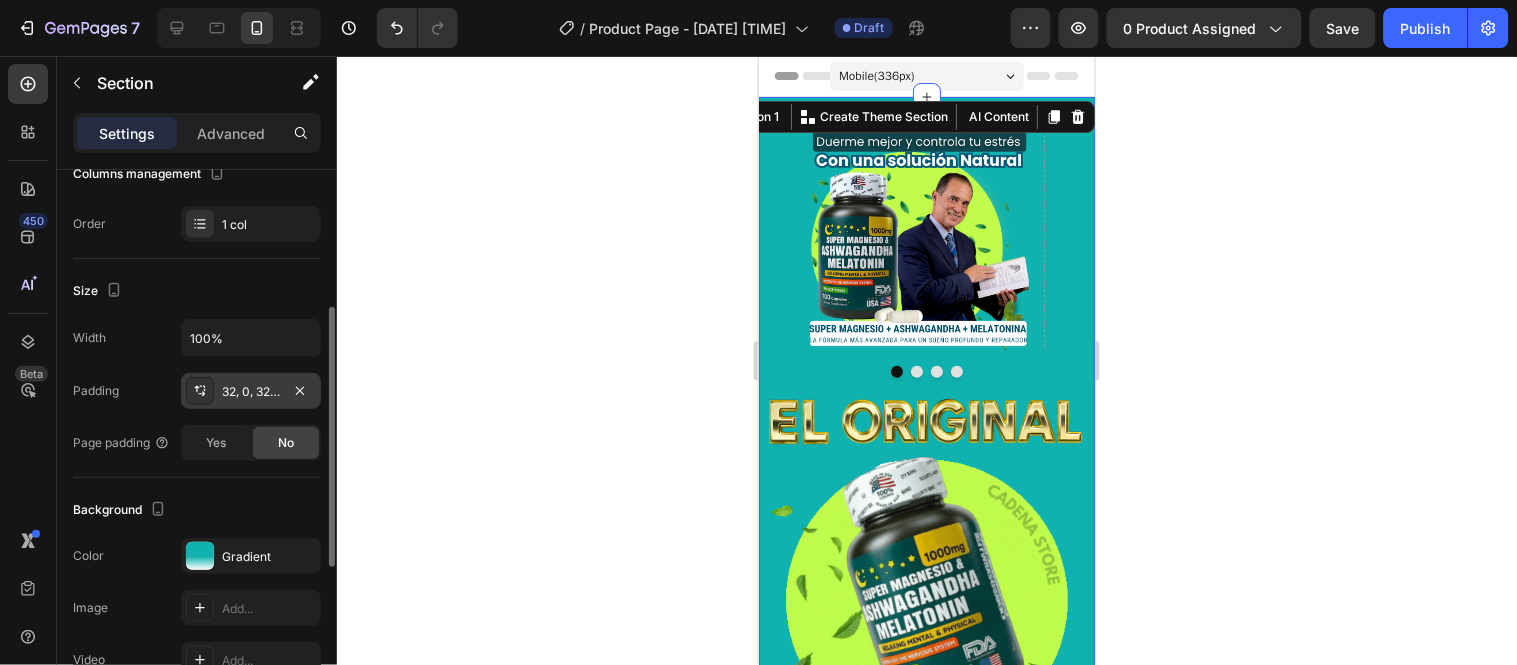 click on "32, 0, 32, 0" at bounding box center [251, 392] 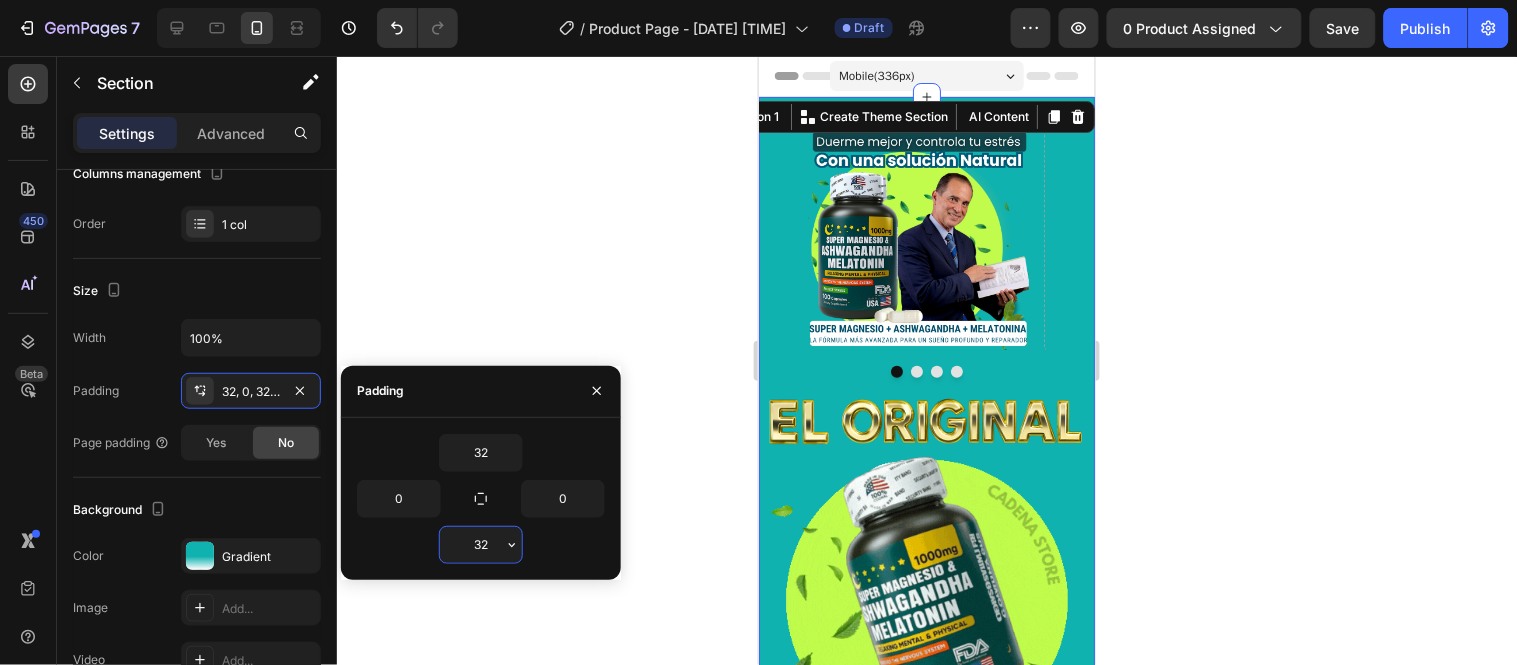 click on "32" at bounding box center (481, 545) 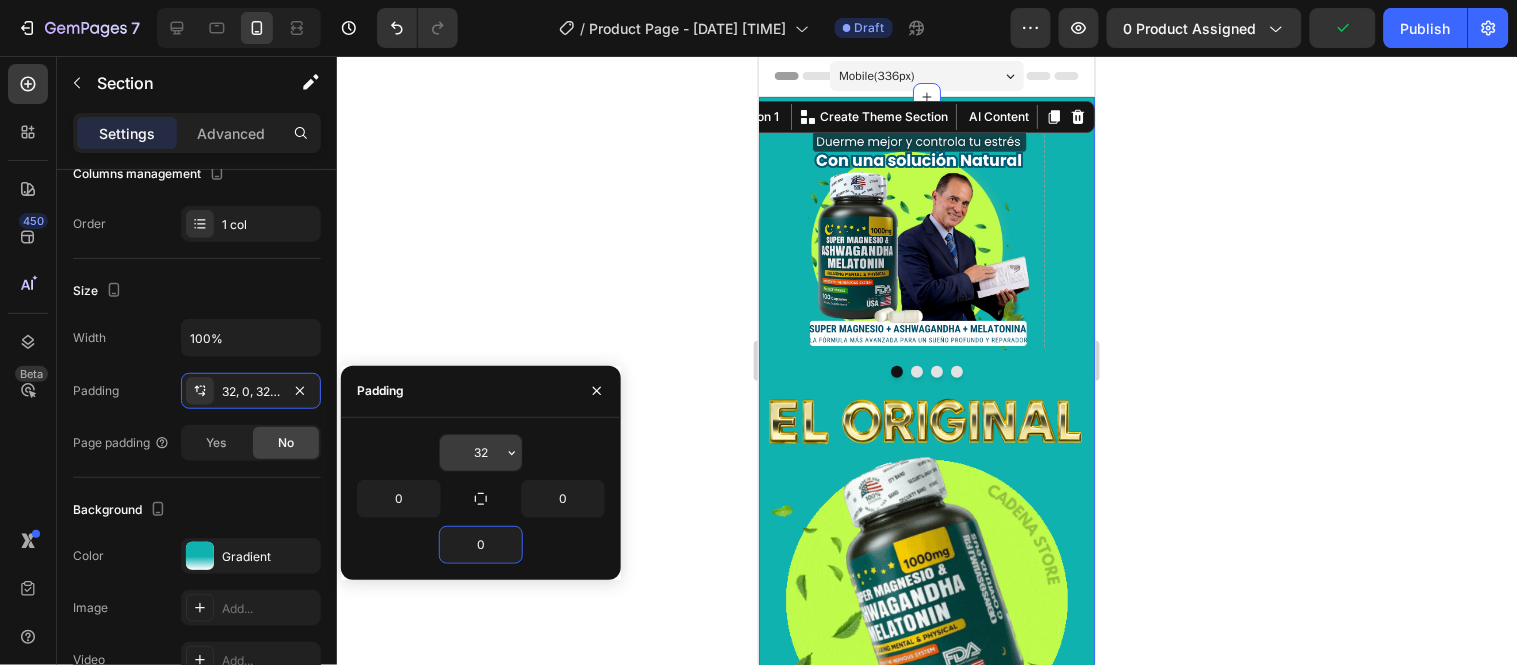 type on "0" 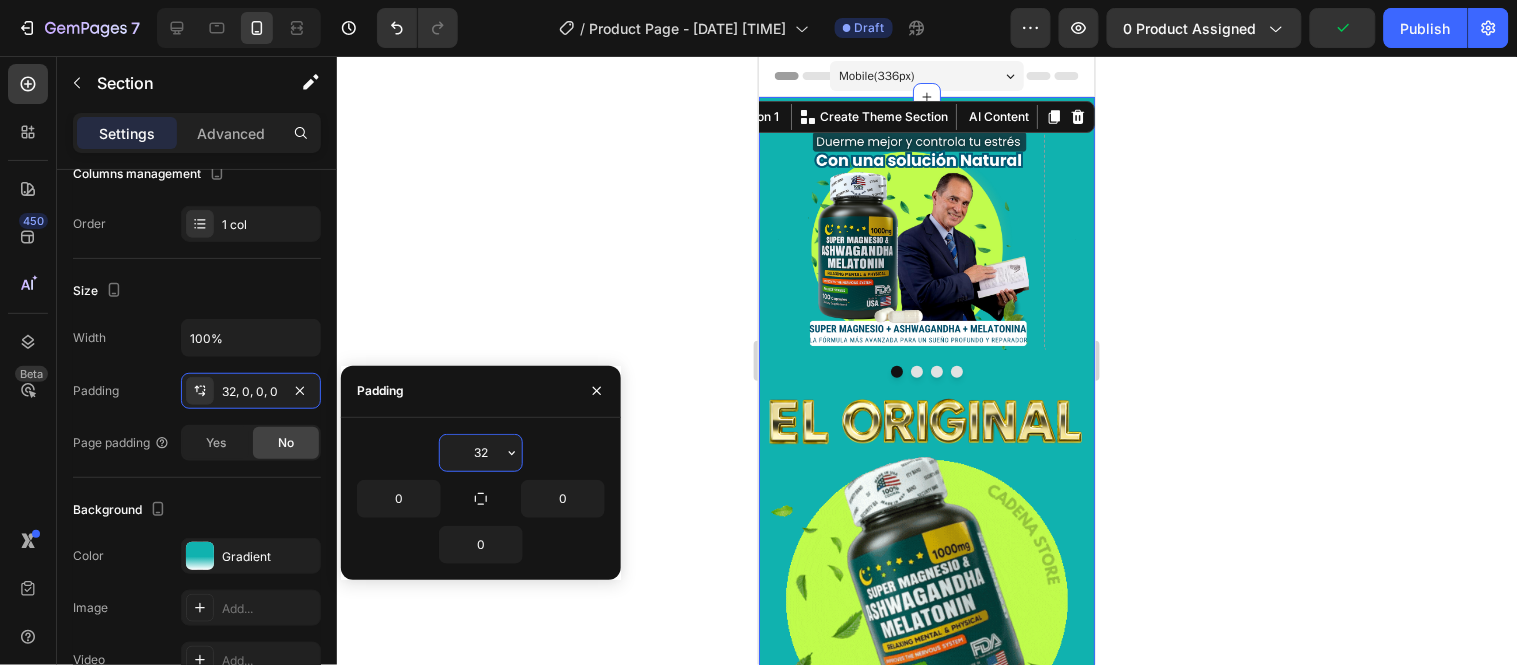click on "32" at bounding box center (481, 453) 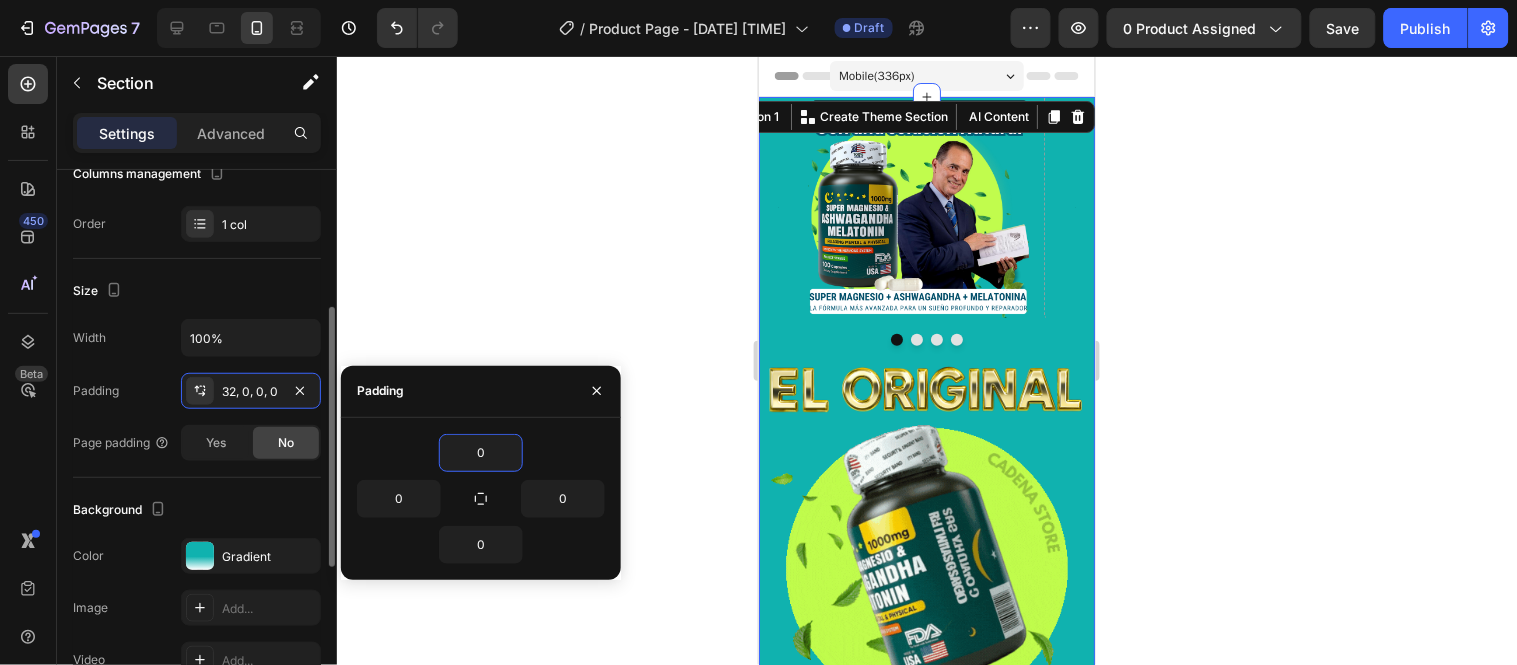 click on "Width 100% Padding 32, 0, 0, 0 Page padding Yes No" at bounding box center [197, 390] 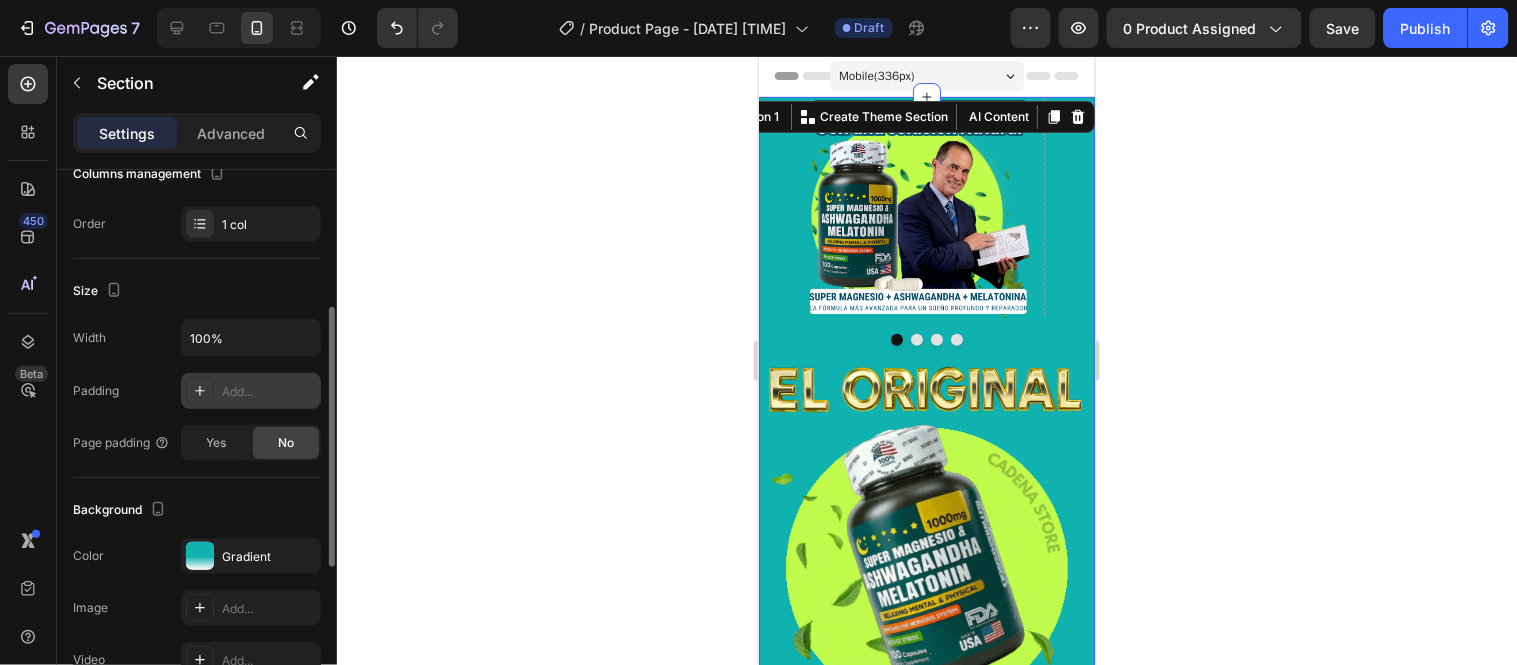 click on "Add..." at bounding box center (269, 392) 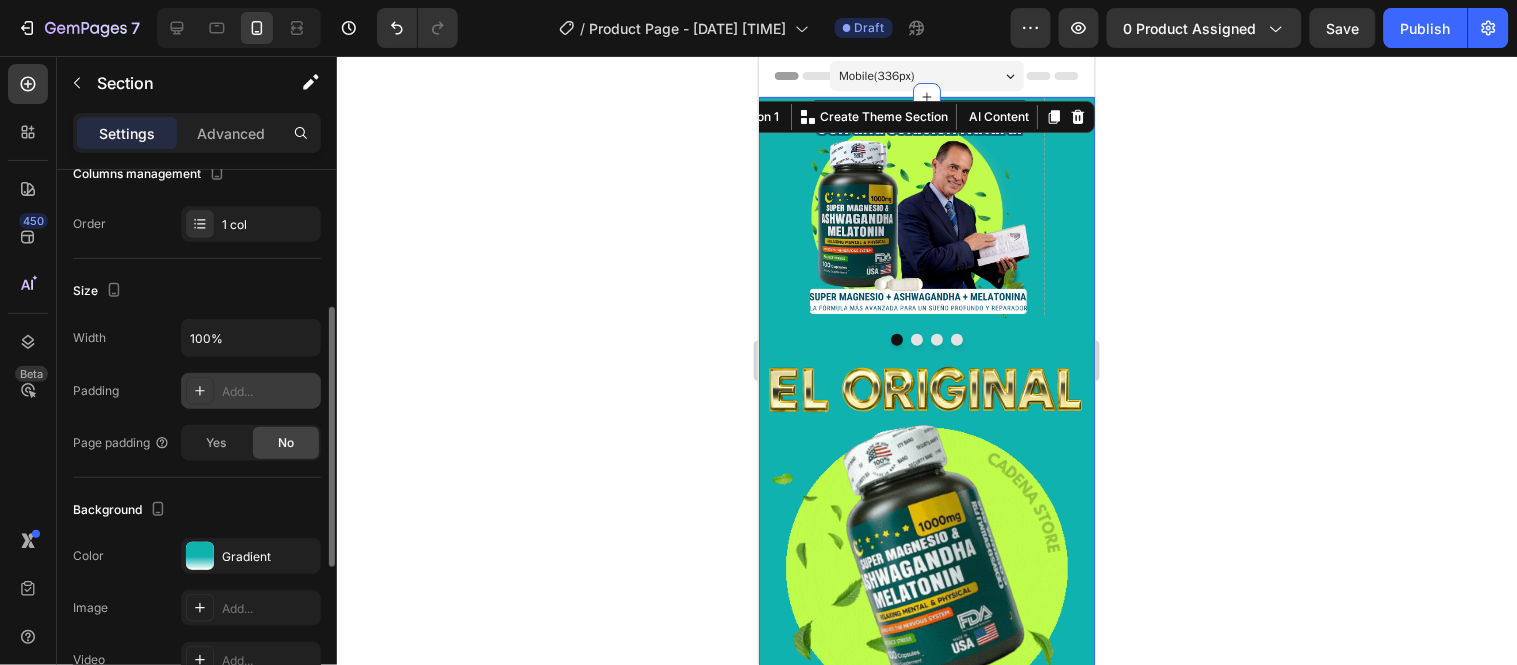 type on "32" 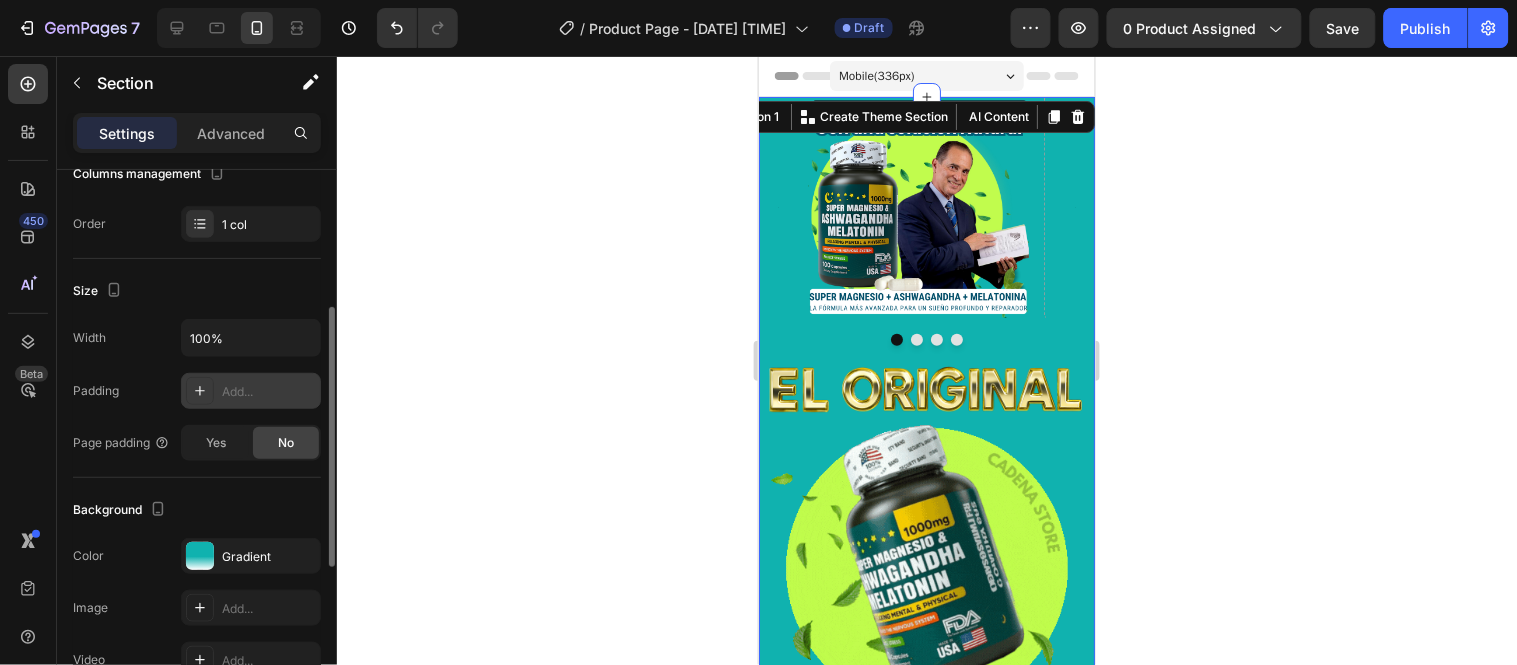 type on "16" 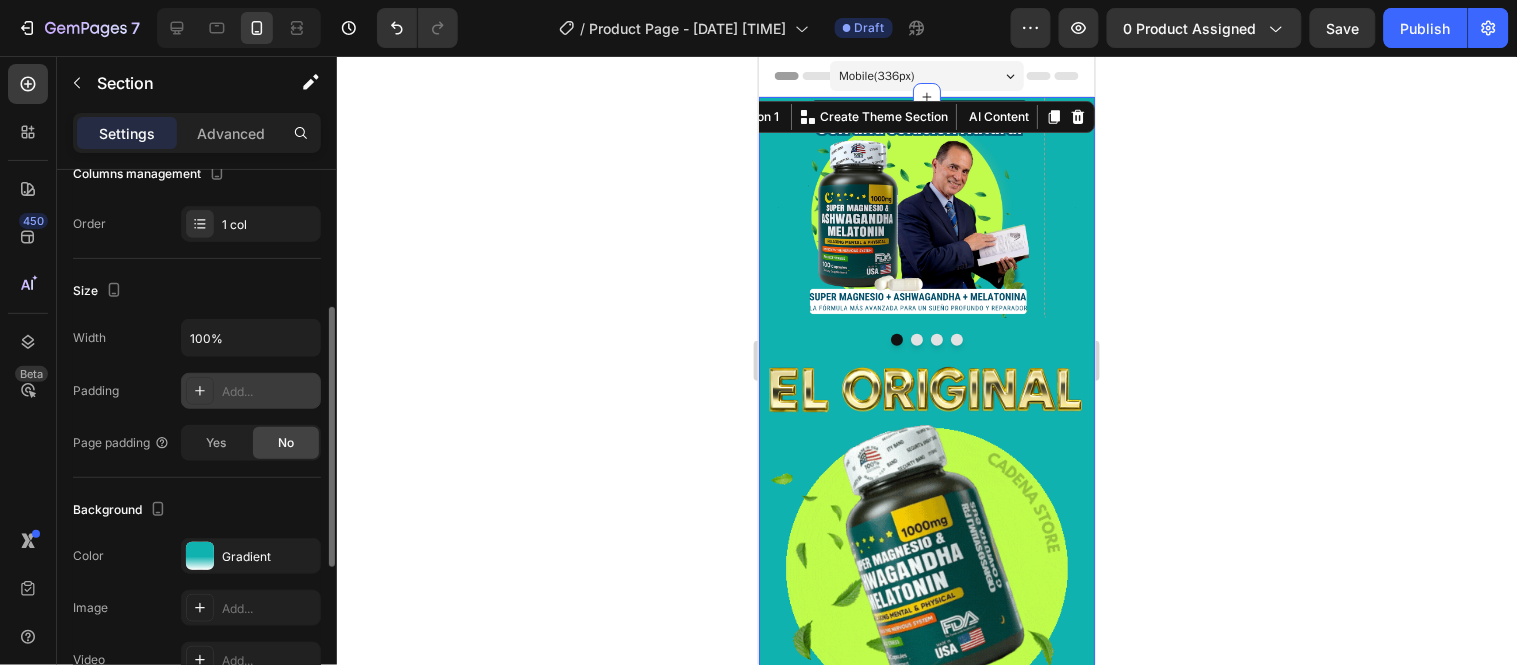 type on "16" 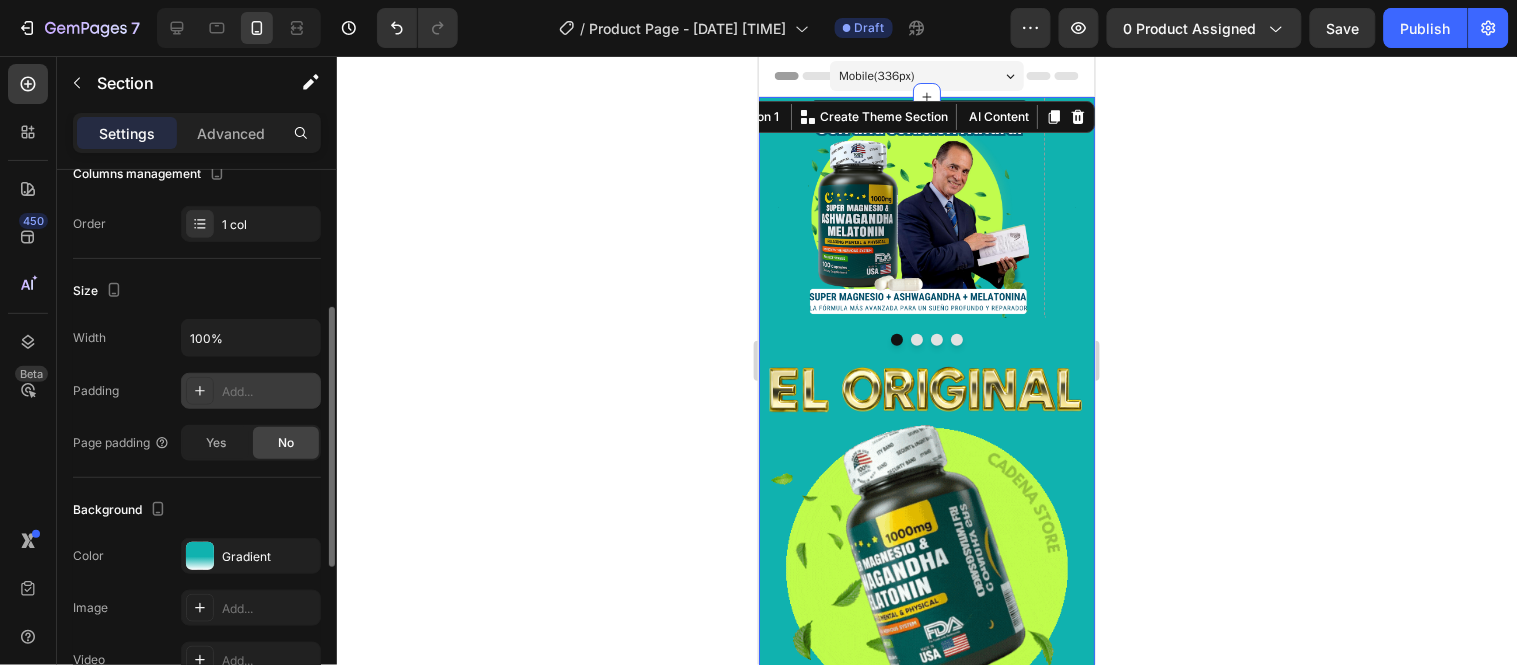 type on "32" 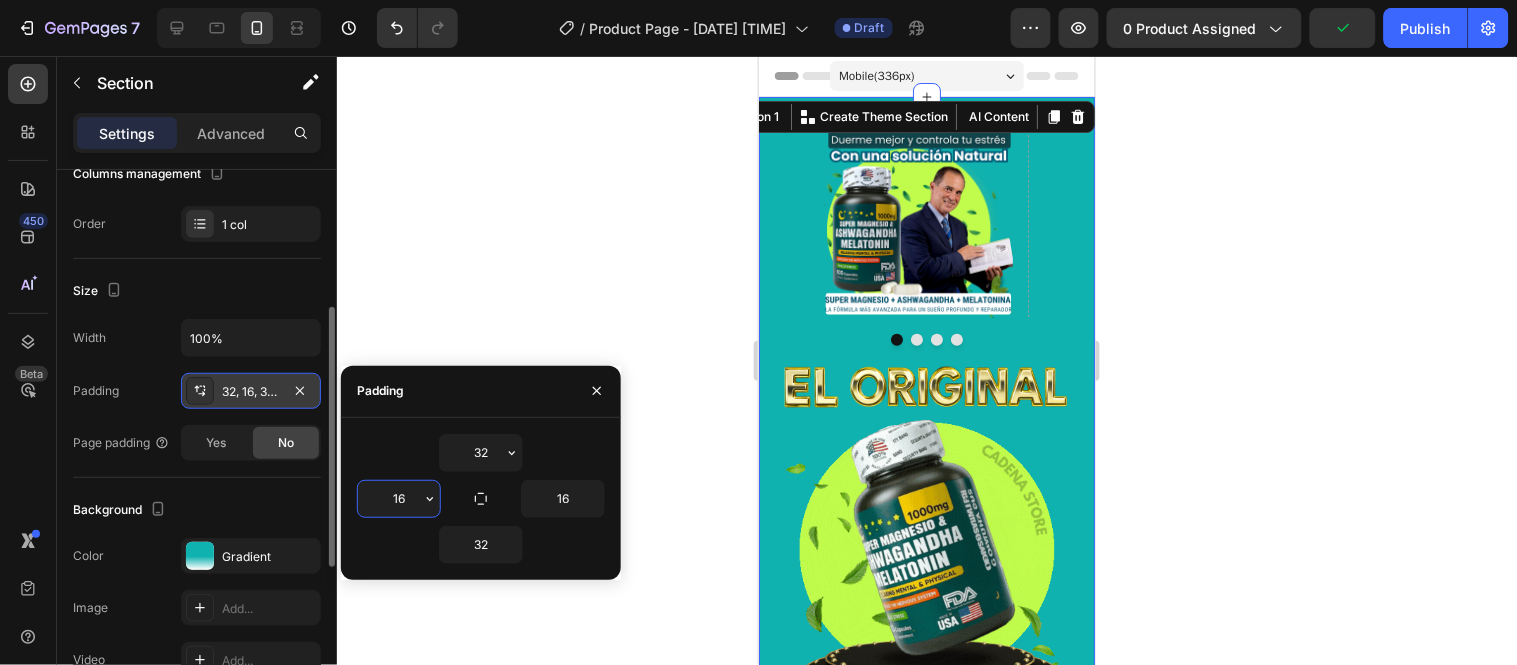 click on "16" at bounding box center (399, 499) 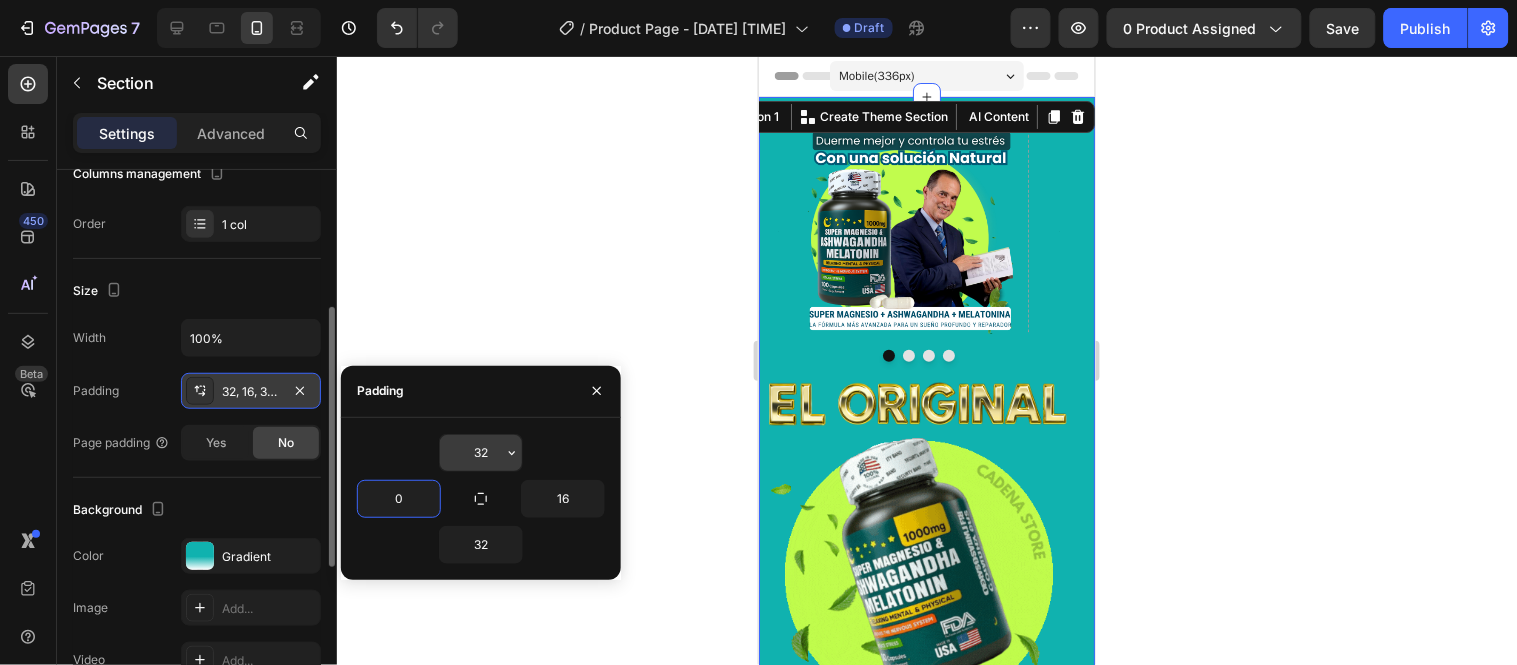 type on "0" 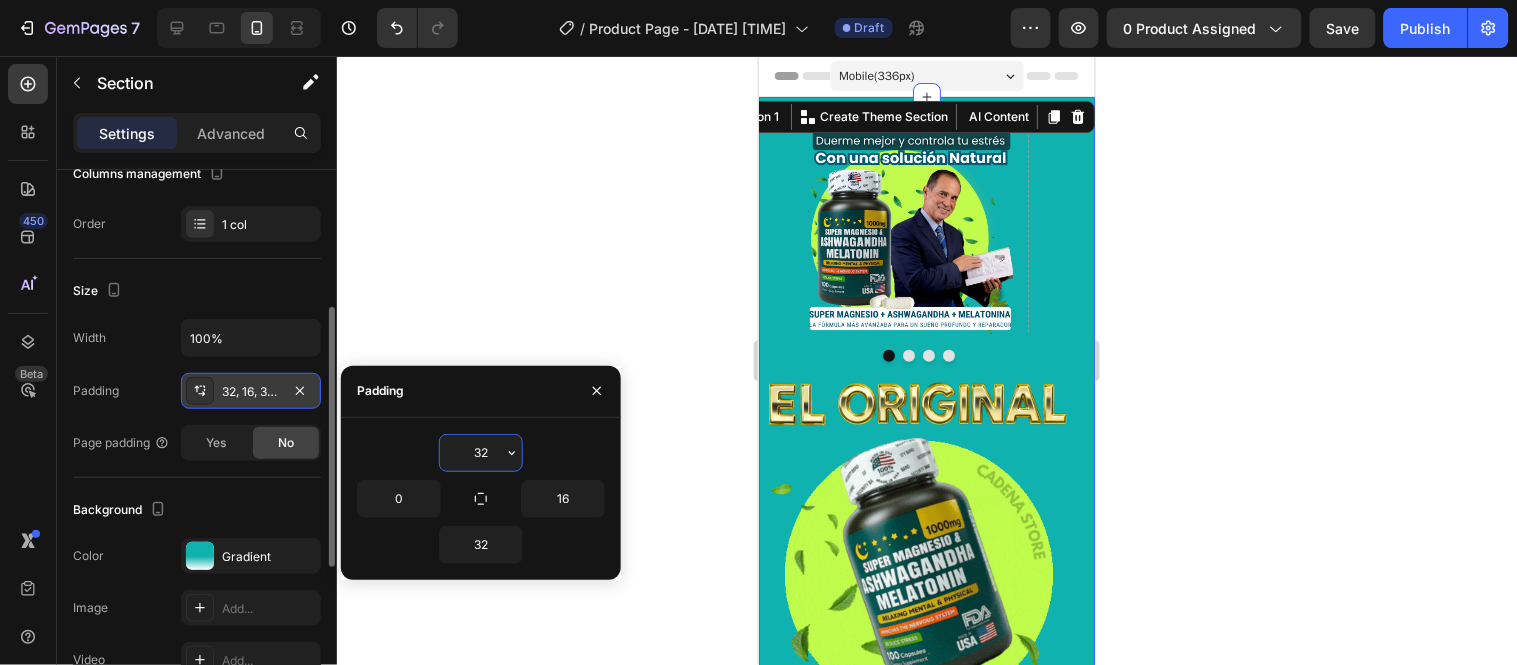 click on "32" at bounding box center [481, 453] 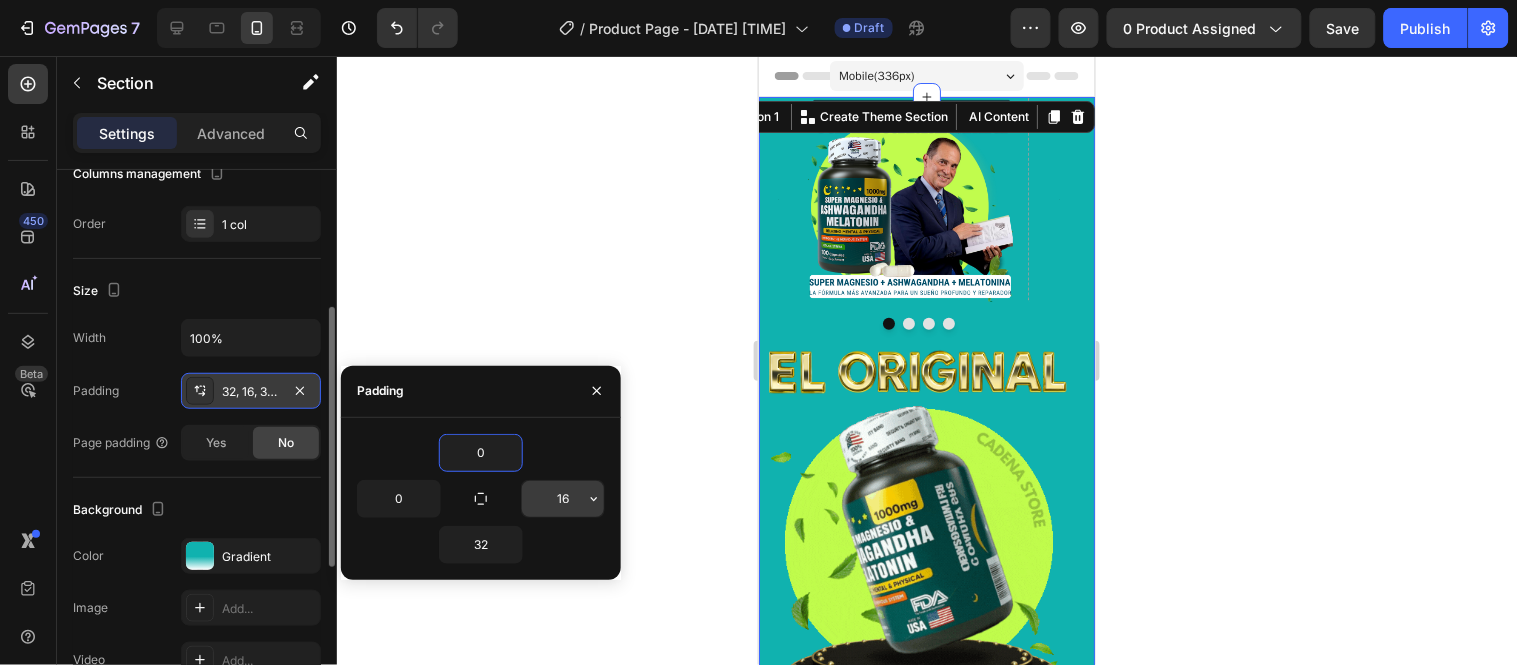 type on "0" 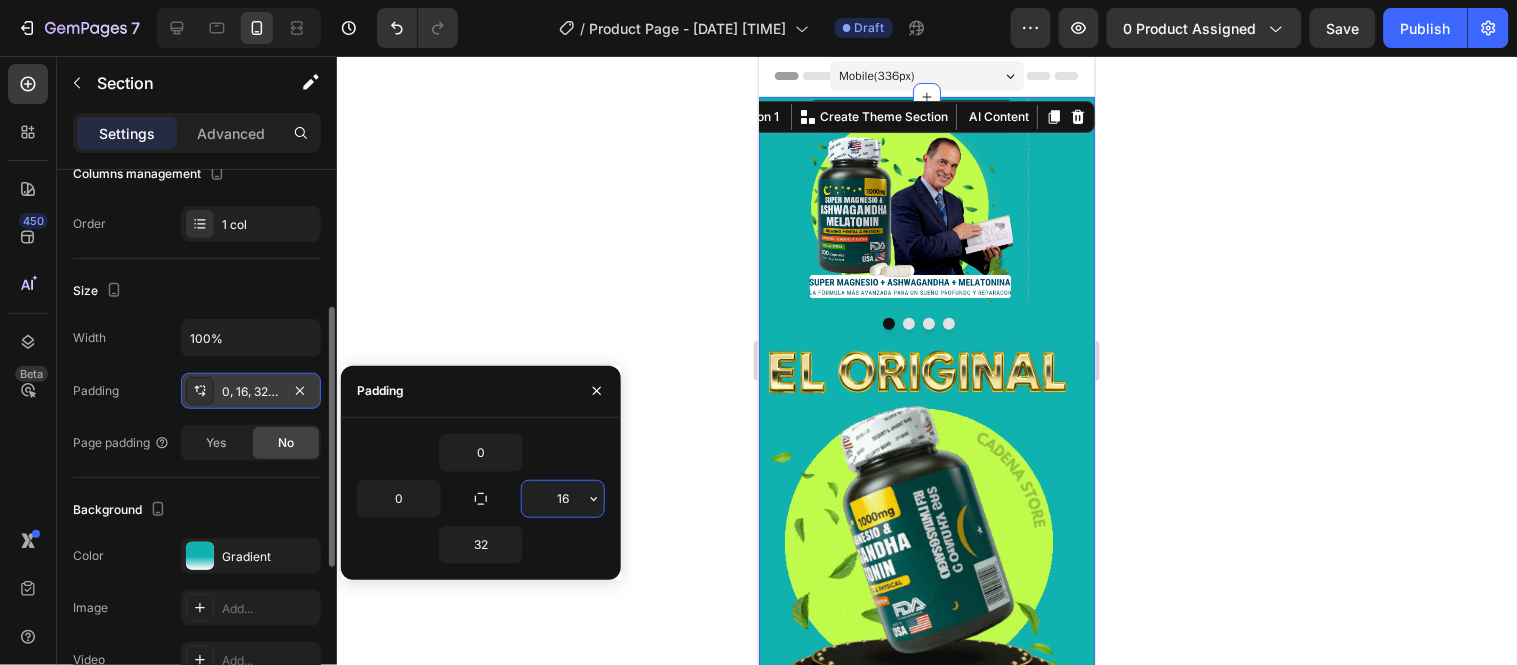 click on "16" at bounding box center [563, 499] 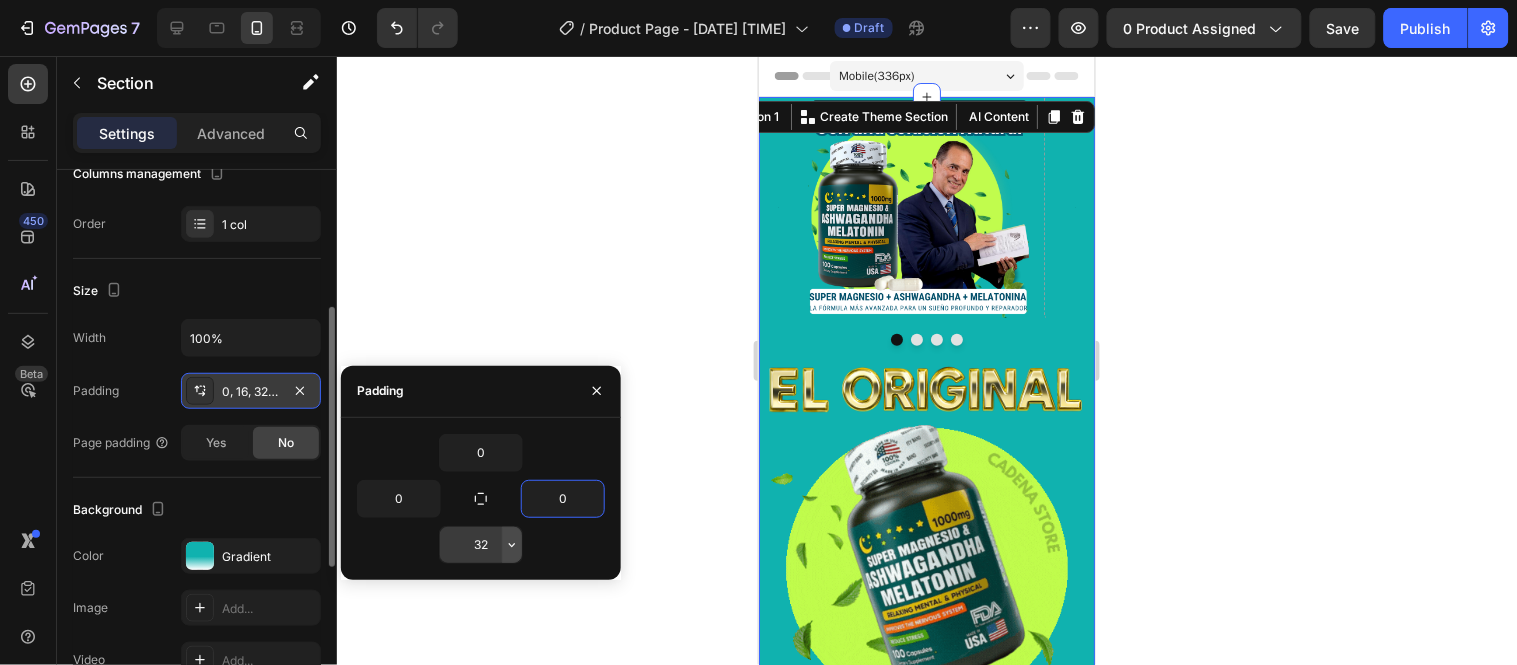type on "0" 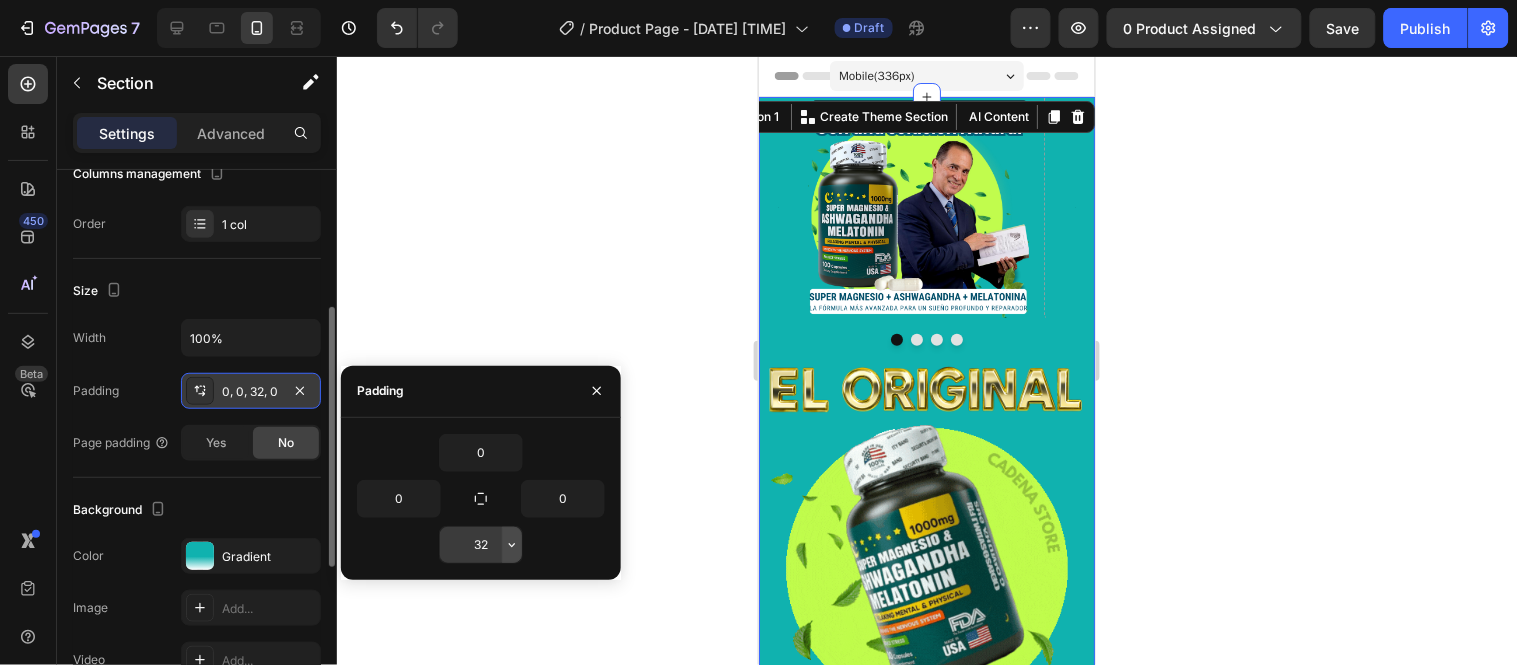 click 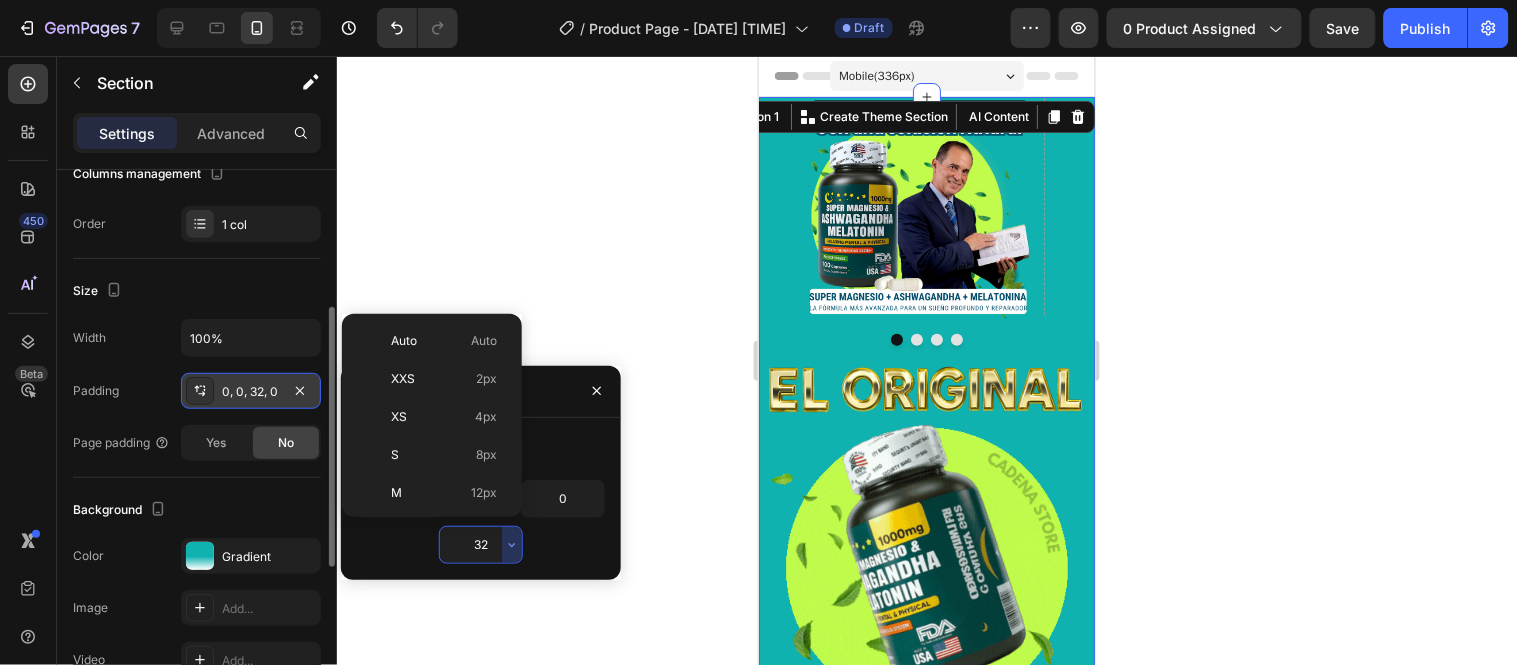 scroll, scrollTop: 144, scrollLeft: 0, axis: vertical 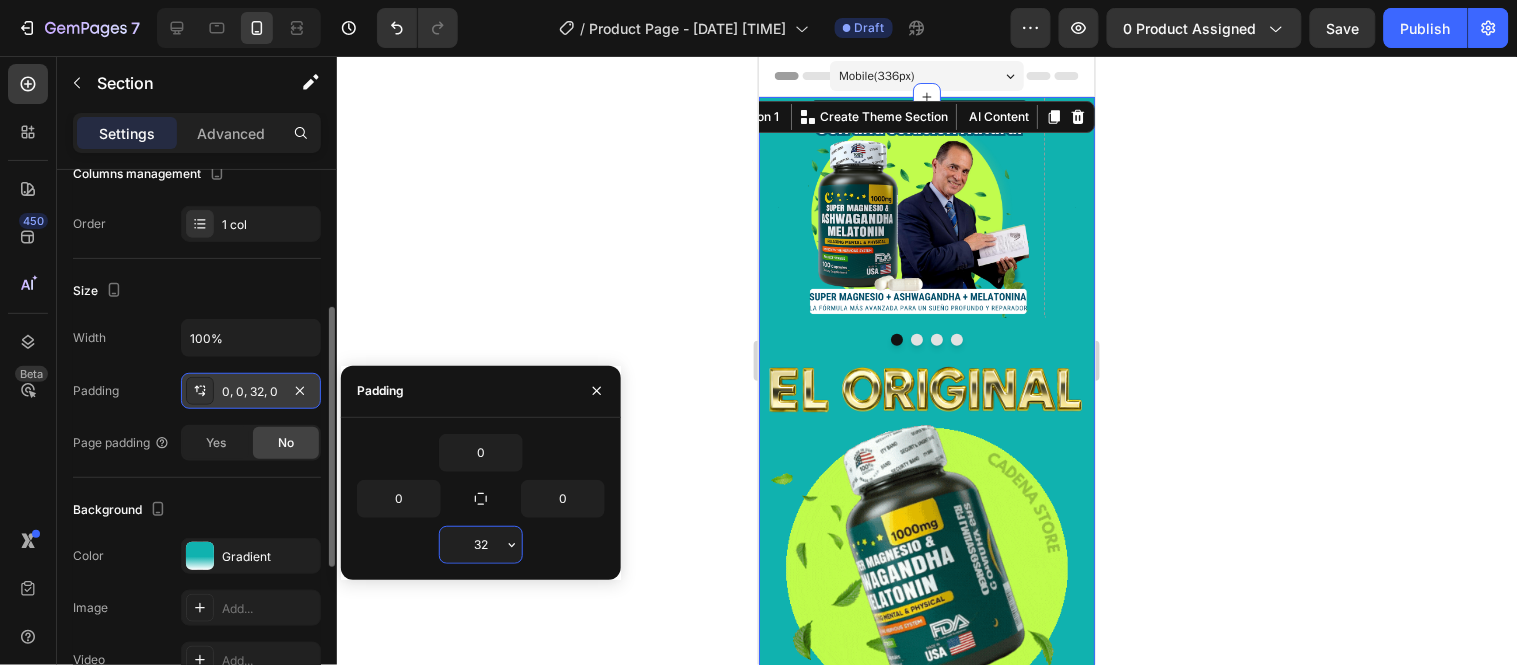 click on "32" at bounding box center (481, 545) 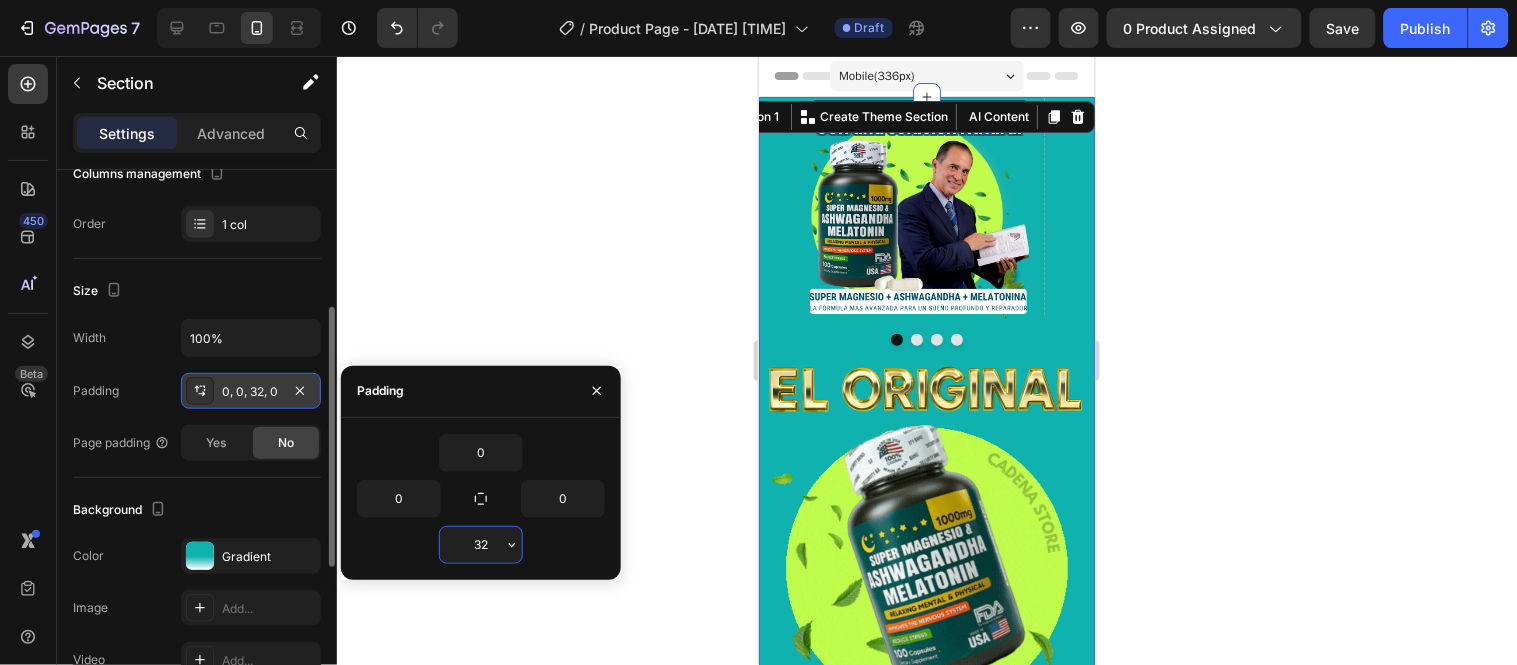 type on "0" 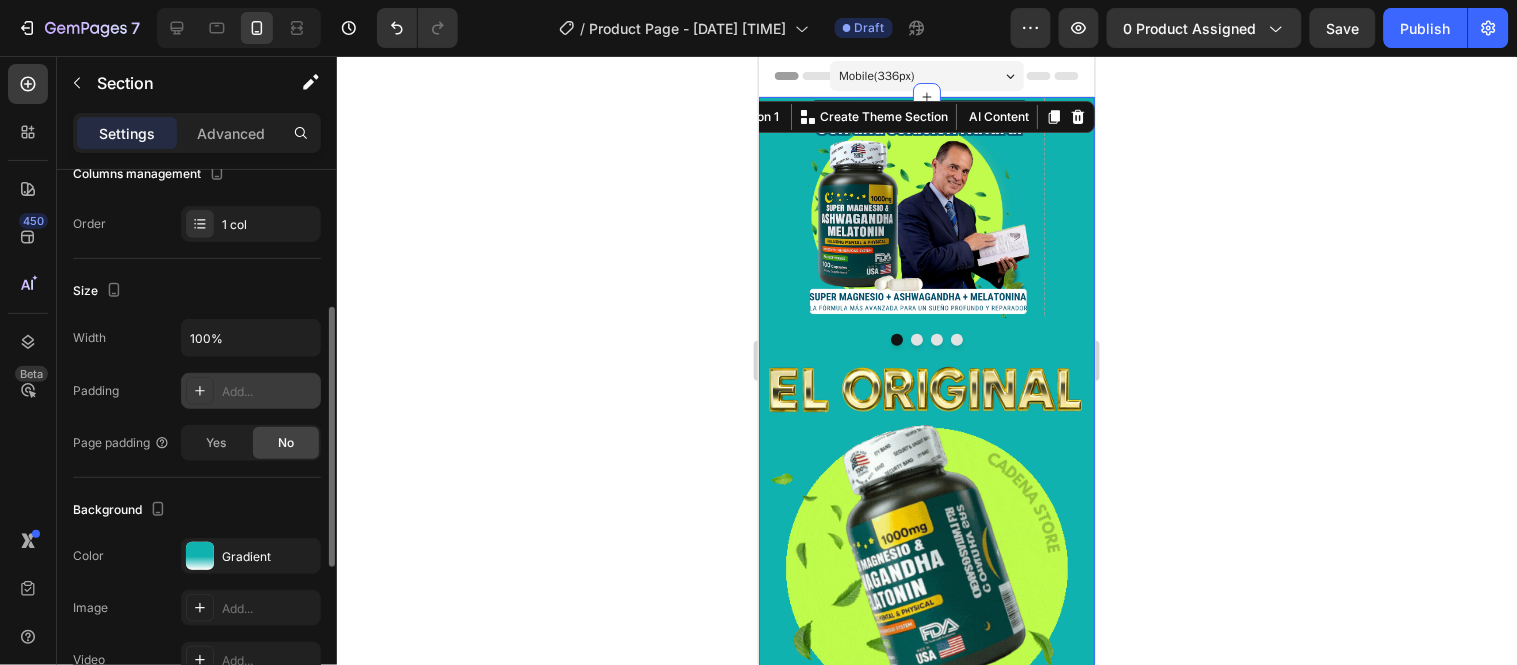 click on "Padding Add..." at bounding box center [197, 391] 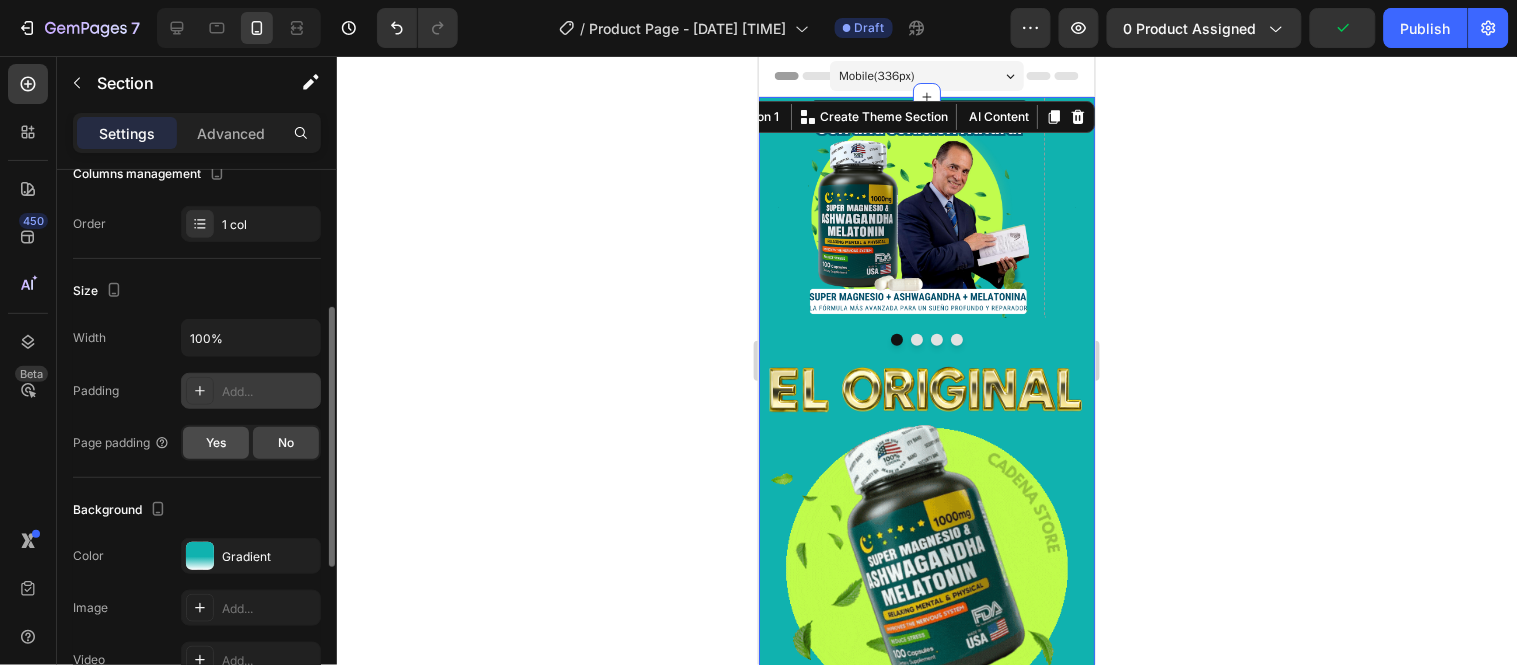 click on "Yes" 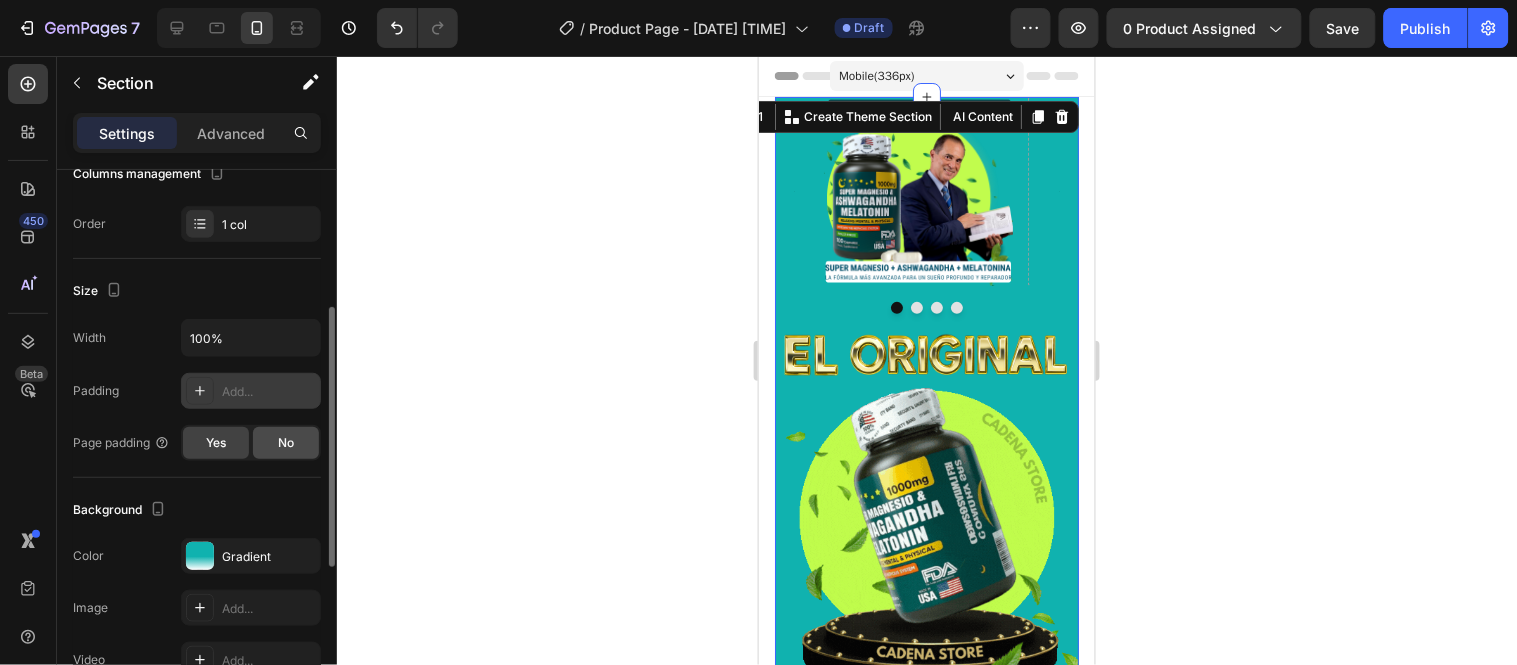 click on "No" 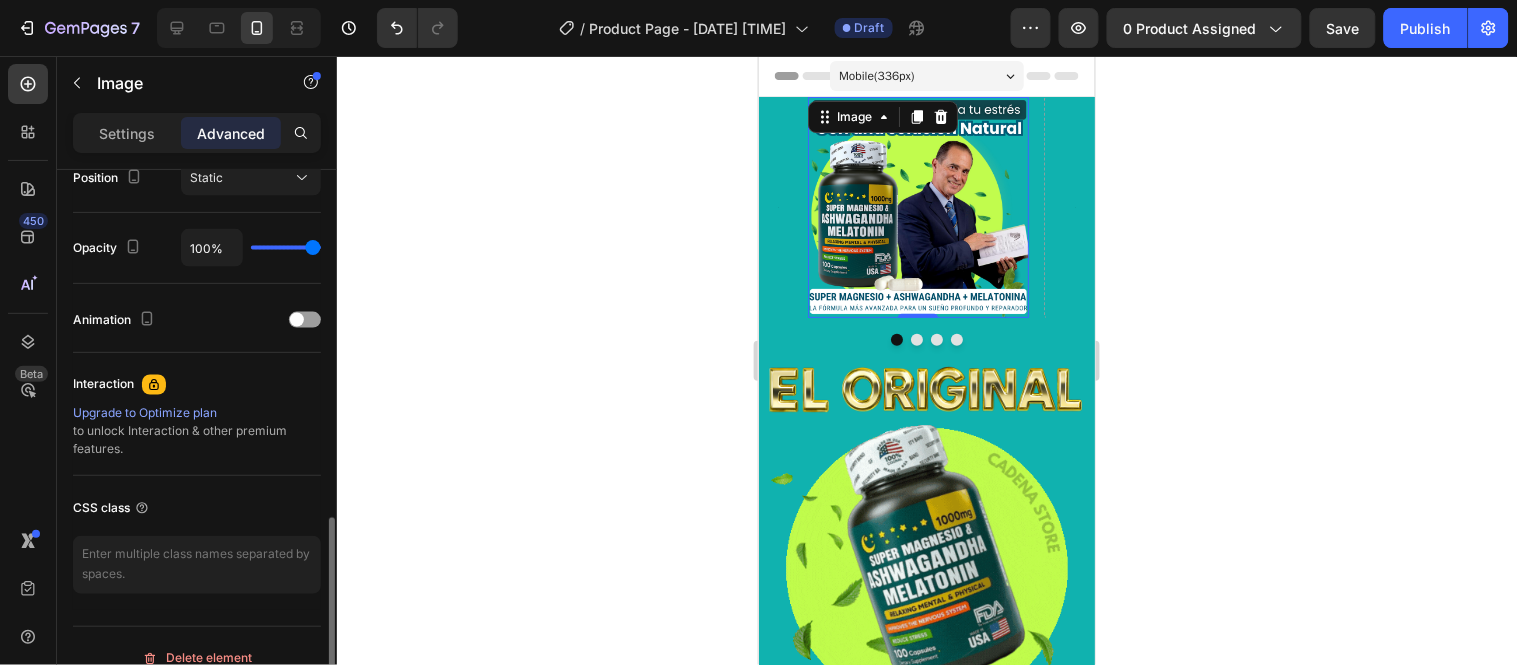 scroll, scrollTop: 782, scrollLeft: 0, axis: vertical 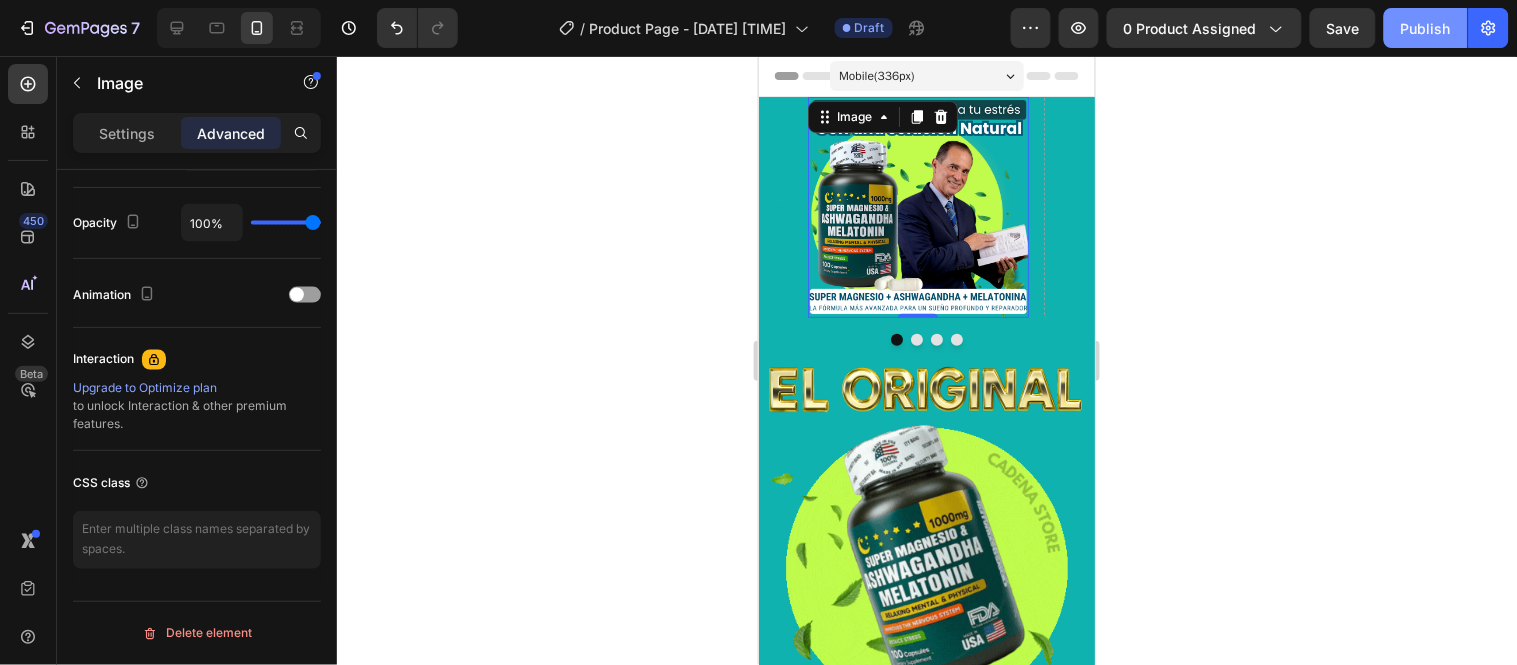 click on "Publish" at bounding box center [1426, 28] 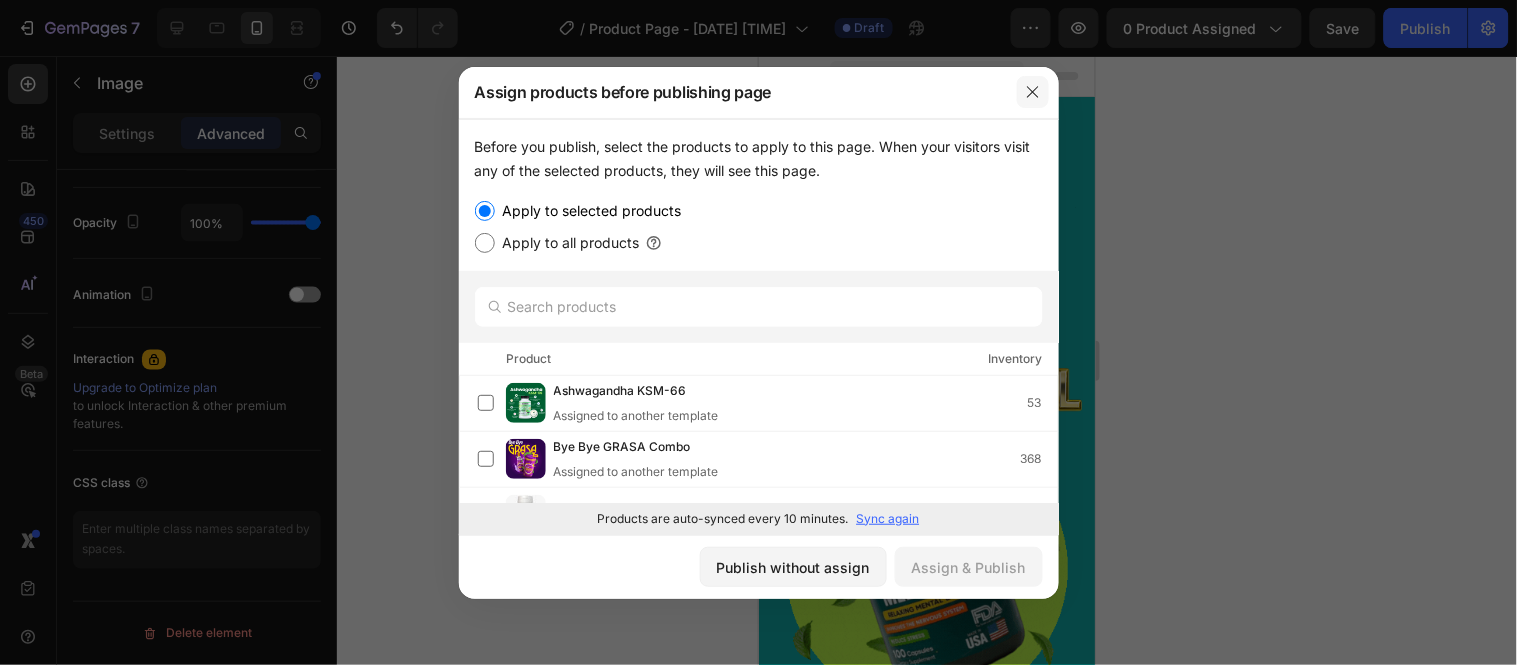 click 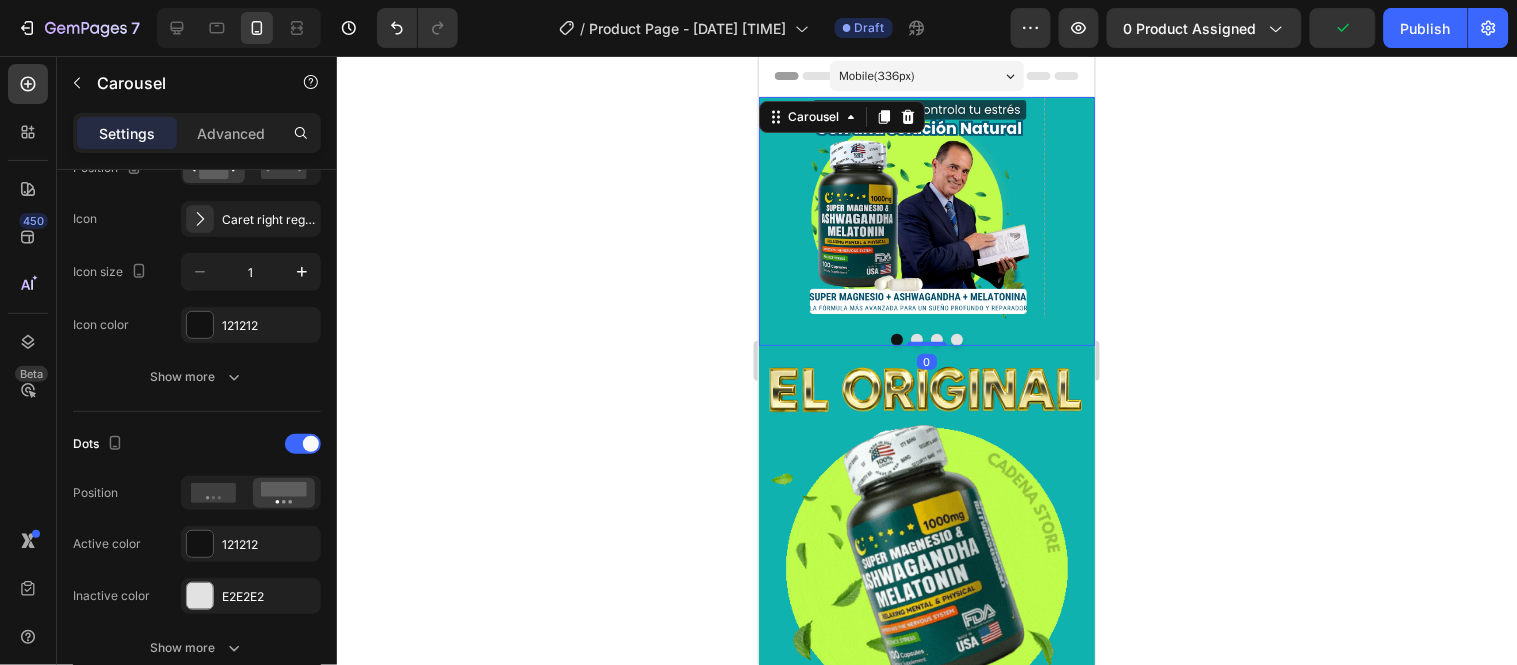 scroll, scrollTop: 0, scrollLeft: 0, axis: both 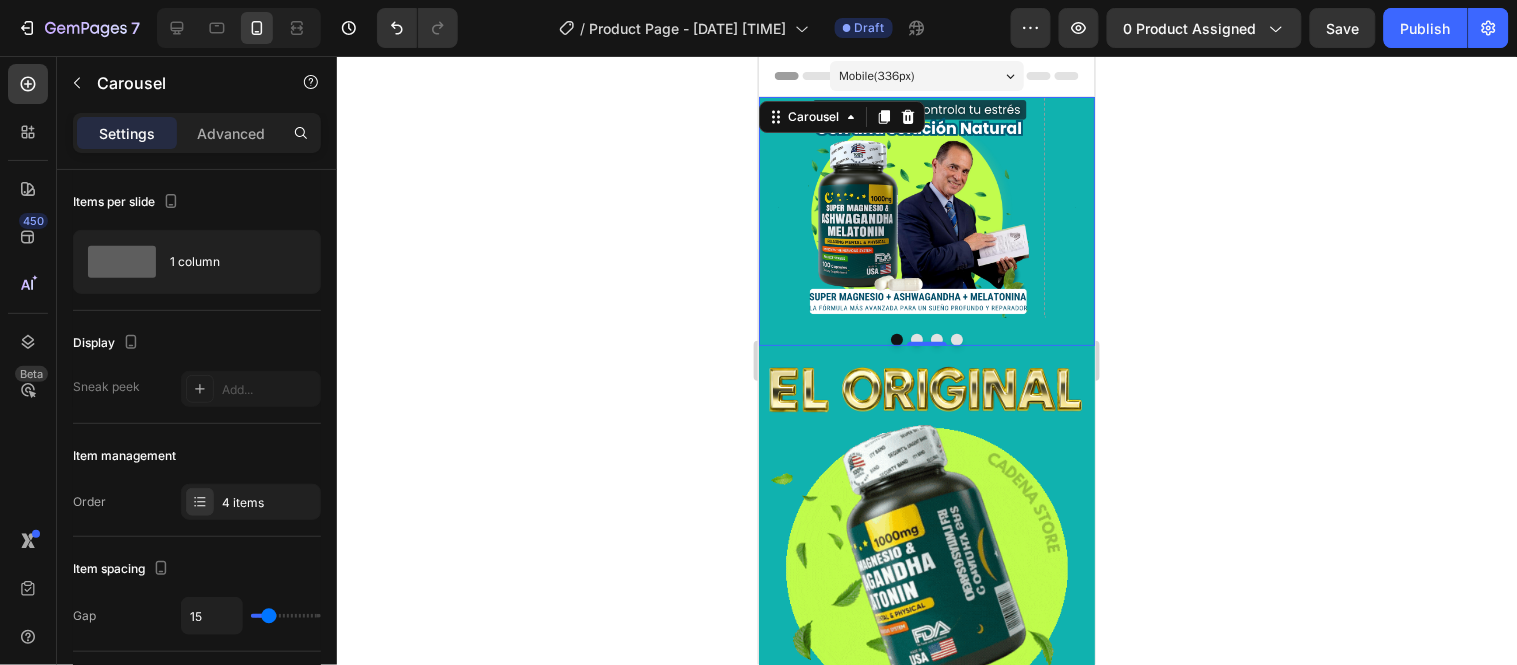 click at bounding box center (916, 339) 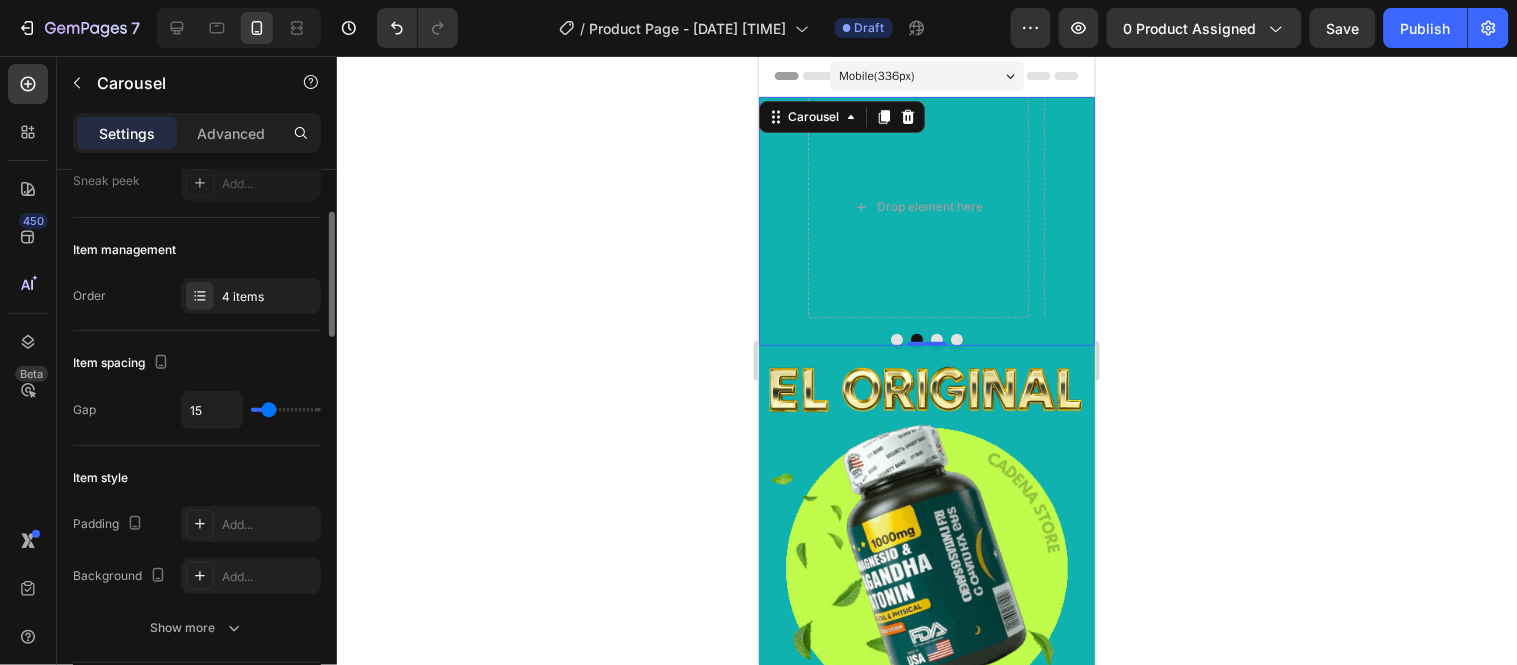 scroll, scrollTop: 207, scrollLeft: 0, axis: vertical 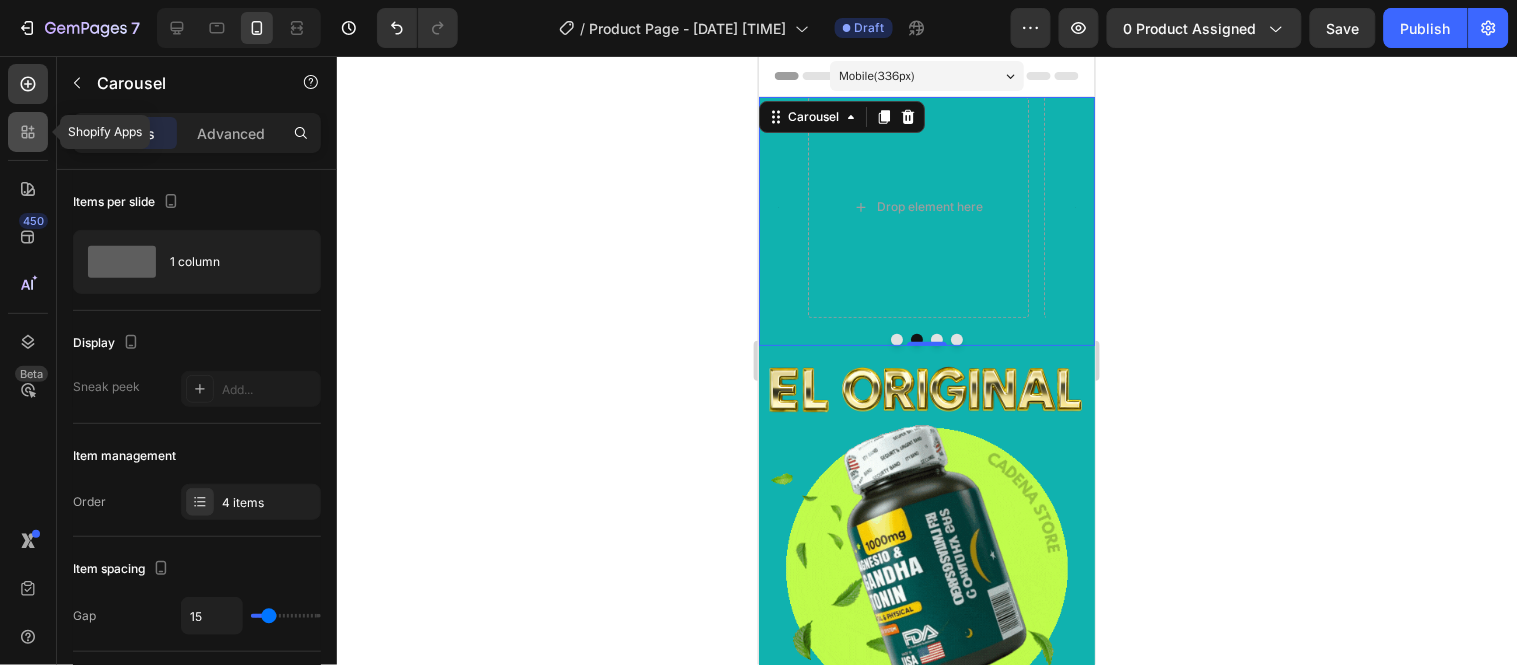 click 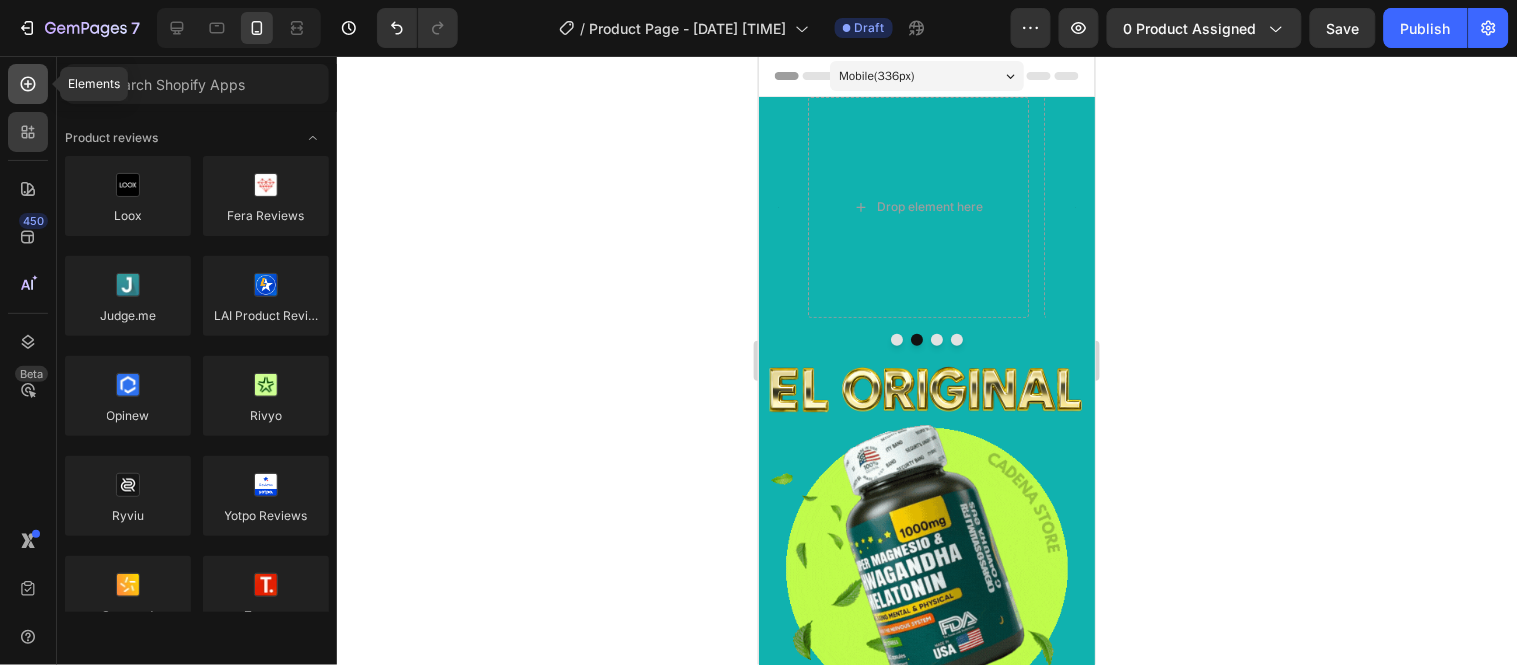 click 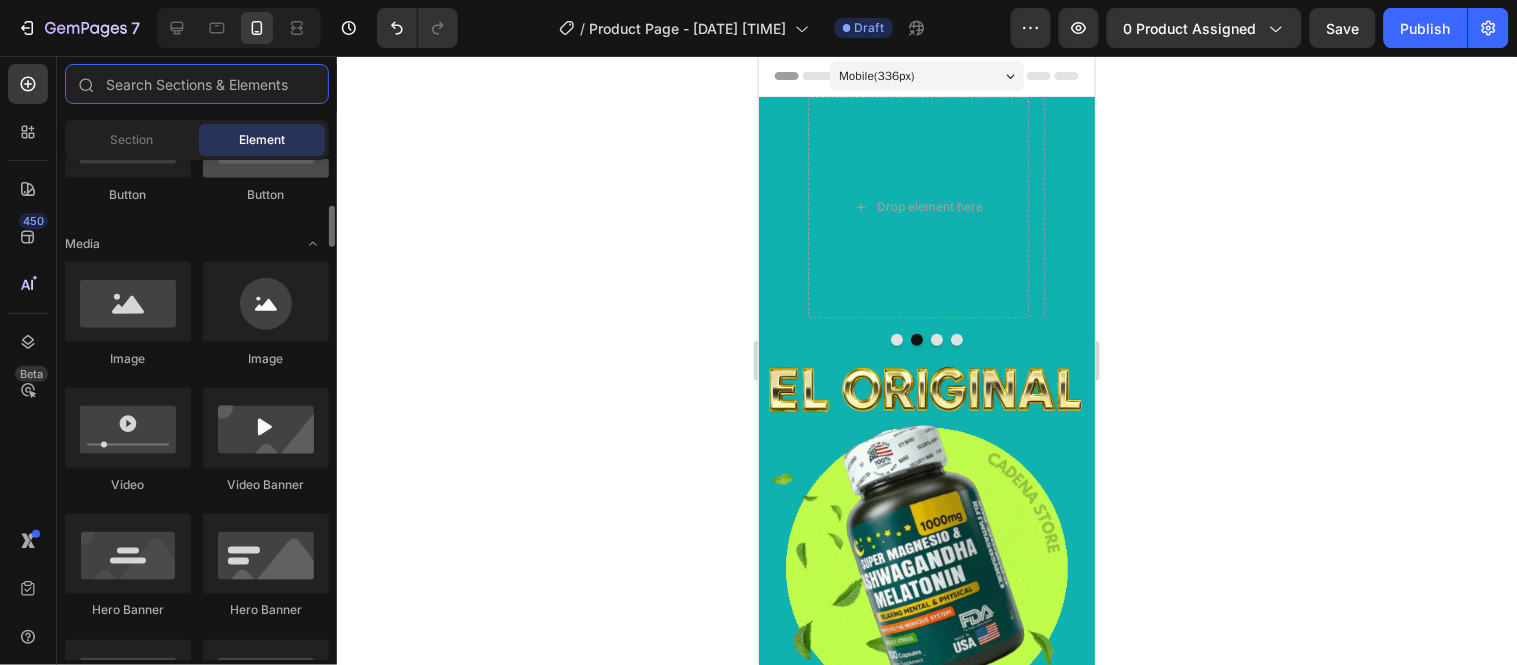 scroll, scrollTop: 558, scrollLeft: 0, axis: vertical 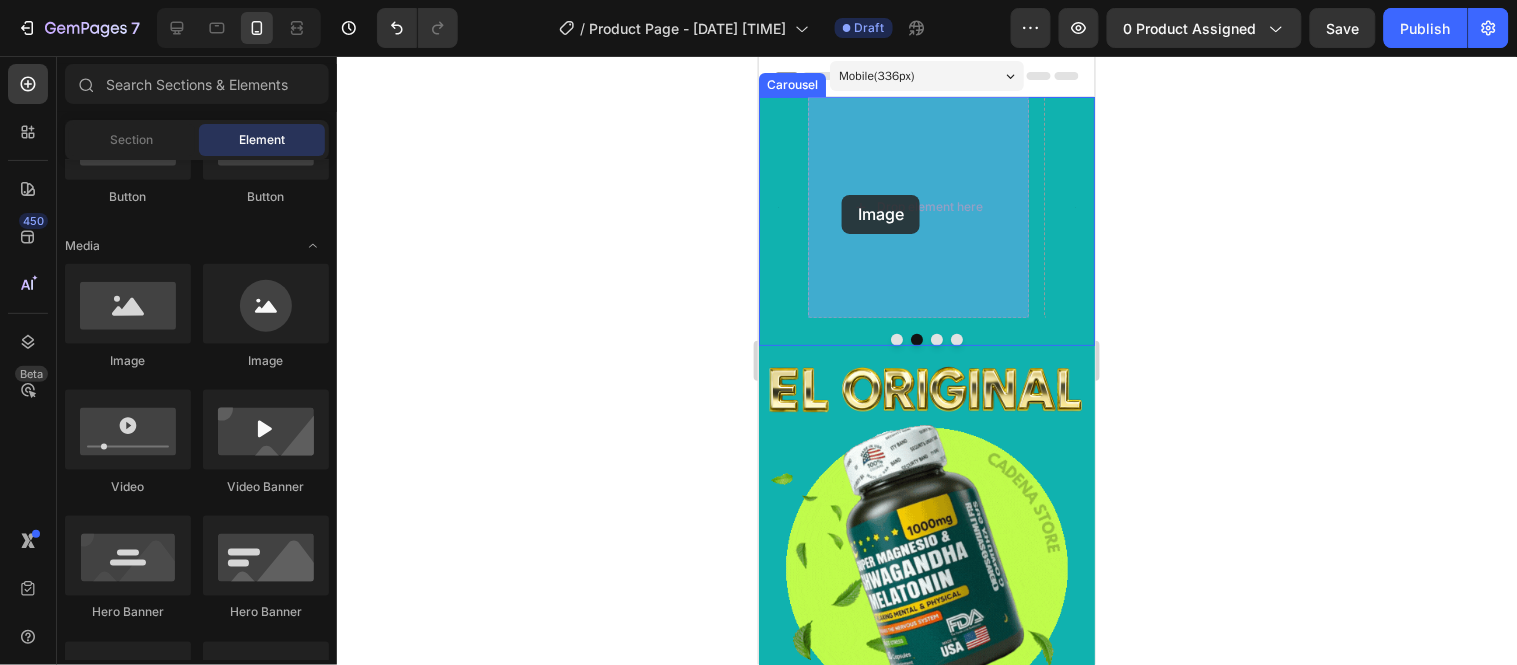 drag, startPoint x: 888, startPoint y: 369, endPoint x: 841, endPoint y: 194, distance: 181.20154 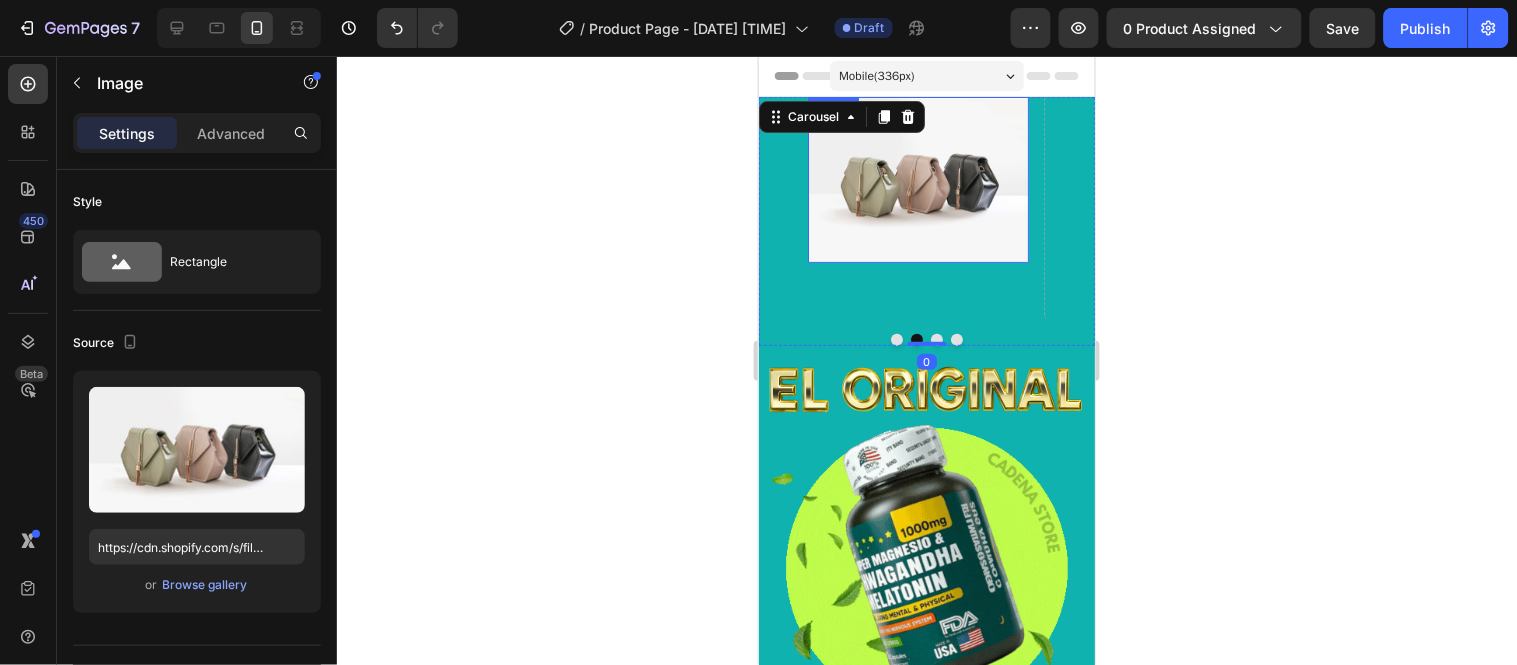 click at bounding box center (917, 179) 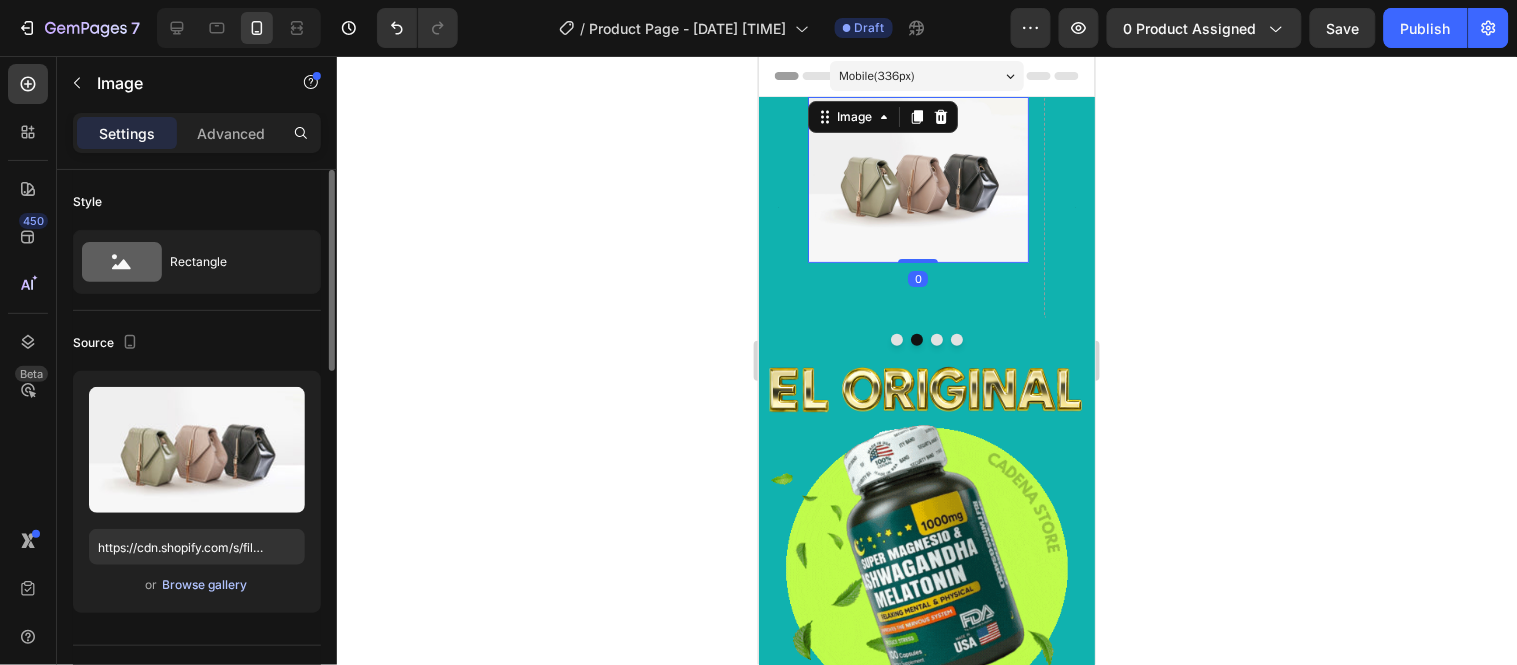 click on "Browse gallery" at bounding box center (205, 585) 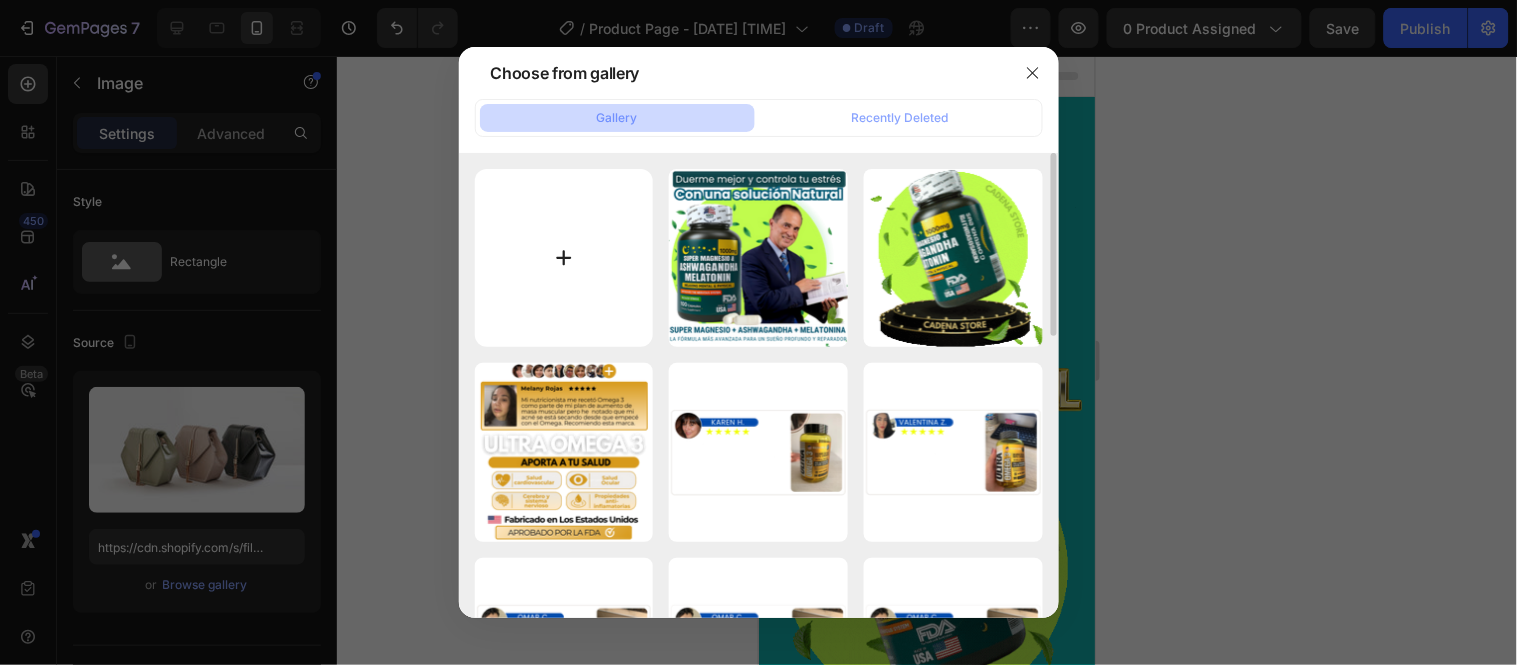 click at bounding box center (564, 258) 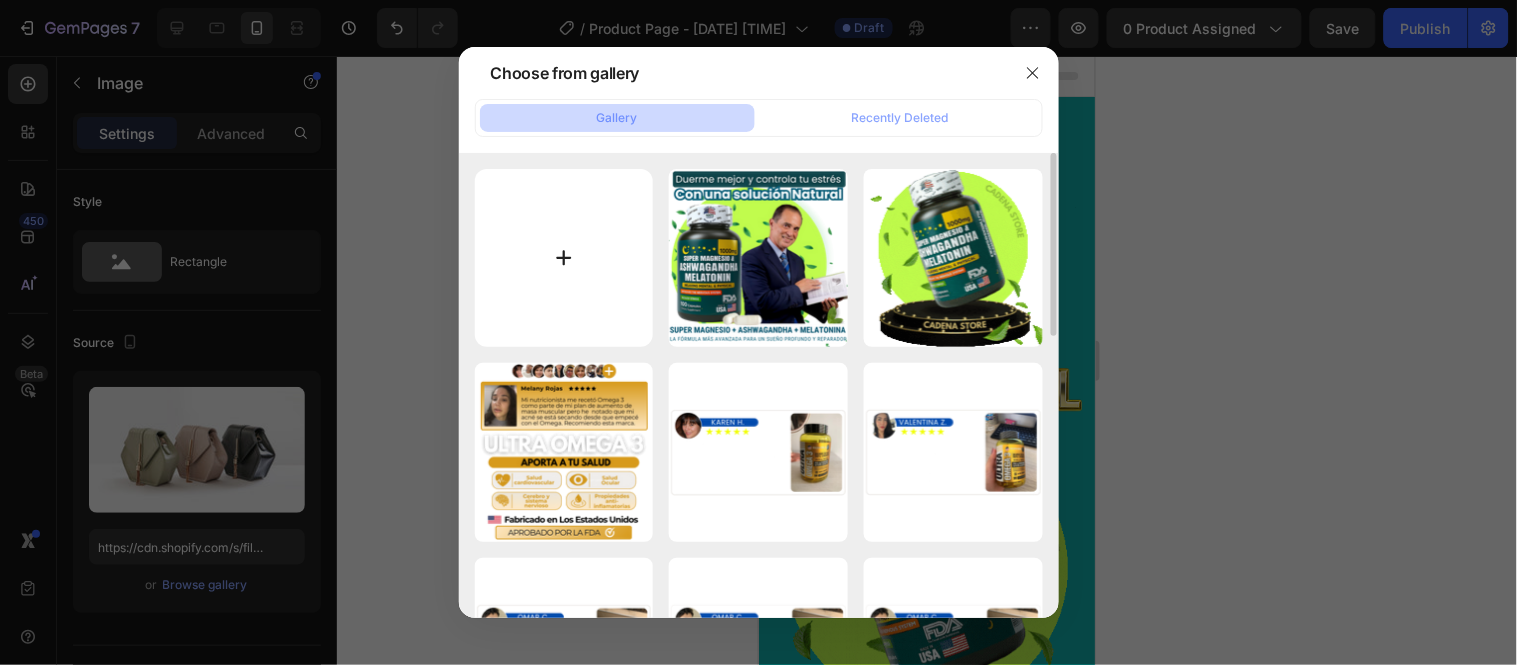 type on "C:\fakepath\3.png" 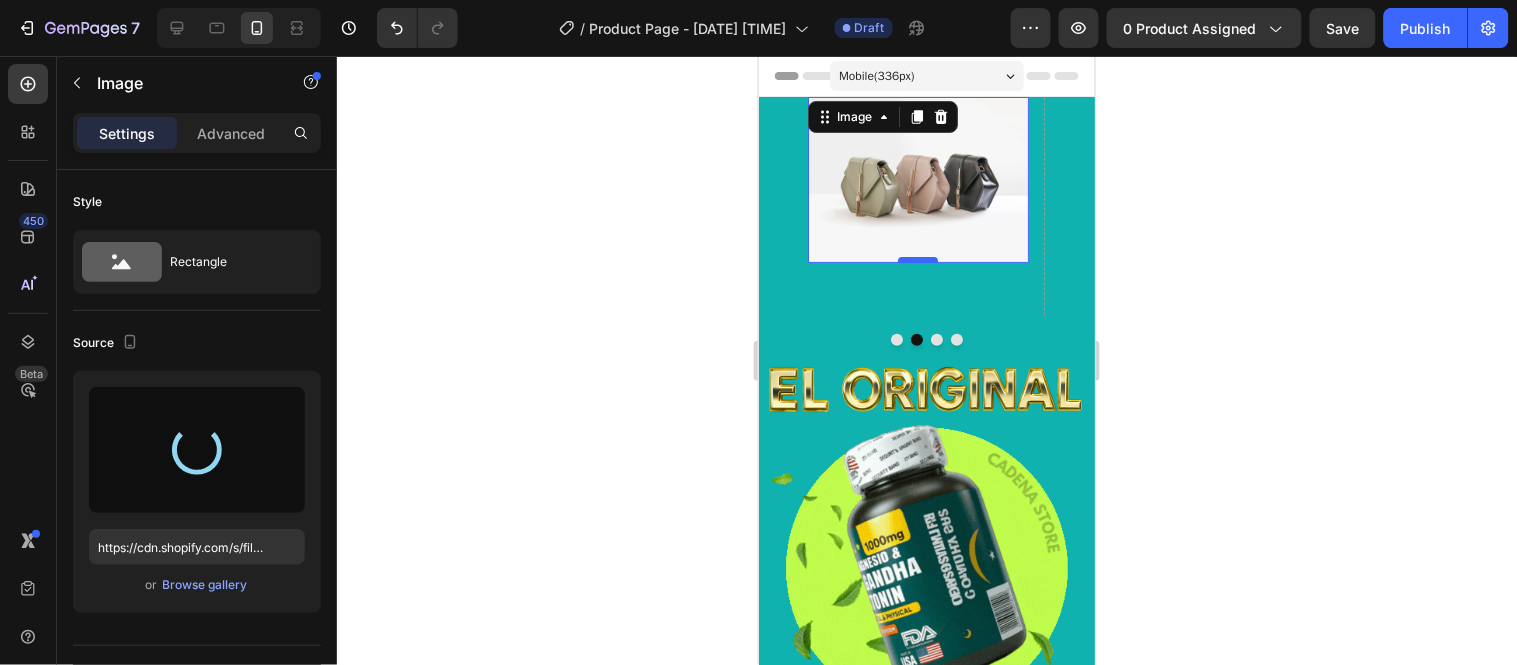 type on "https://cdn.shopify.com/s/files/1/0690/0406/7028/files/gempages_552296043438408807-f5d1b4e9-96b2-4520-9990-c2067ab4512b.png" 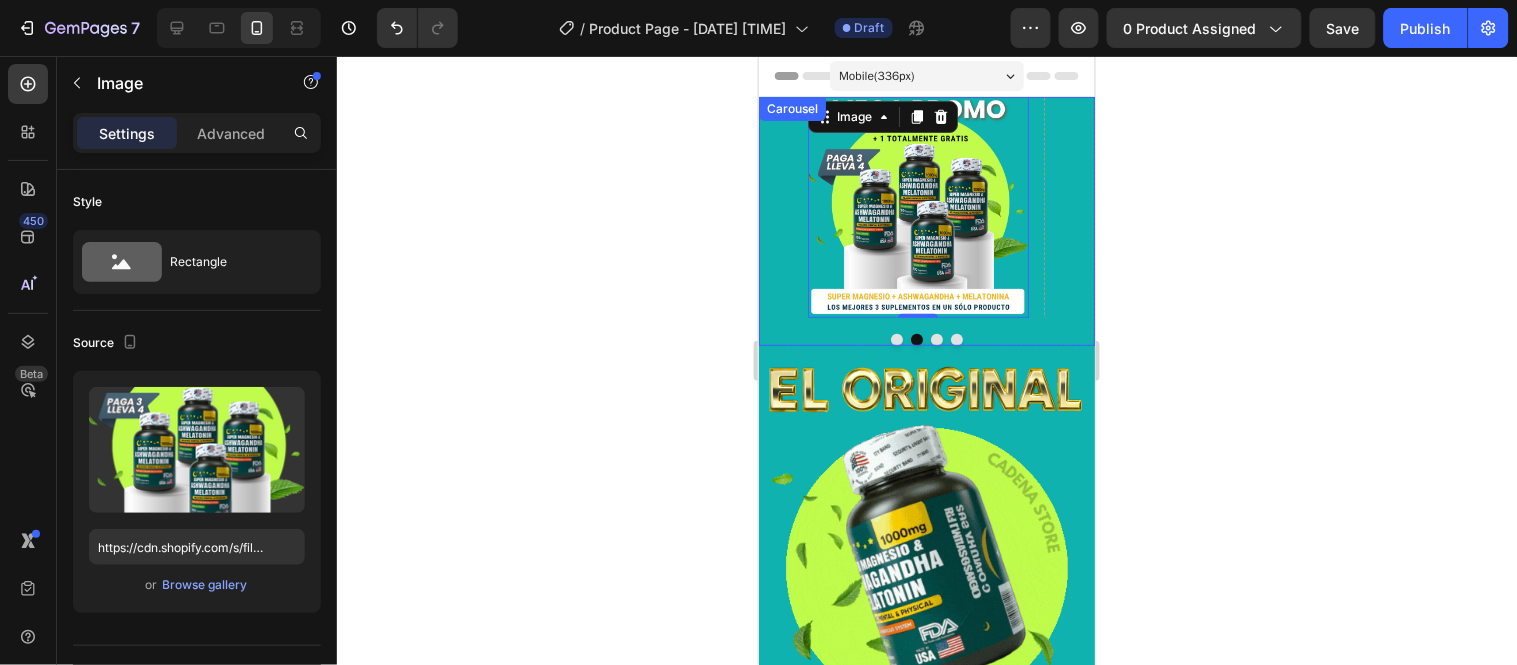 click at bounding box center [777, 206] 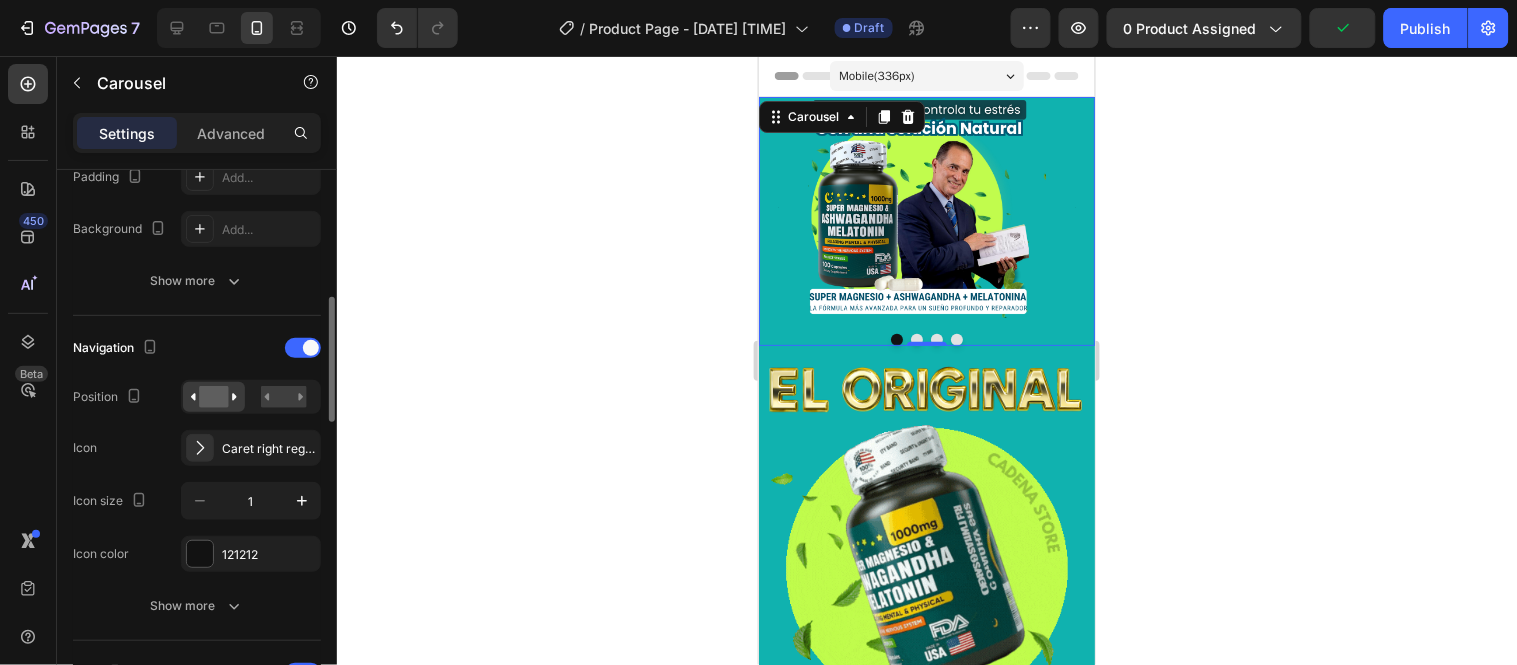 scroll, scrollTop: 554, scrollLeft: 0, axis: vertical 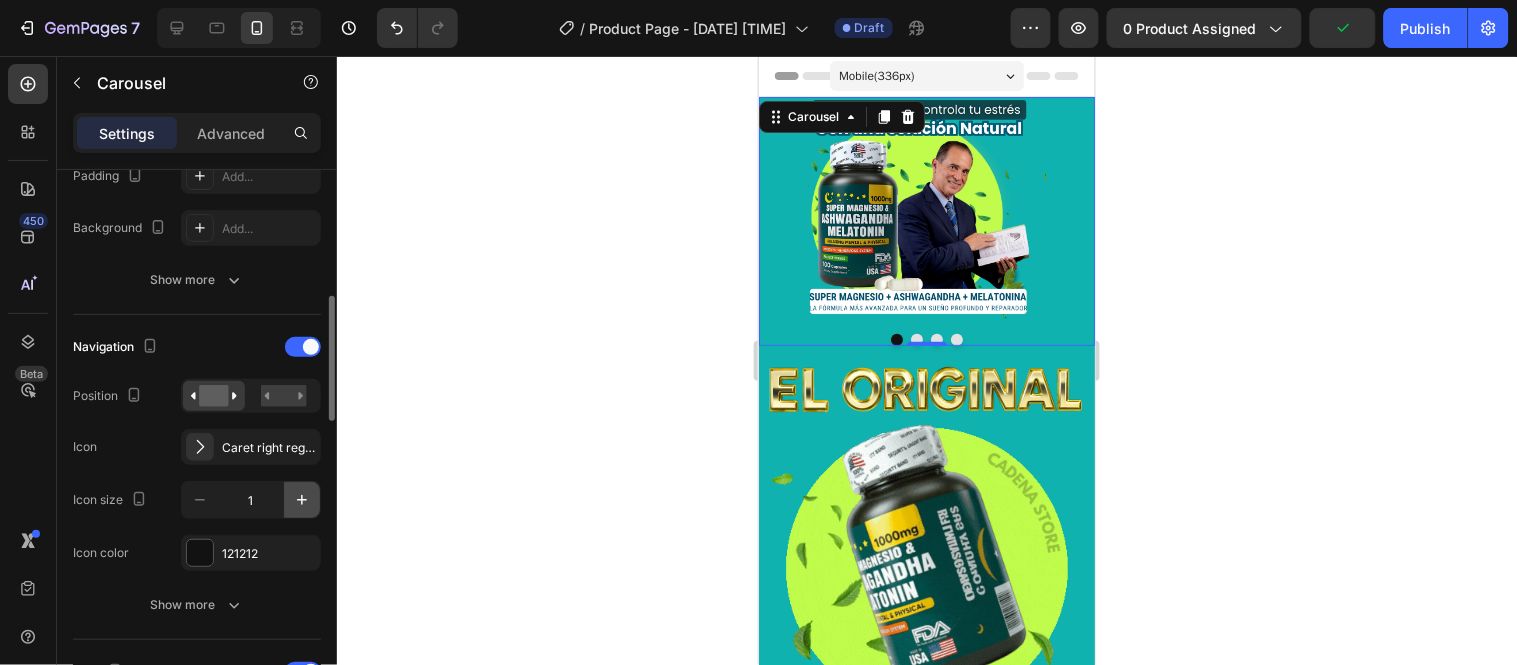 click 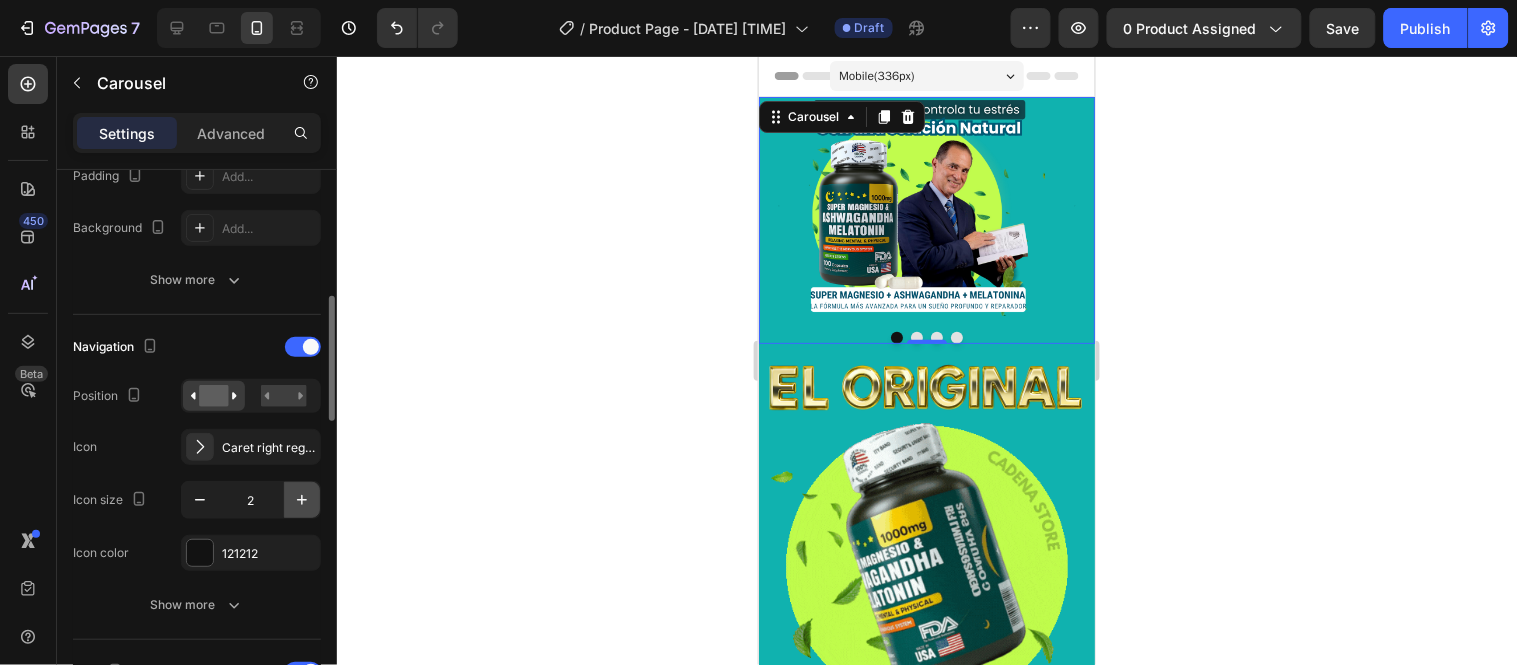 click 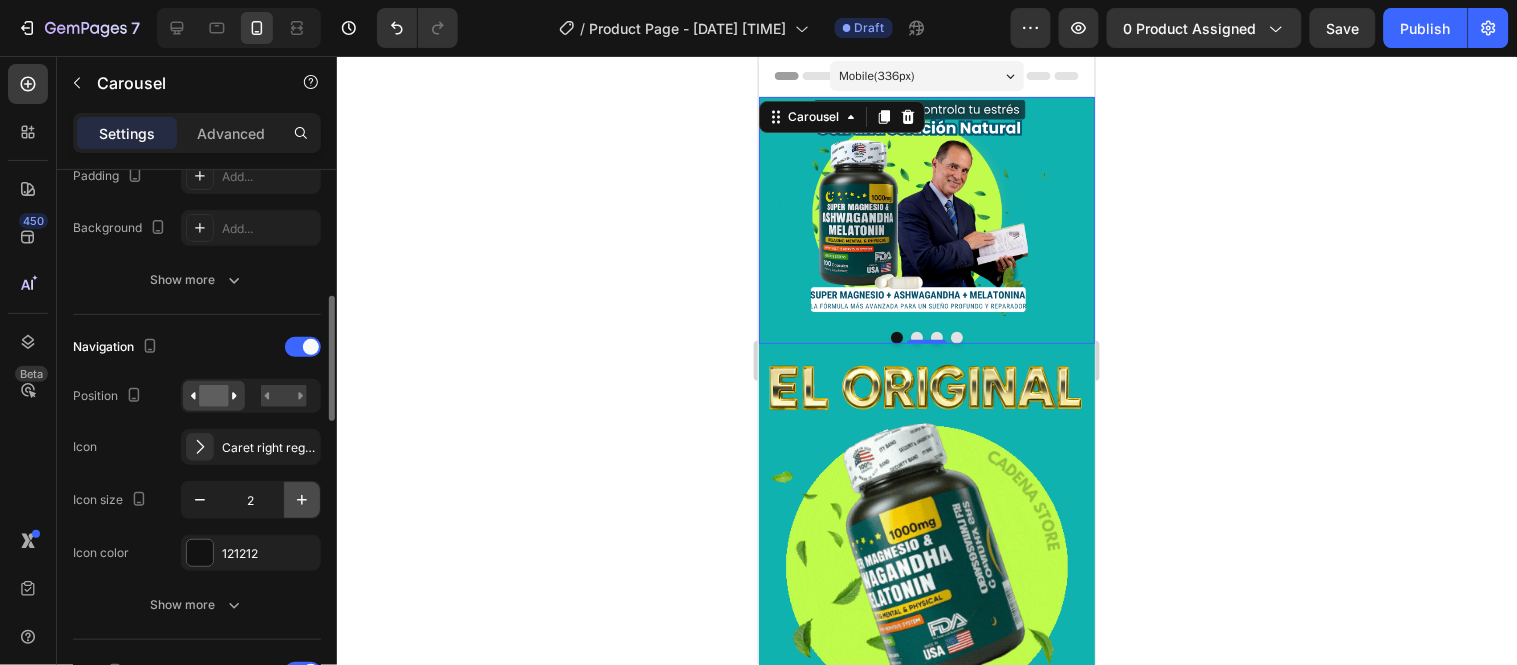 type on "3" 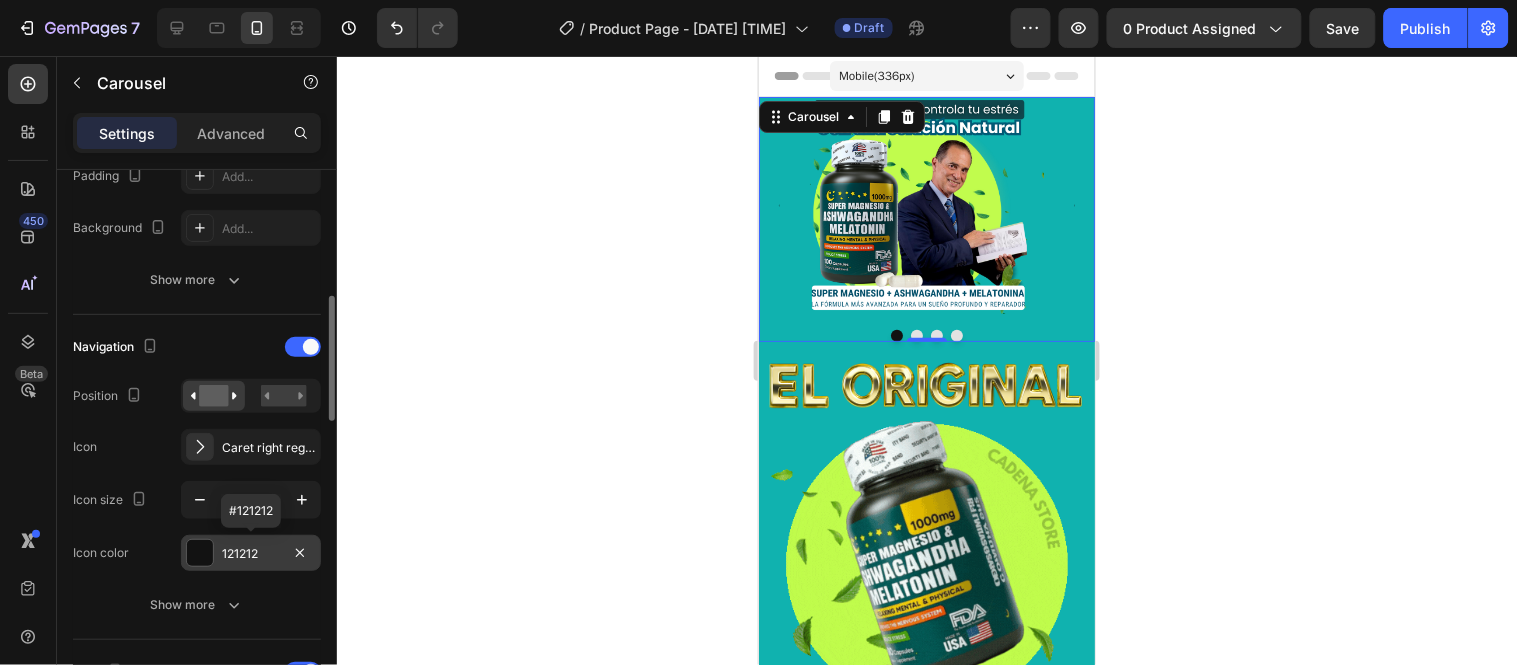 click on "121212" at bounding box center (251, 554) 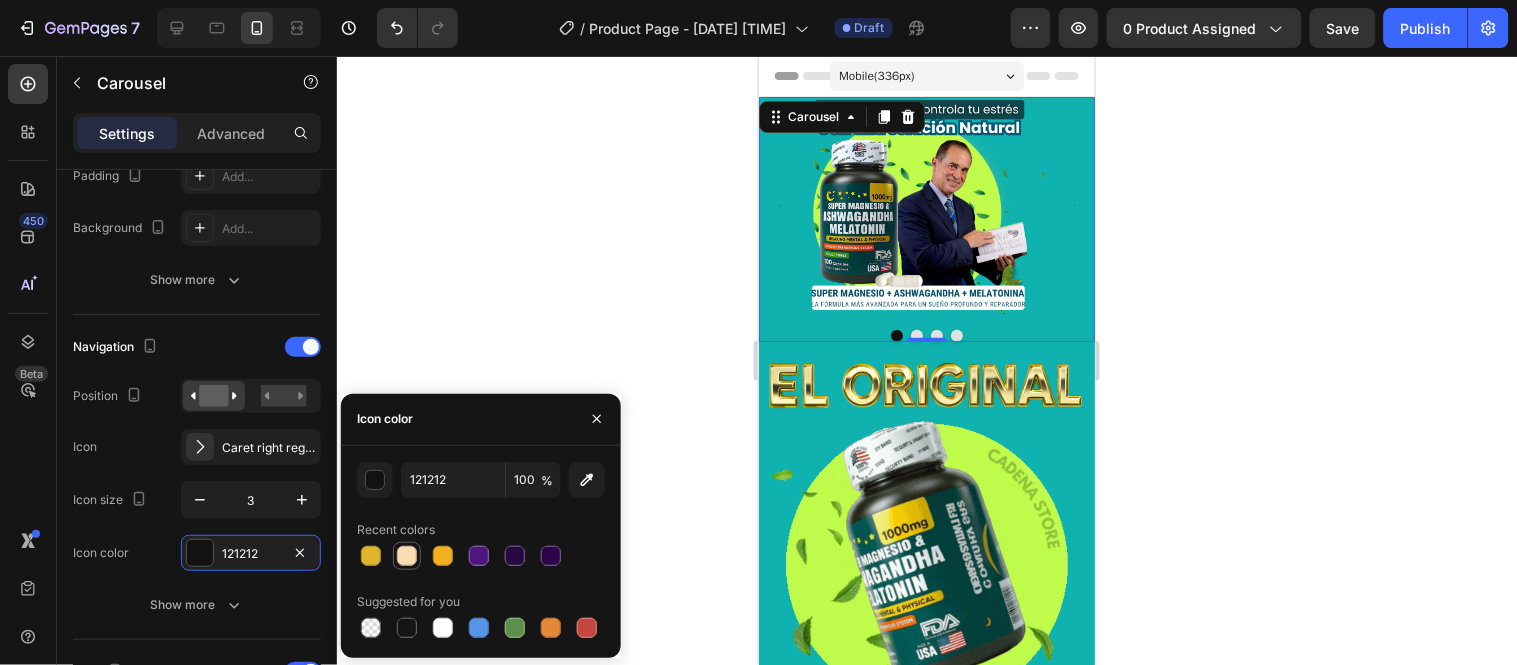 click at bounding box center (407, 556) 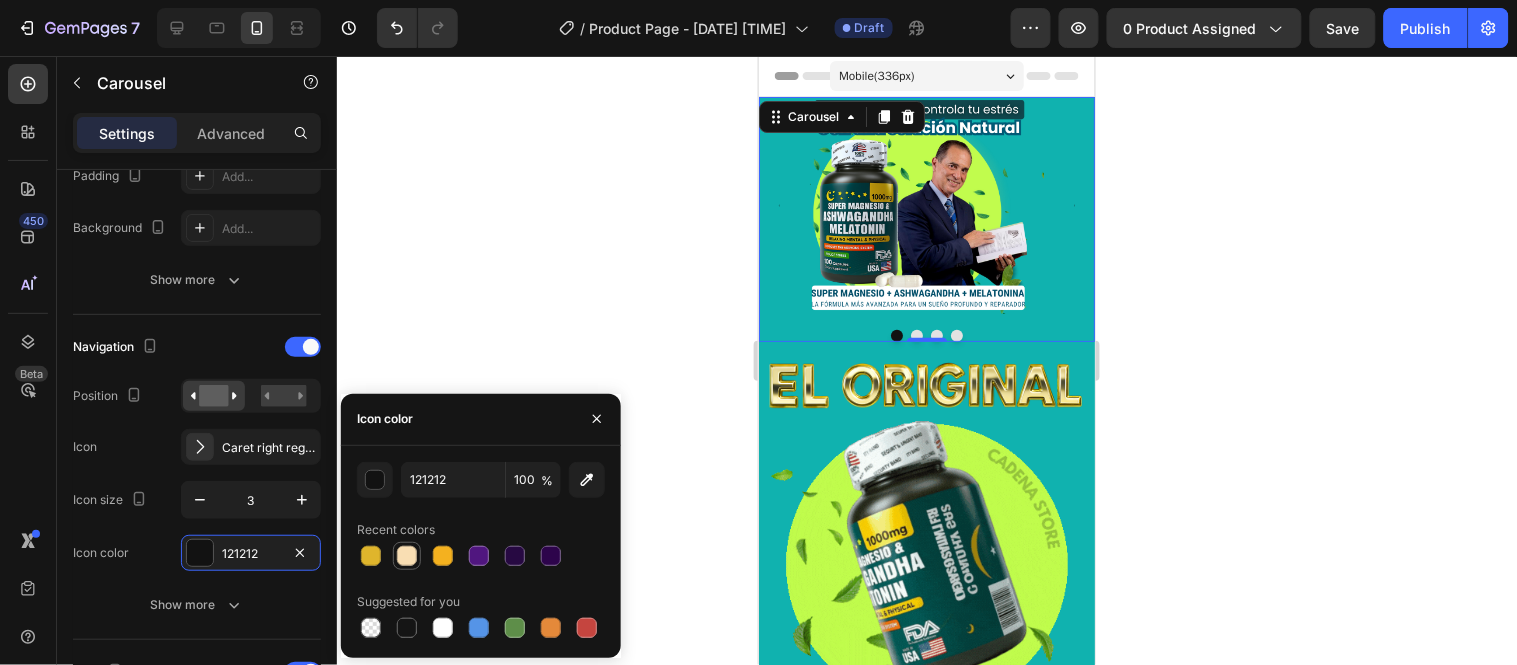 type on "F9DEB3" 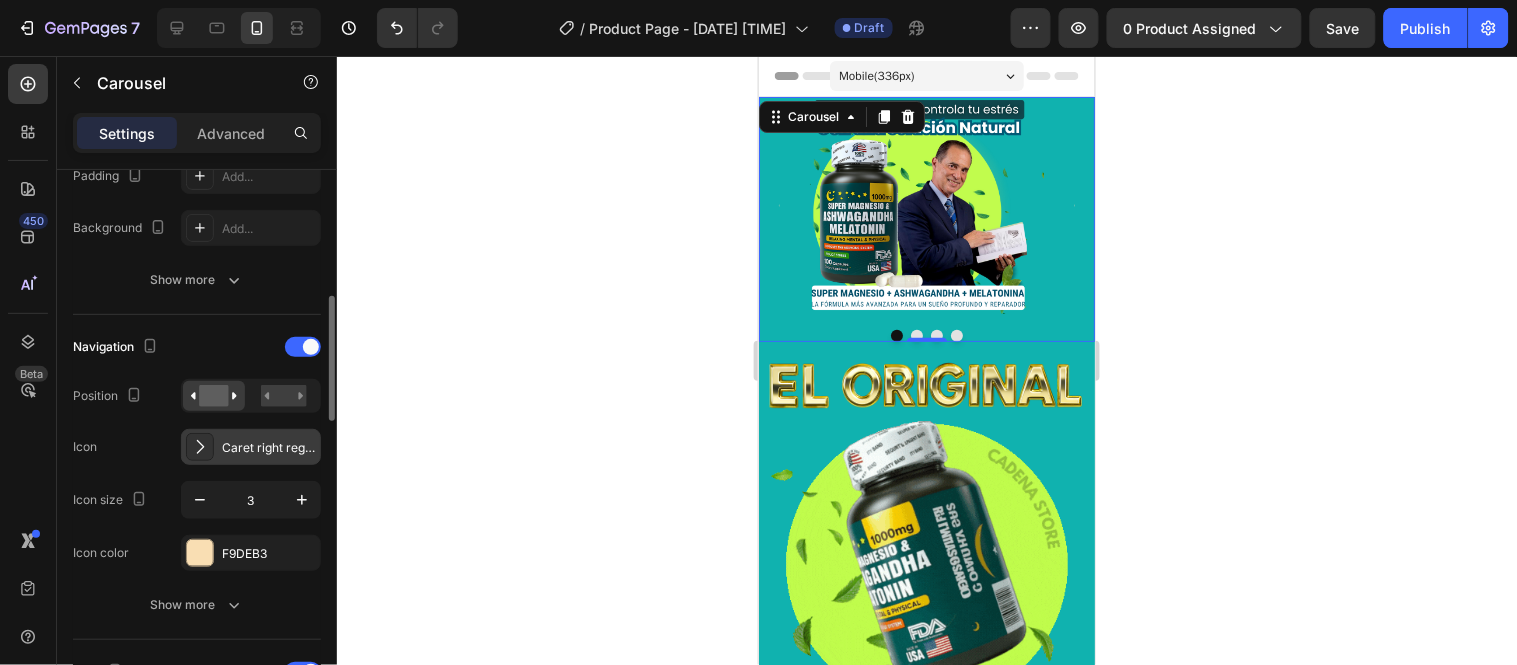 click on "Caret right regular" at bounding box center (269, 448) 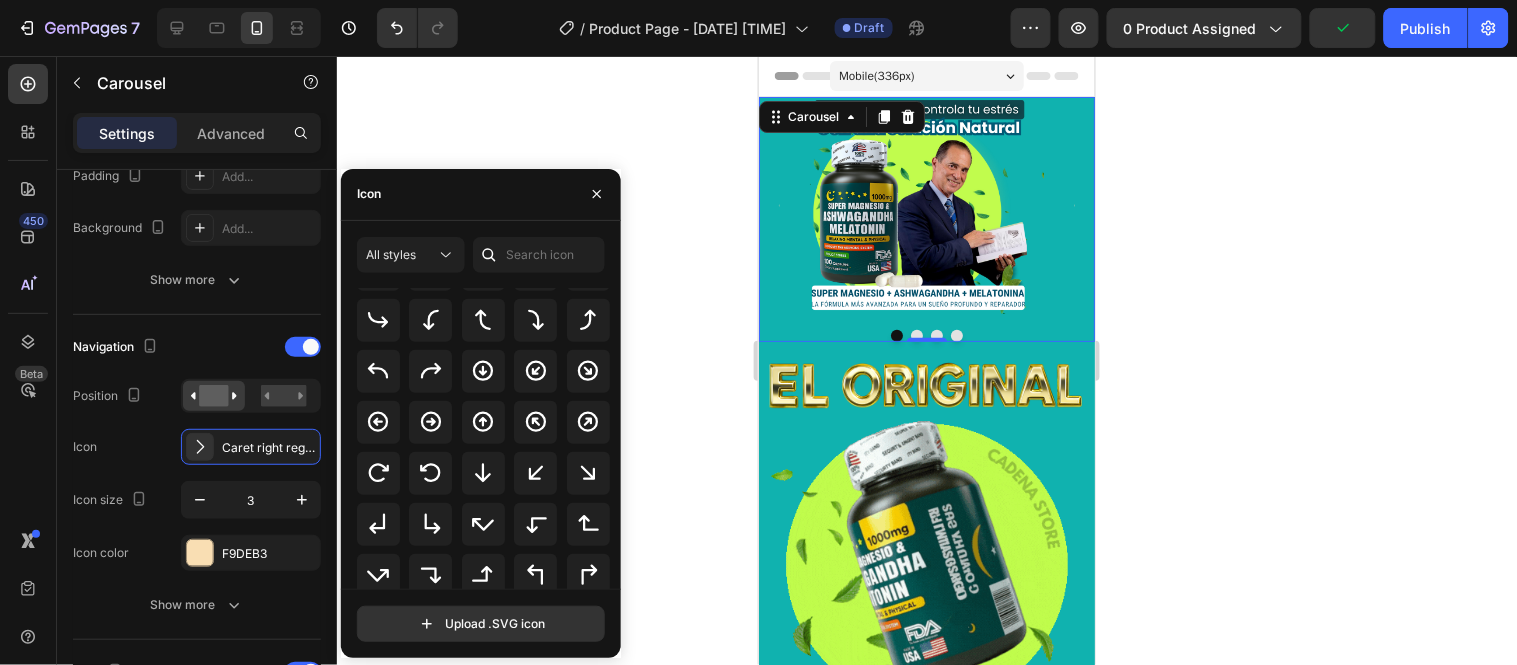 scroll, scrollTop: 431, scrollLeft: 0, axis: vertical 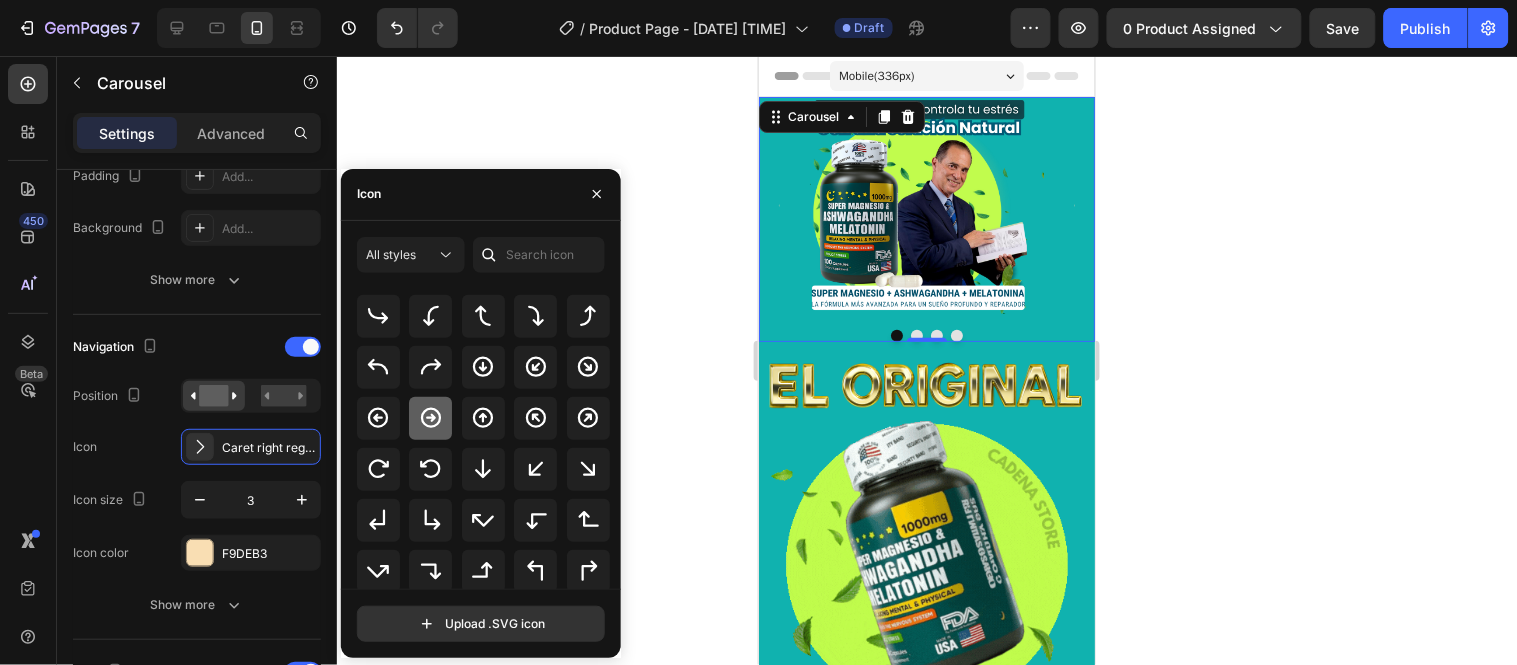 click 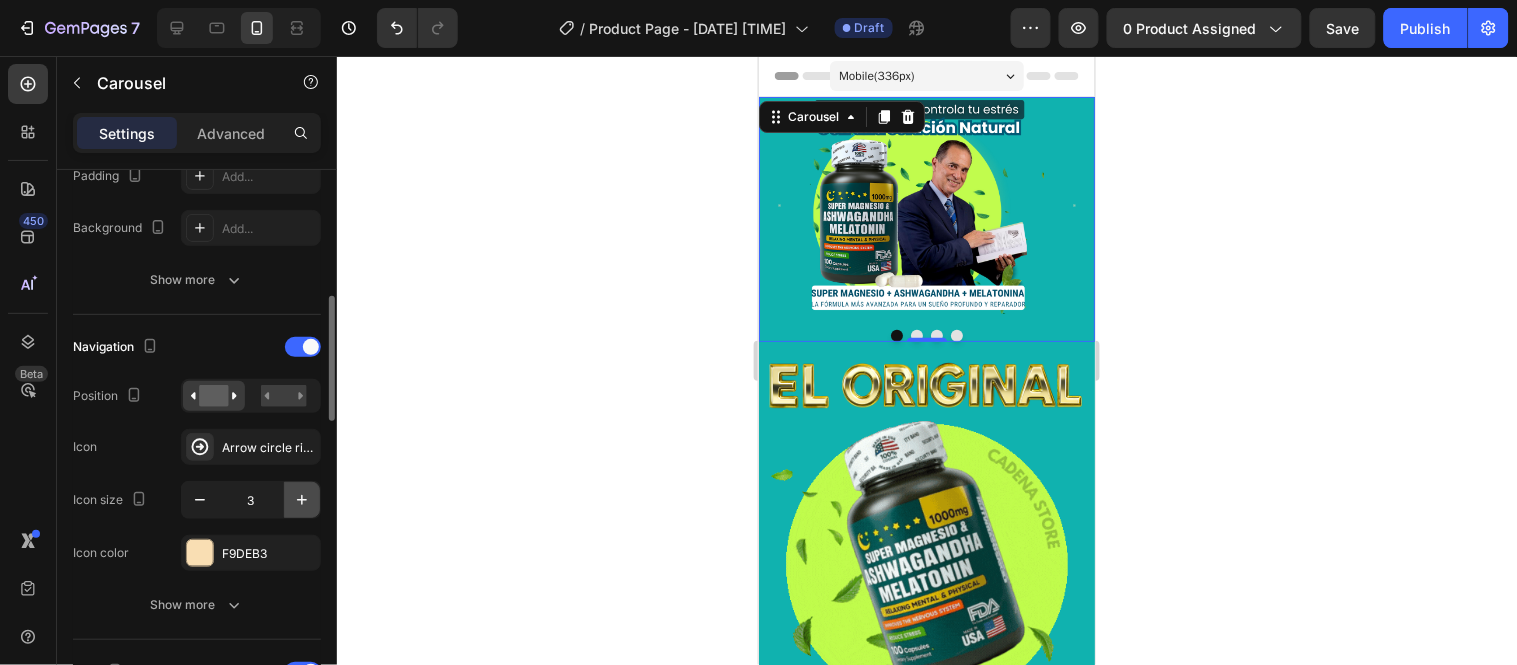 click 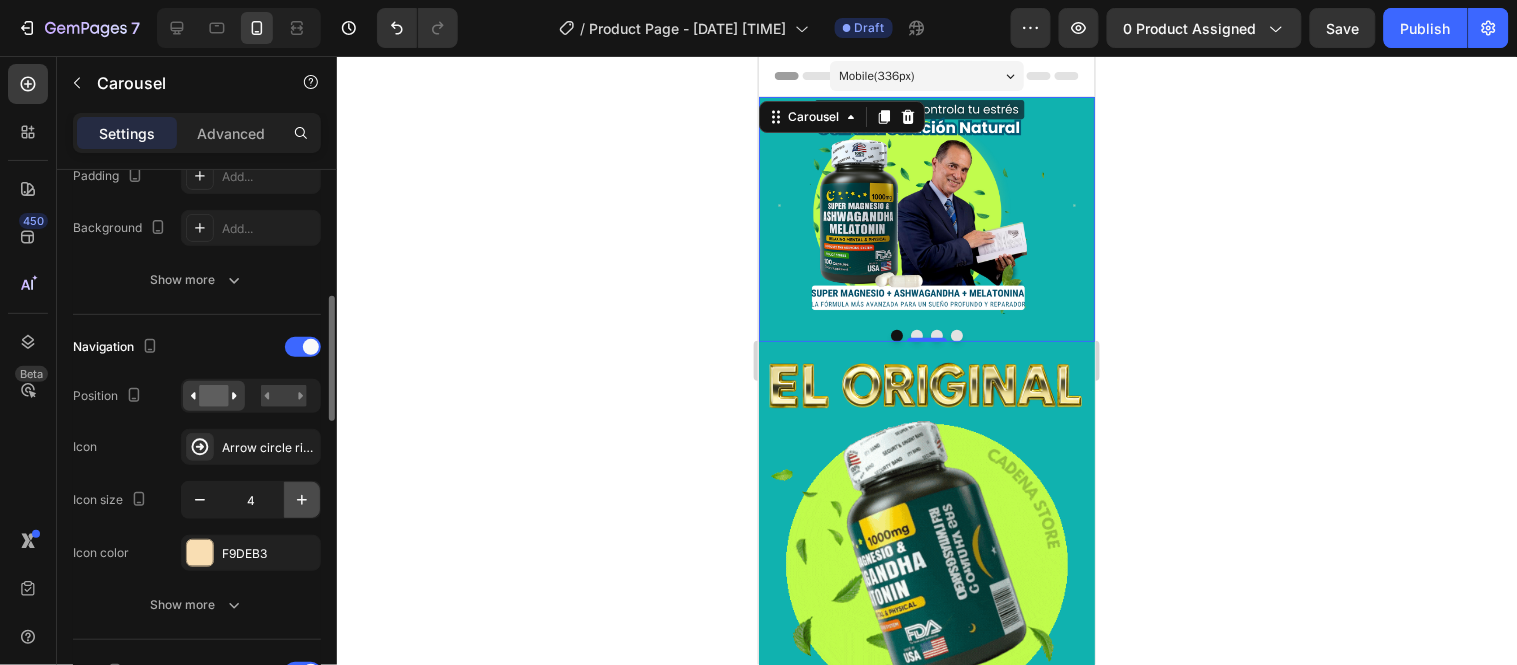 click 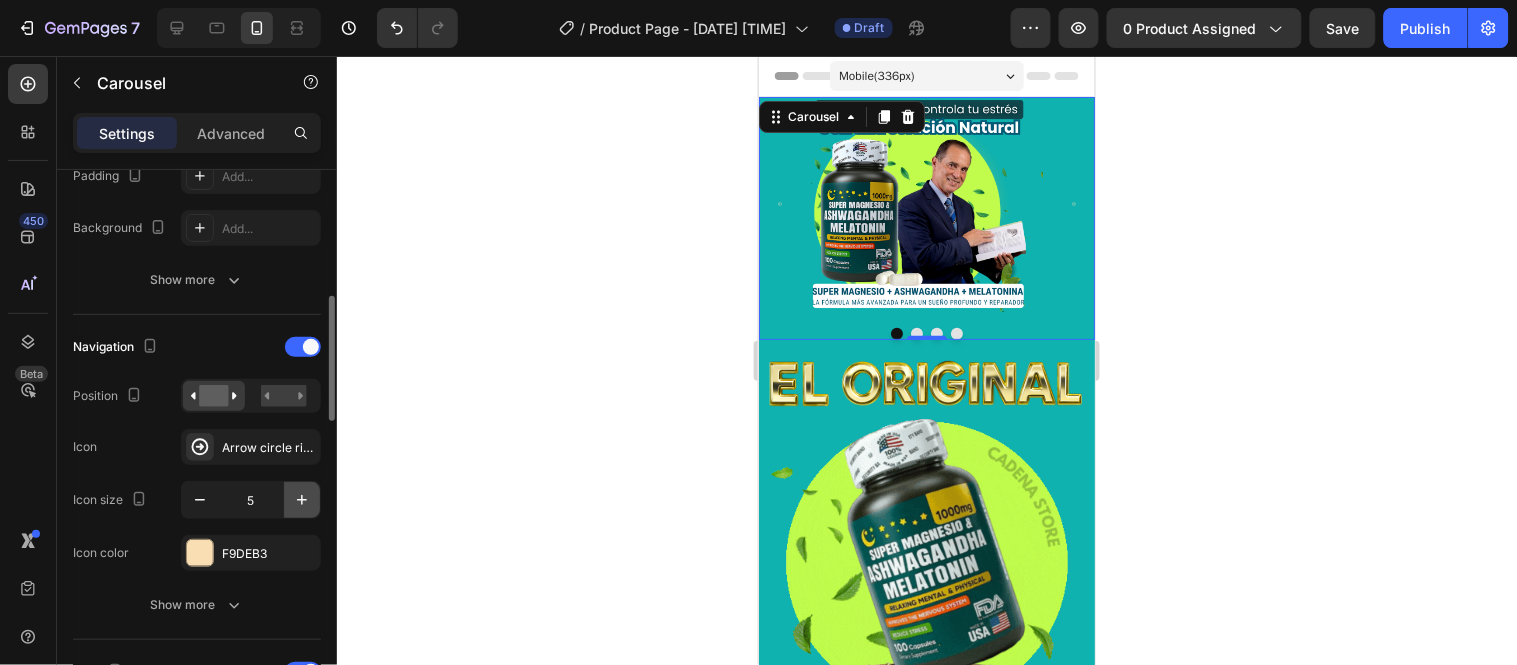 click 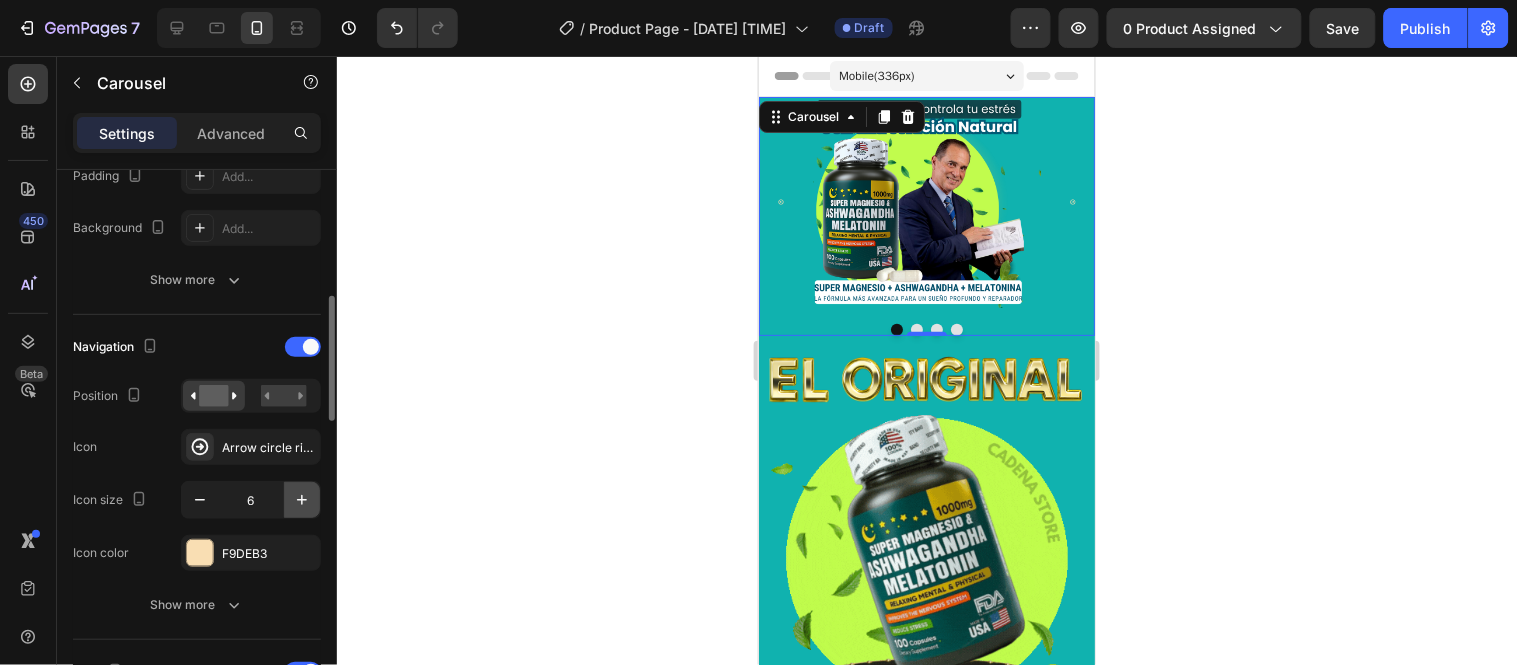 click 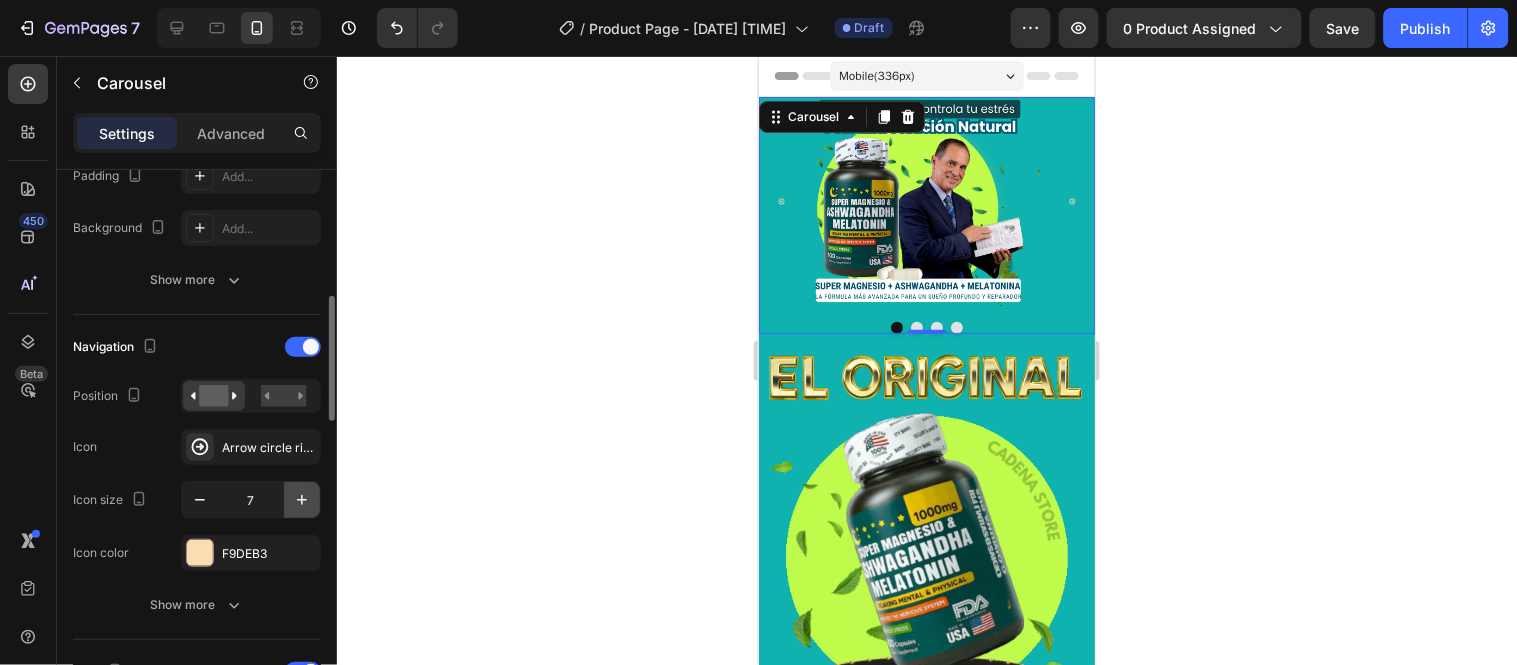 click 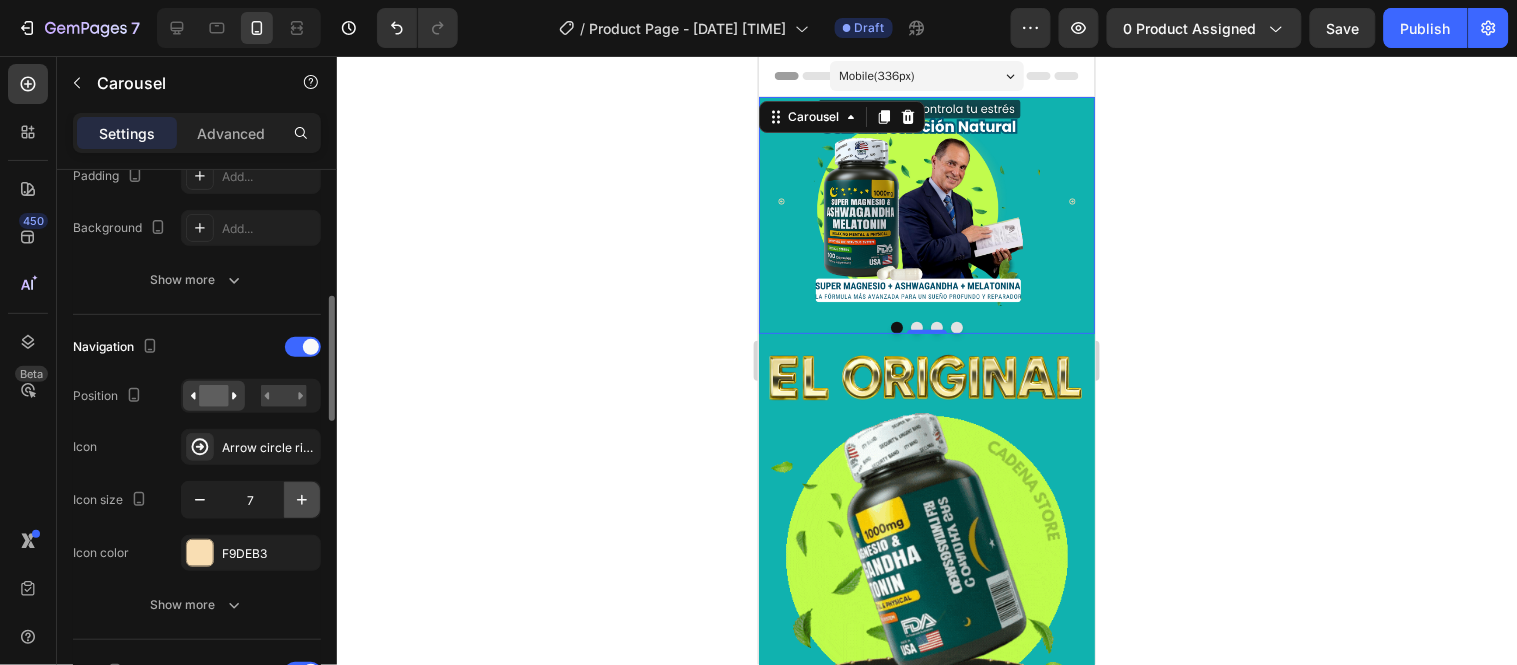 click 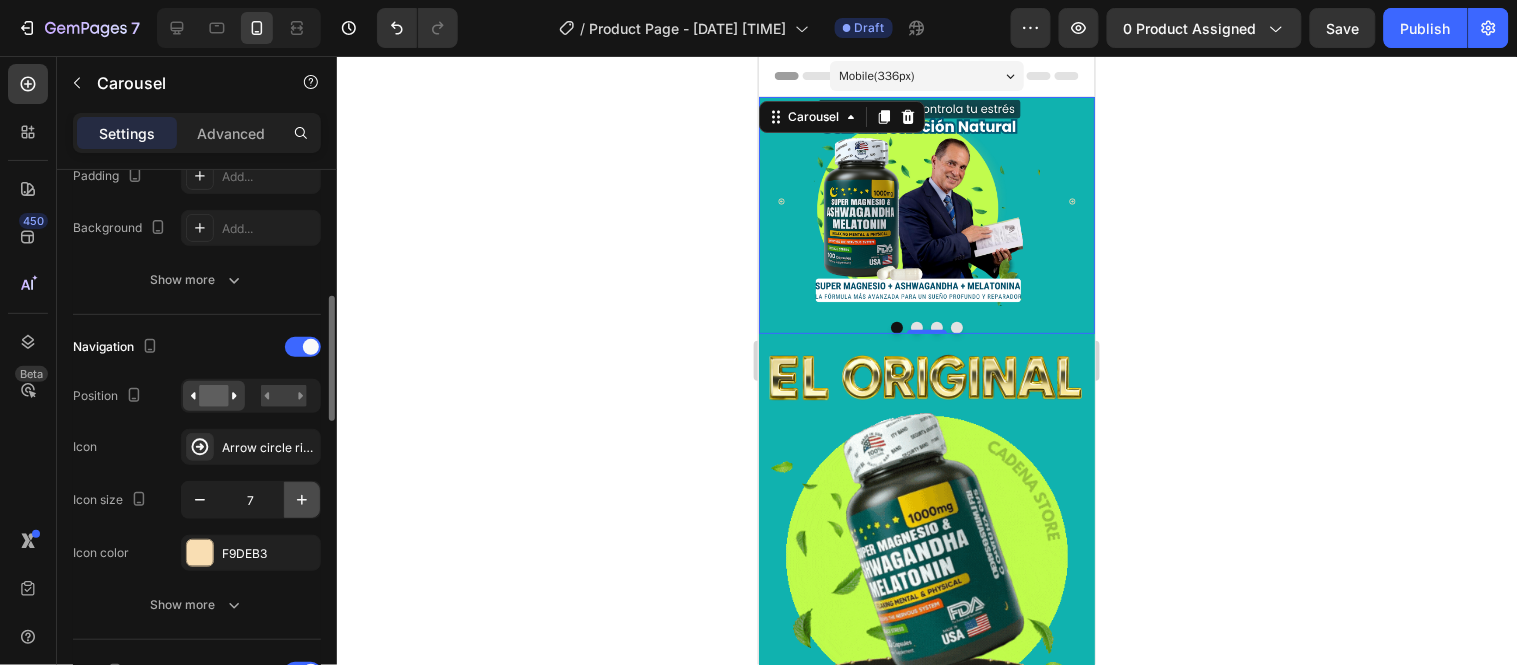 click 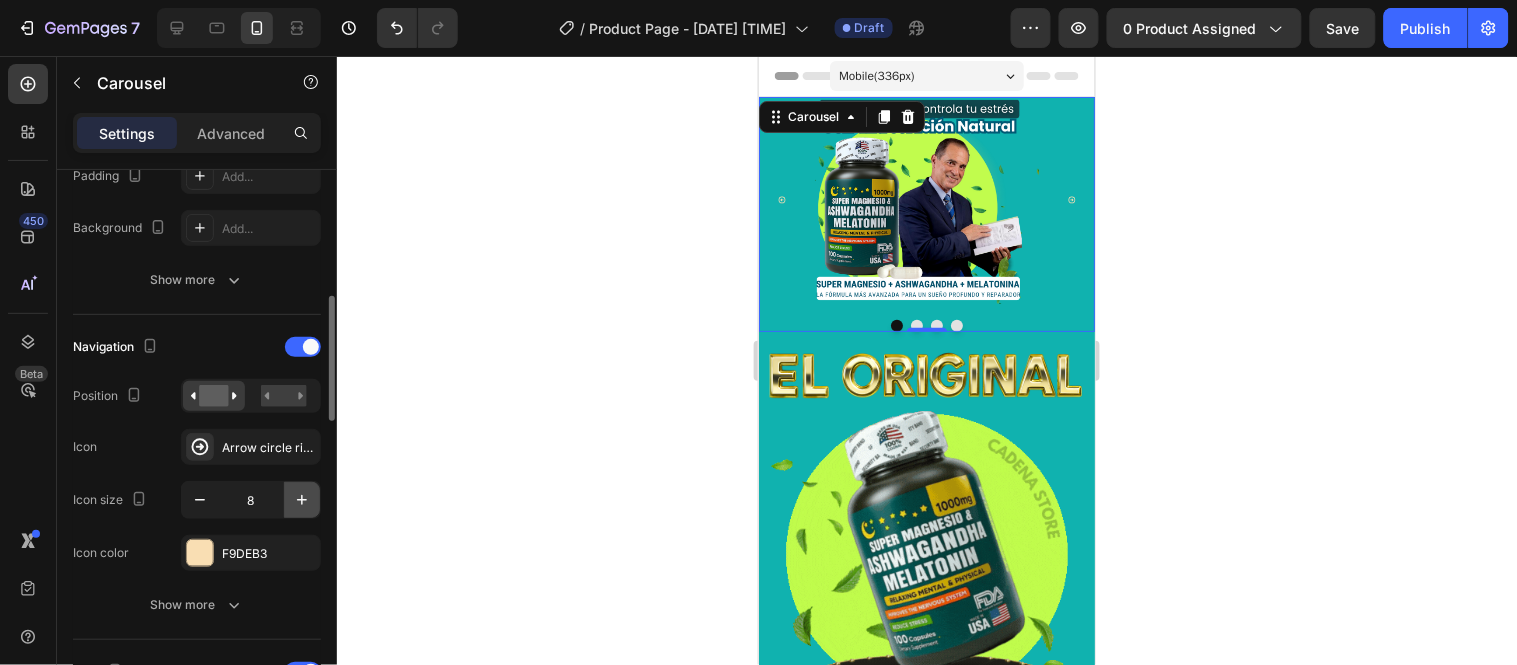 click 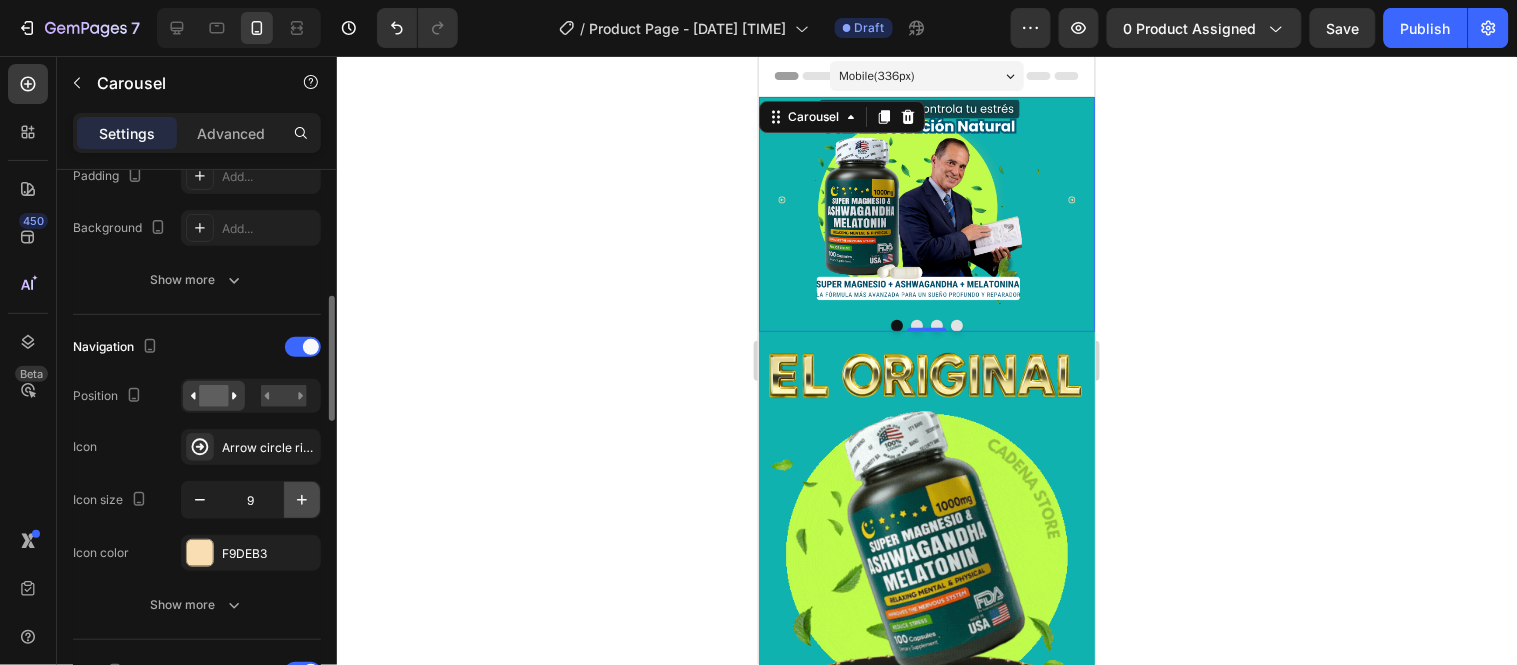 click 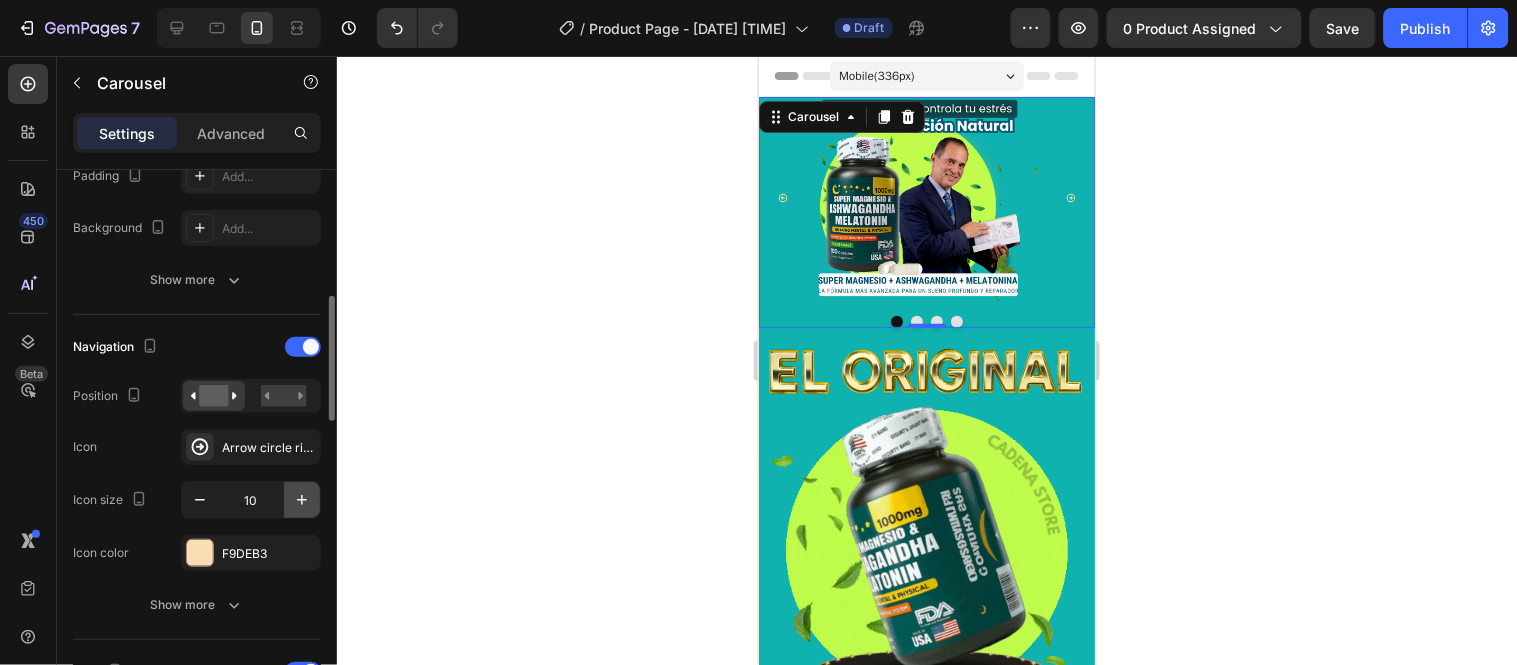 click 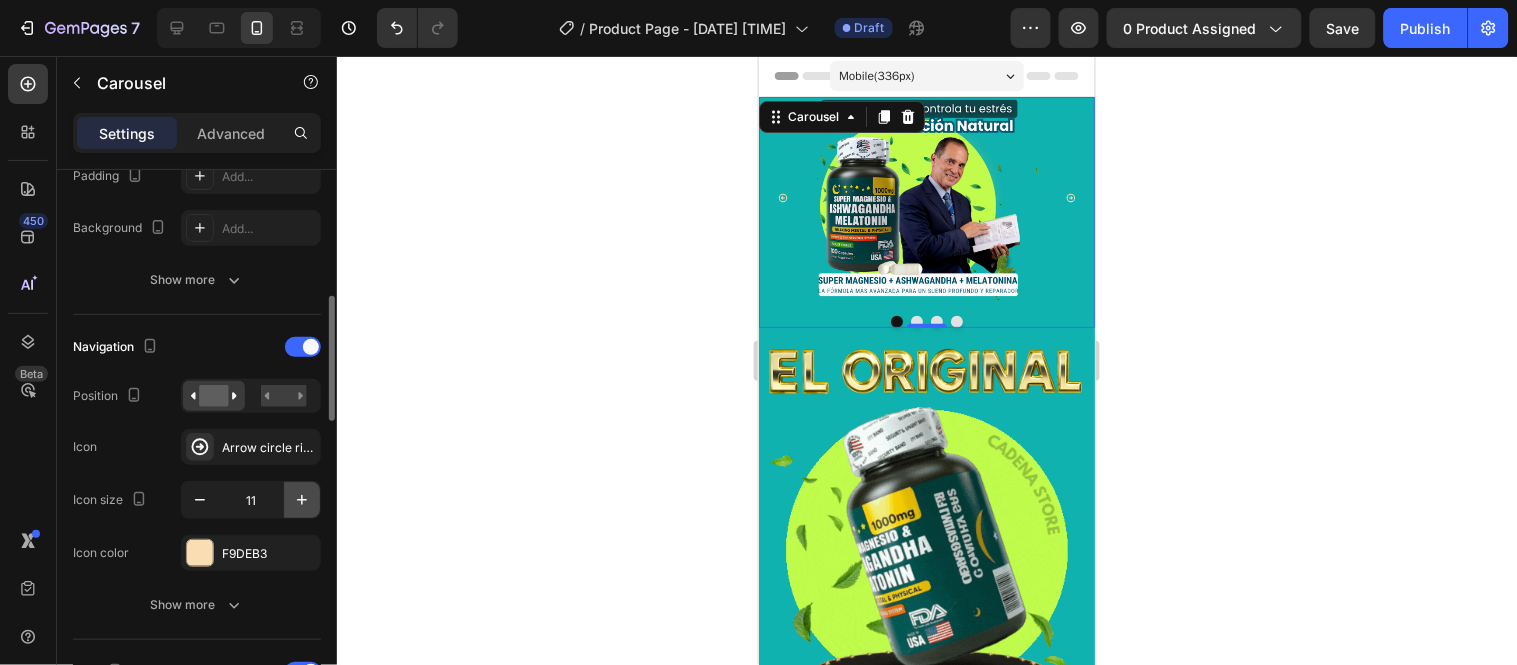 click 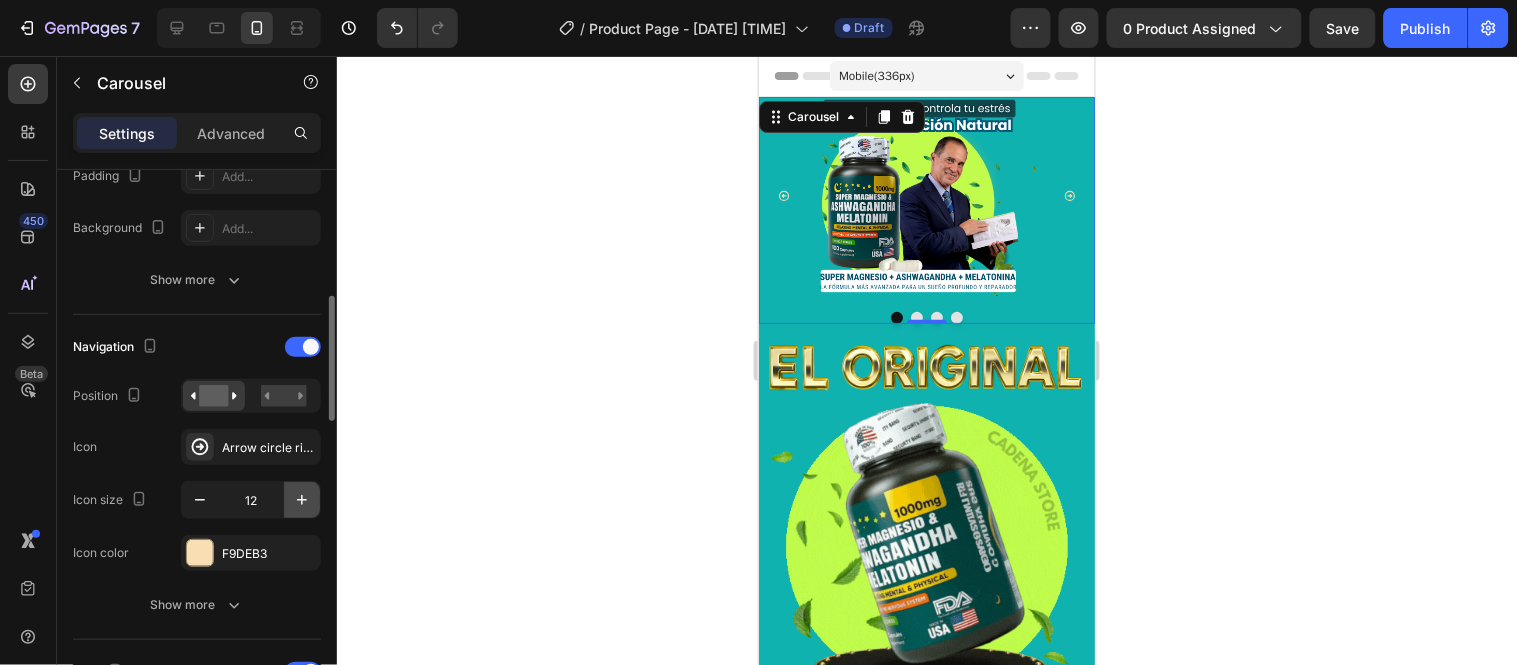 click 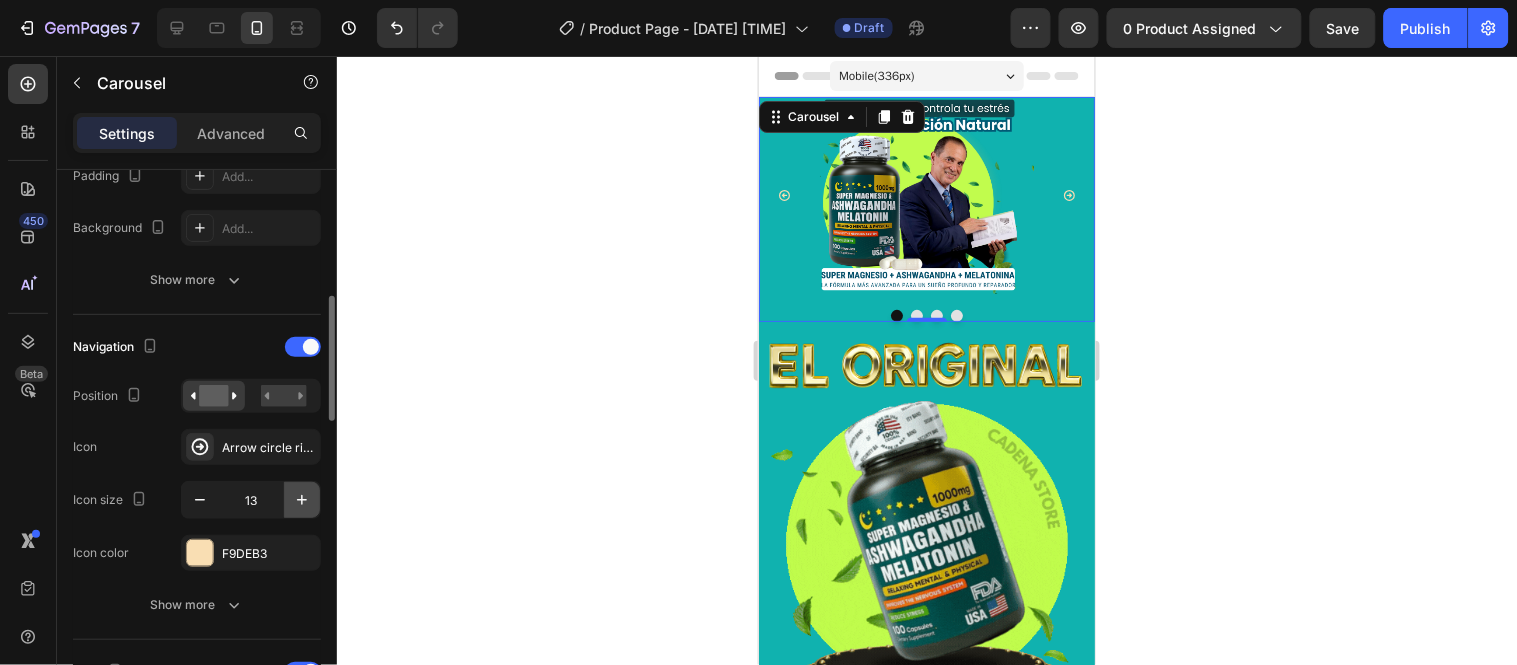 click 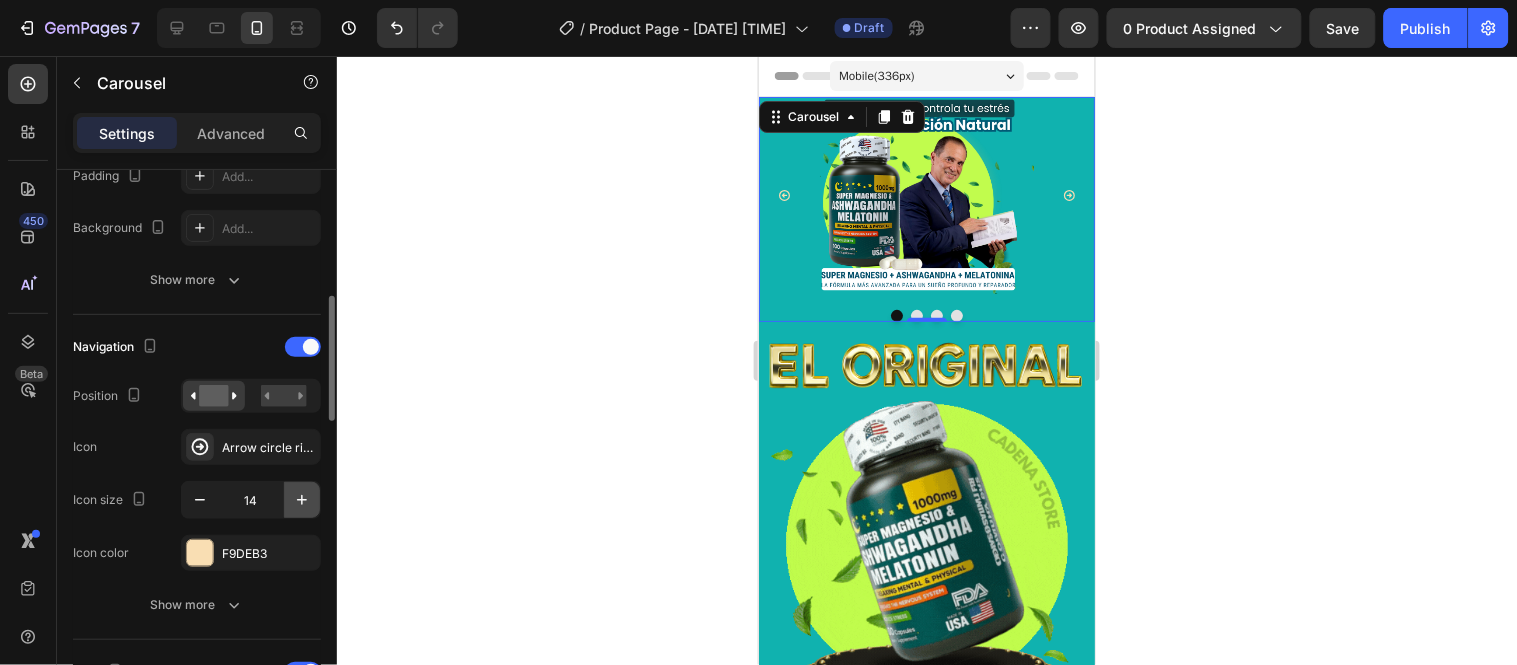 click 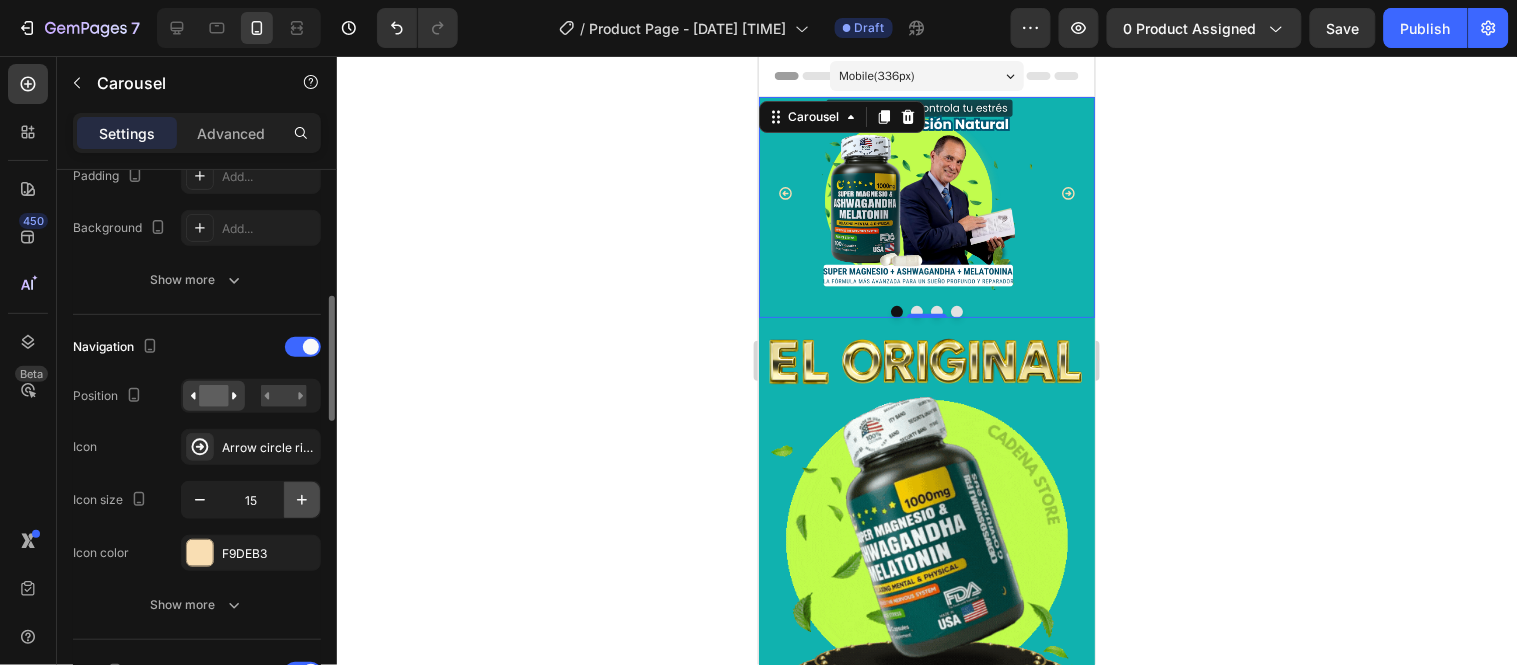 click 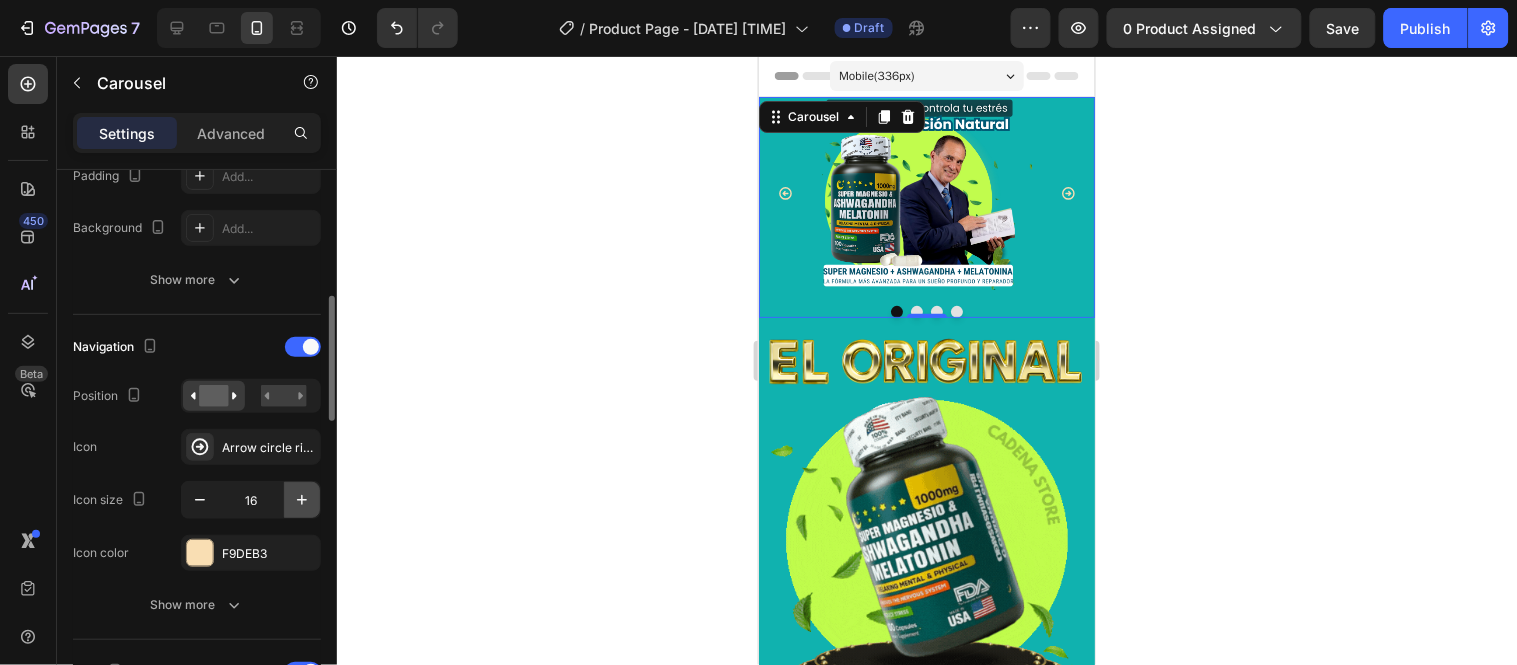 click 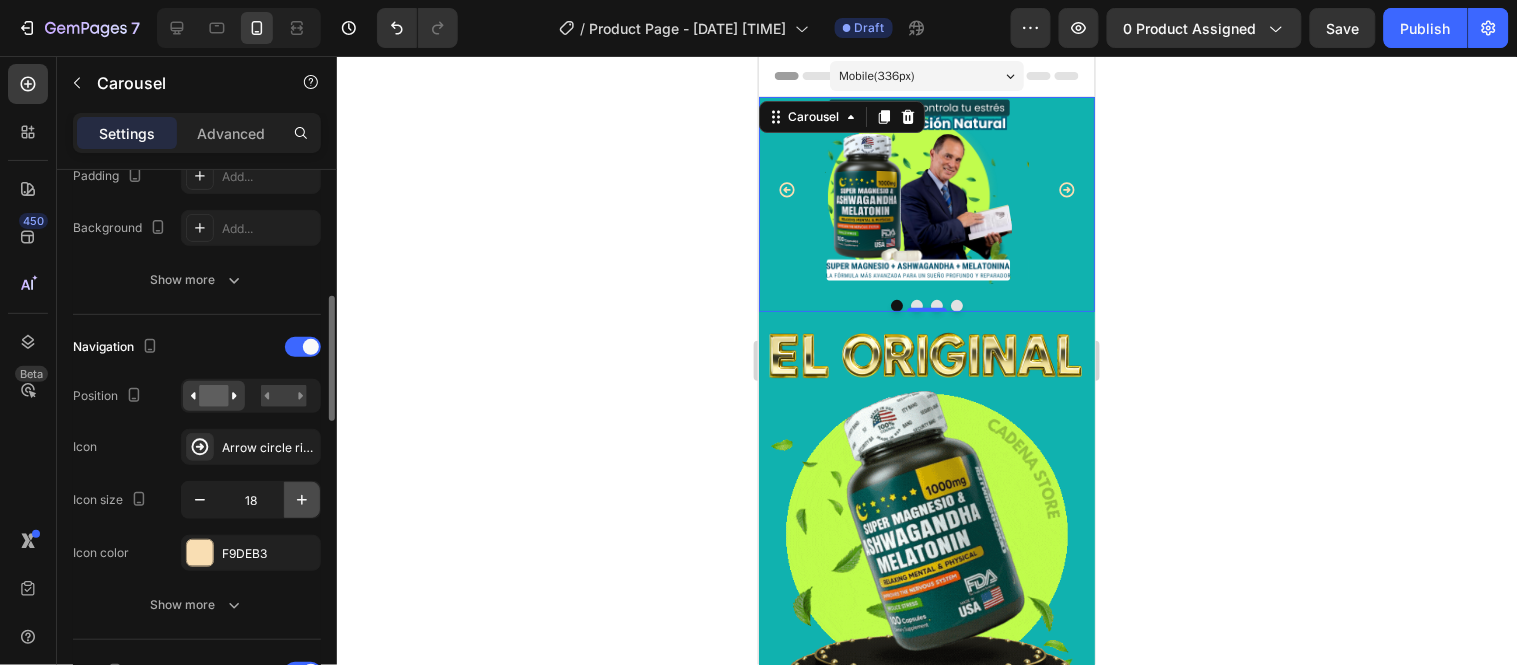 click 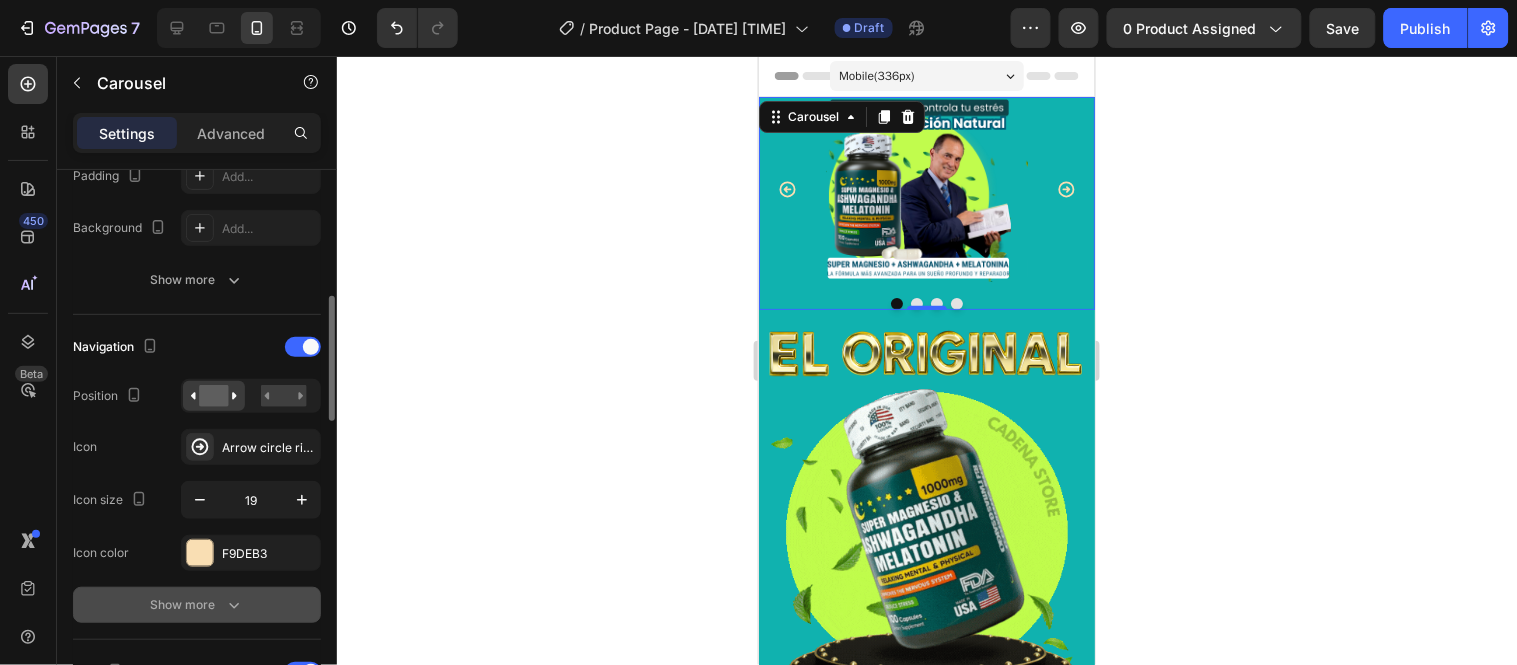 click on "Show more" at bounding box center (197, 605) 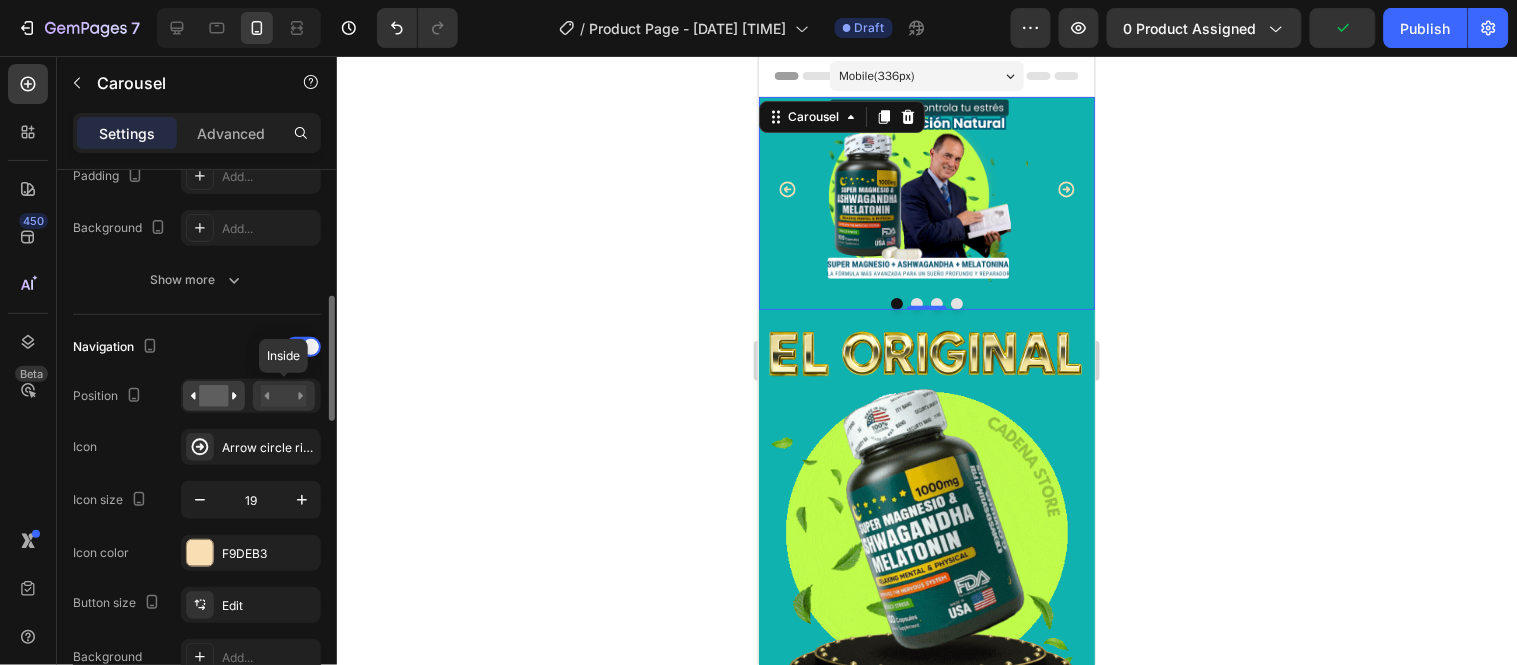 click 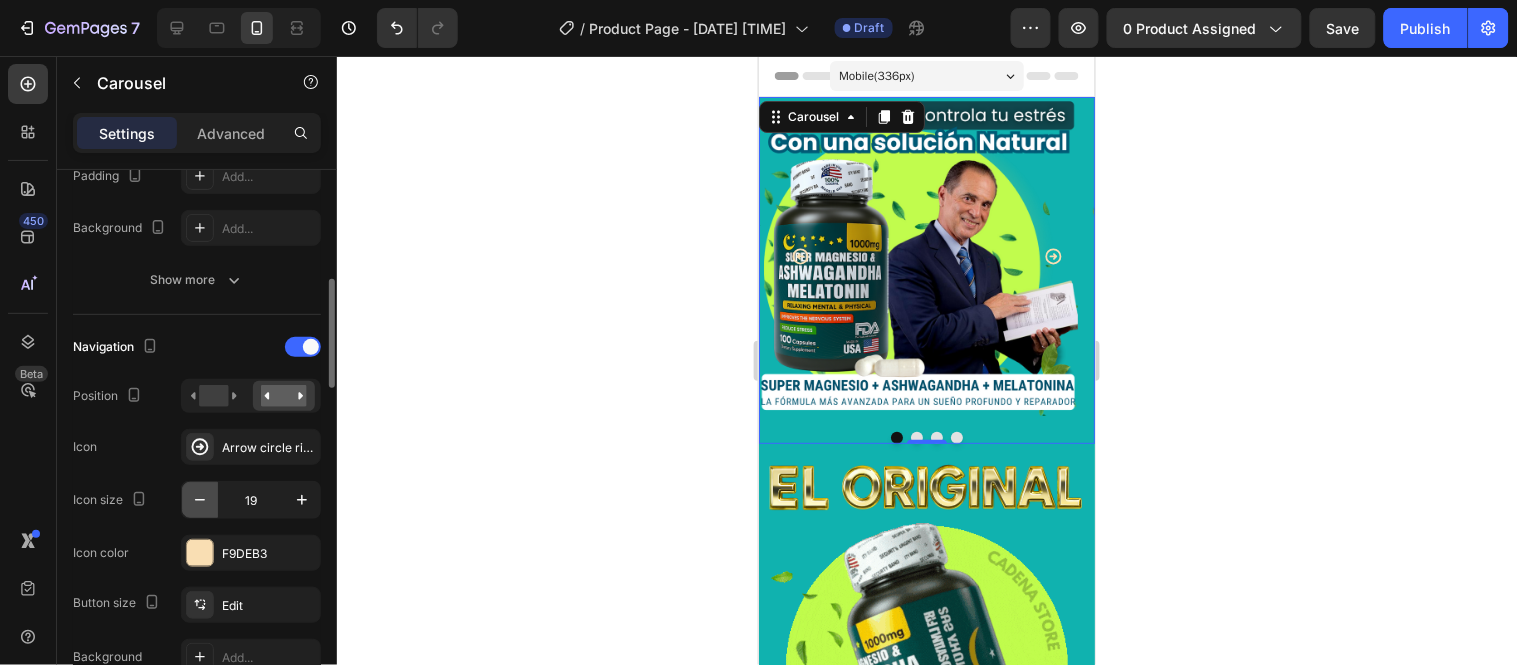 click 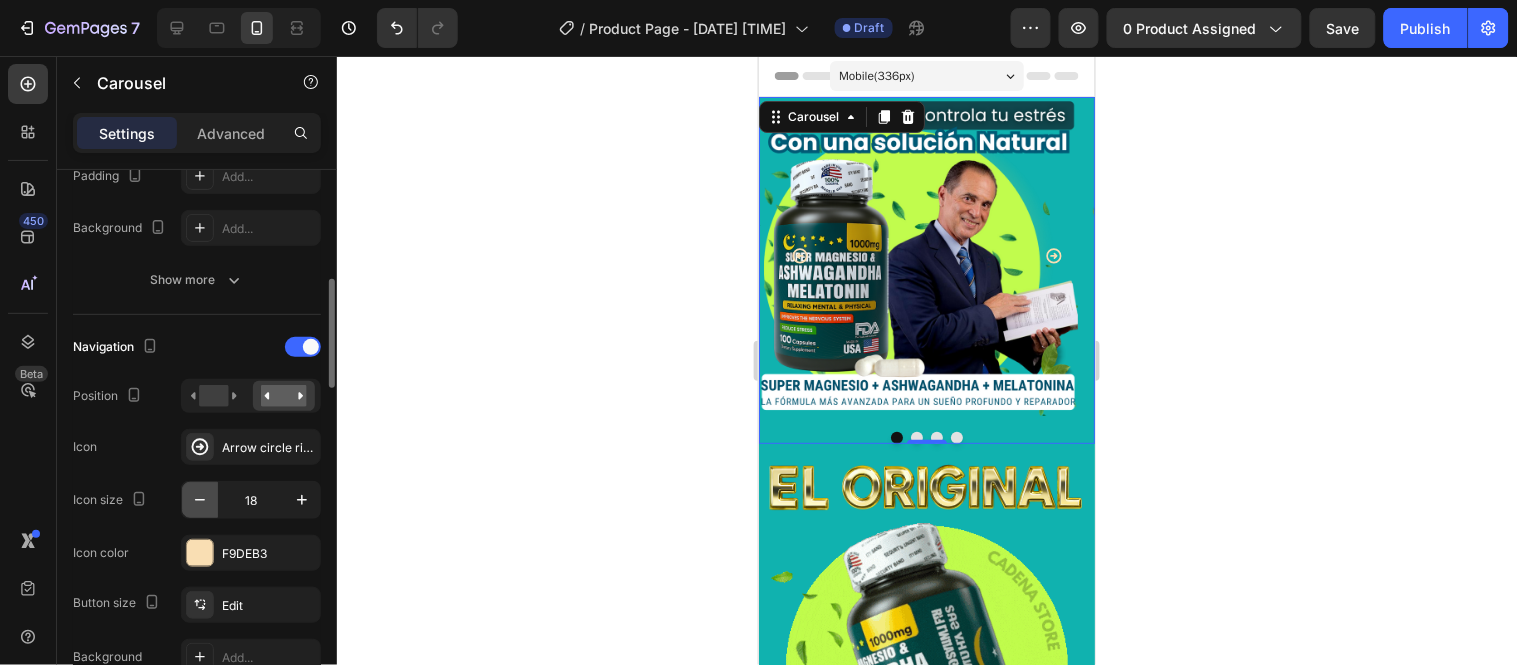 click 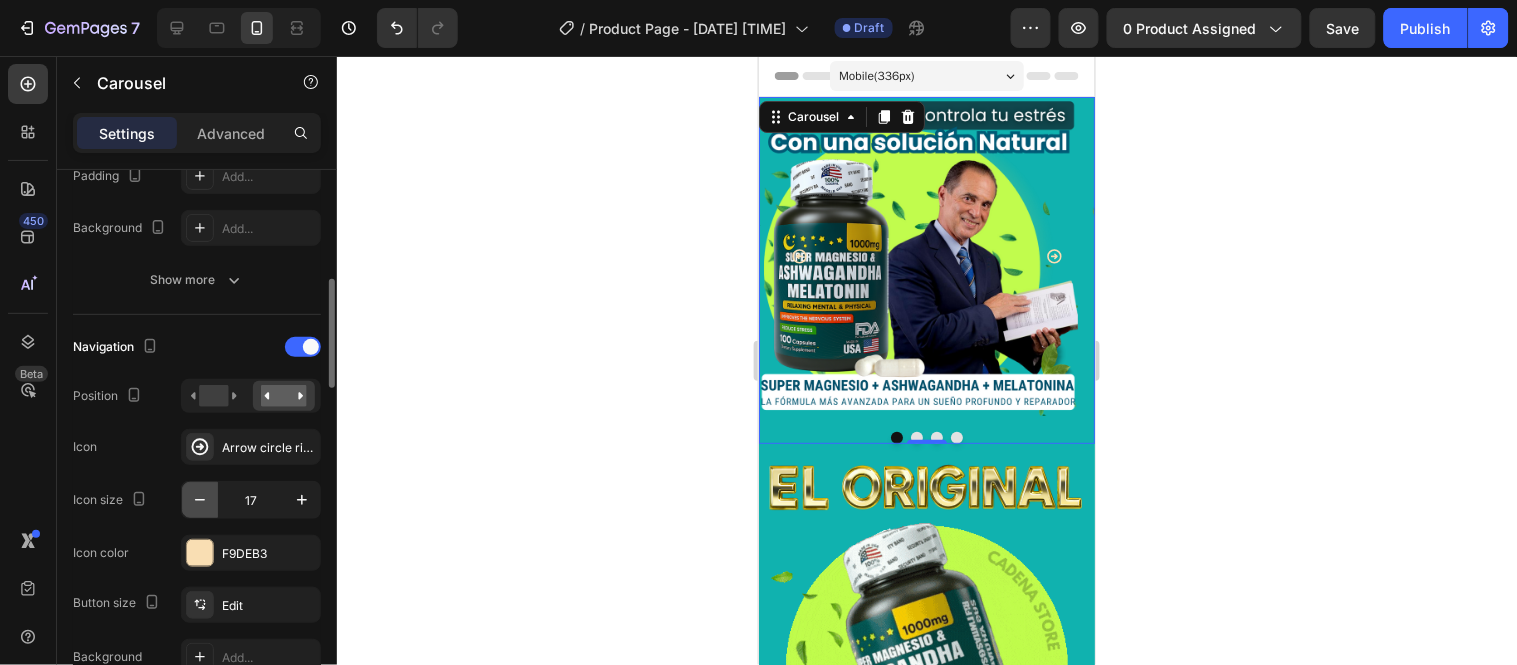 click 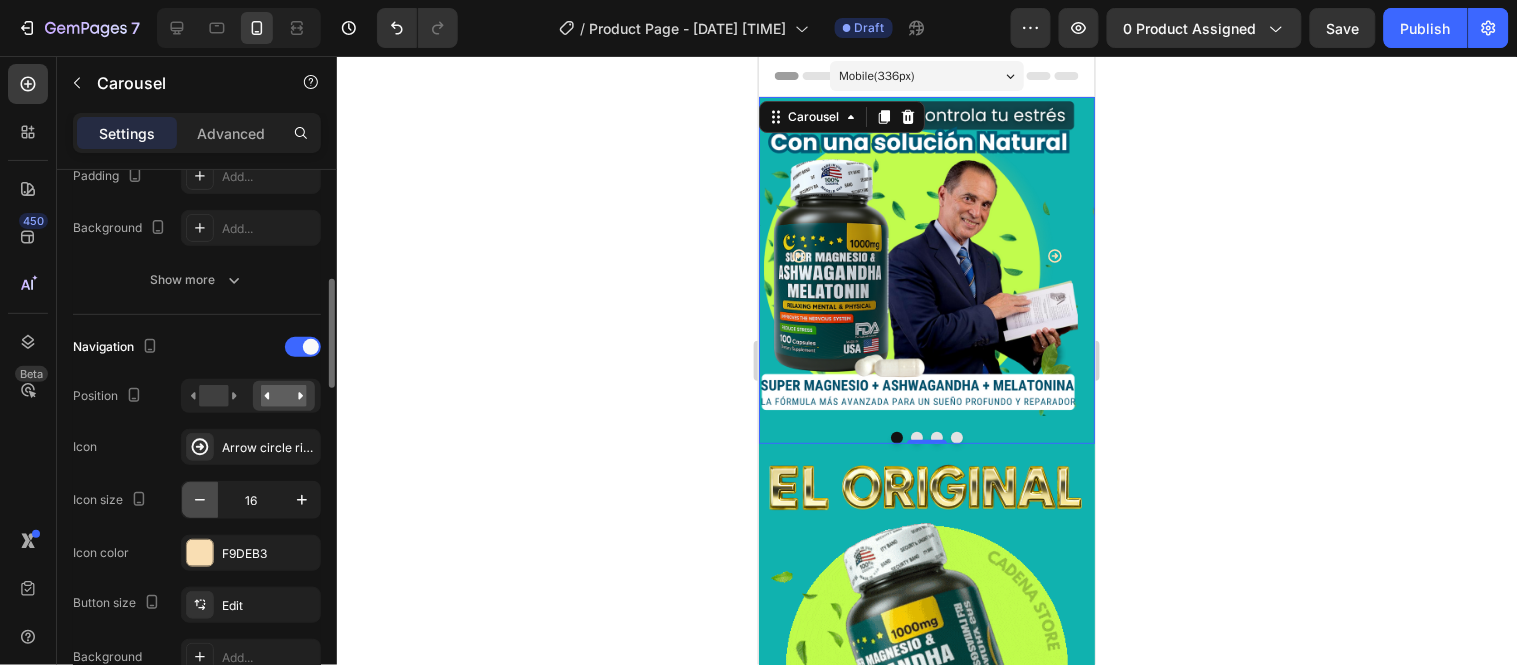 click 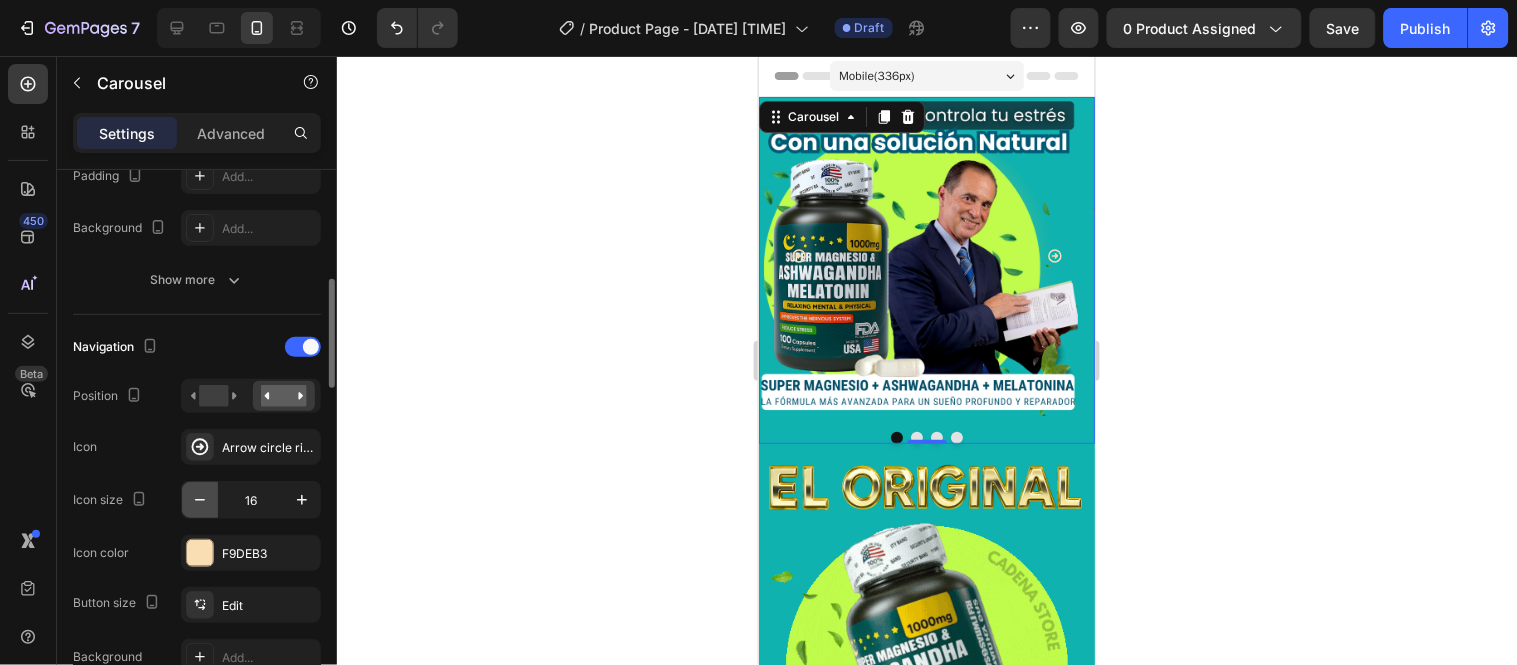 click 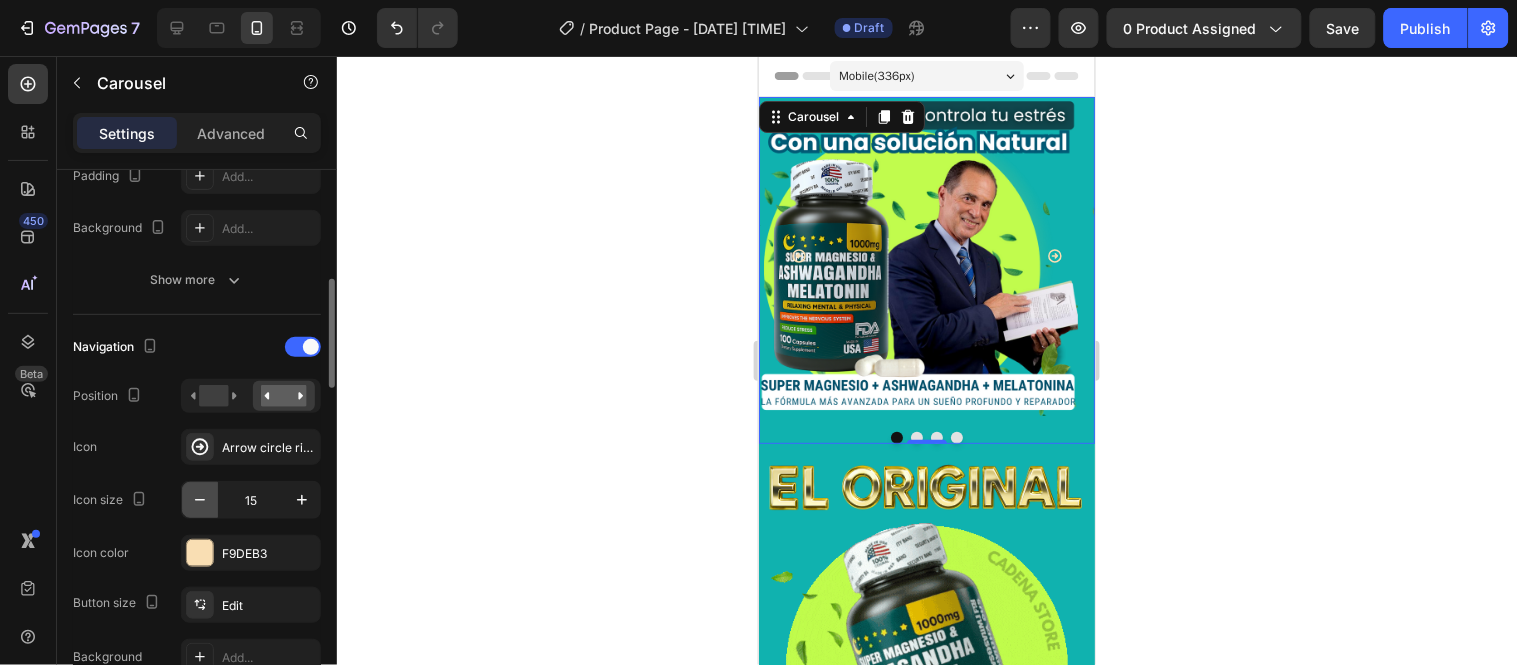 click 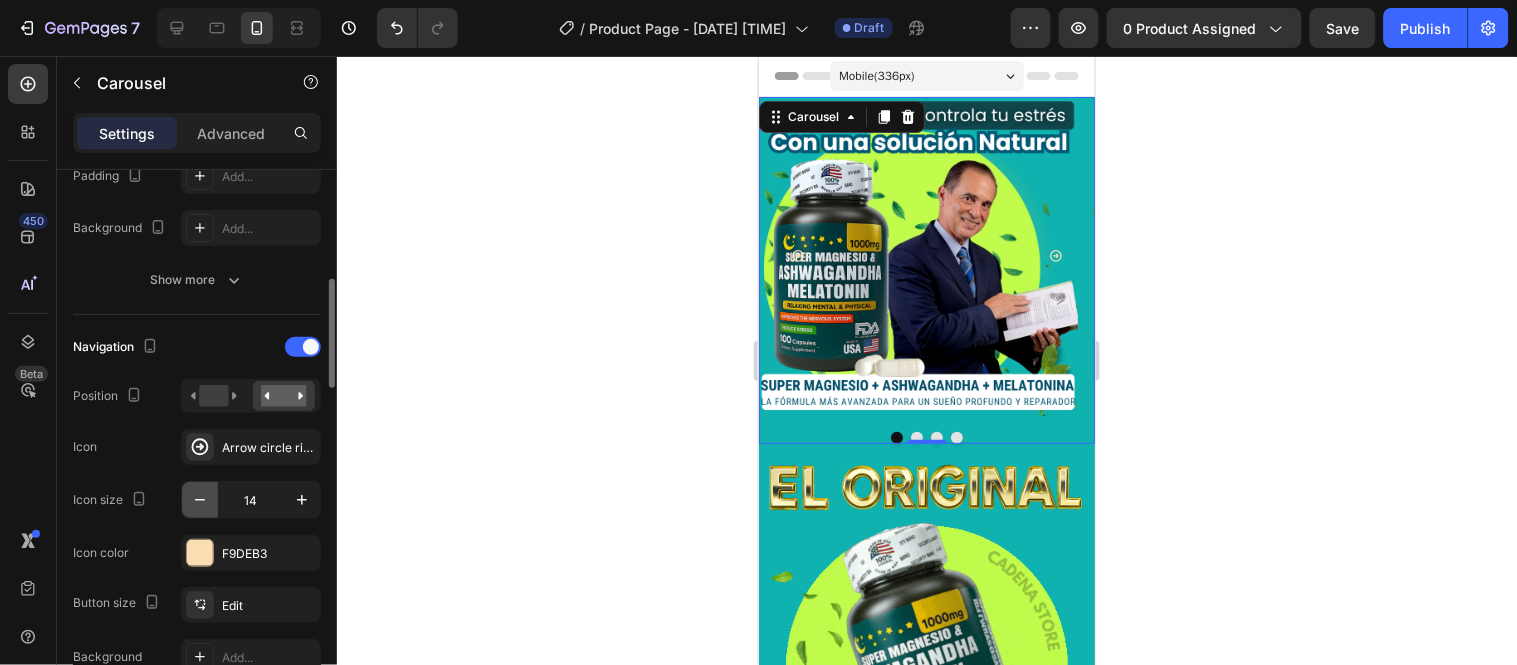 click 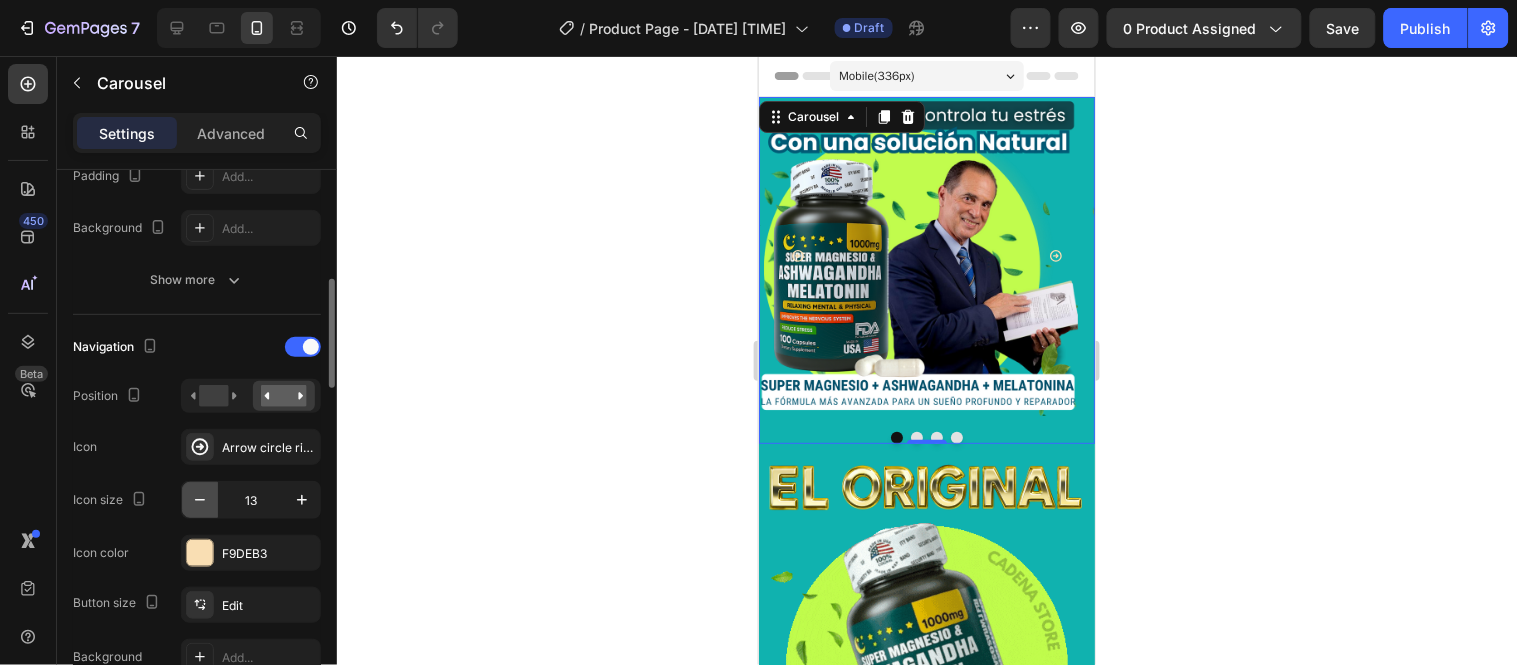 click 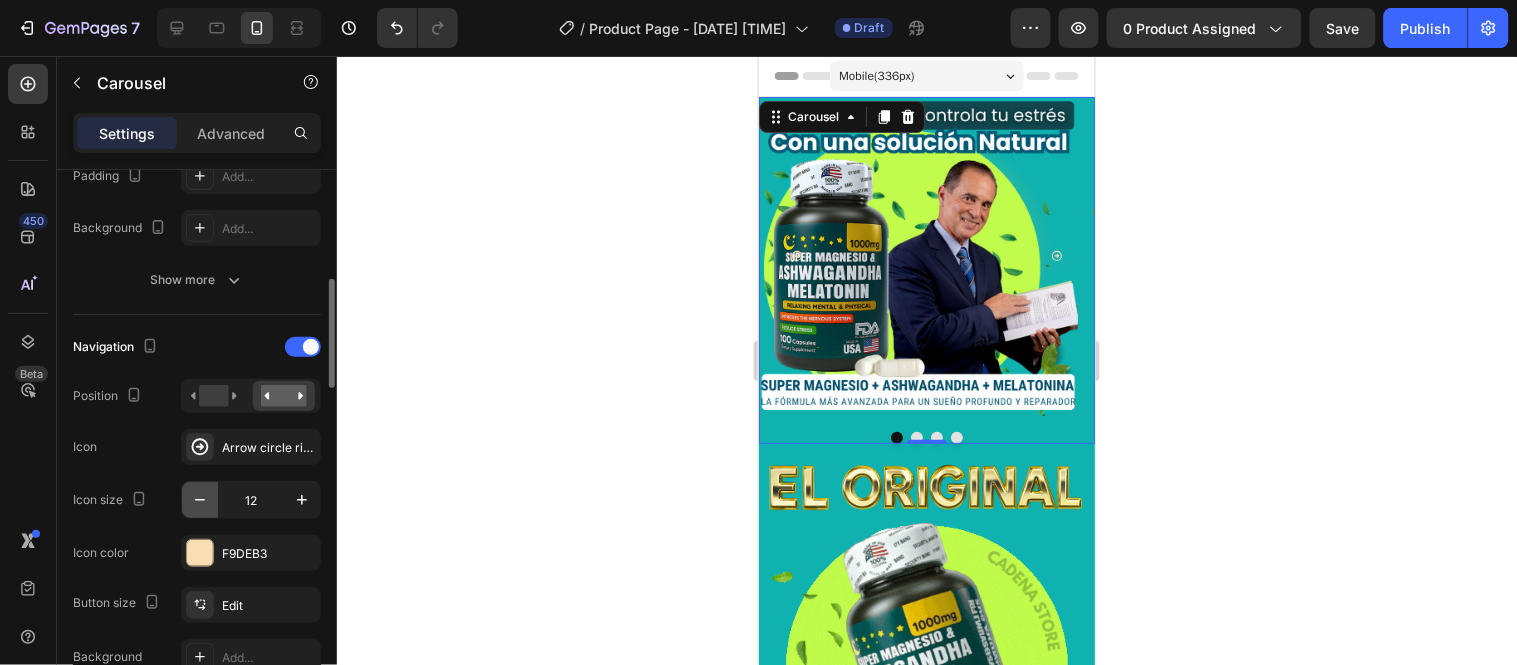 click 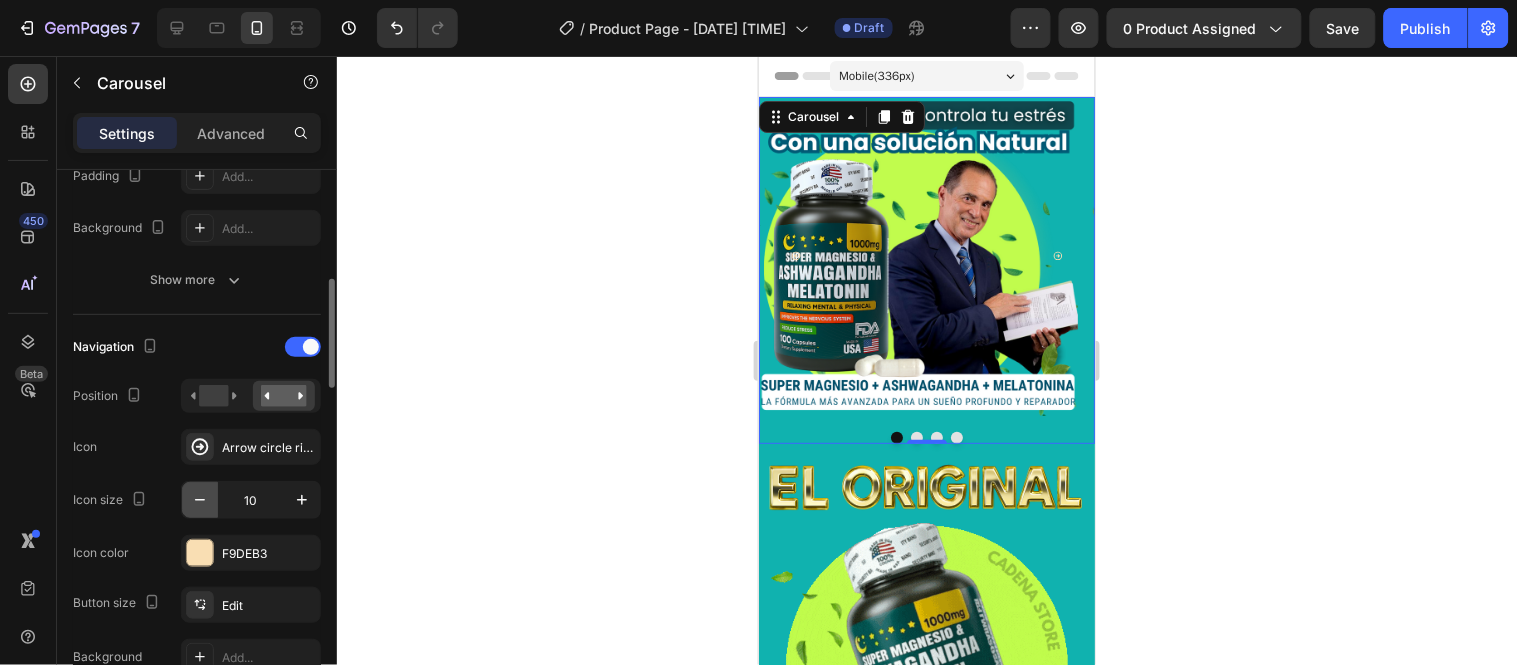 click 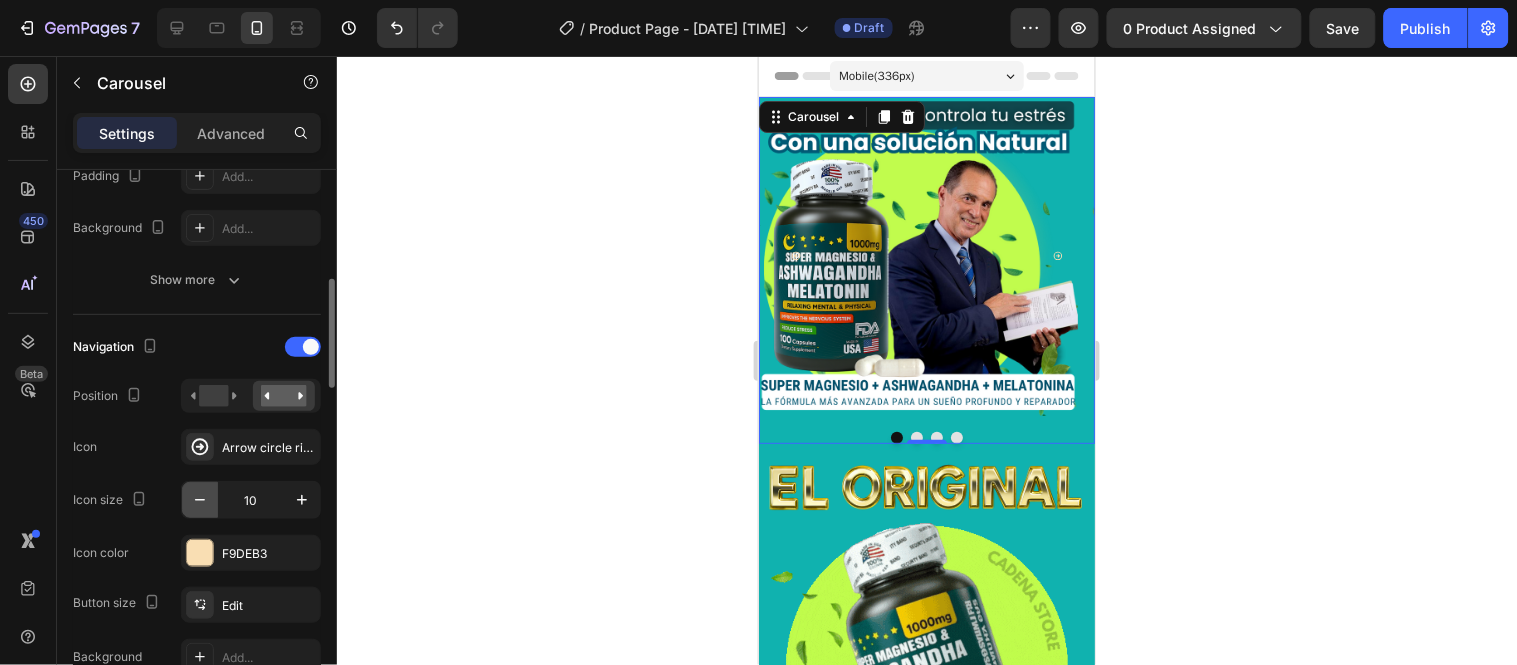 type on "9" 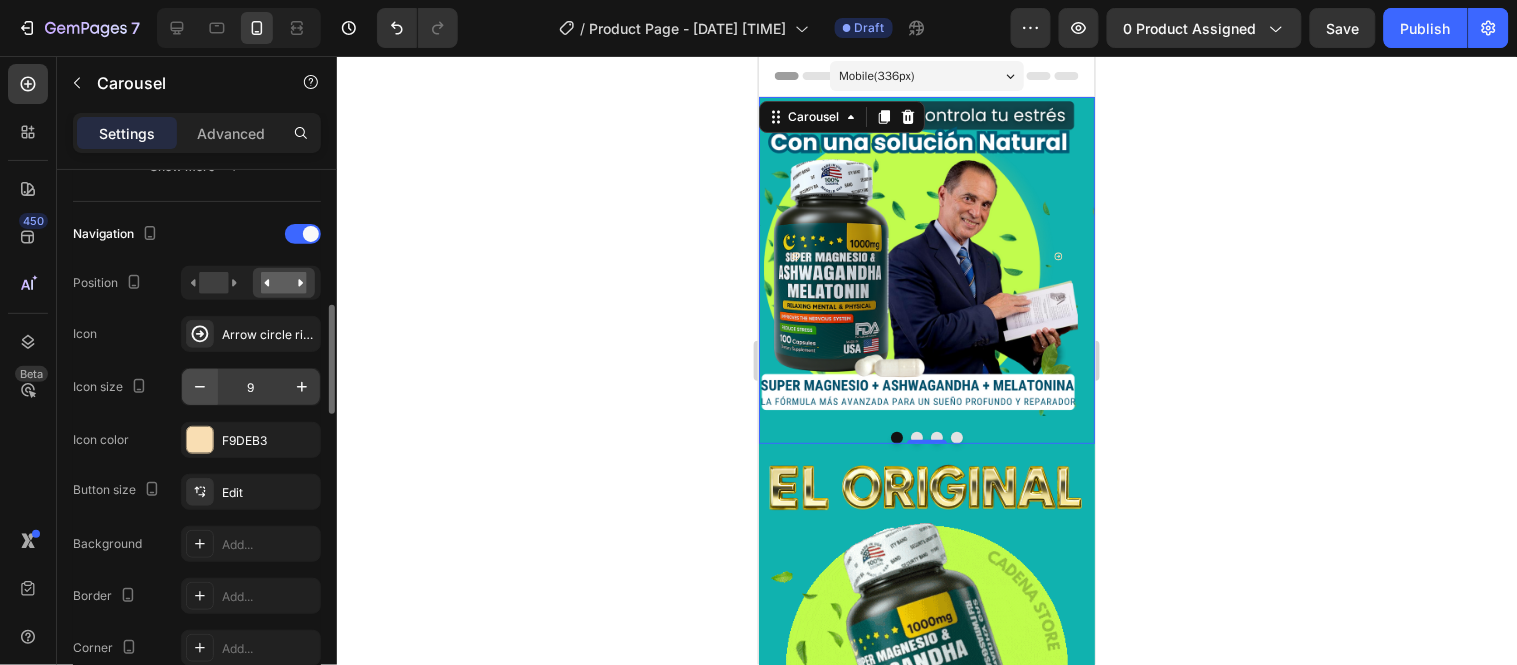 scroll, scrollTop: 670, scrollLeft: 0, axis: vertical 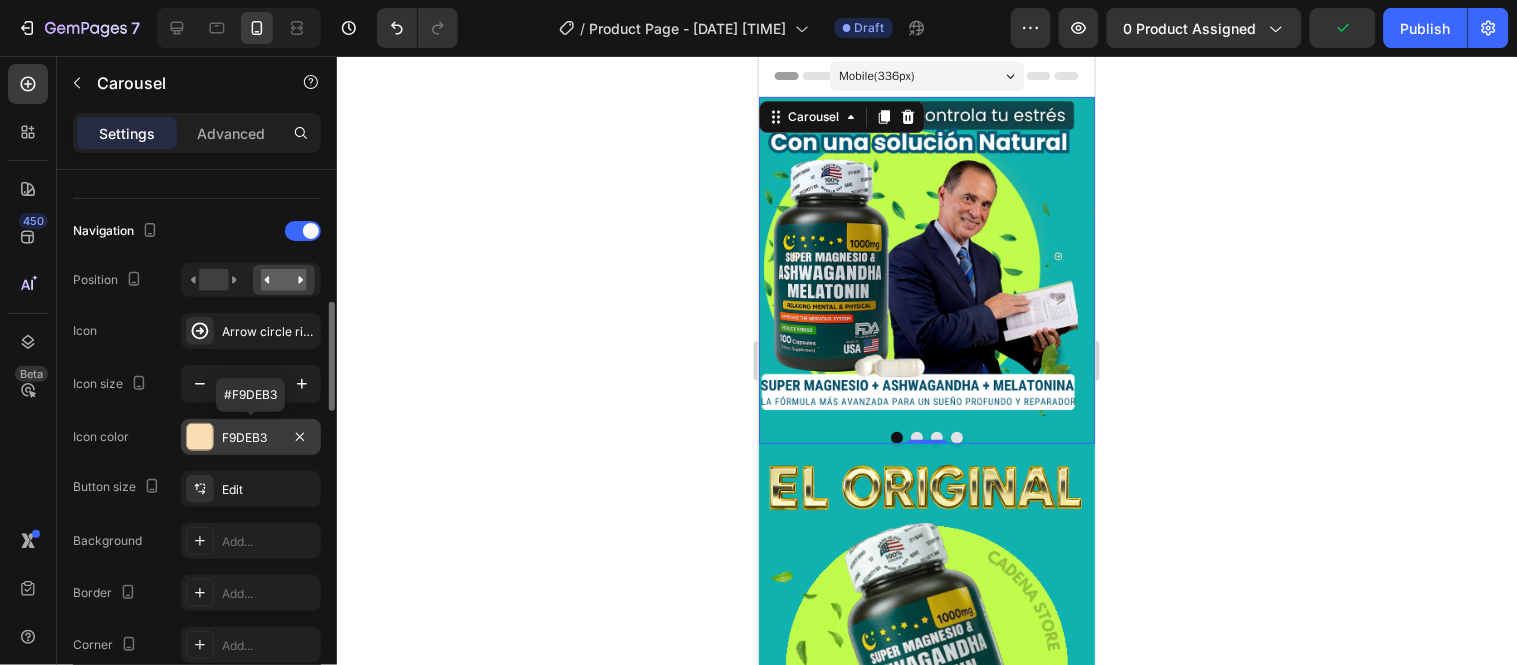 click at bounding box center [200, 437] 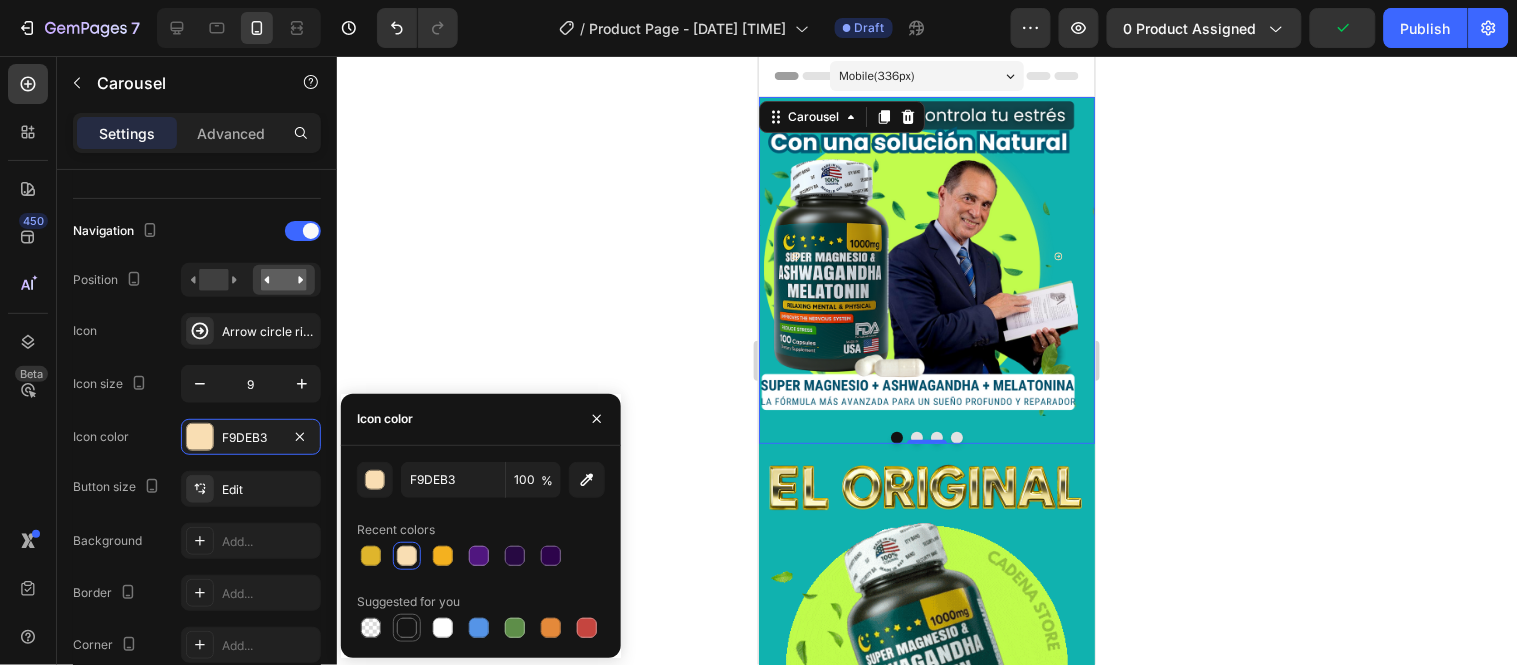 click at bounding box center (407, 628) 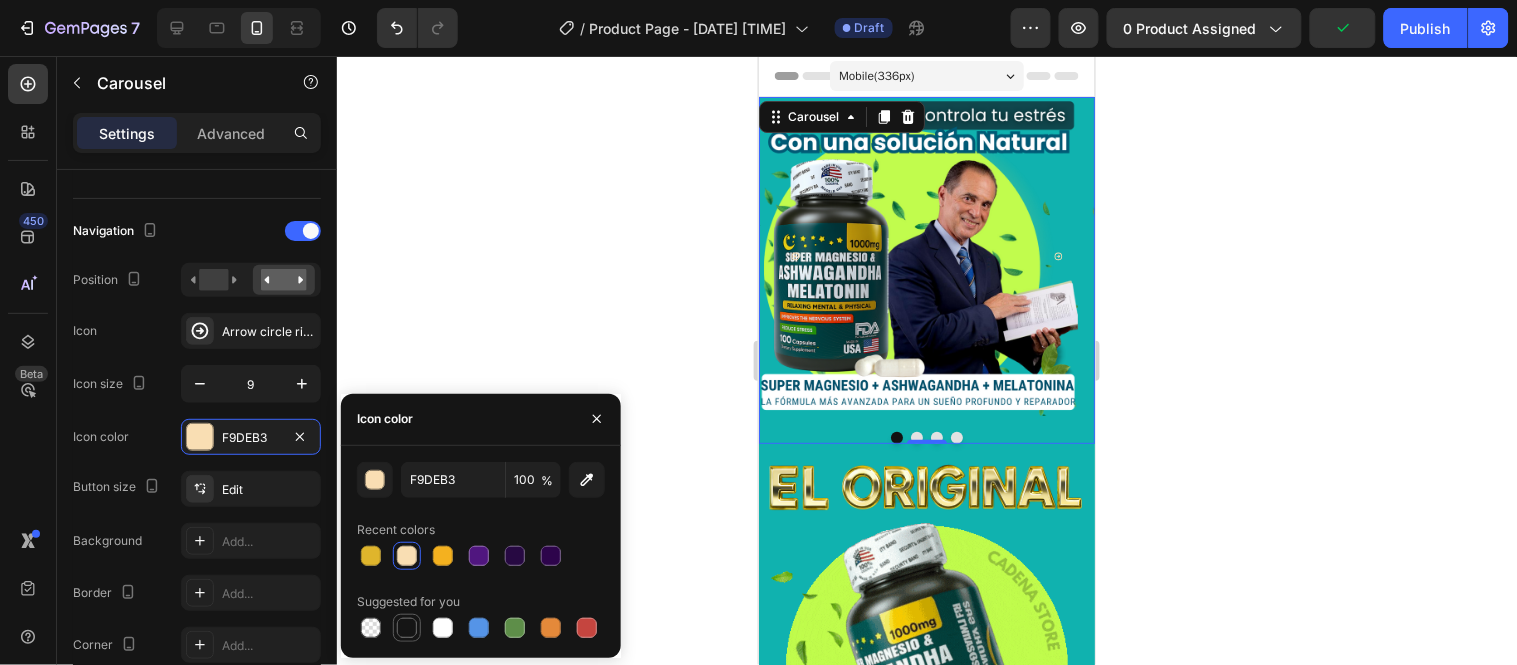 type on "151515" 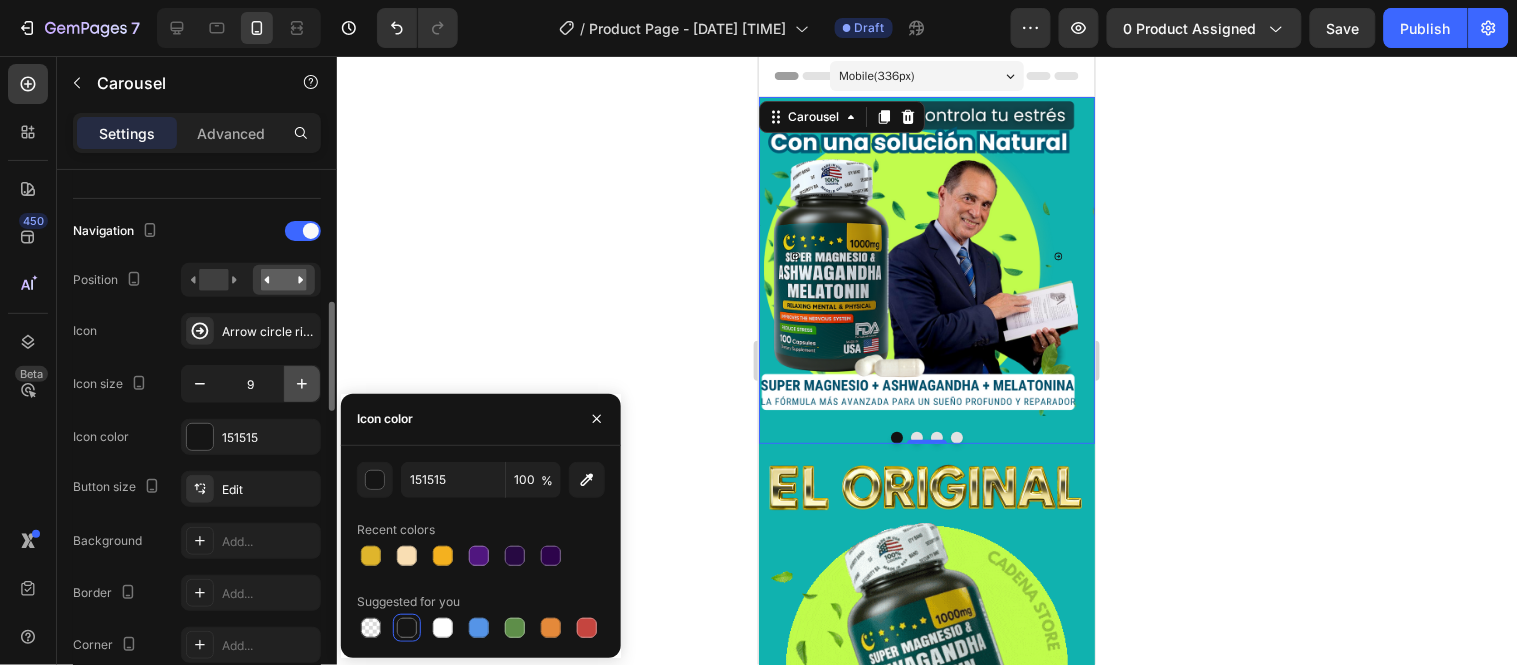 click 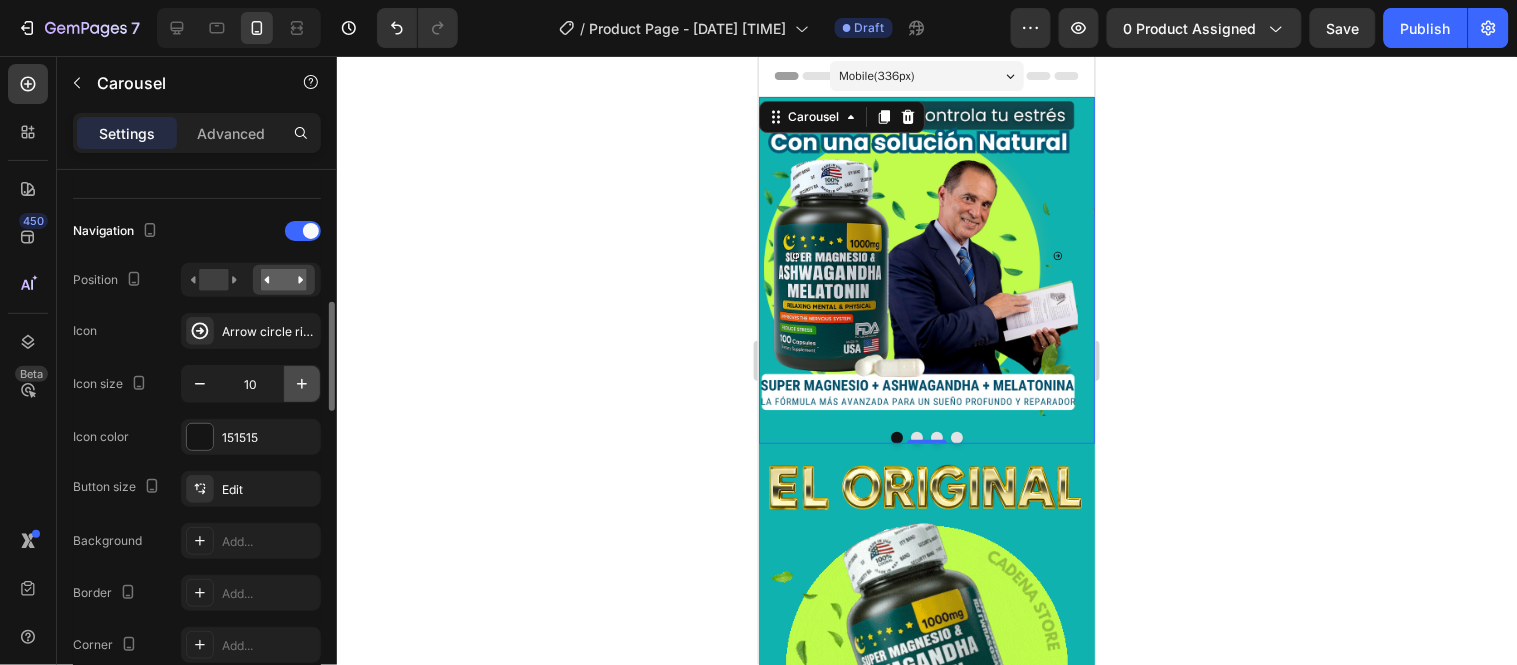 click 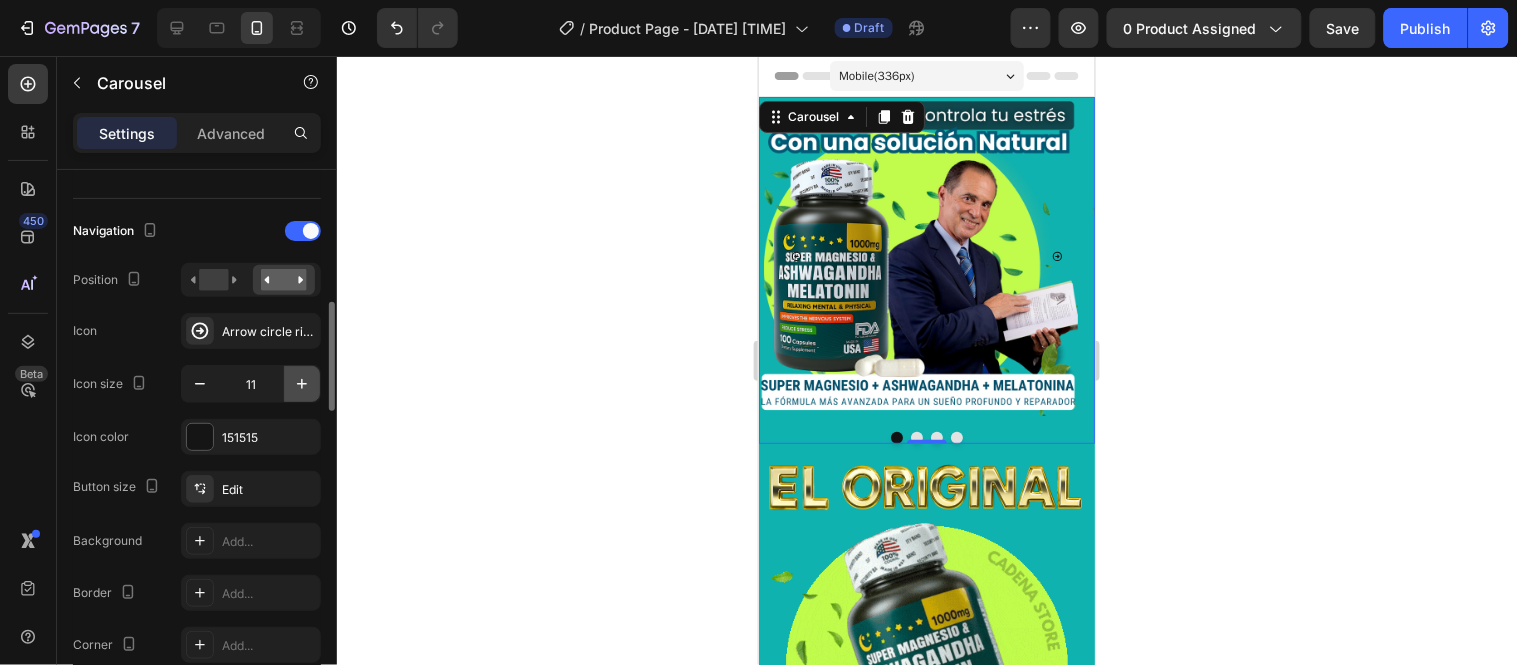 click 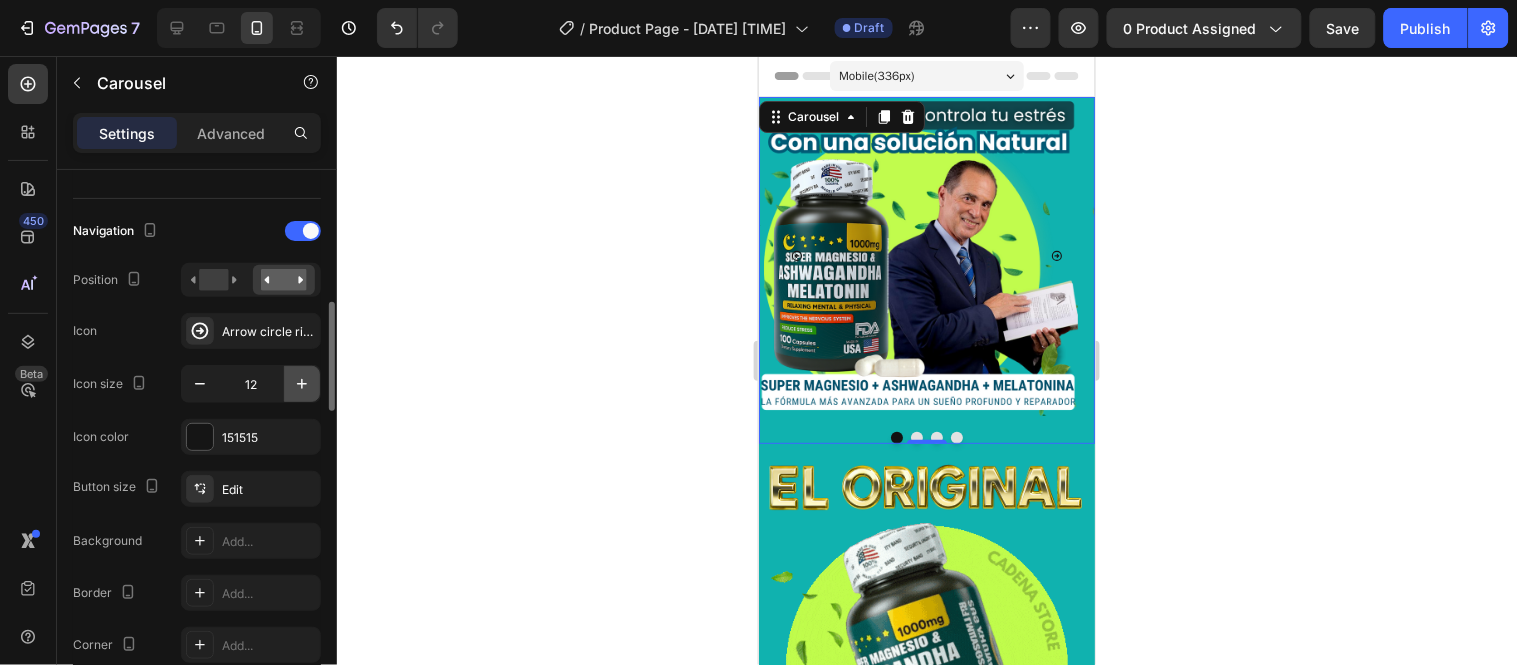 click 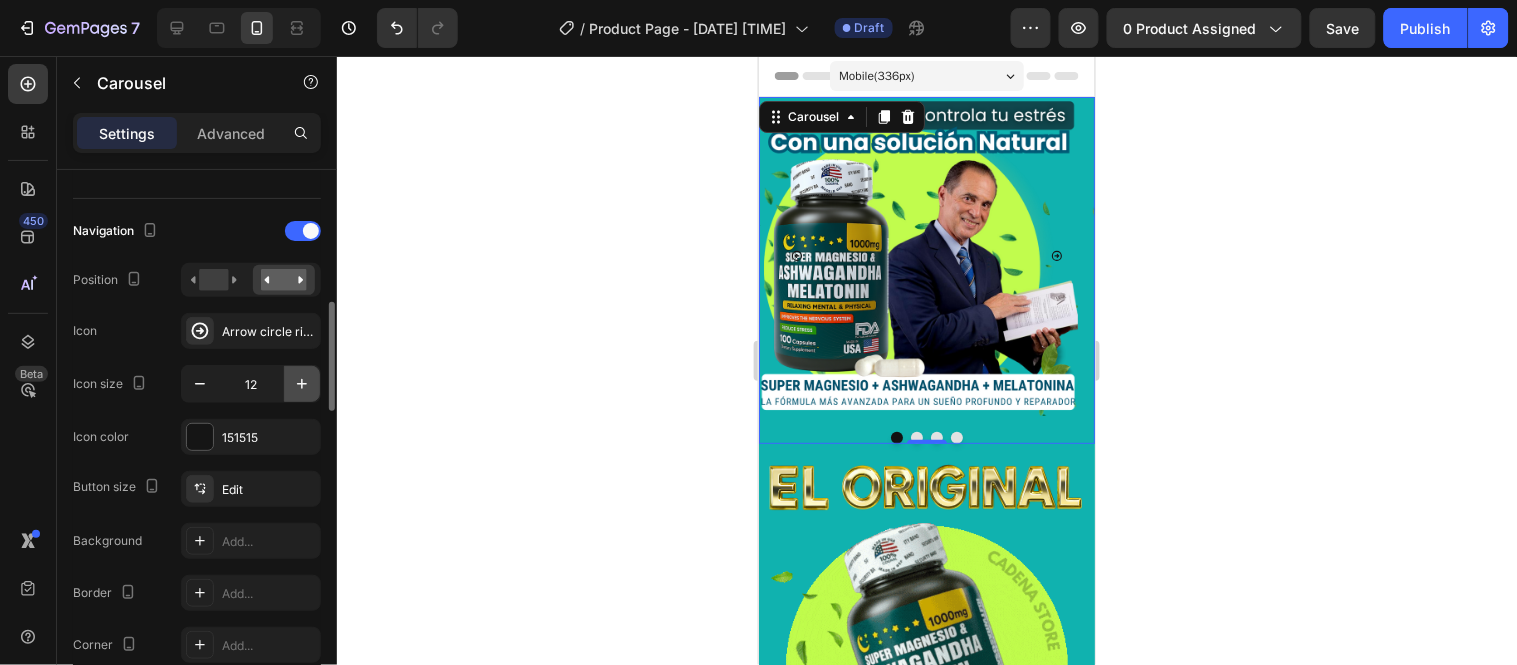 click 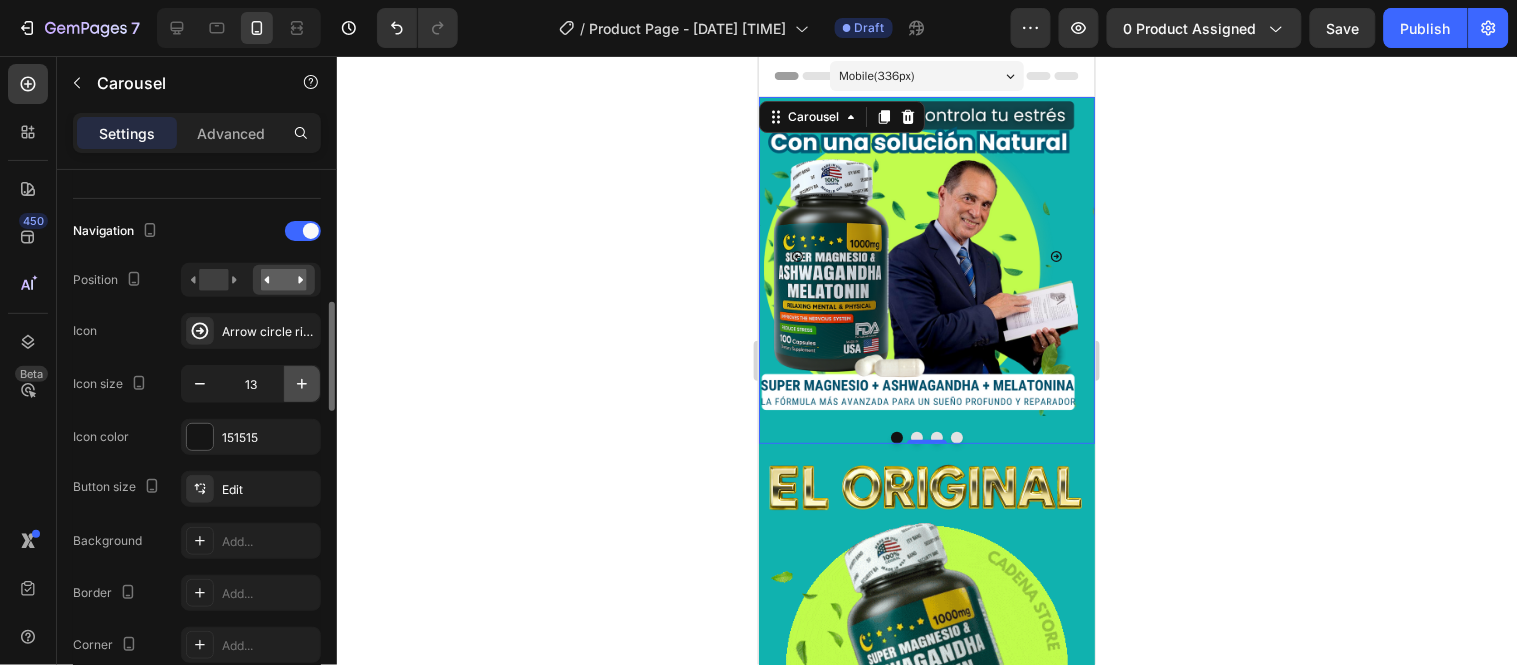 click 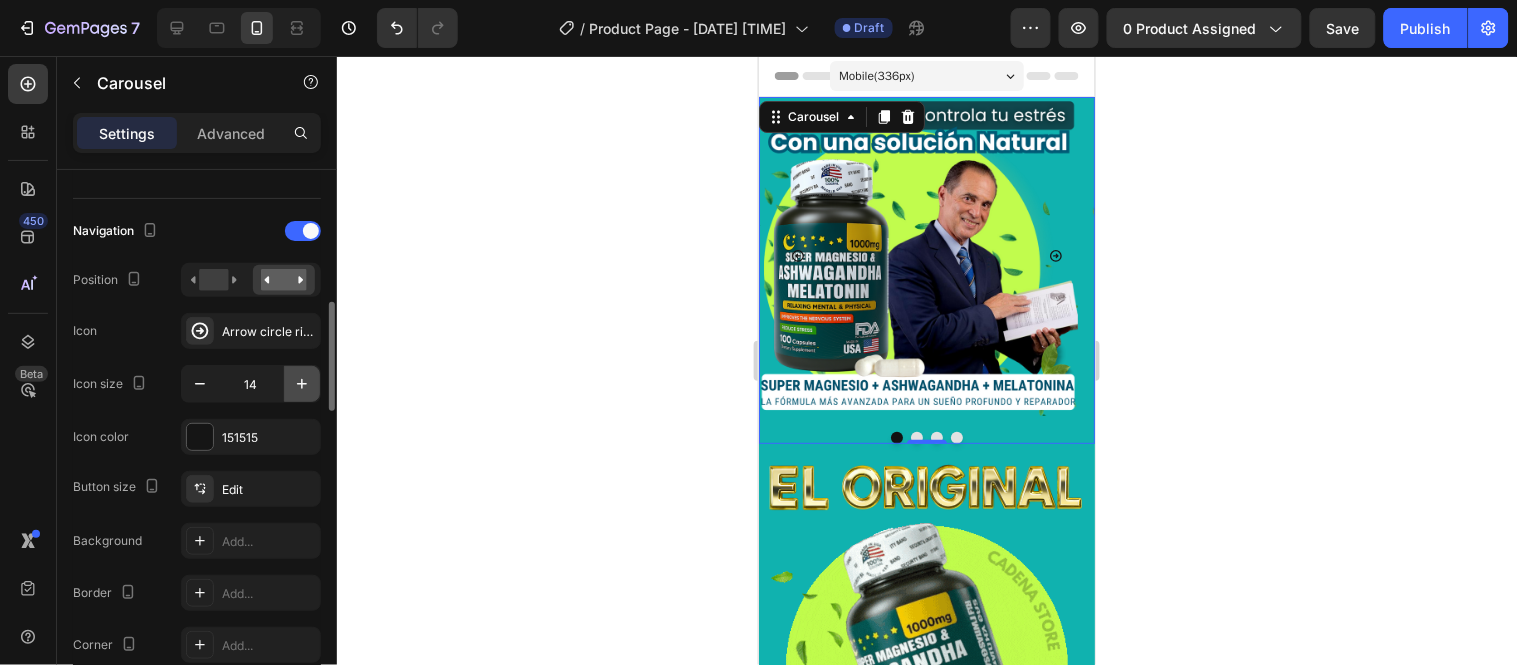 click 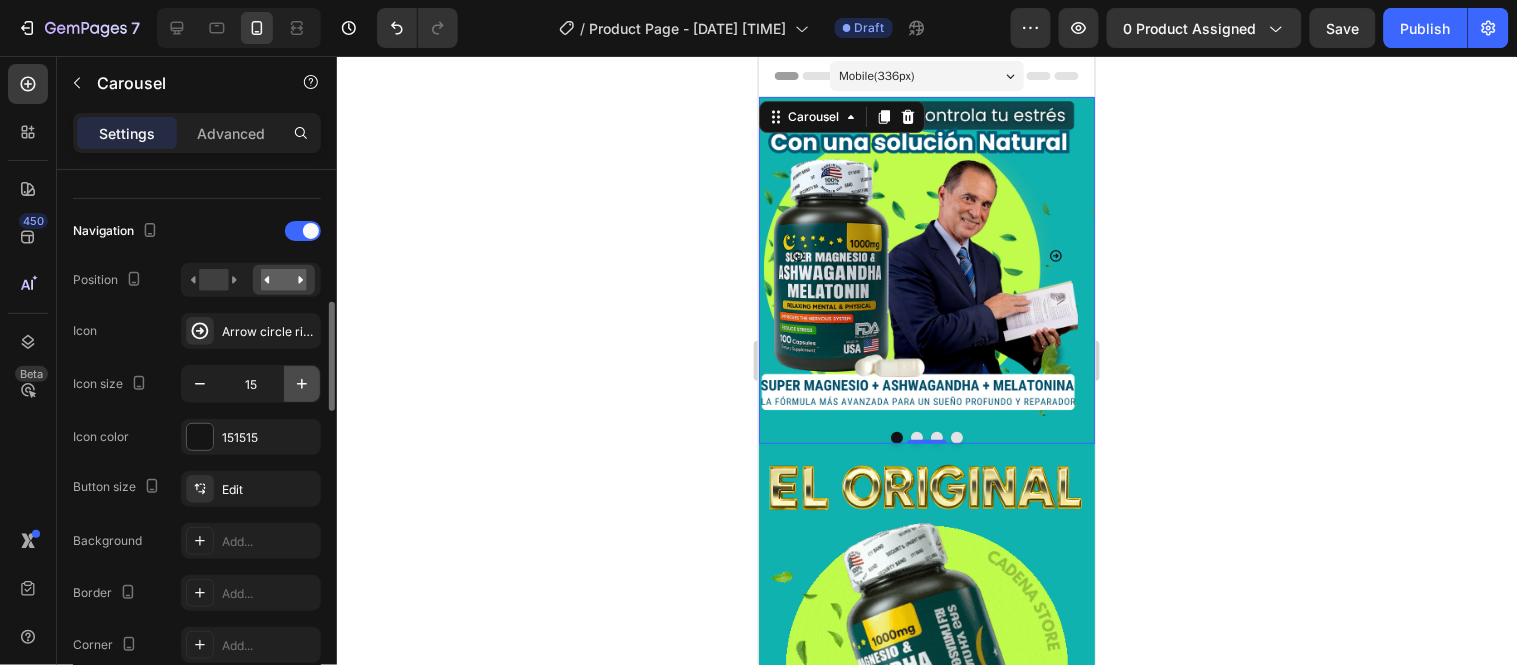 click 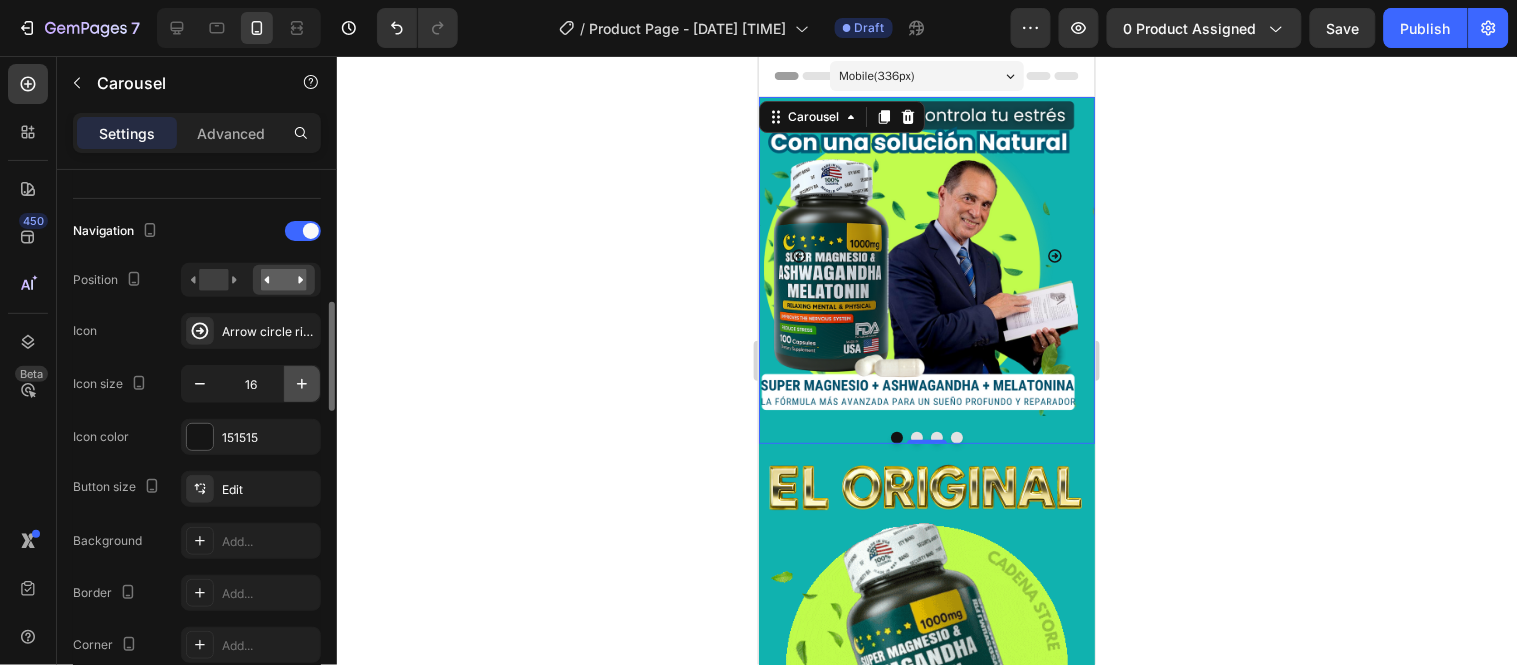 click 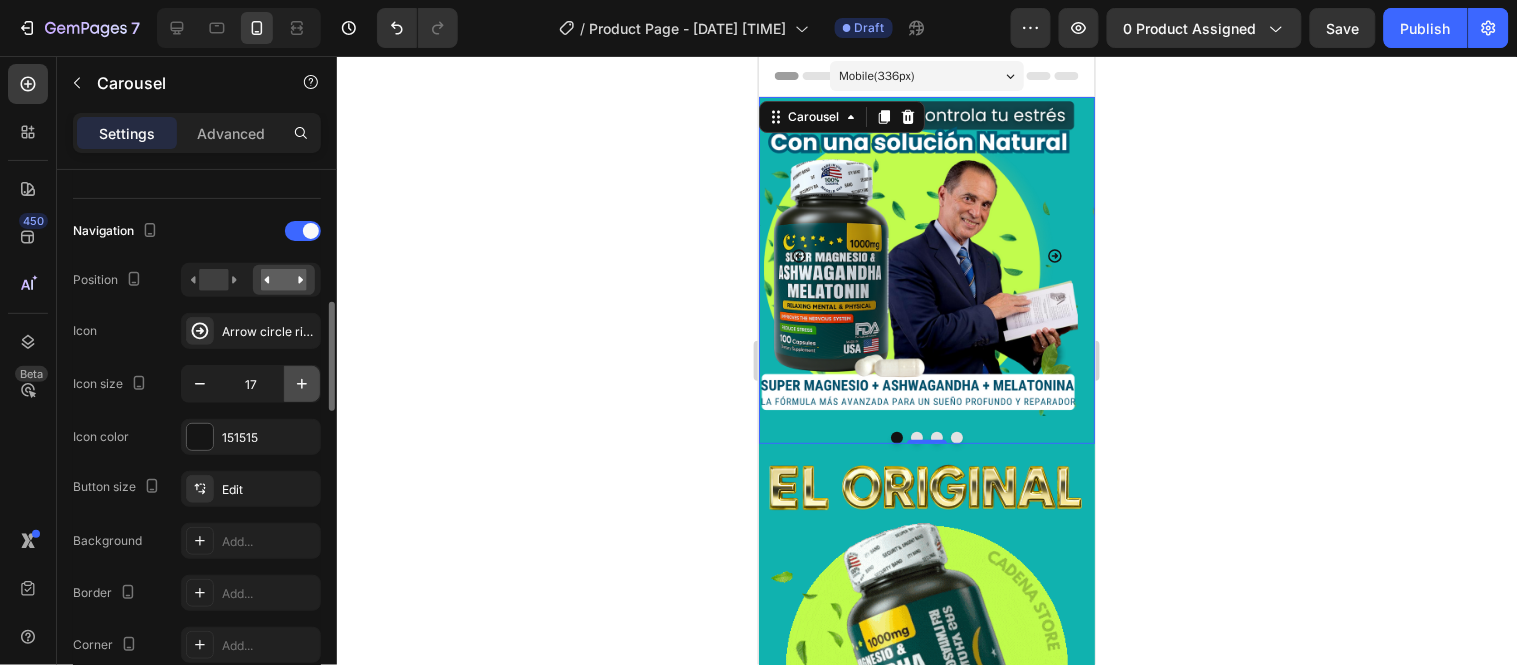 click 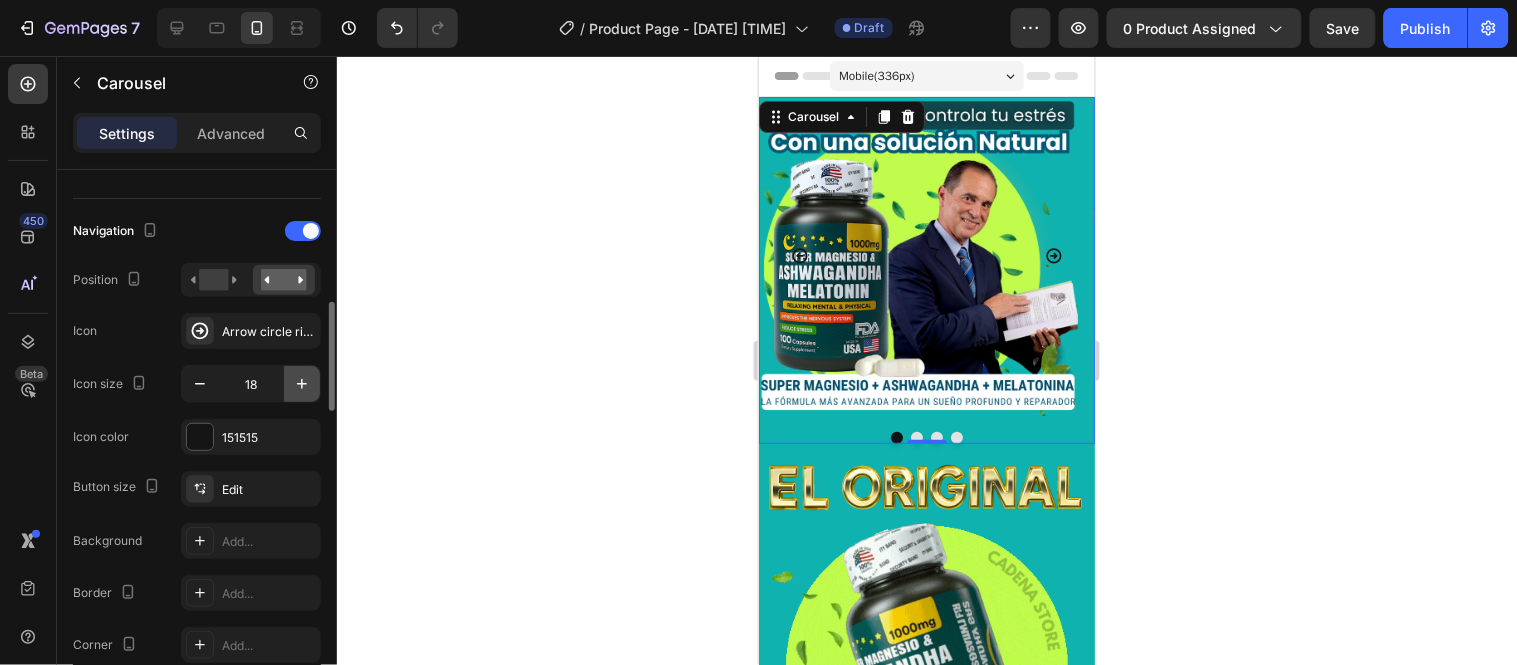 type on "19" 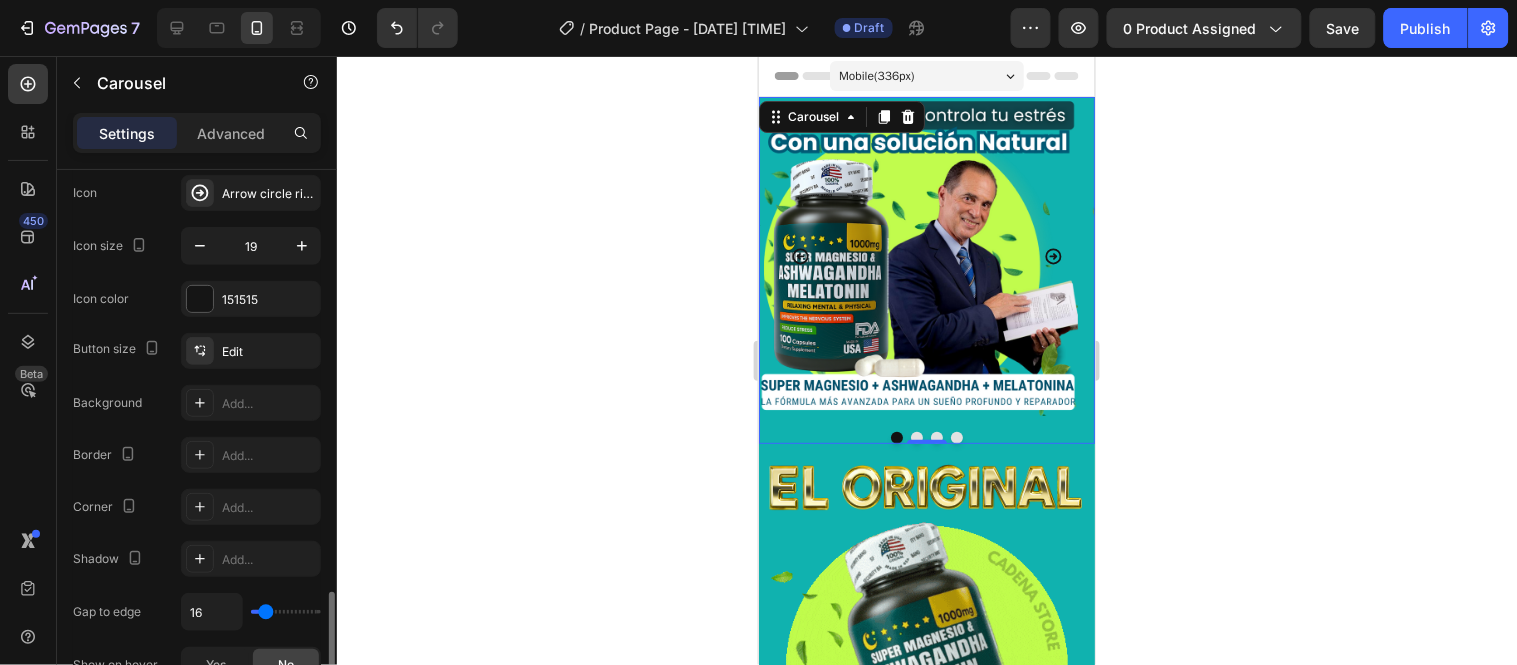 scroll, scrollTop: 1033, scrollLeft: 0, axis: vertical 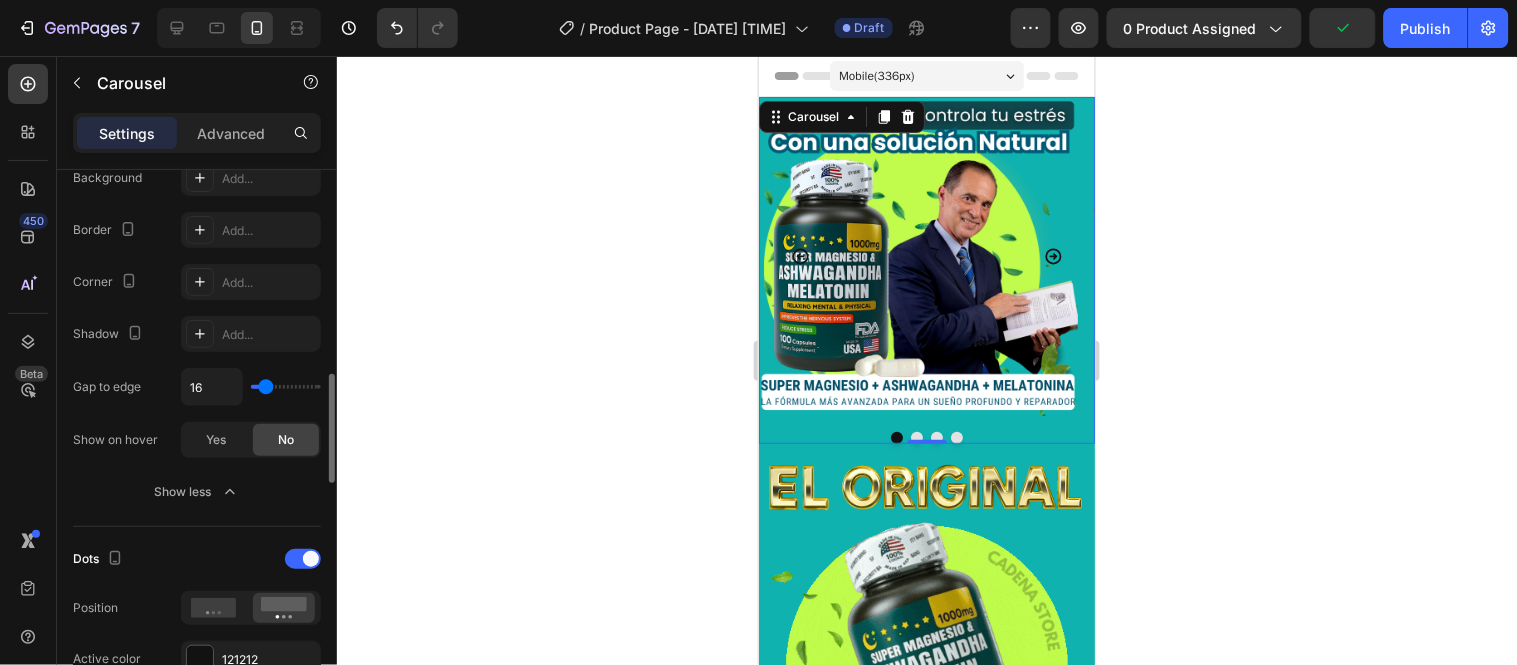 type on "103" 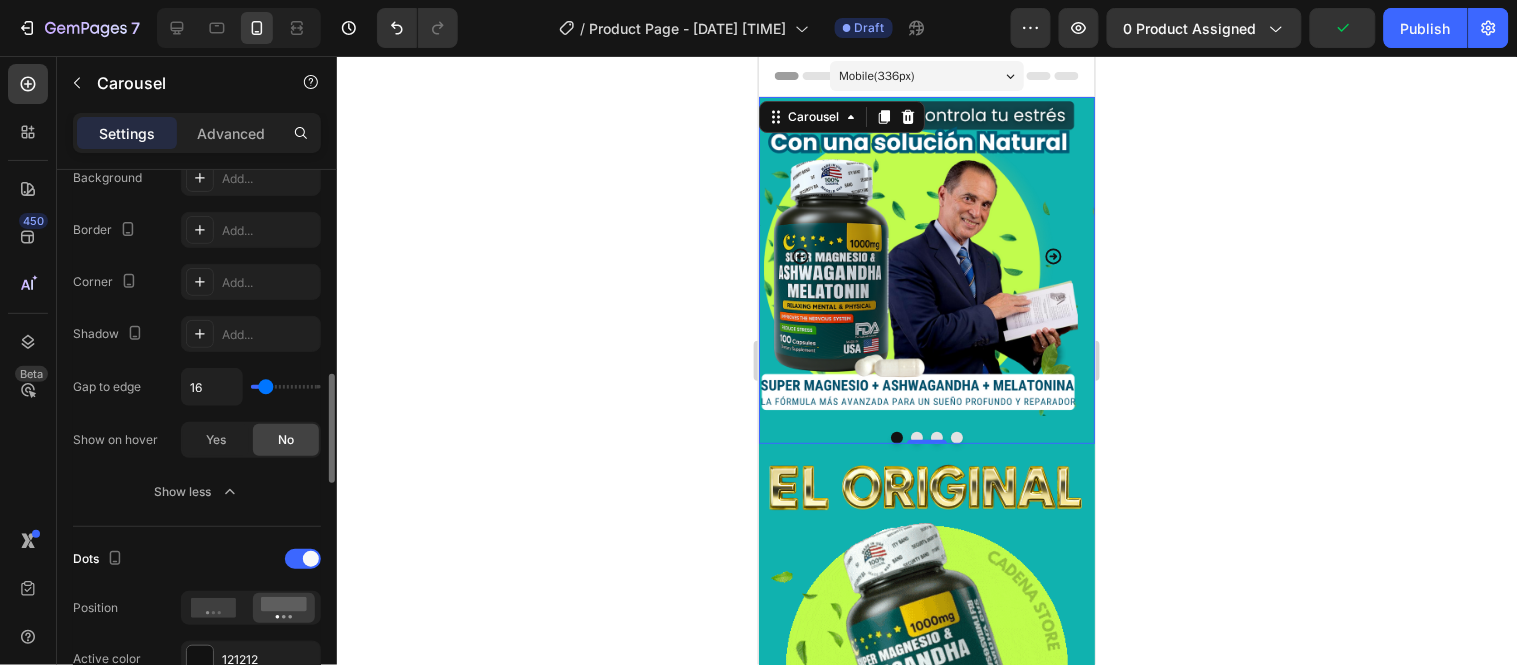 type on "103" 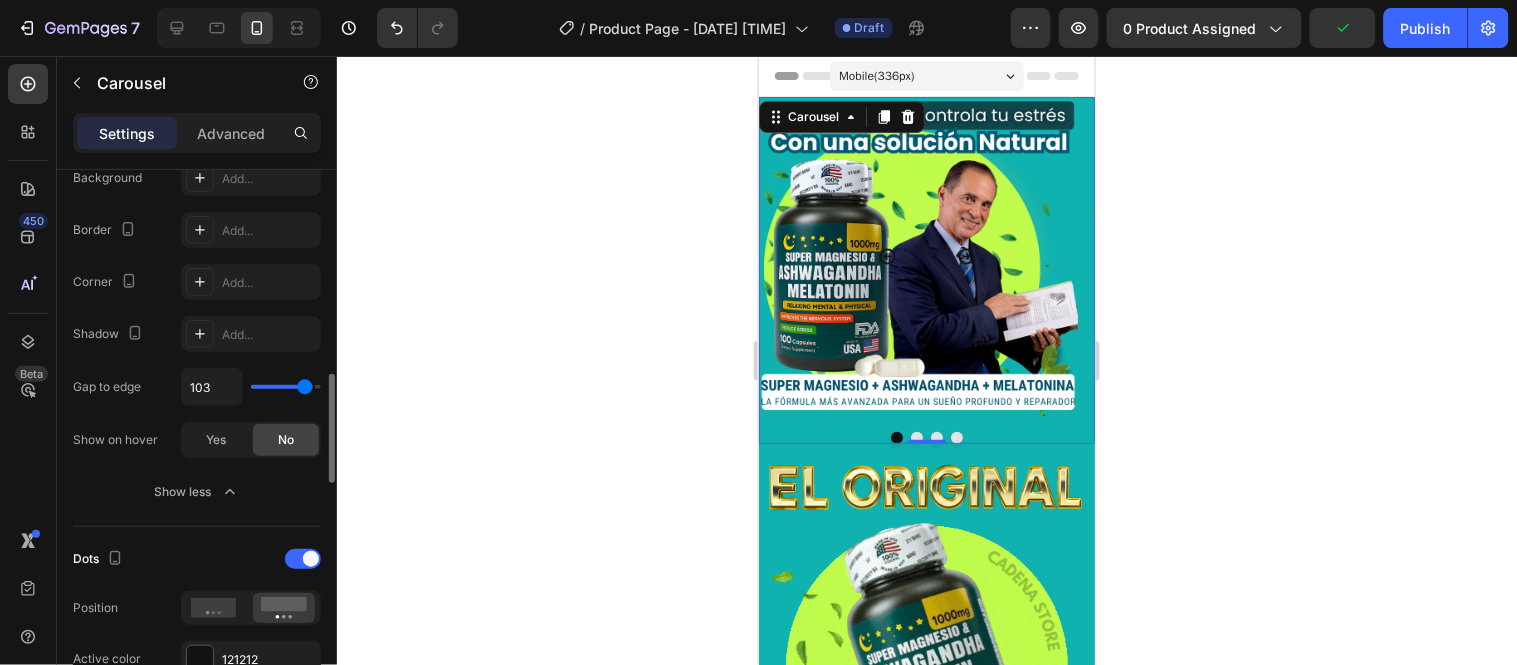 type on "120" 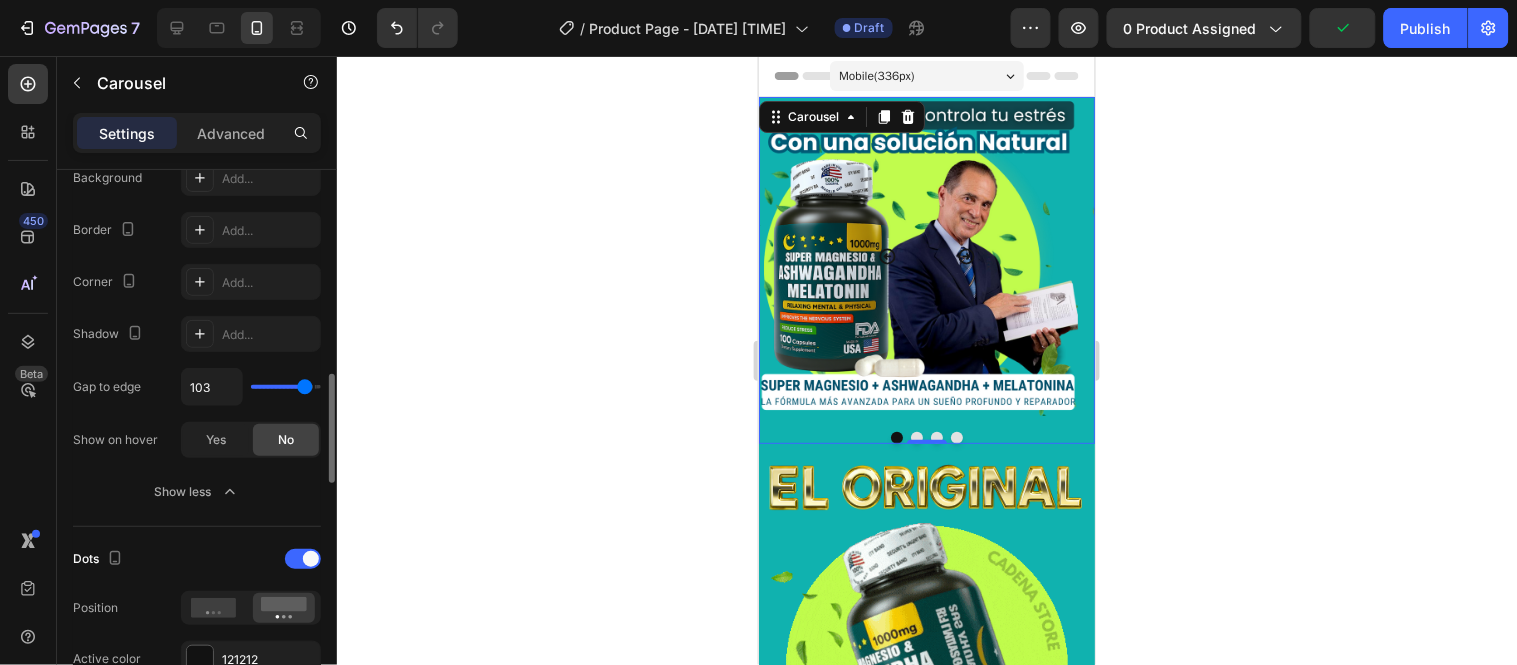 type on "120" 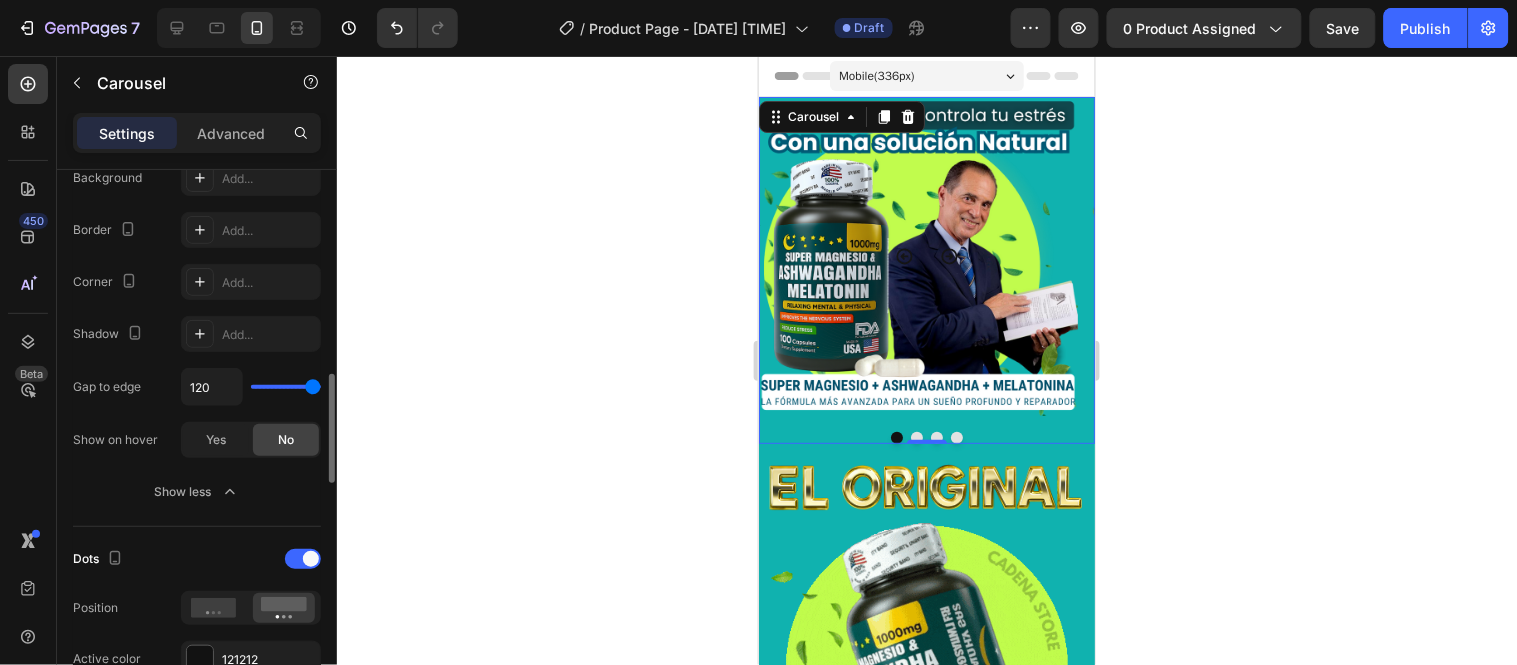type on "118" 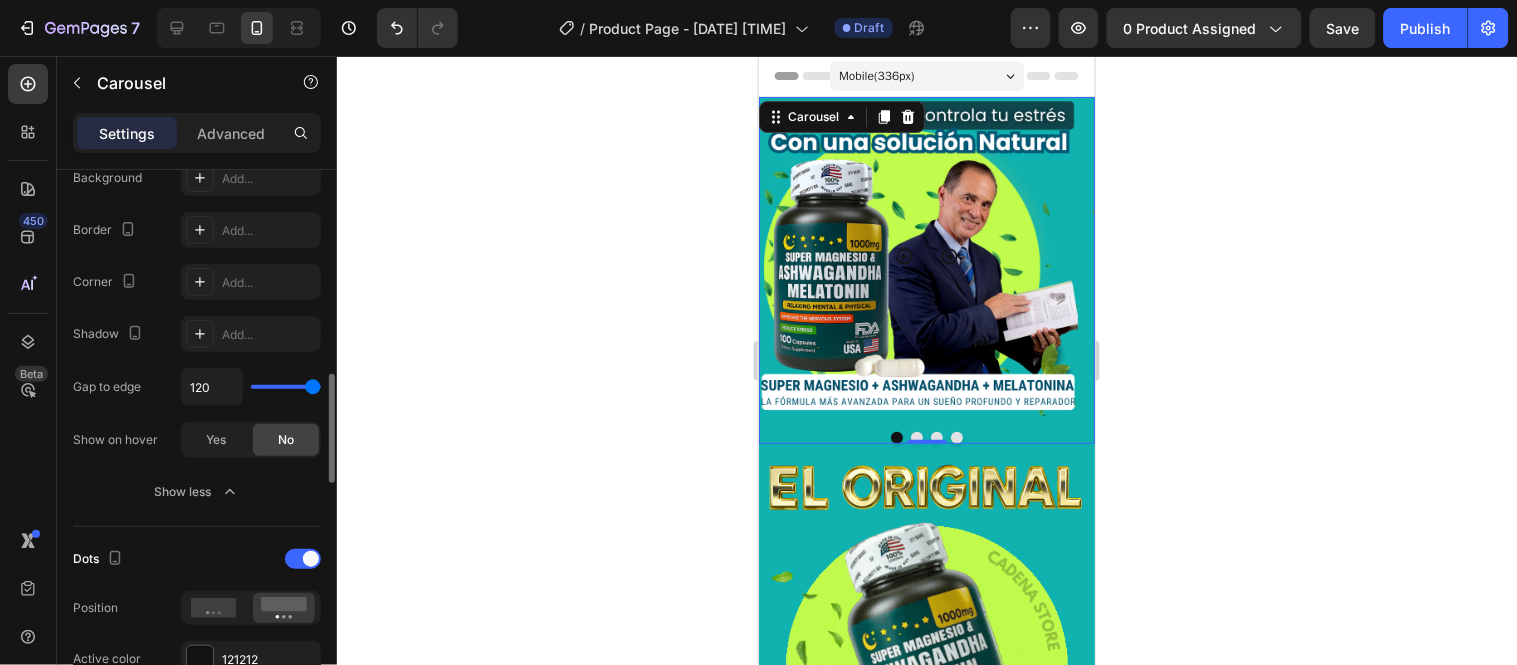 type on "118" 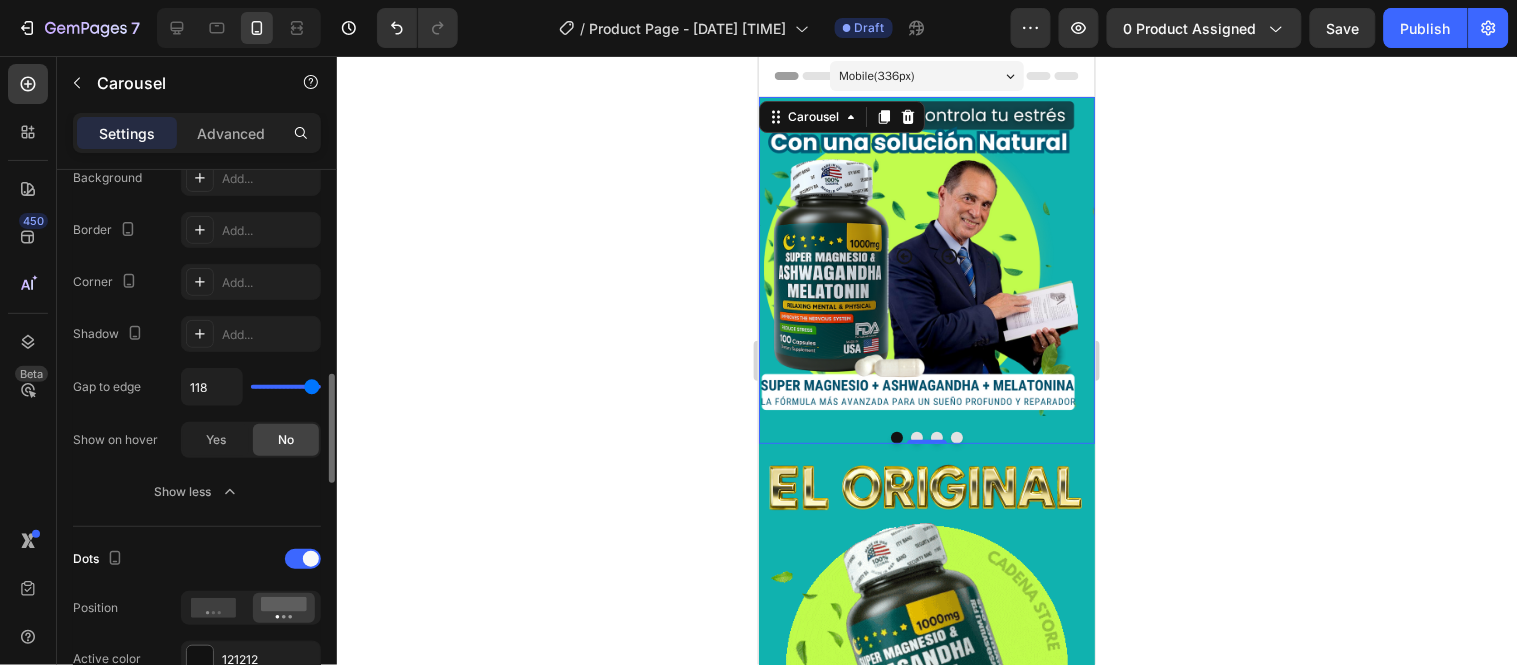 type on "0" 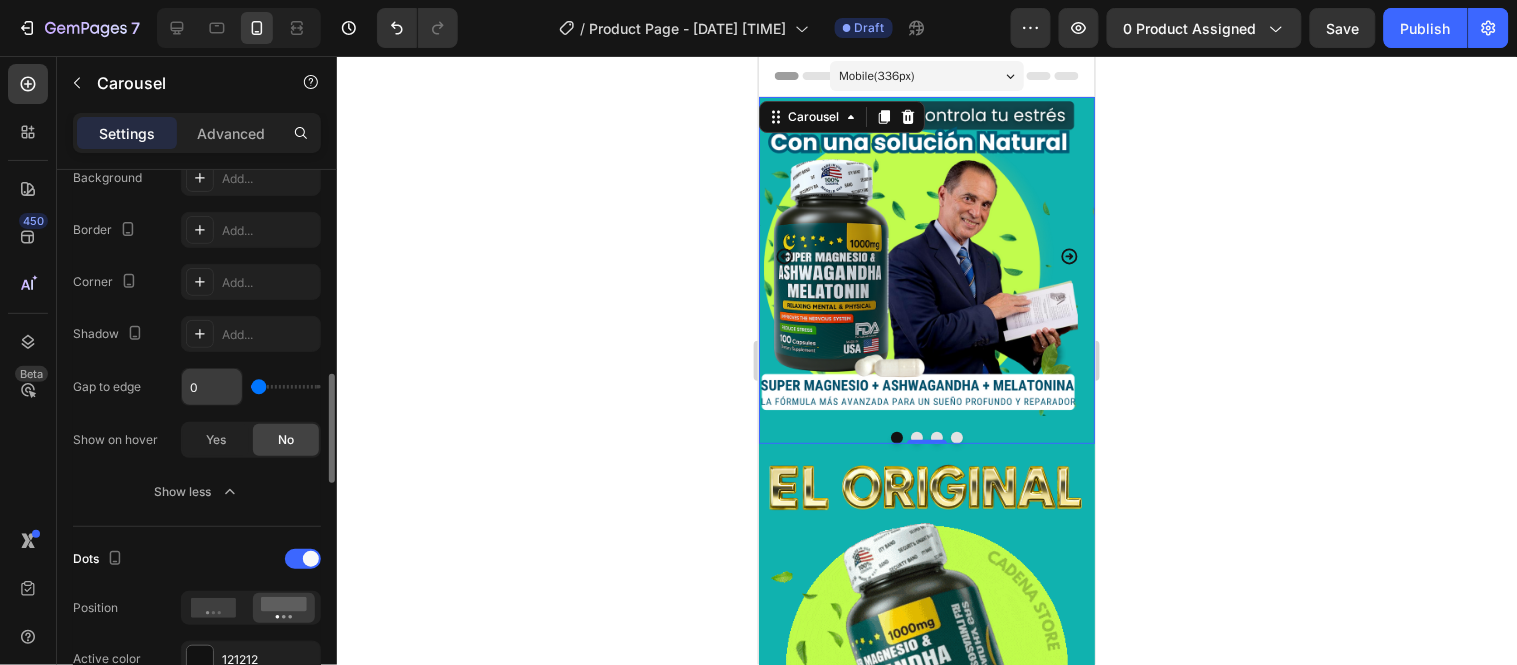 drag, startPoint x: 264, startPoint y: 392, endPoint x: 242, endPoint y: 402, distance: 24.166092 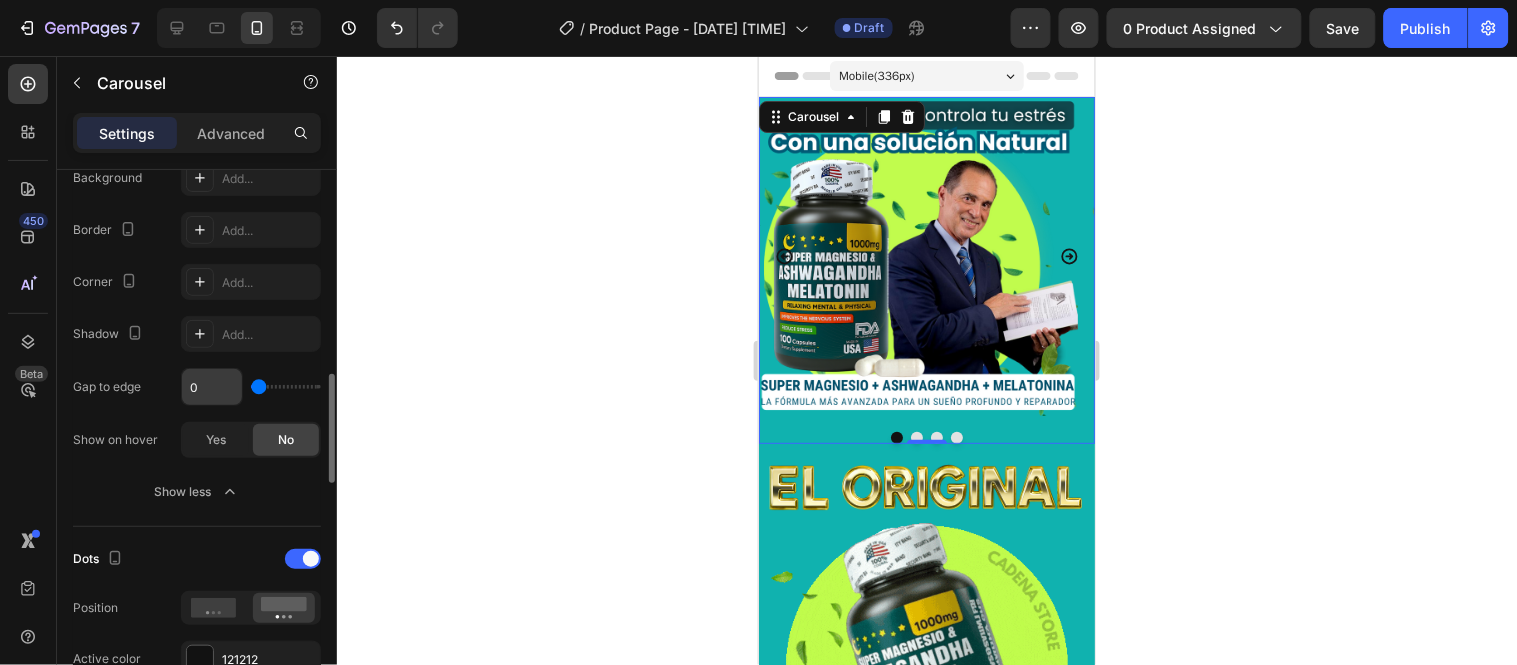 type on "0" 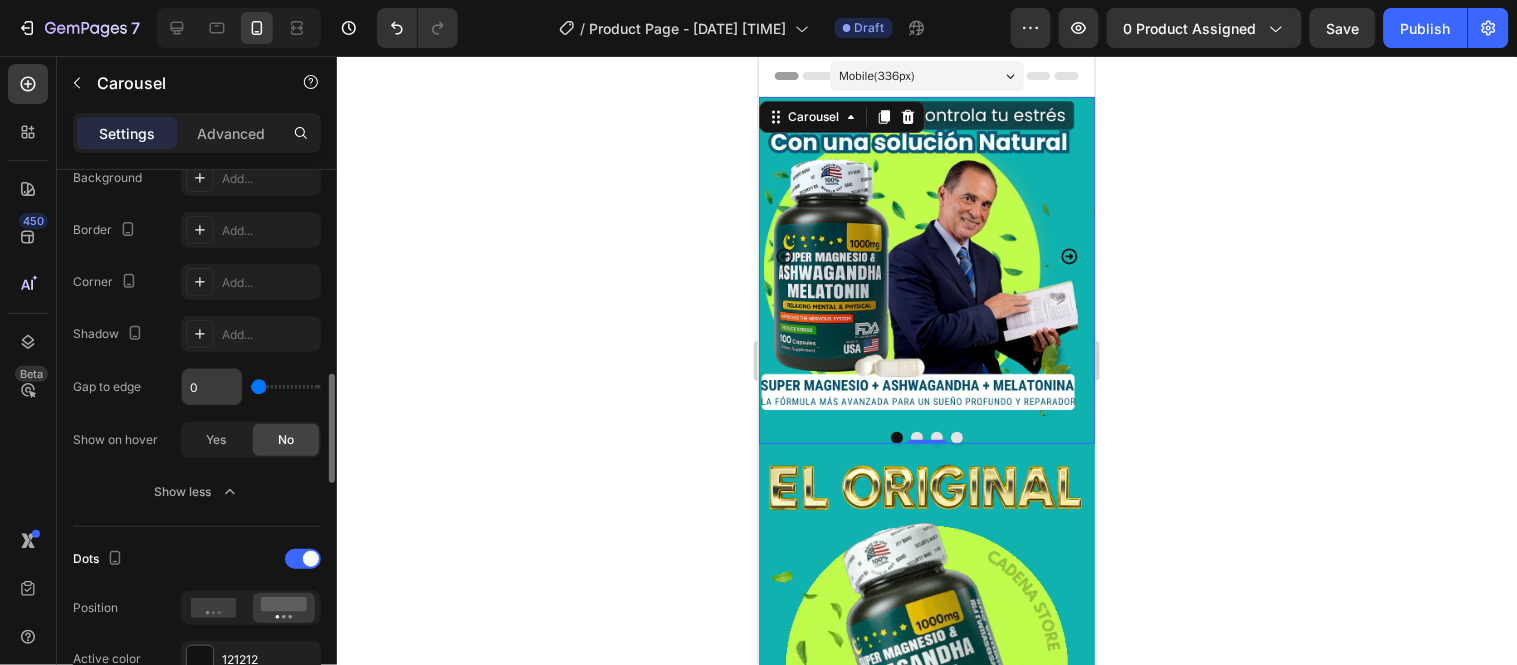 click at bounding box center [286, 387] 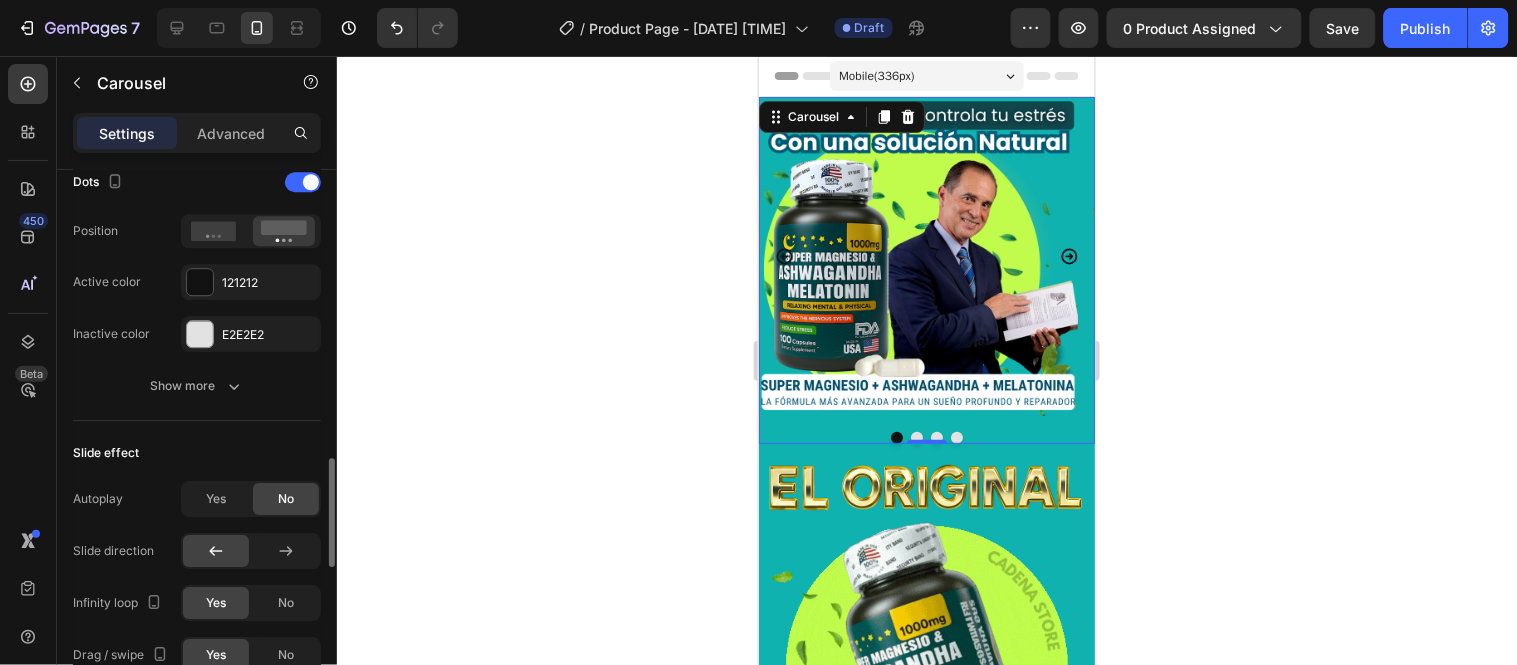 scroll, scrollTop: 1421, scrollLeft: 0, axis: vertical 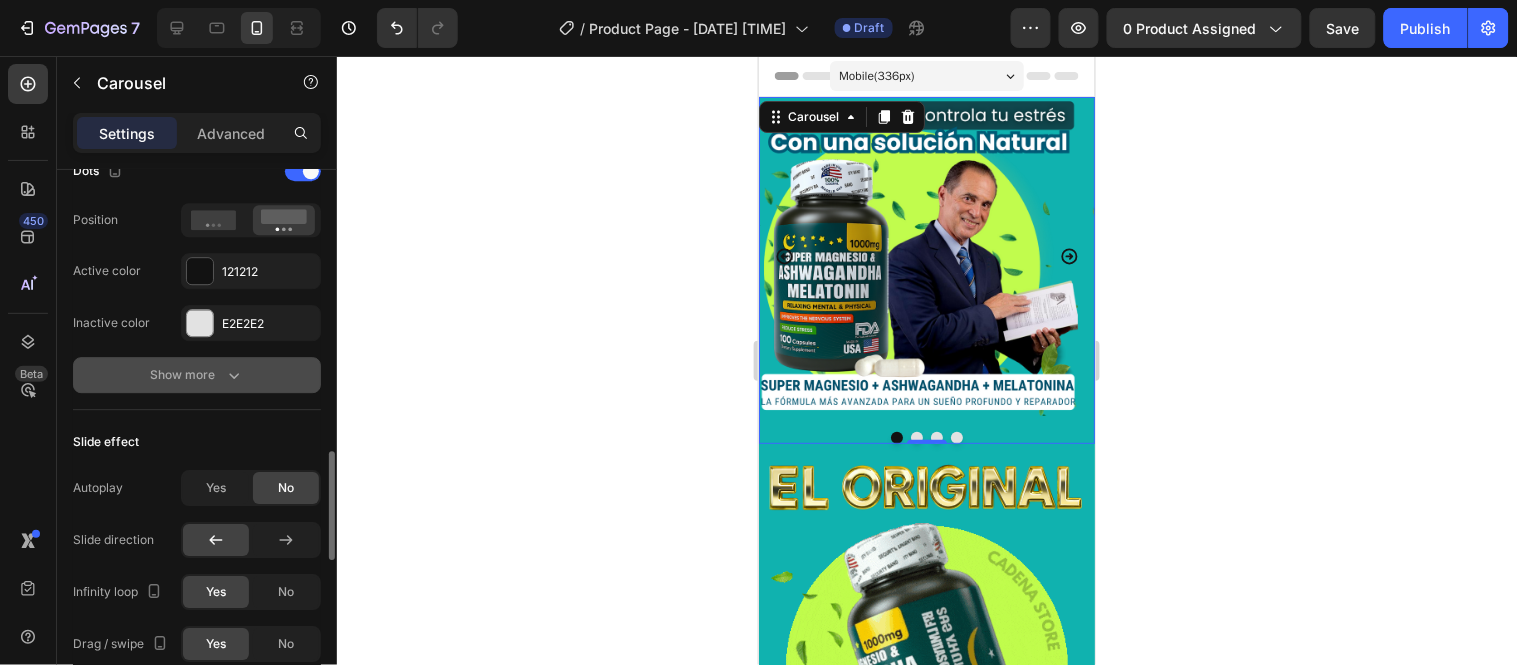 click on "Show more" at bounding box center [197, 375] 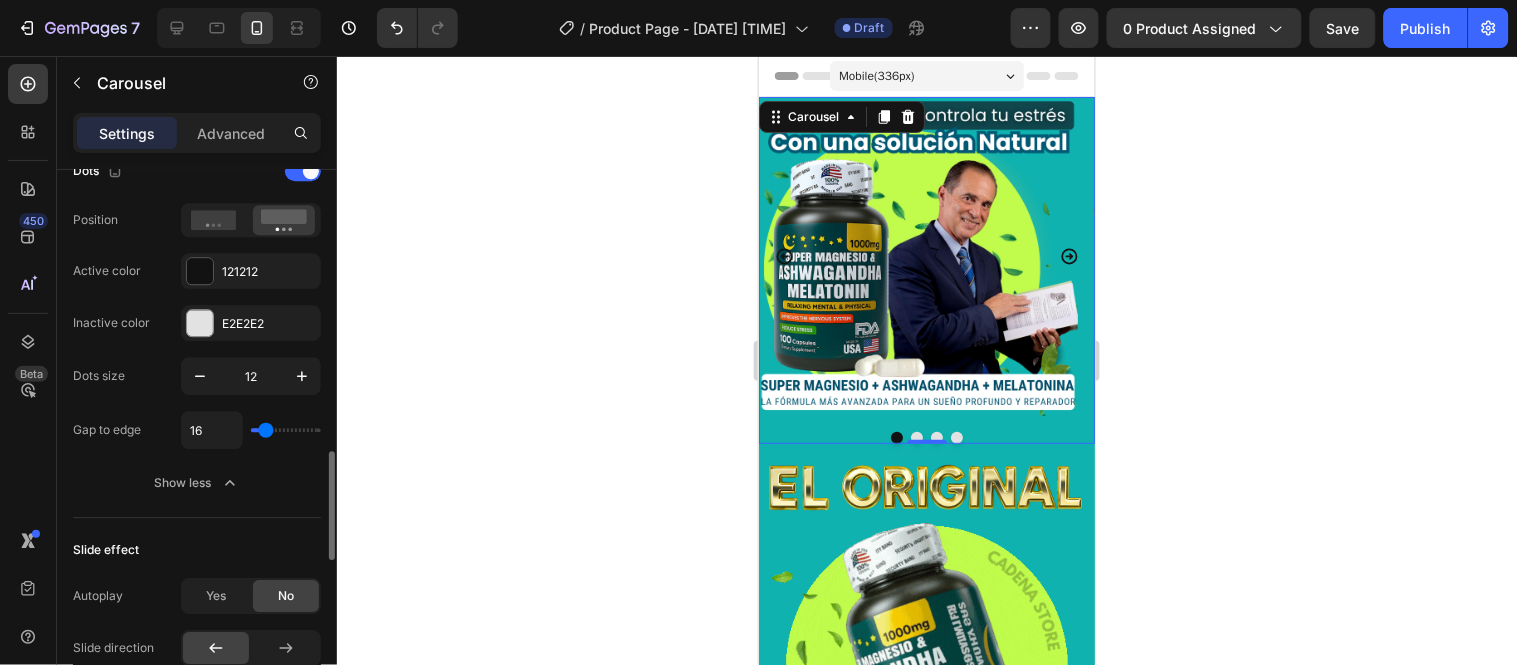 type on "15" 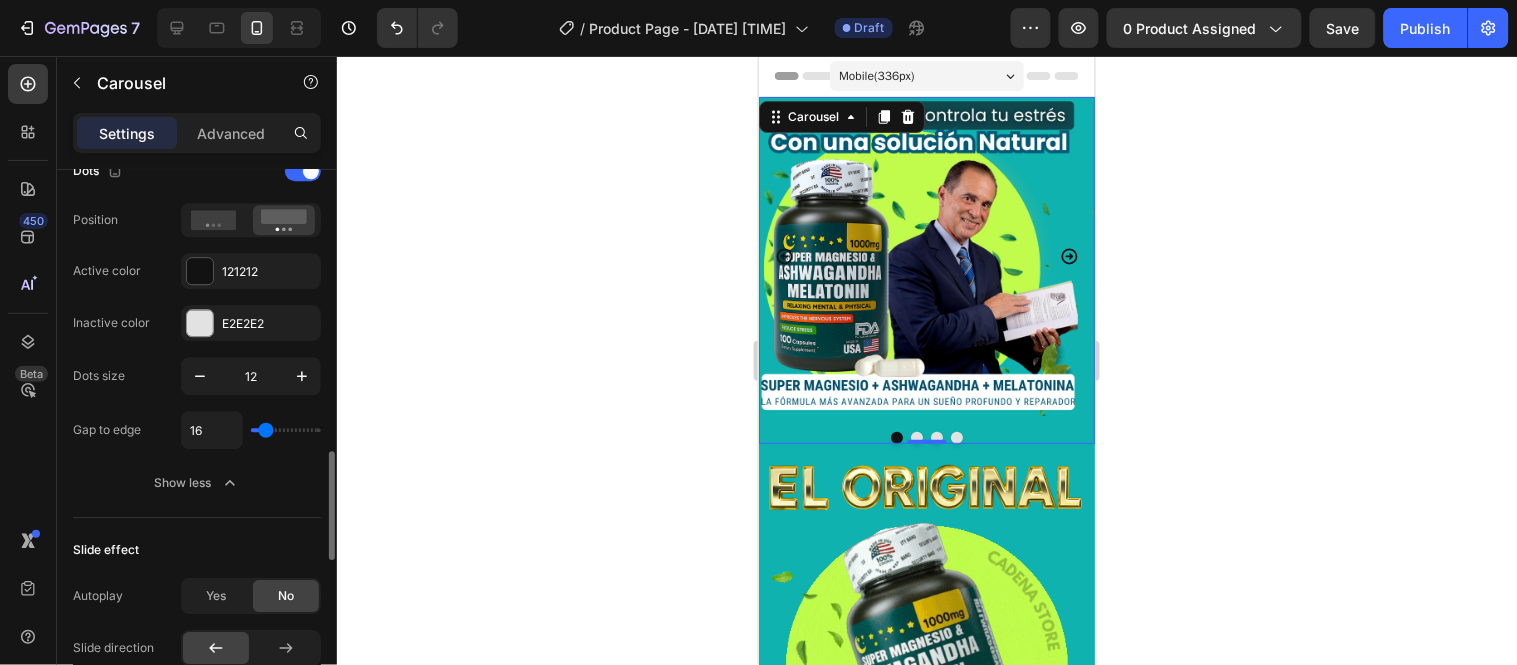type on "15" 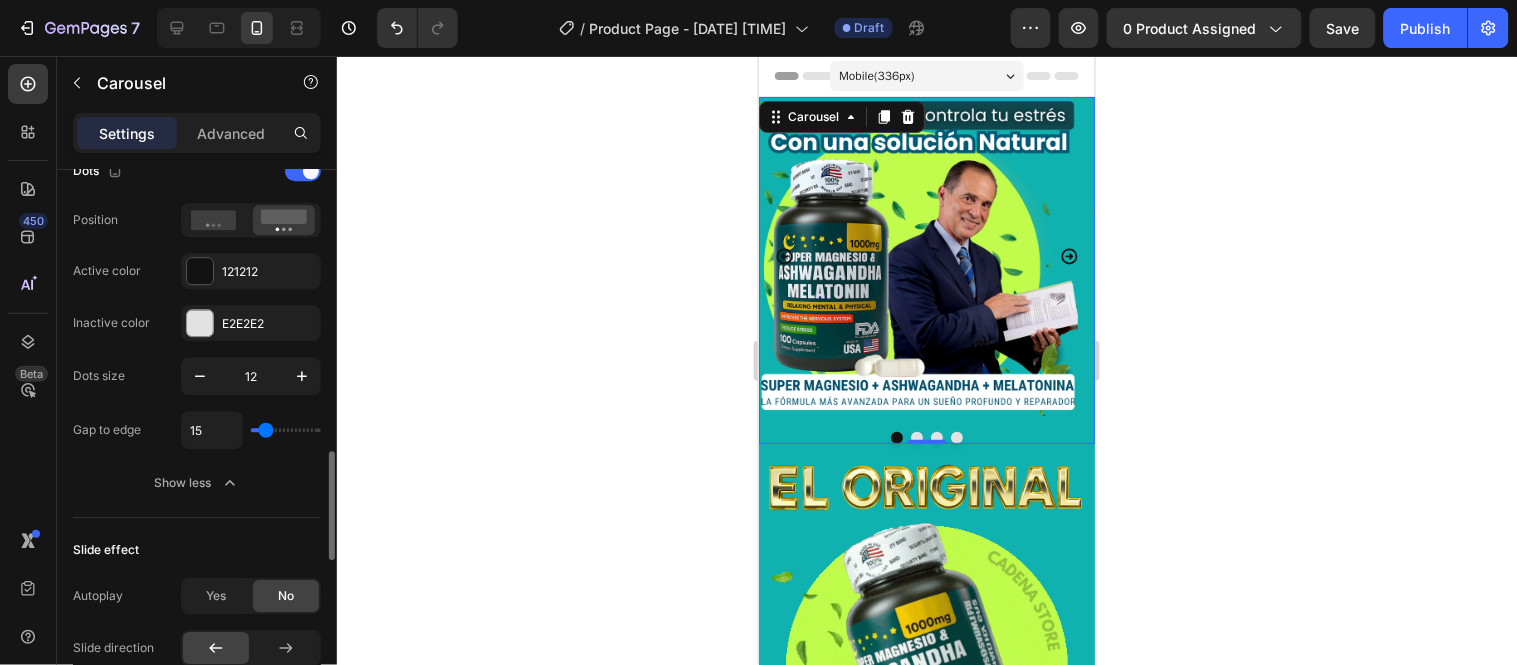 type on "84" 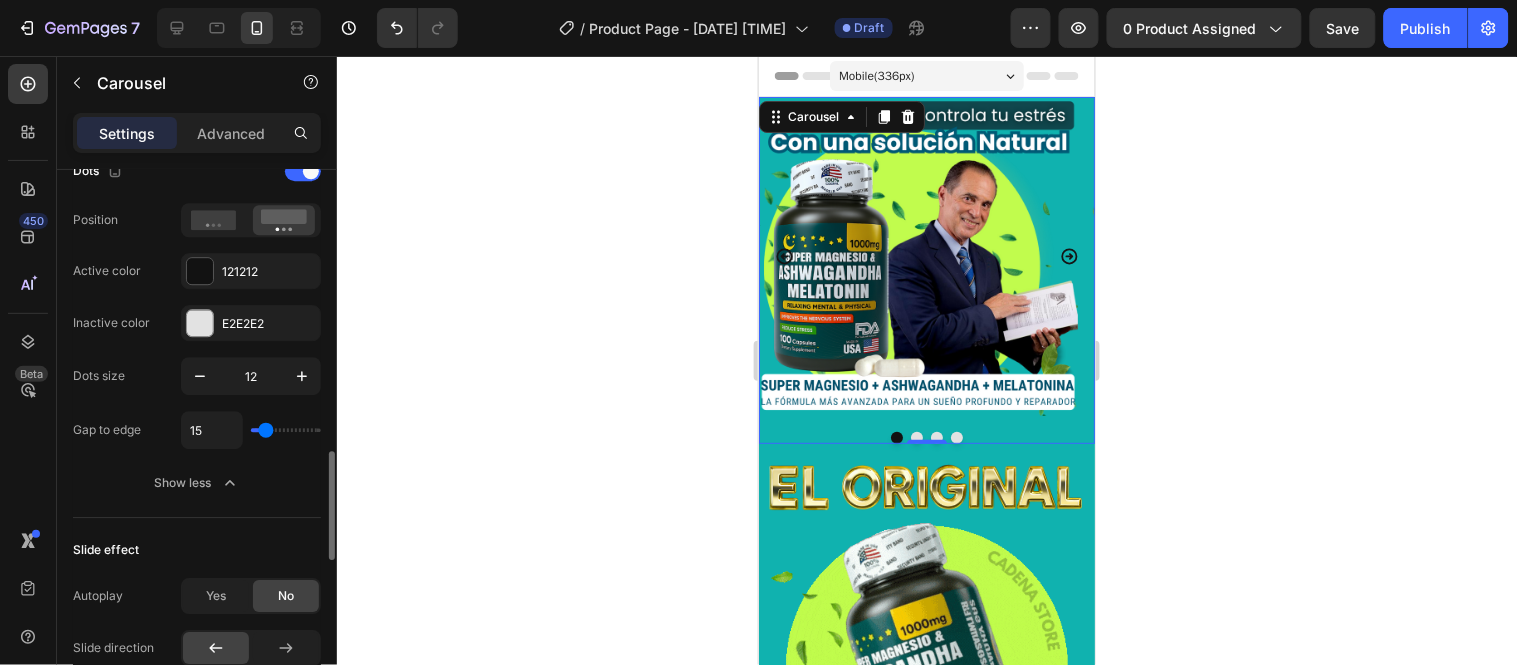 type on "84" 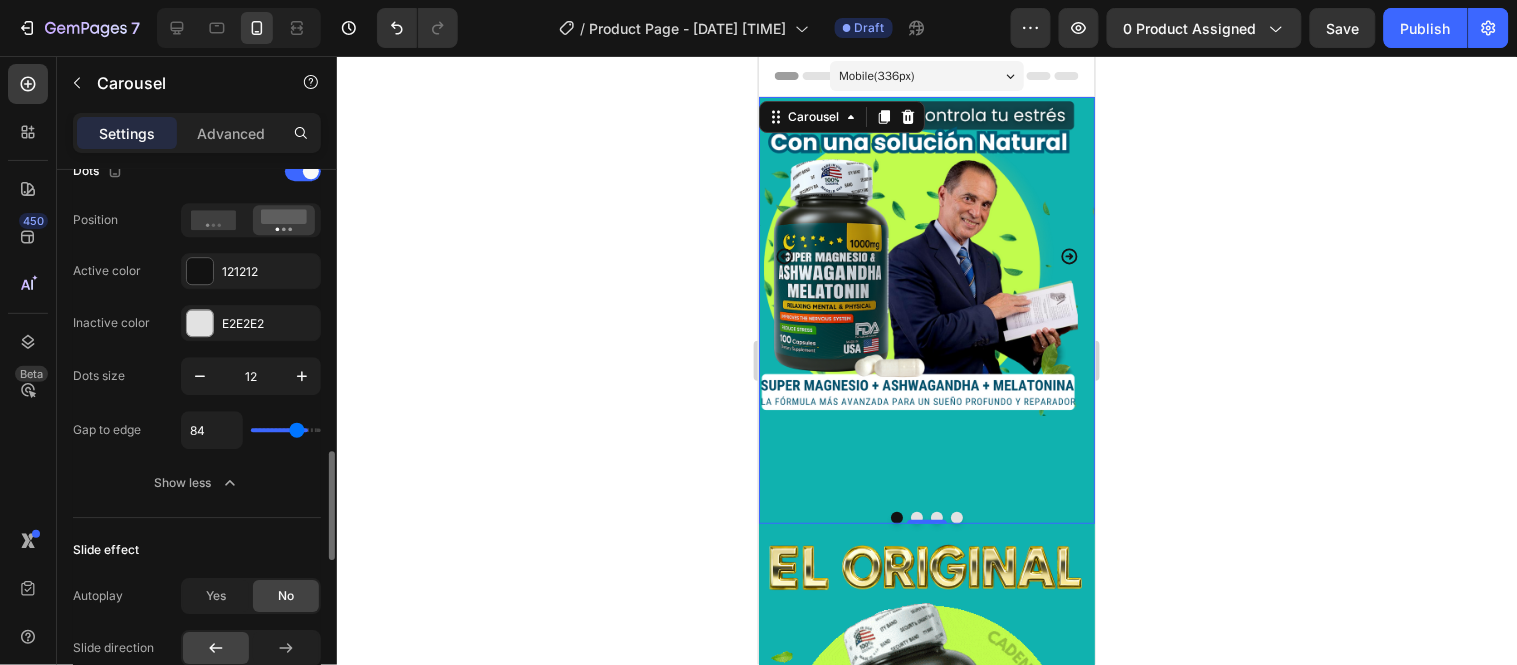 type on "96" 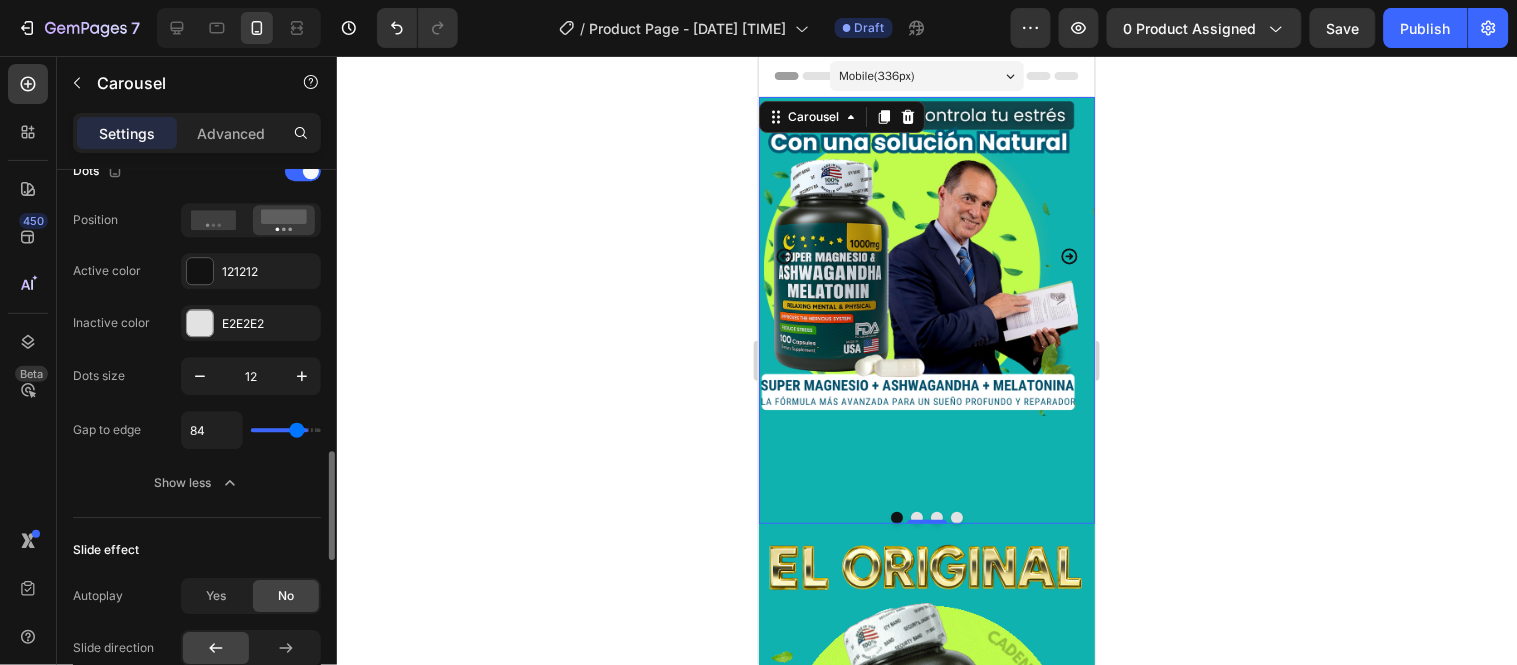 type on "96" 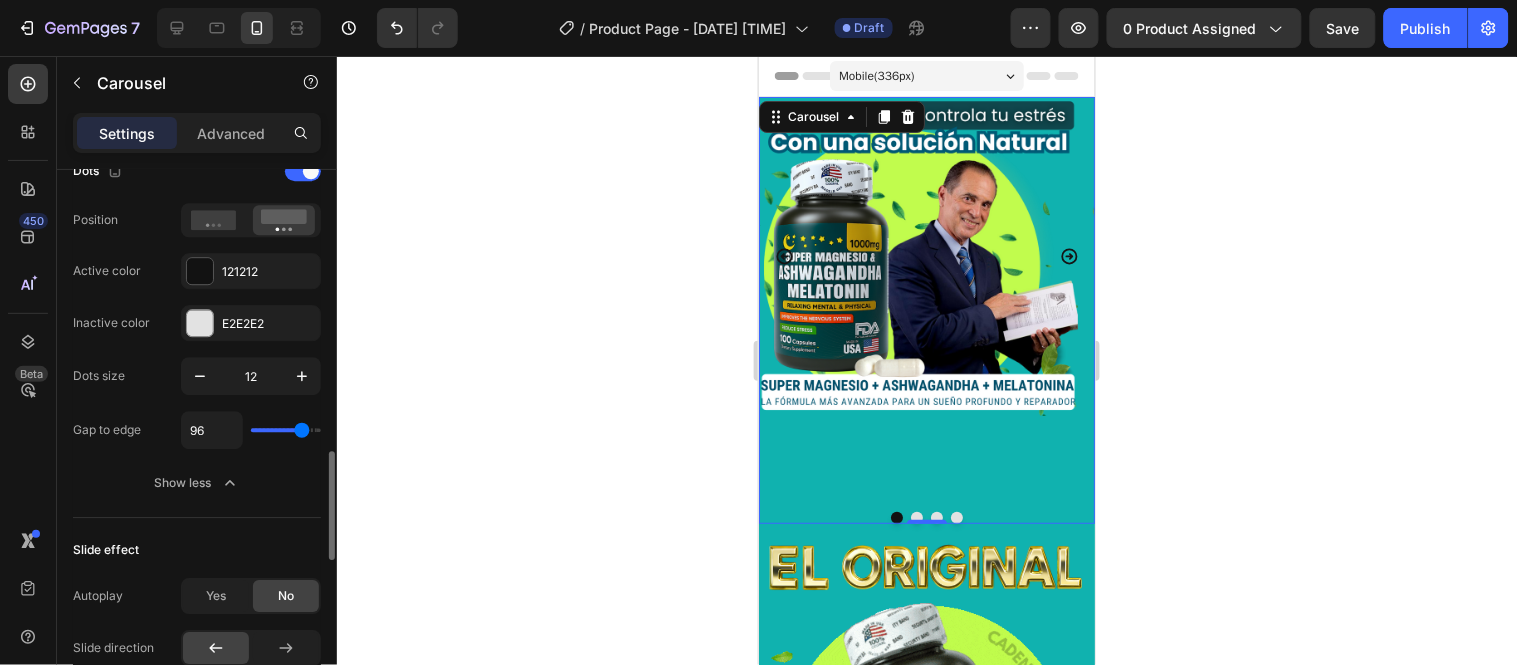 type on "106" 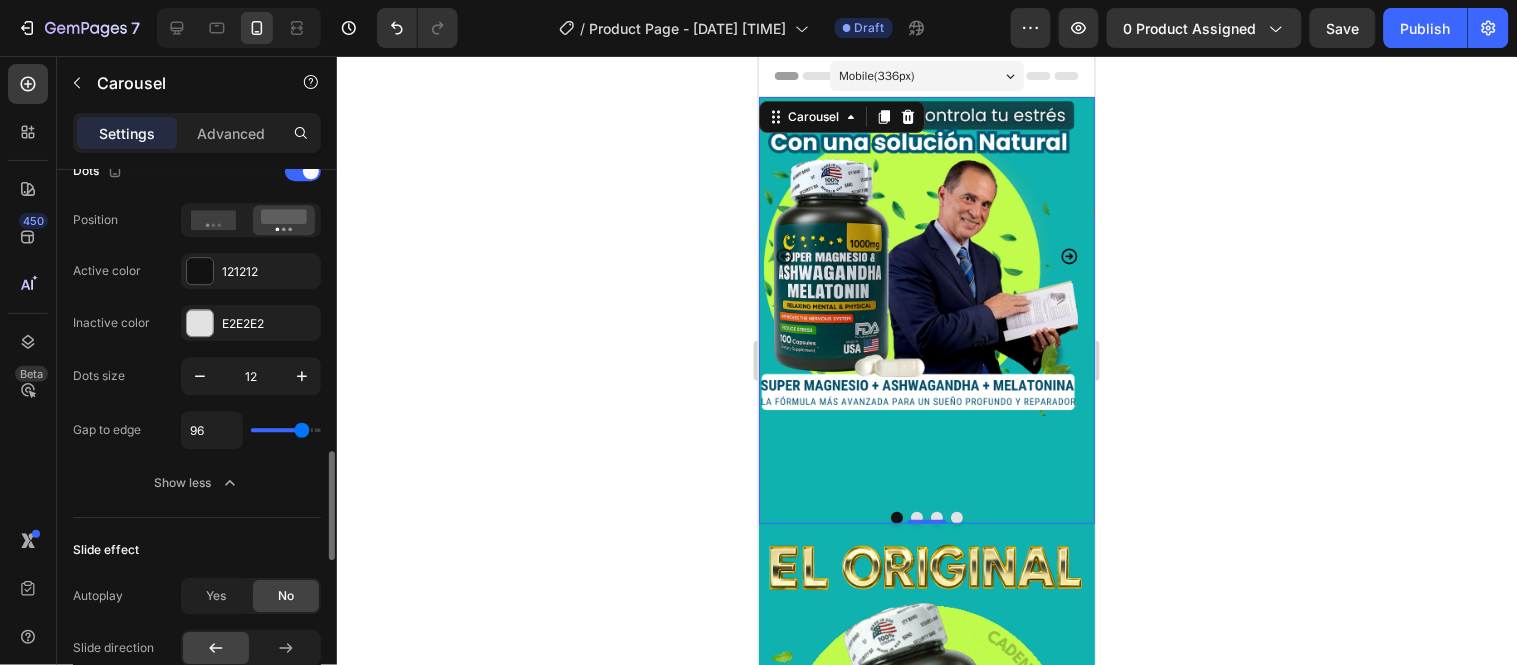 type on "106" 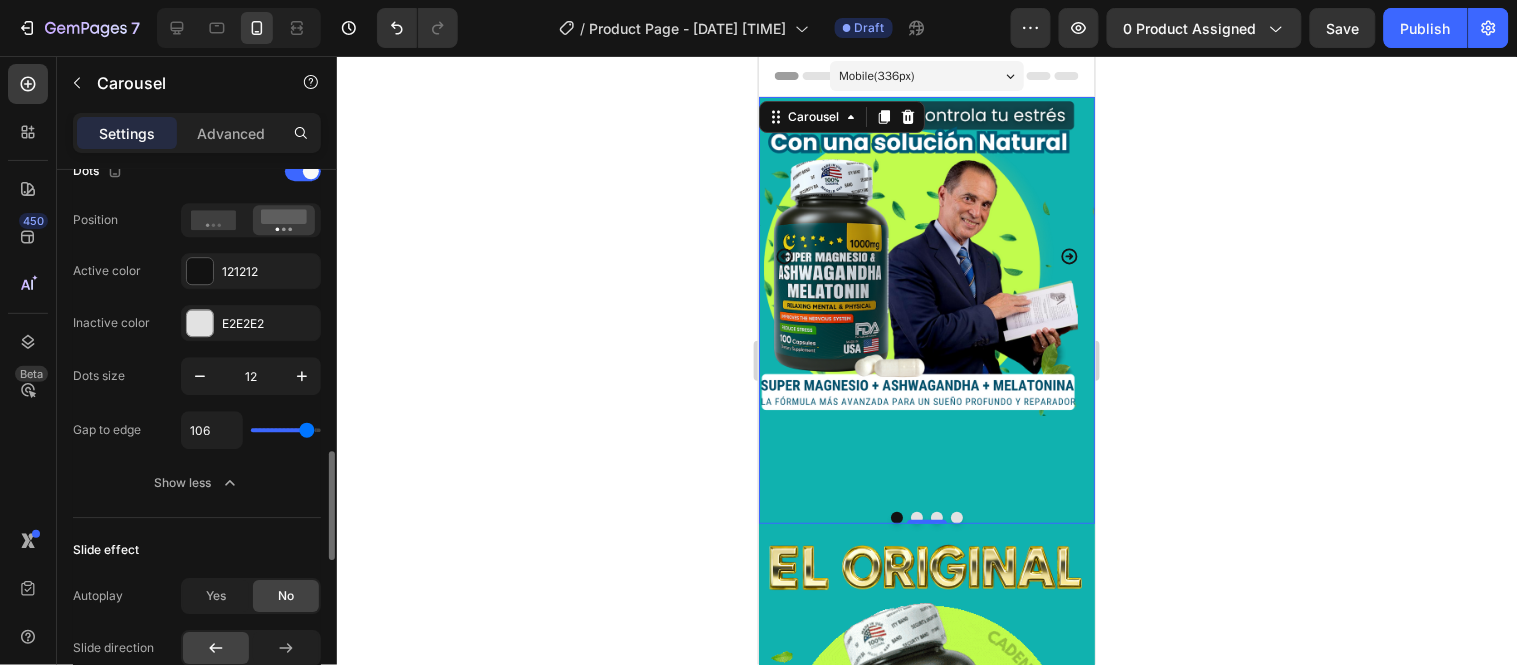type on "113" 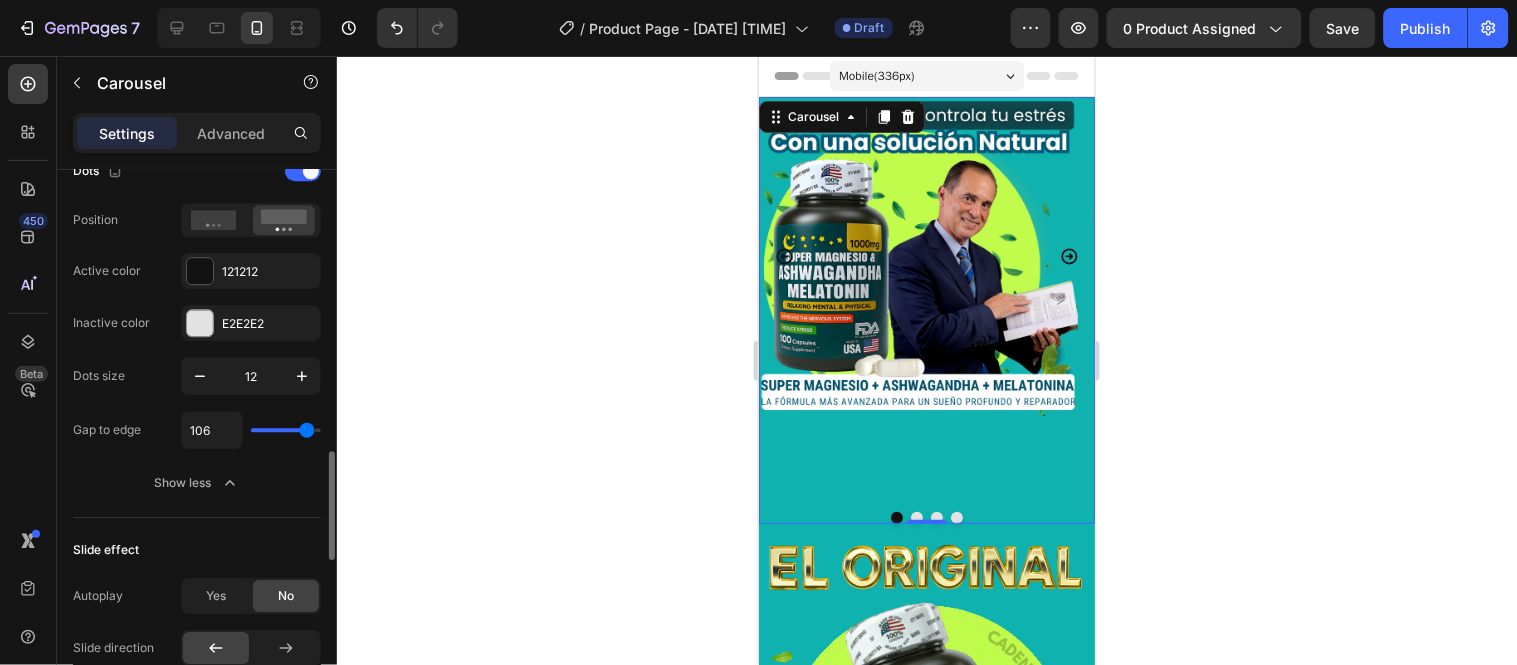 type on "113" 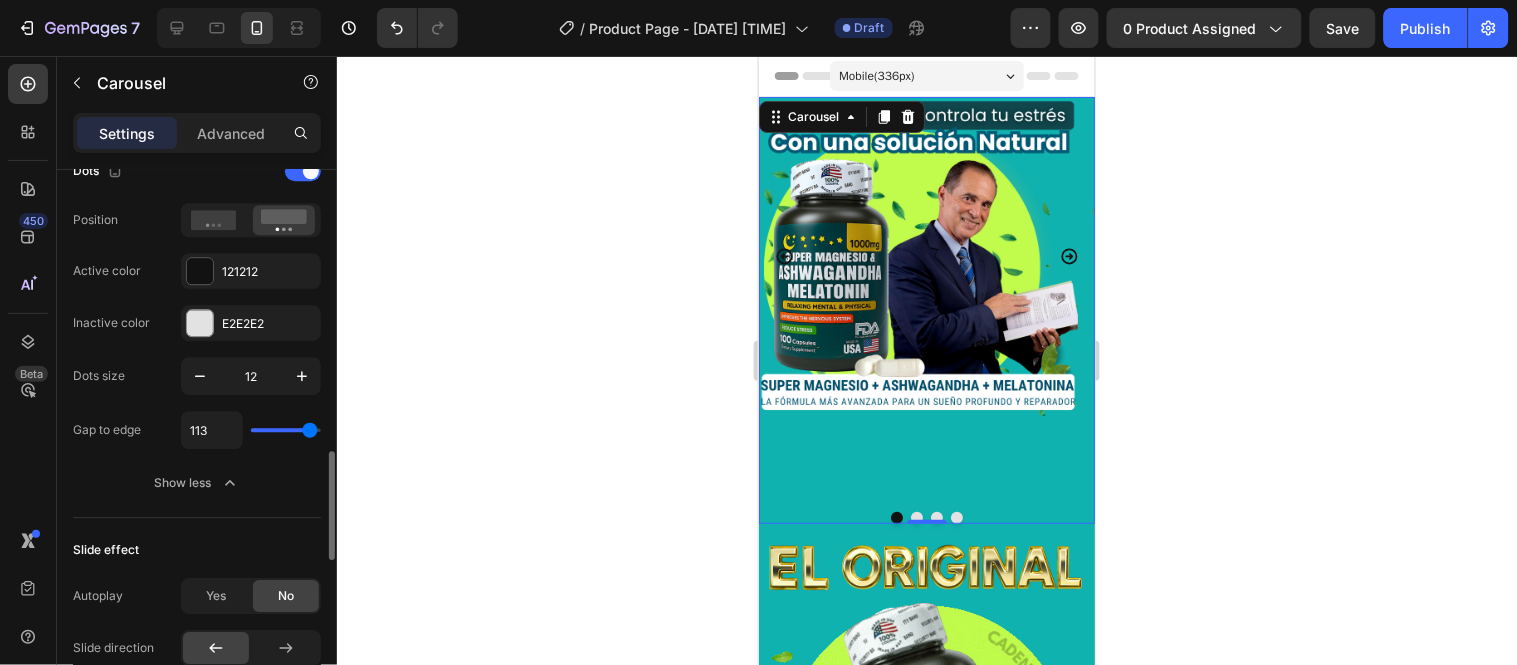 type on "116" 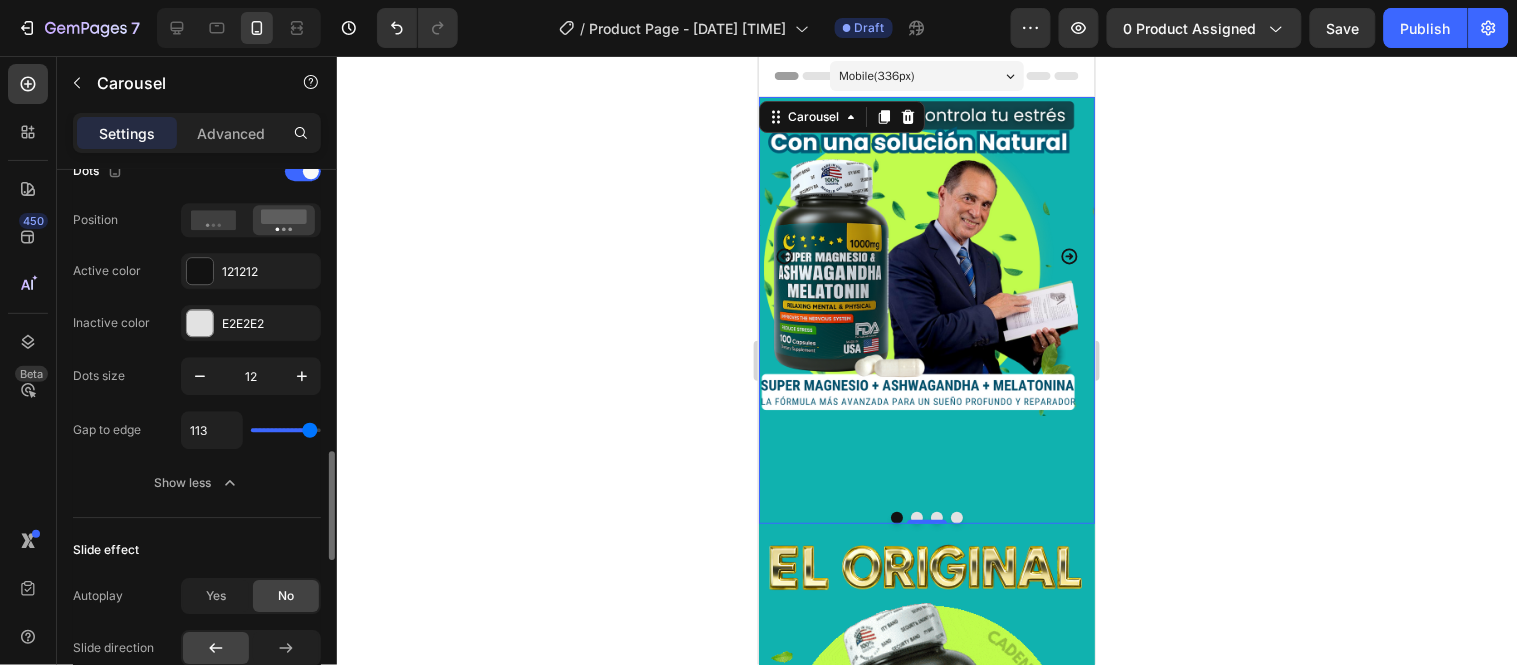 type on "116" 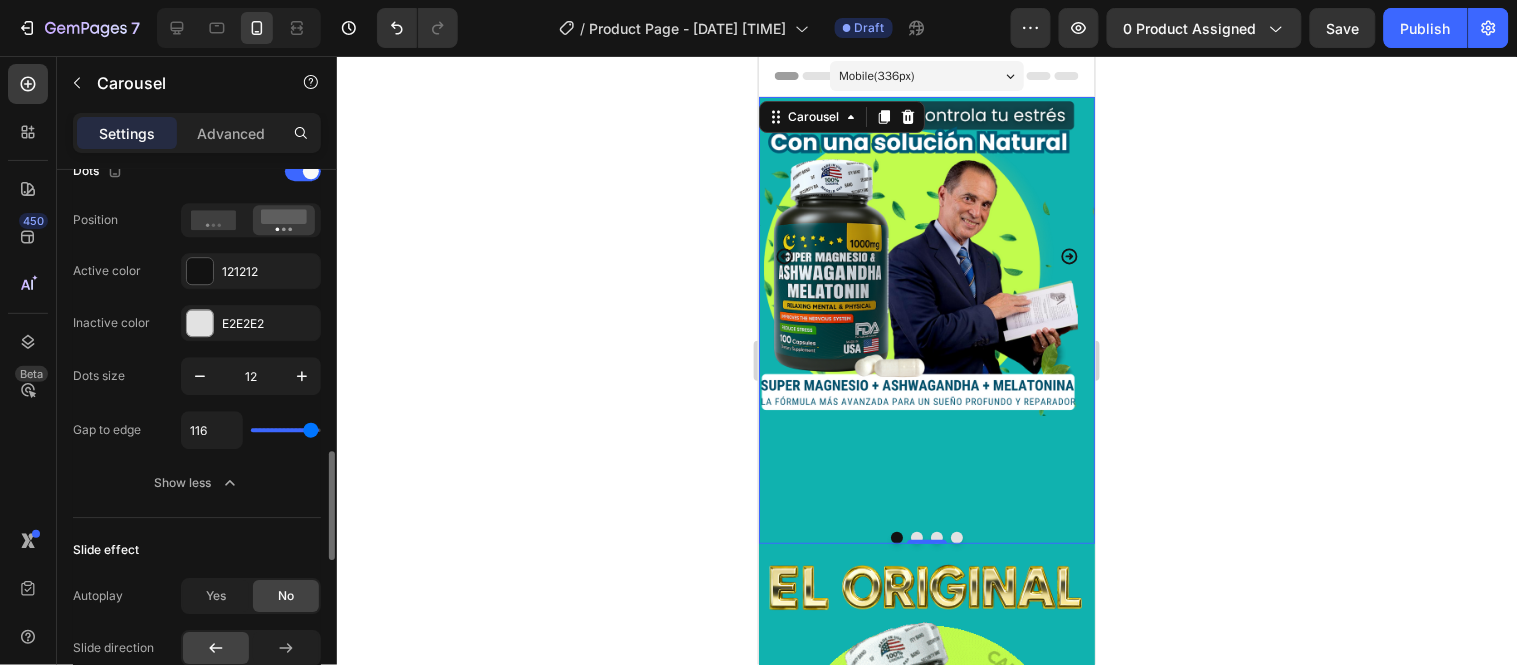 type on "118" 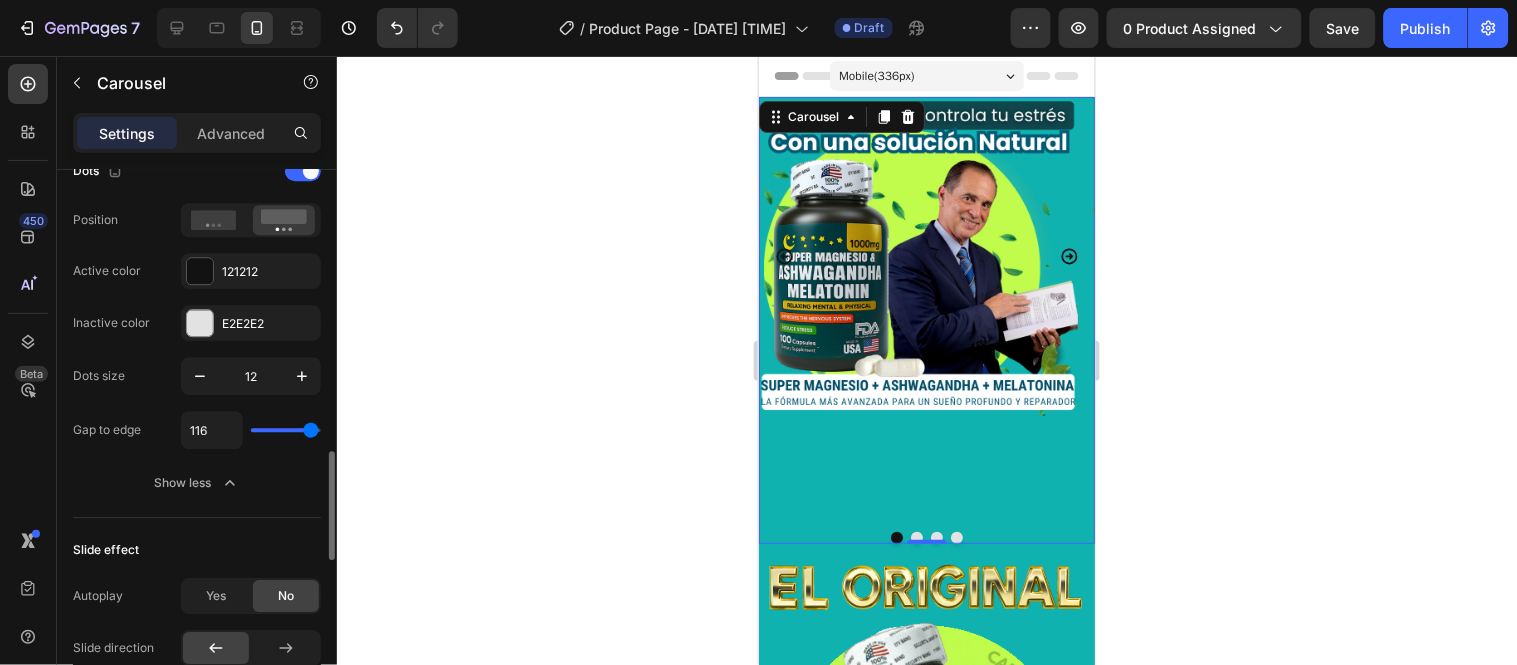type on "118" 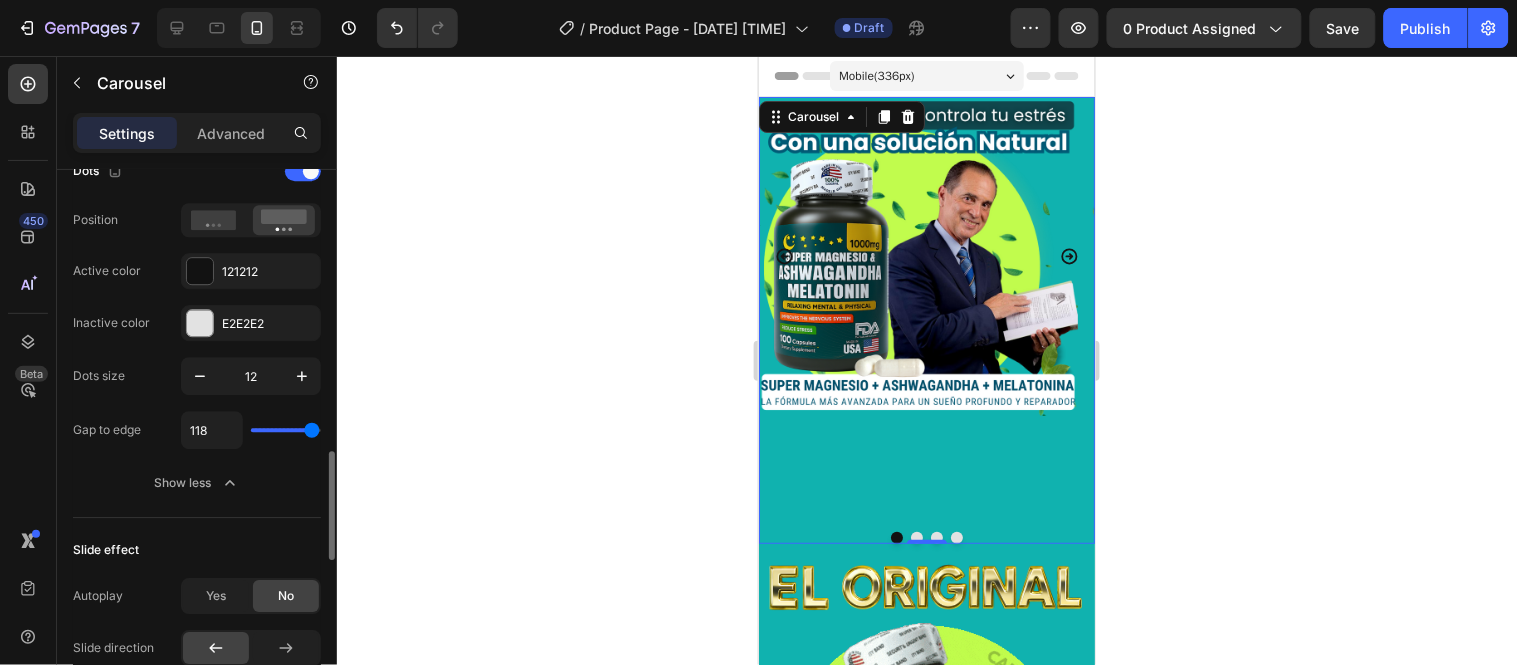 type on "116" 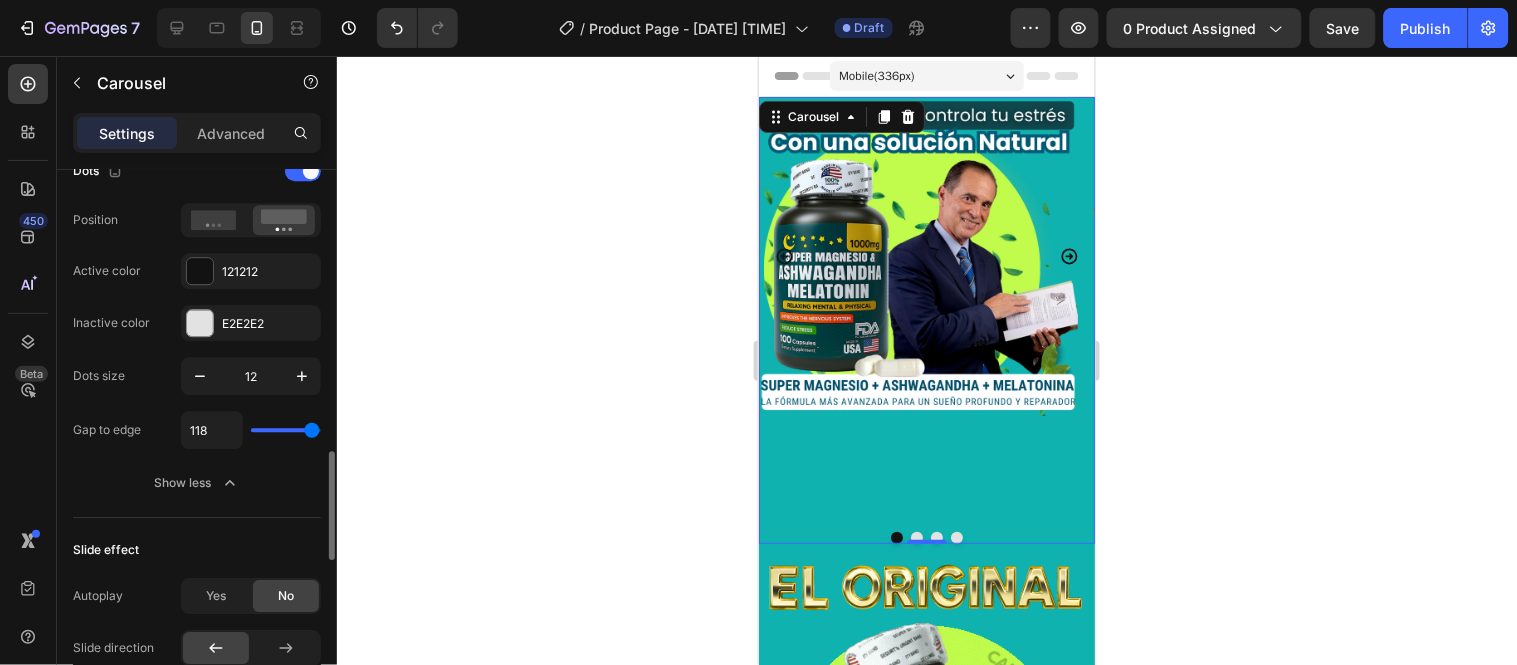 type on "116" 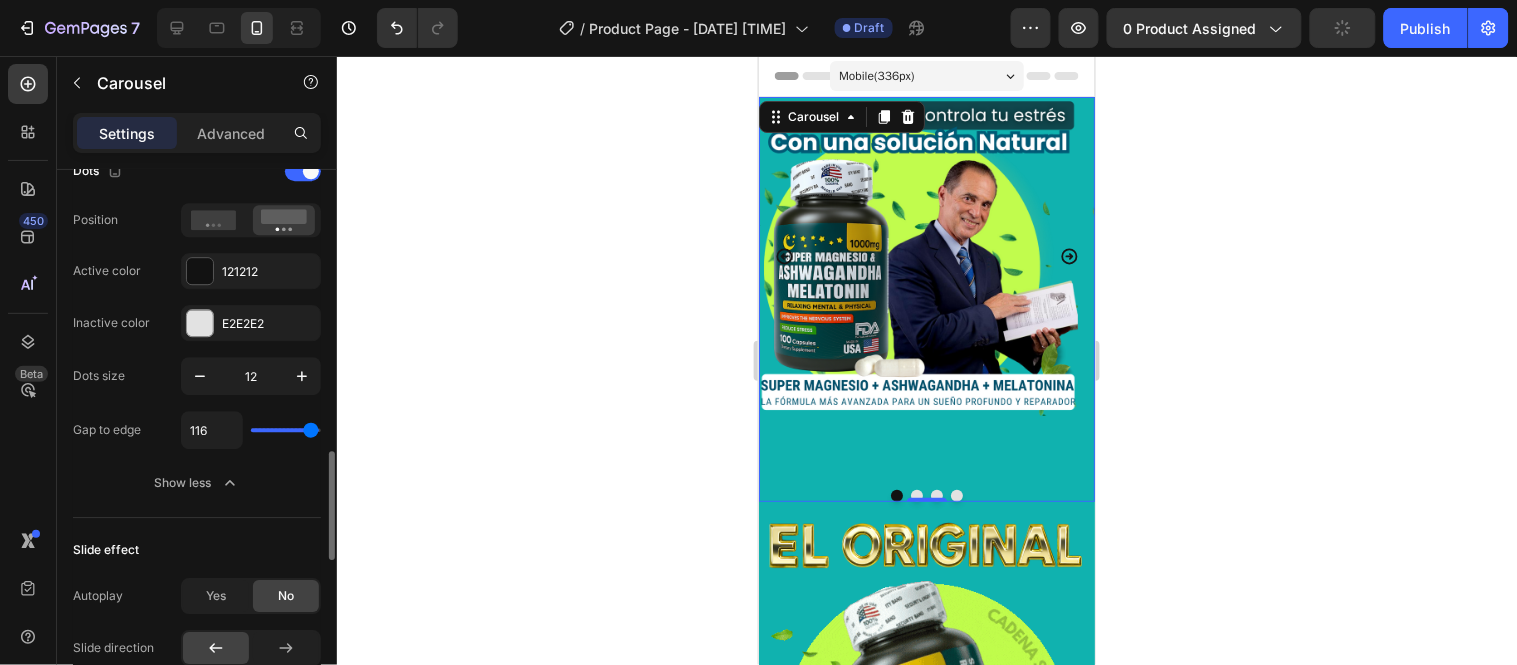 type on "74" 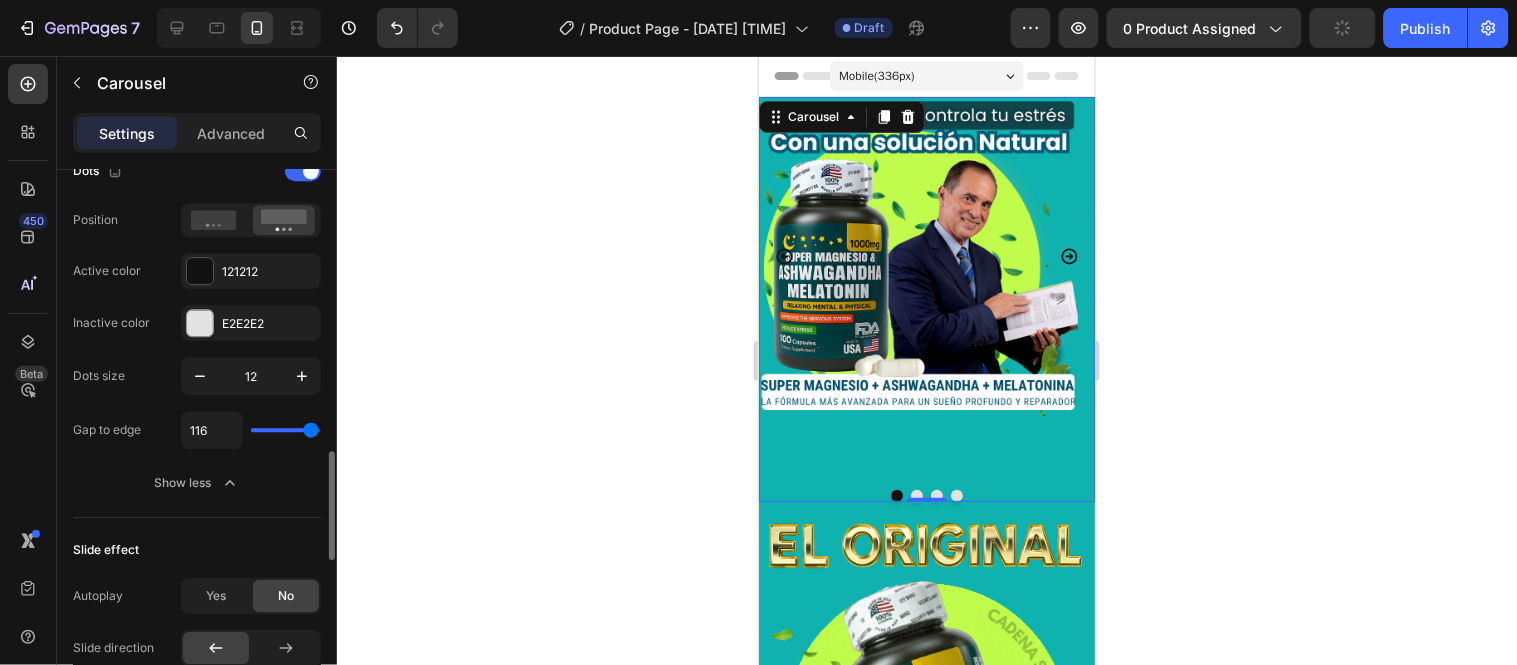 type on "74" 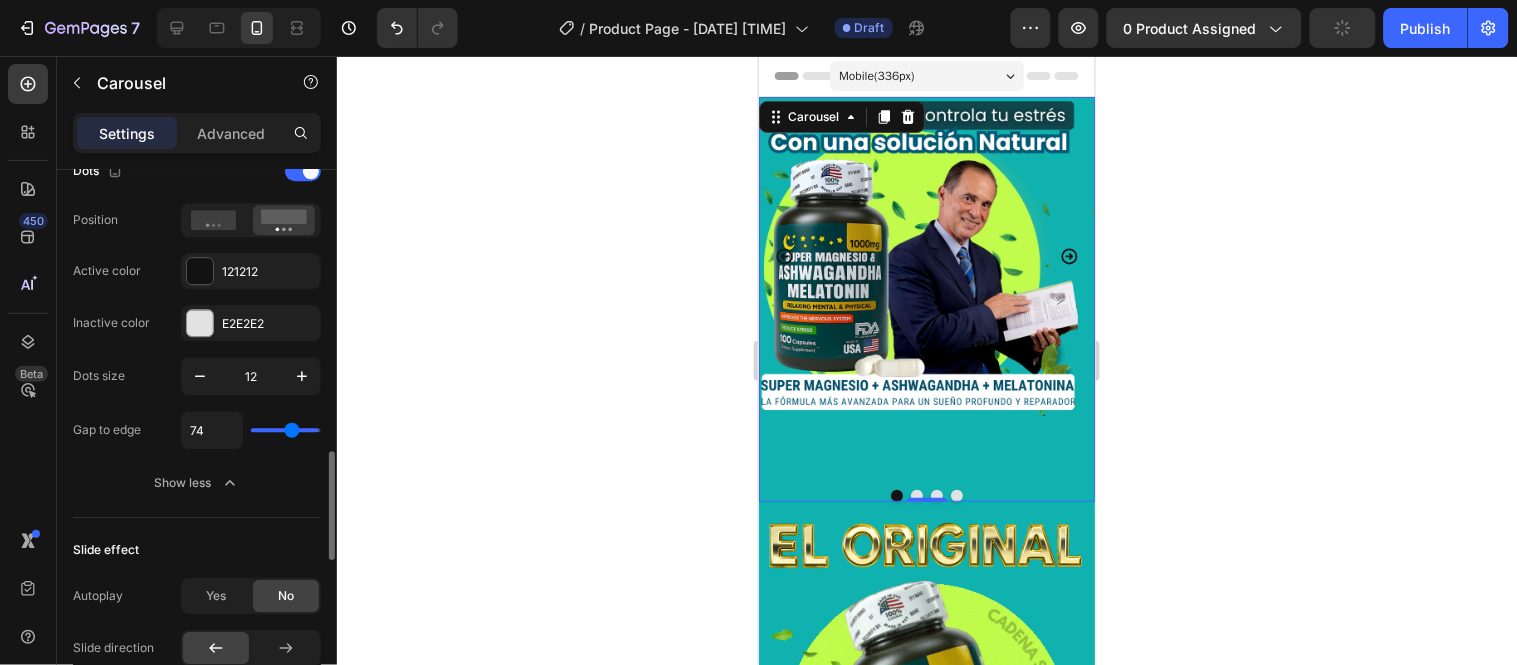 type on "32" 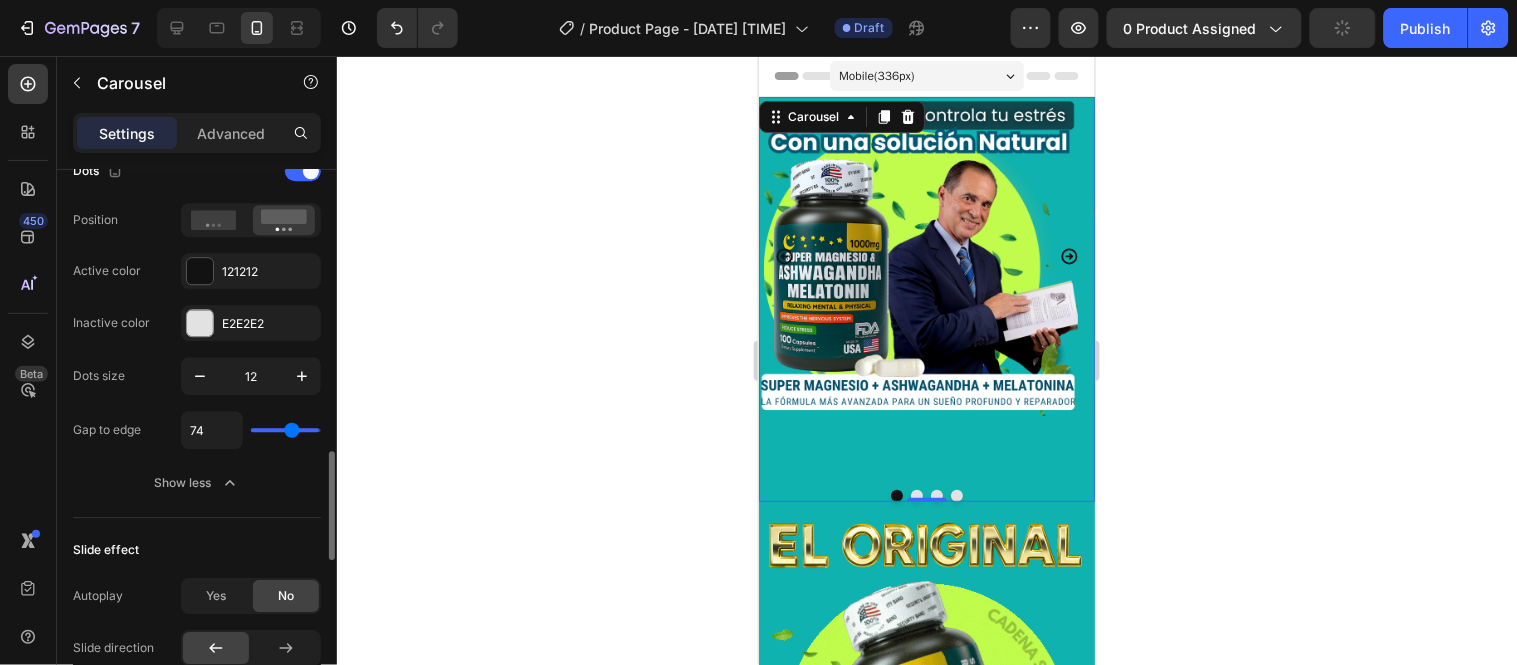 type on "32" 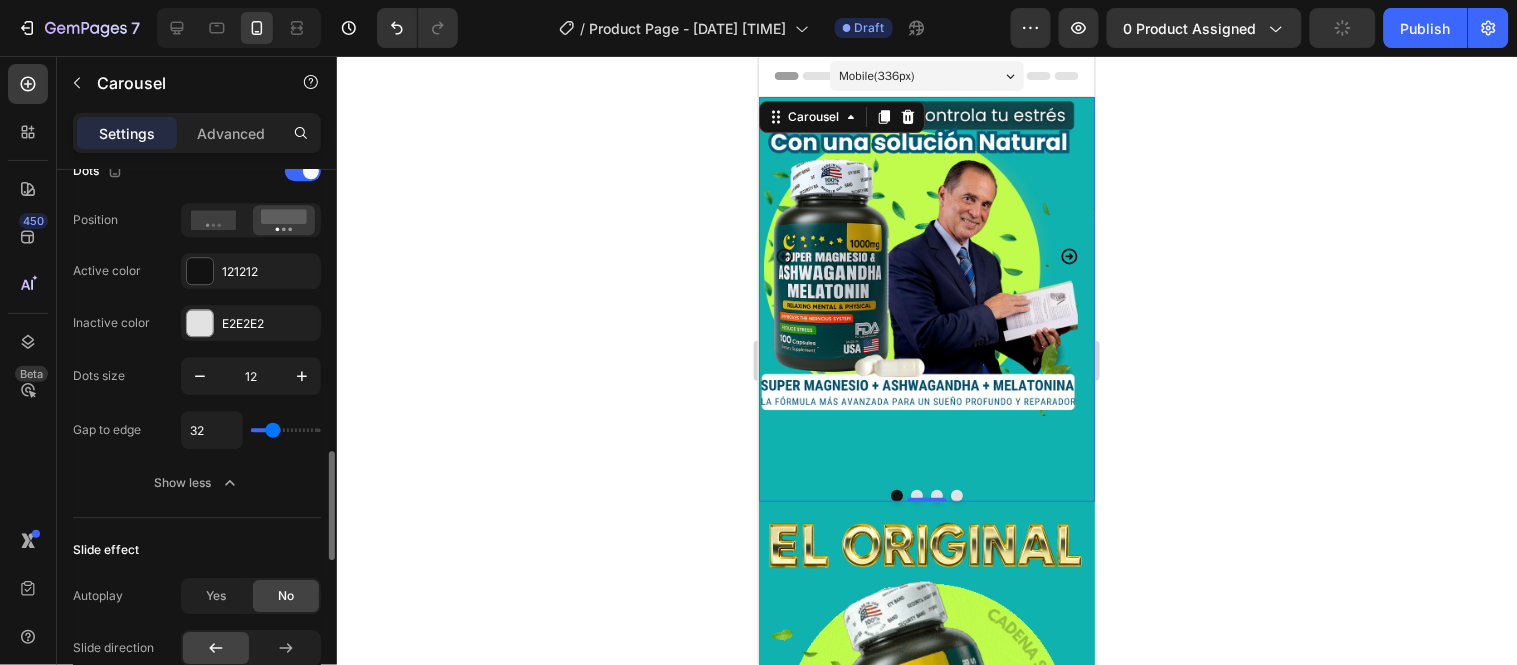 type on "17" 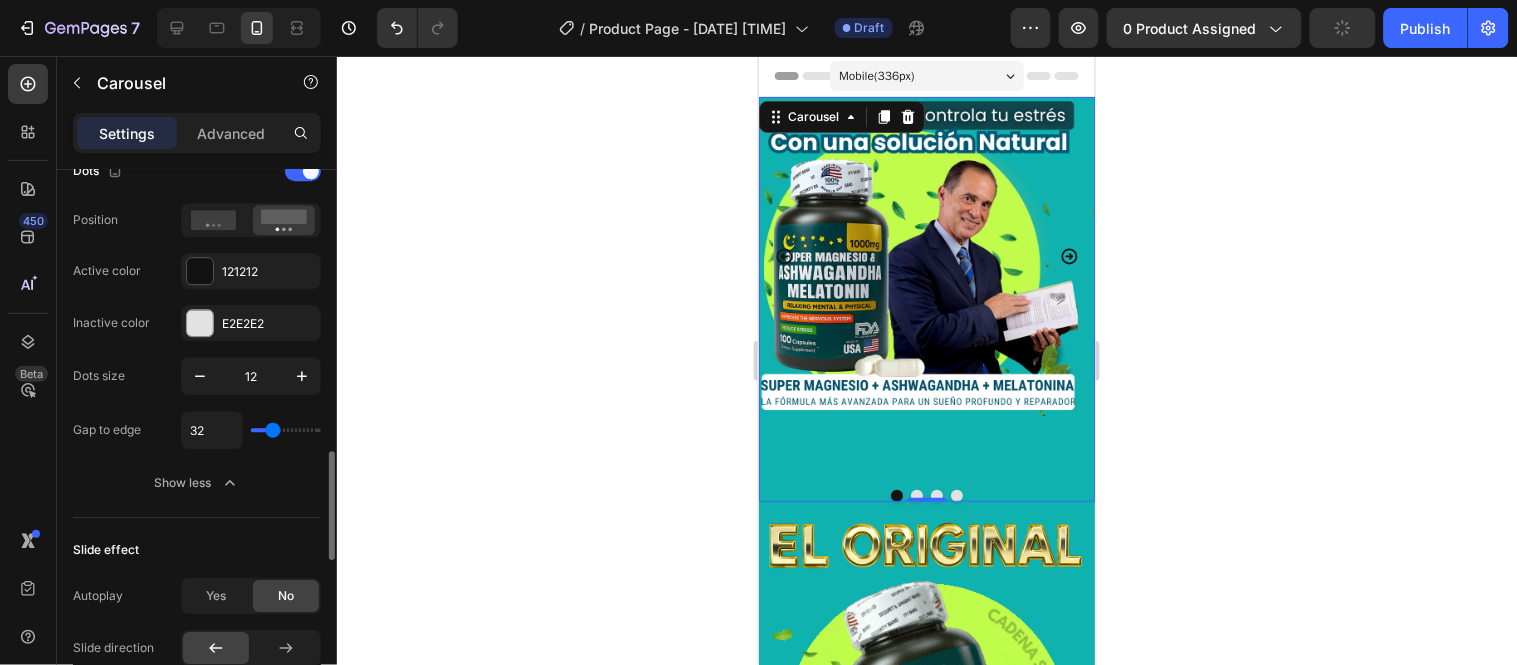 type on "17" 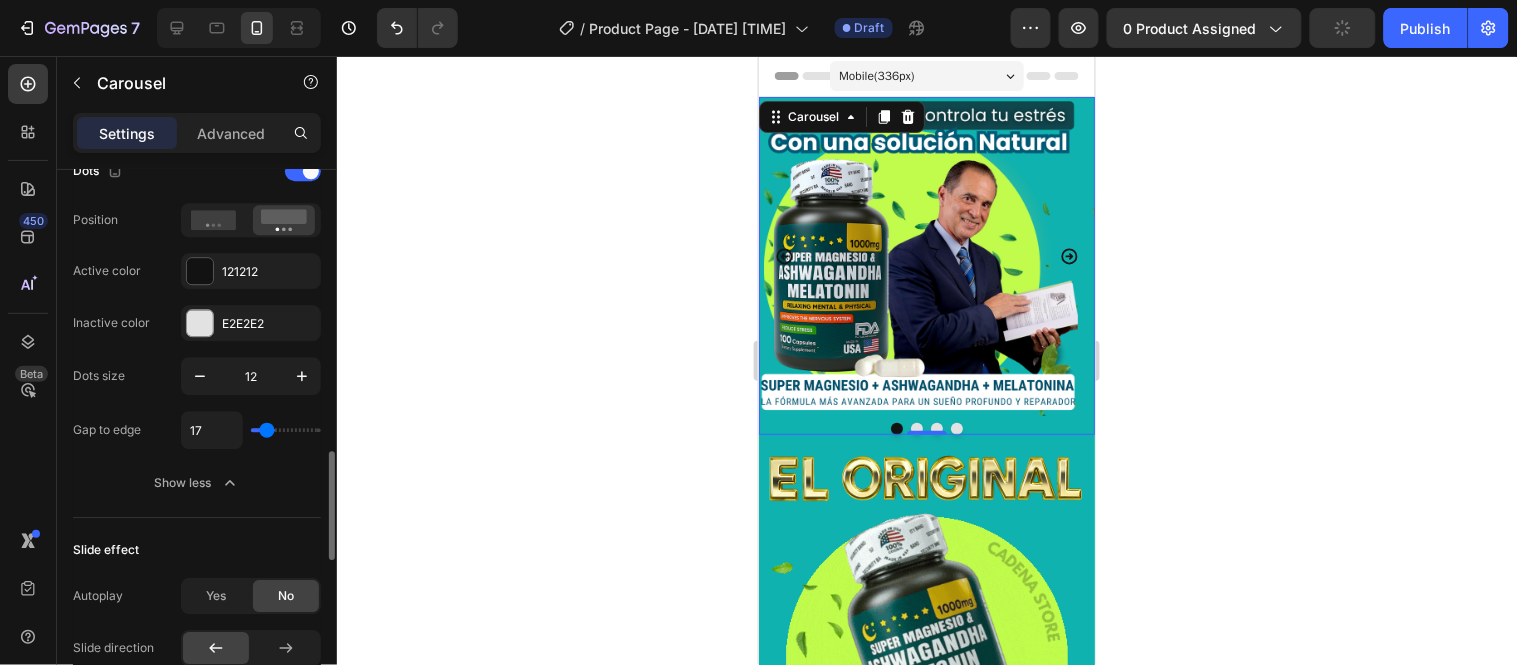 type on "7" 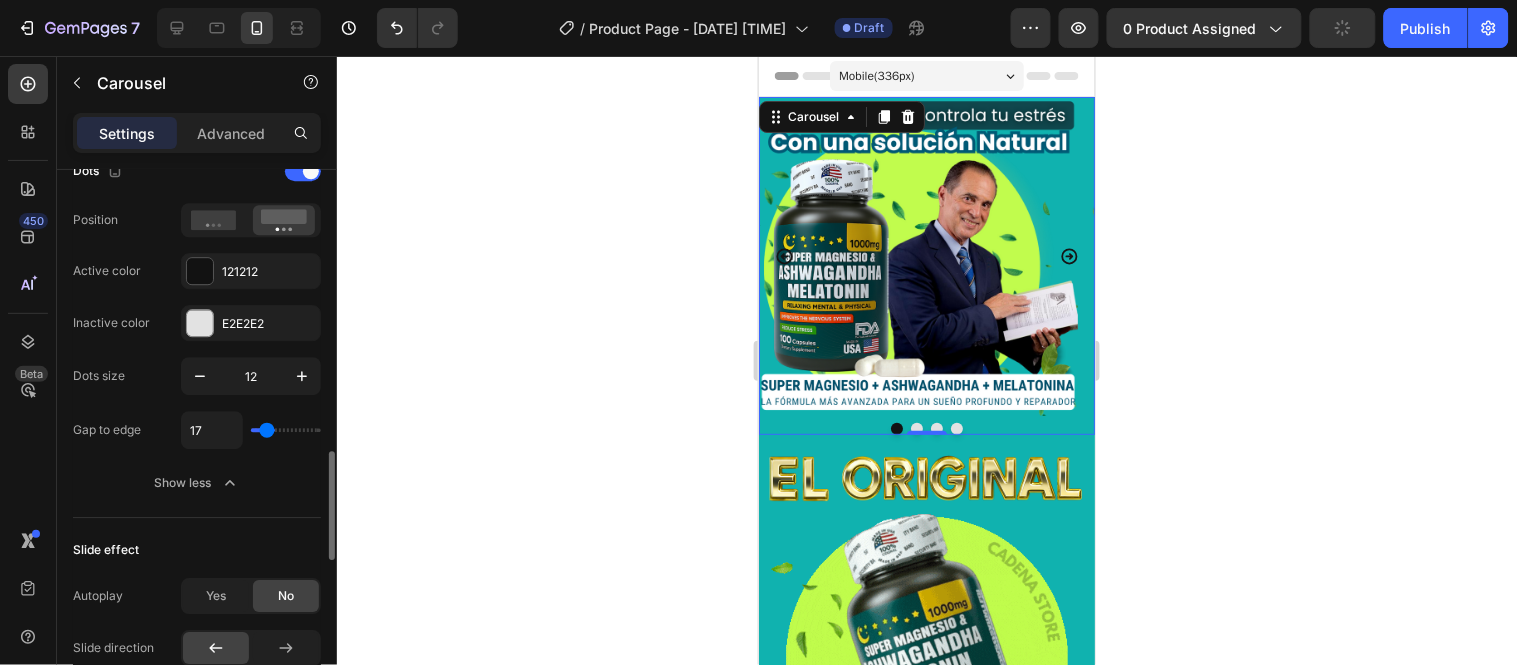 type on "7" 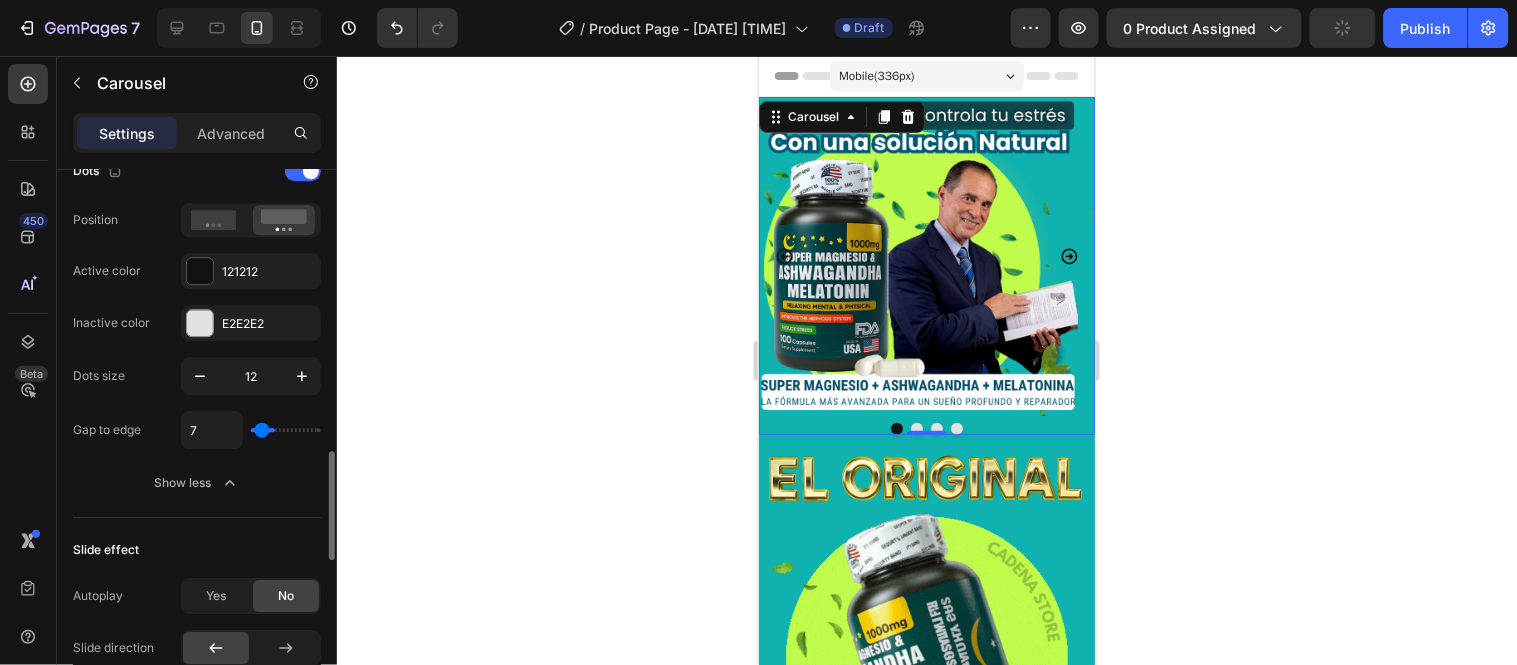 type on "2" 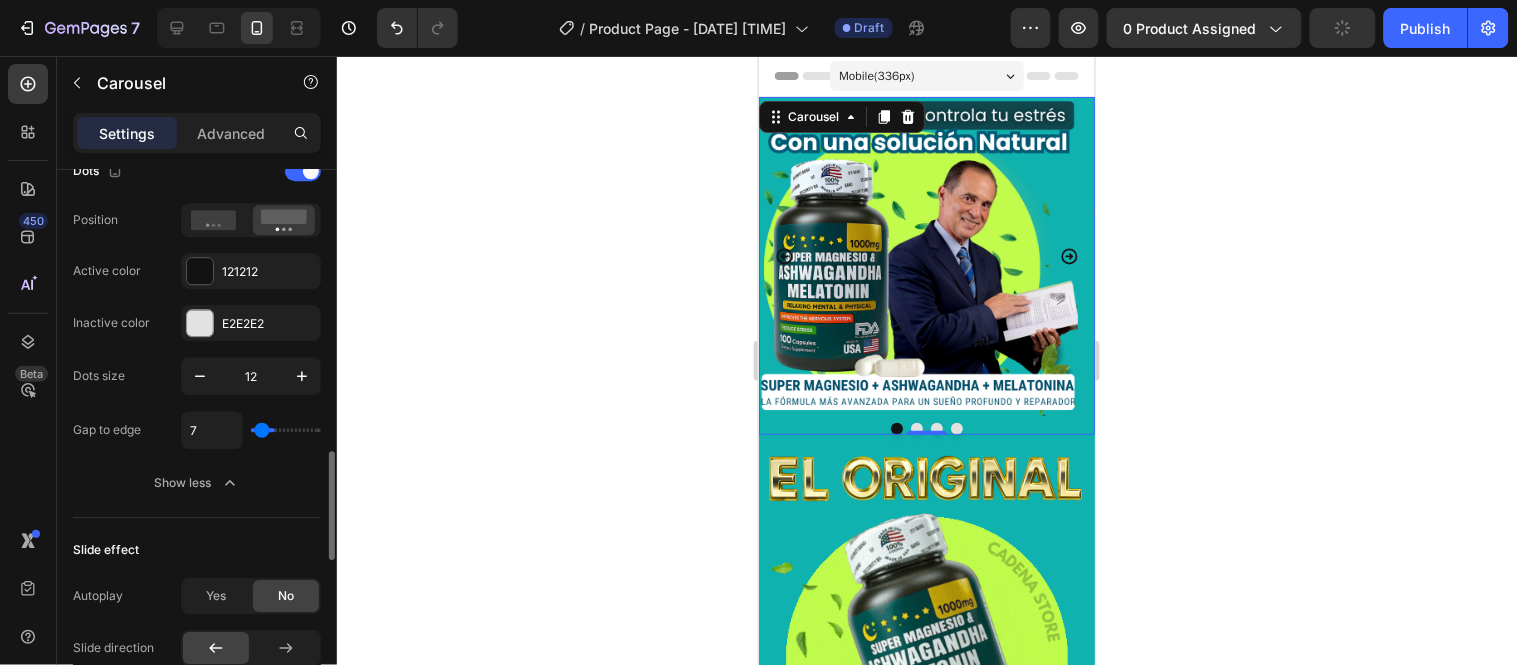 type on "2" 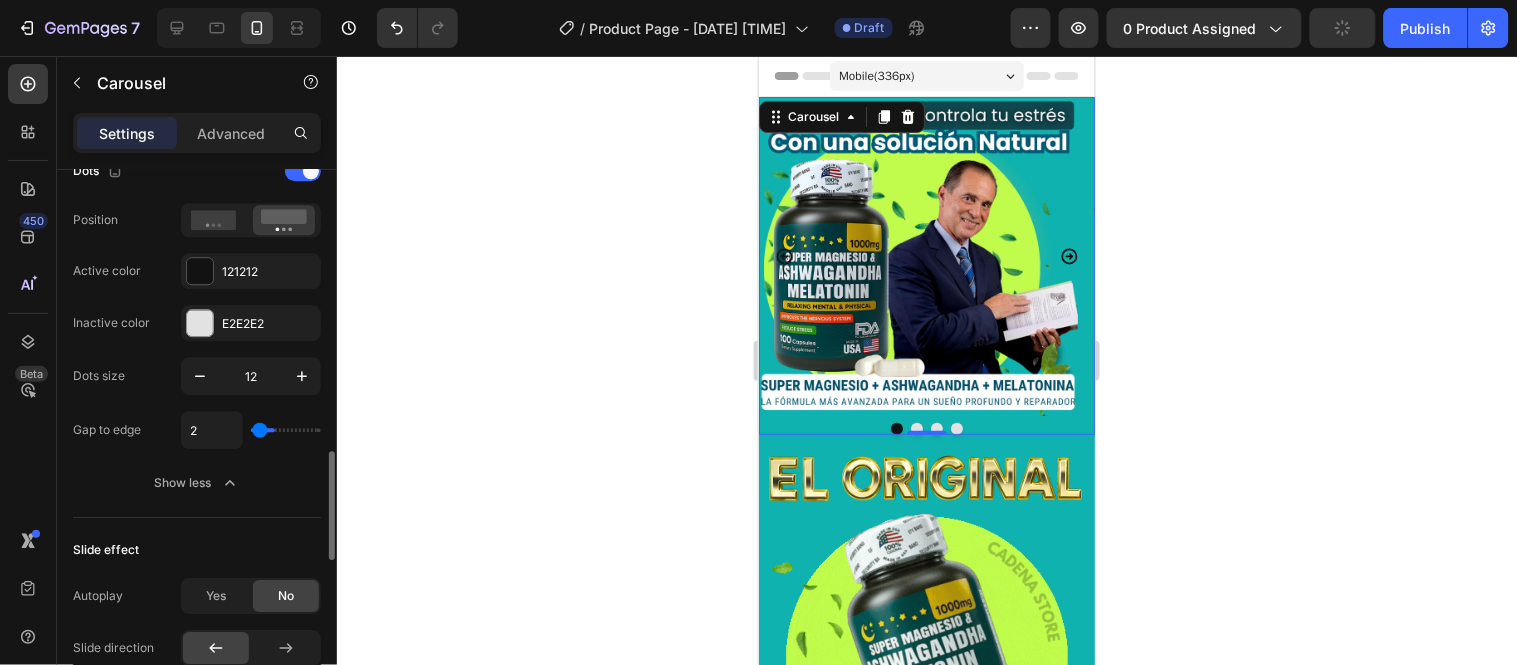 type on "0" 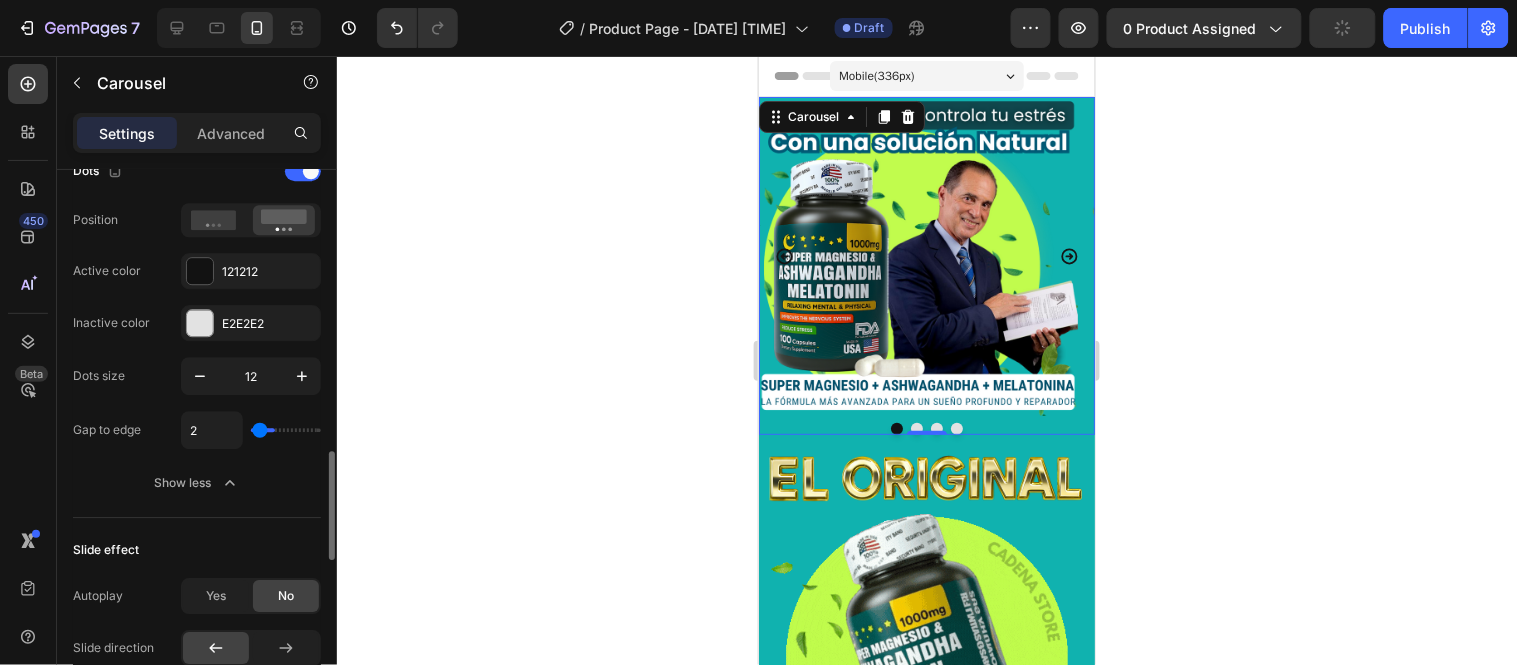 type on "0" 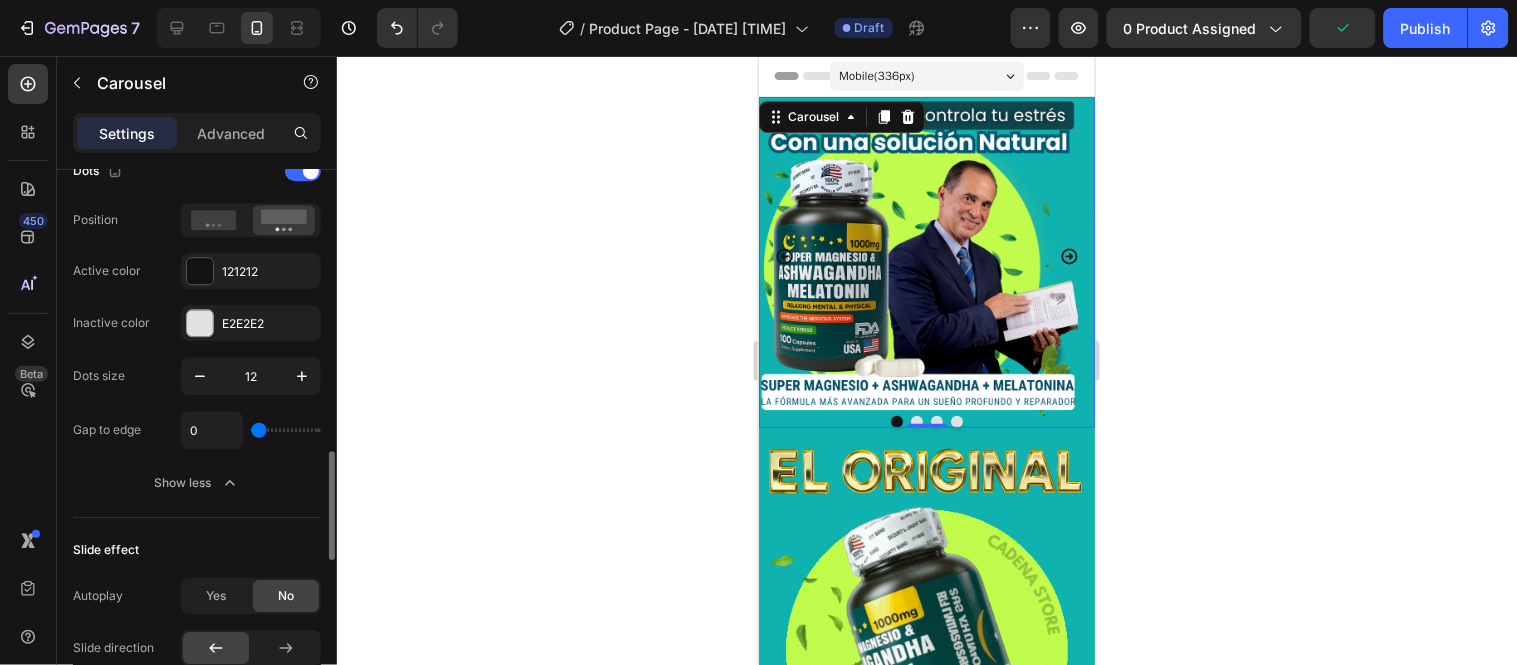 type on "22" 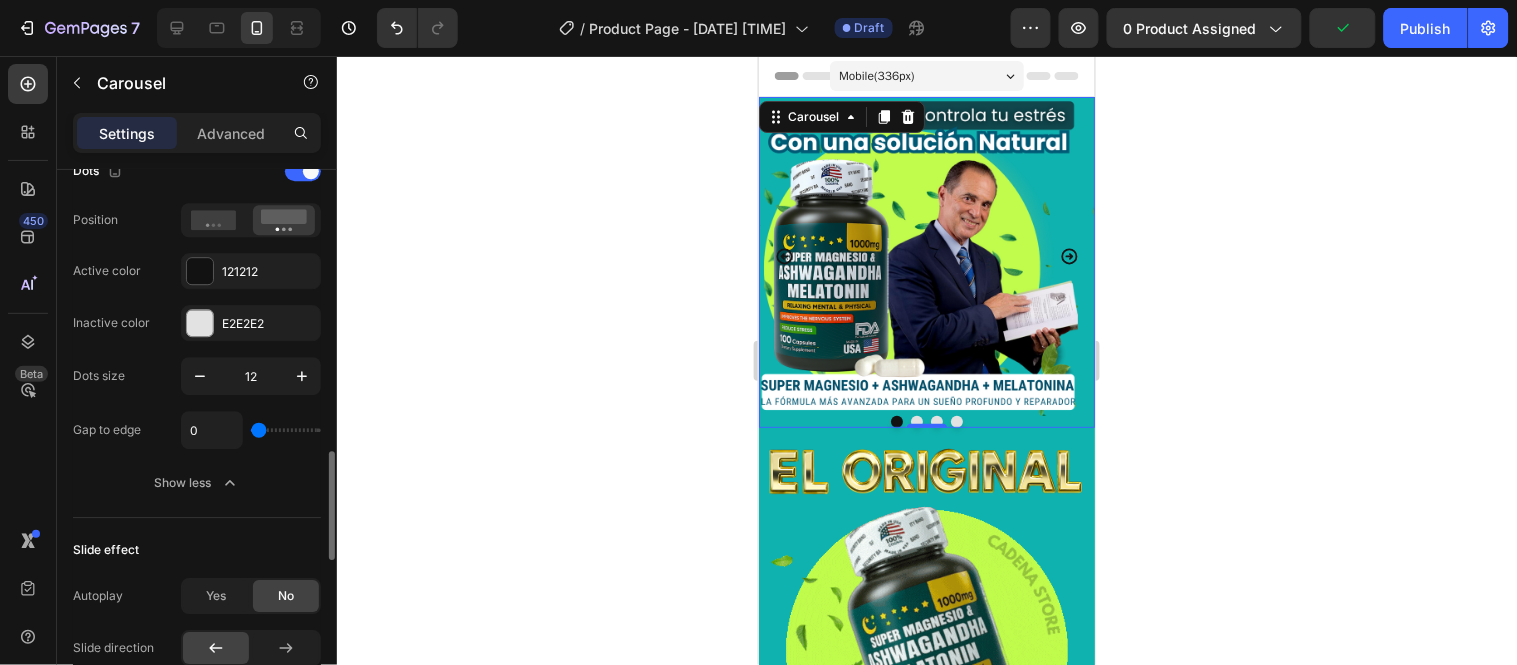 type on "22" 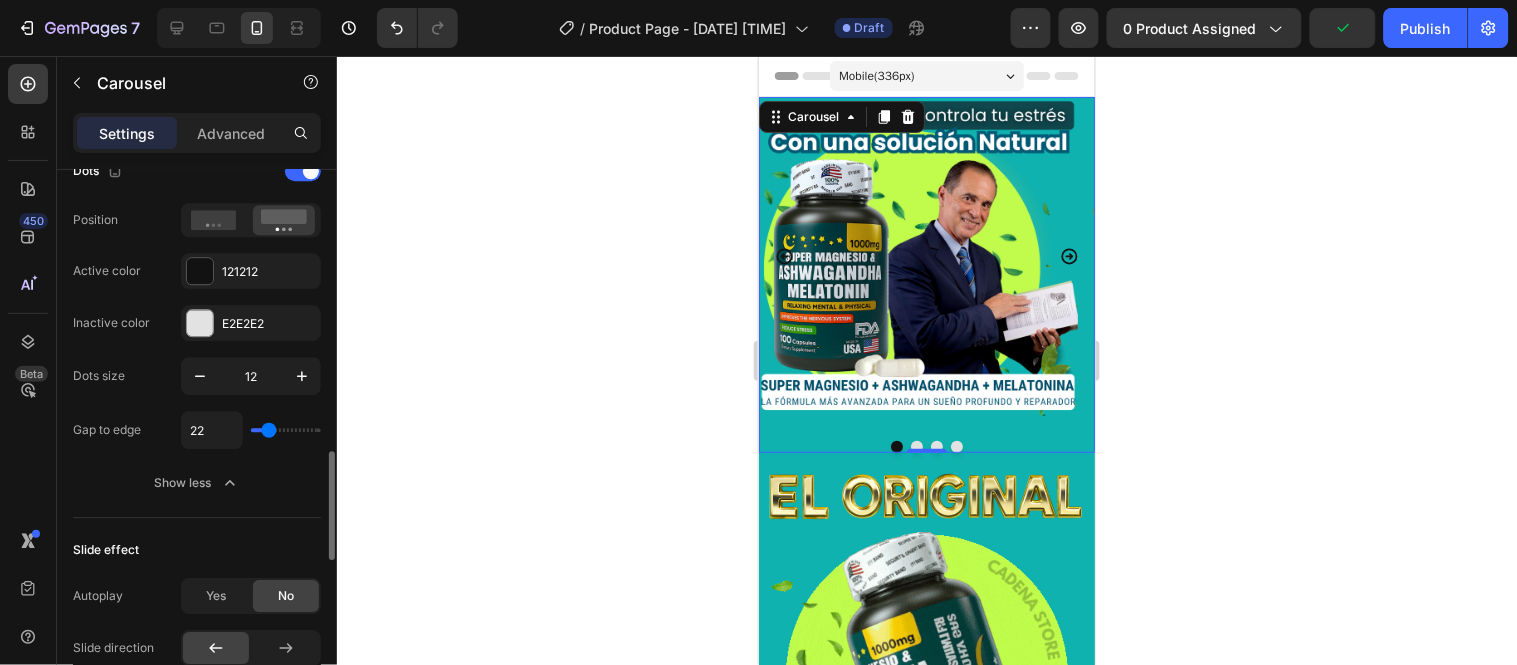 type on "27" 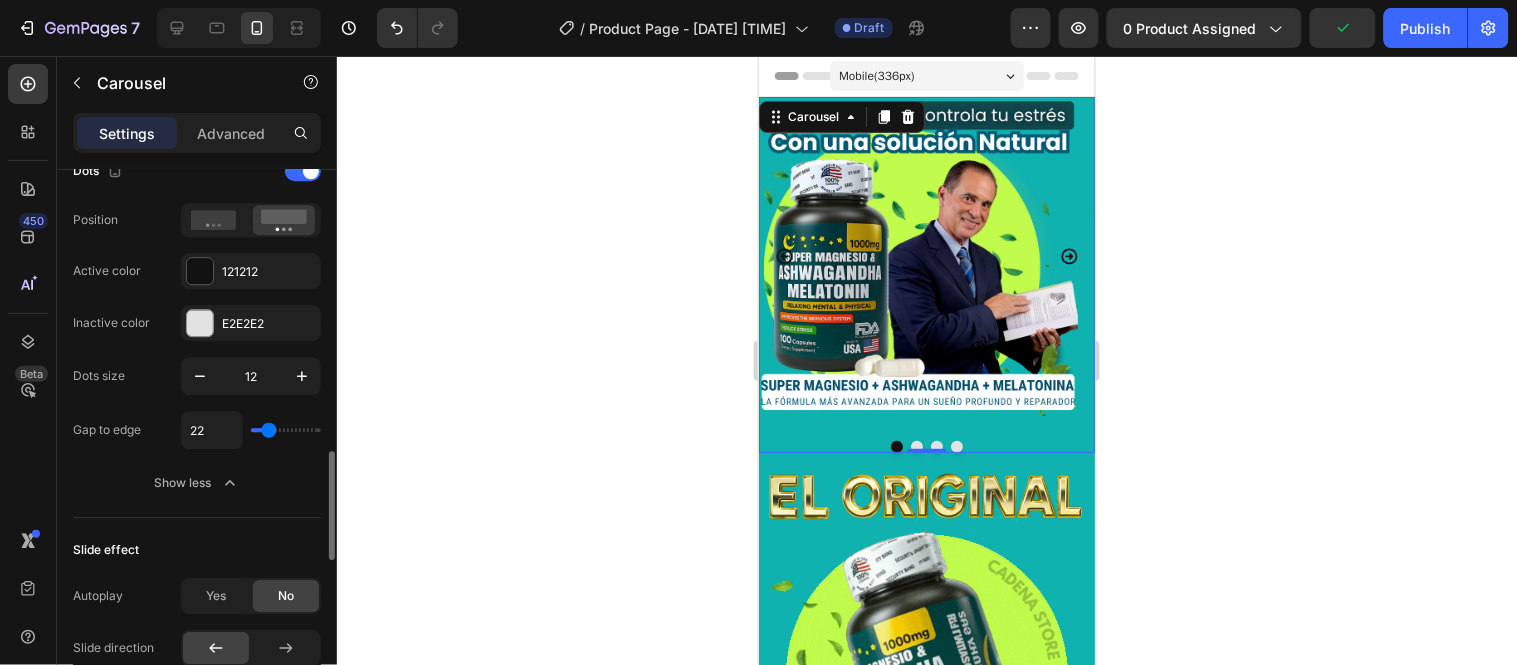 type on "27" 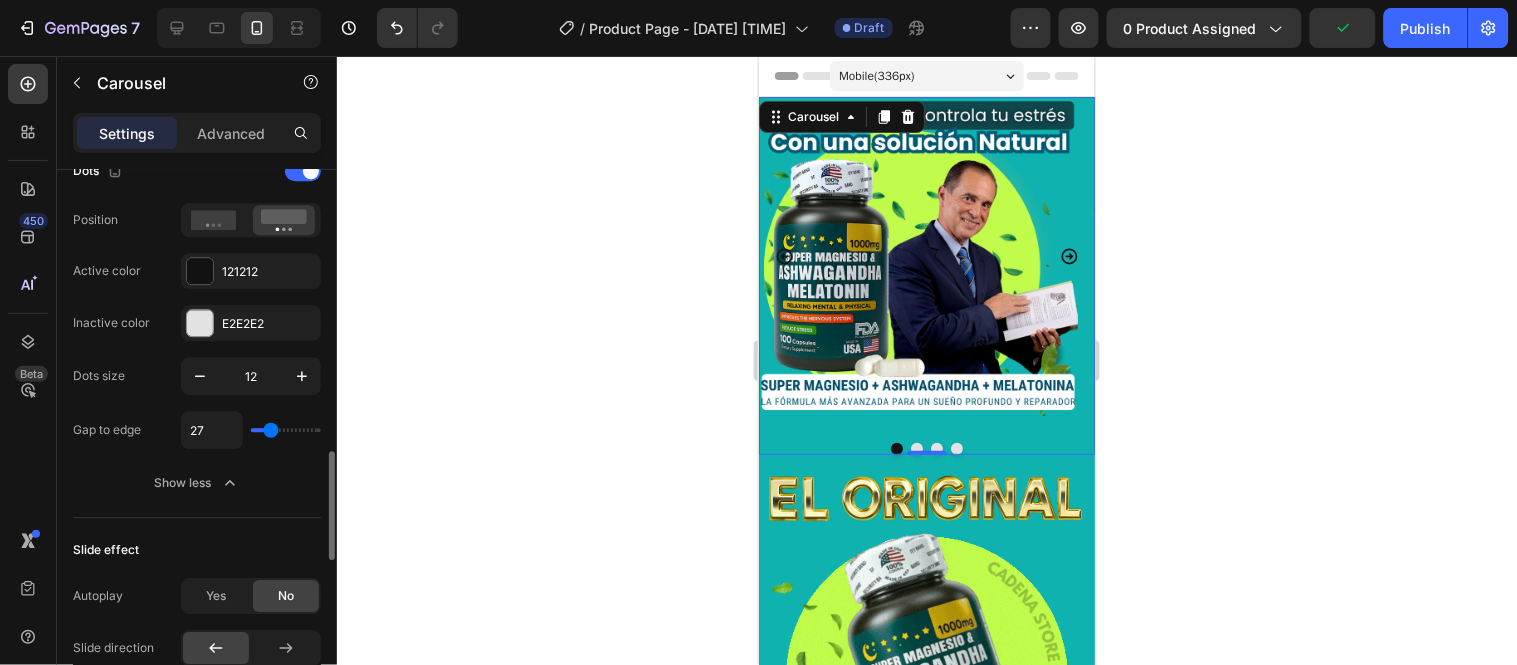 type on "25" 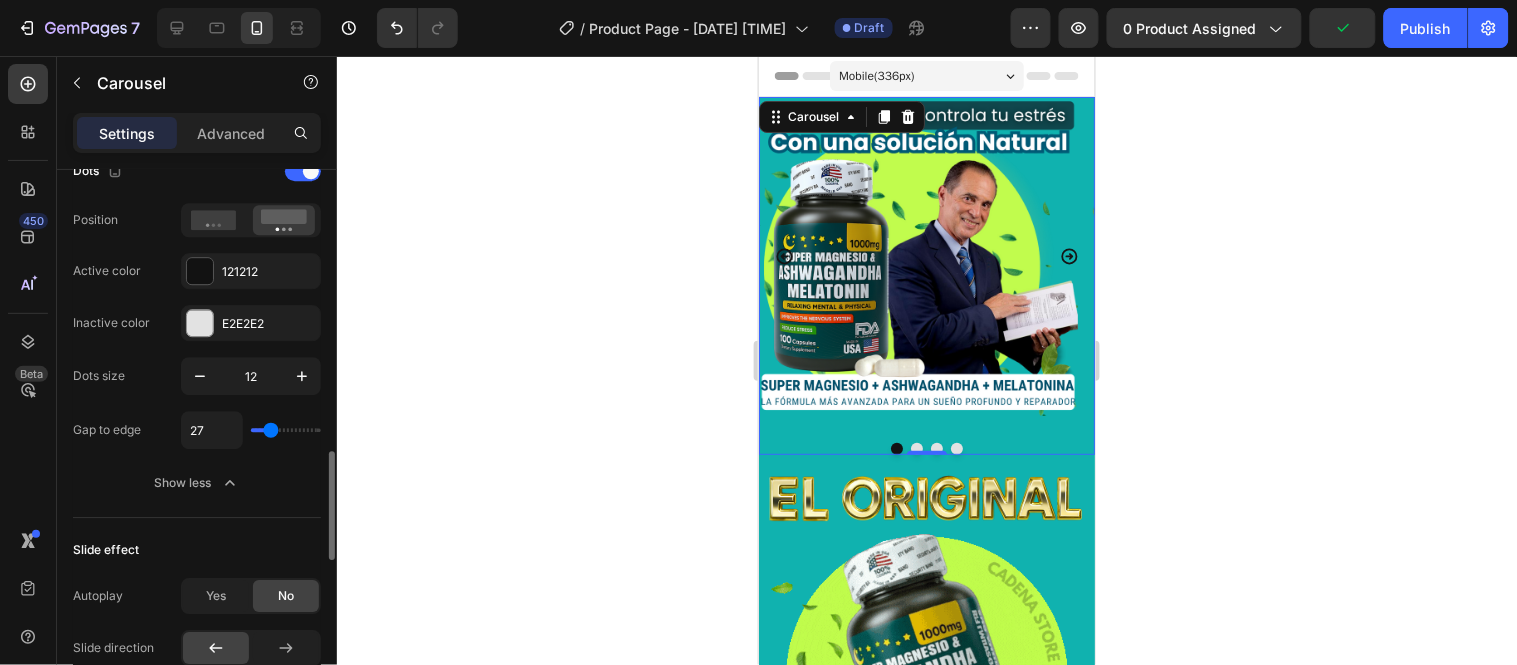 type on "25" 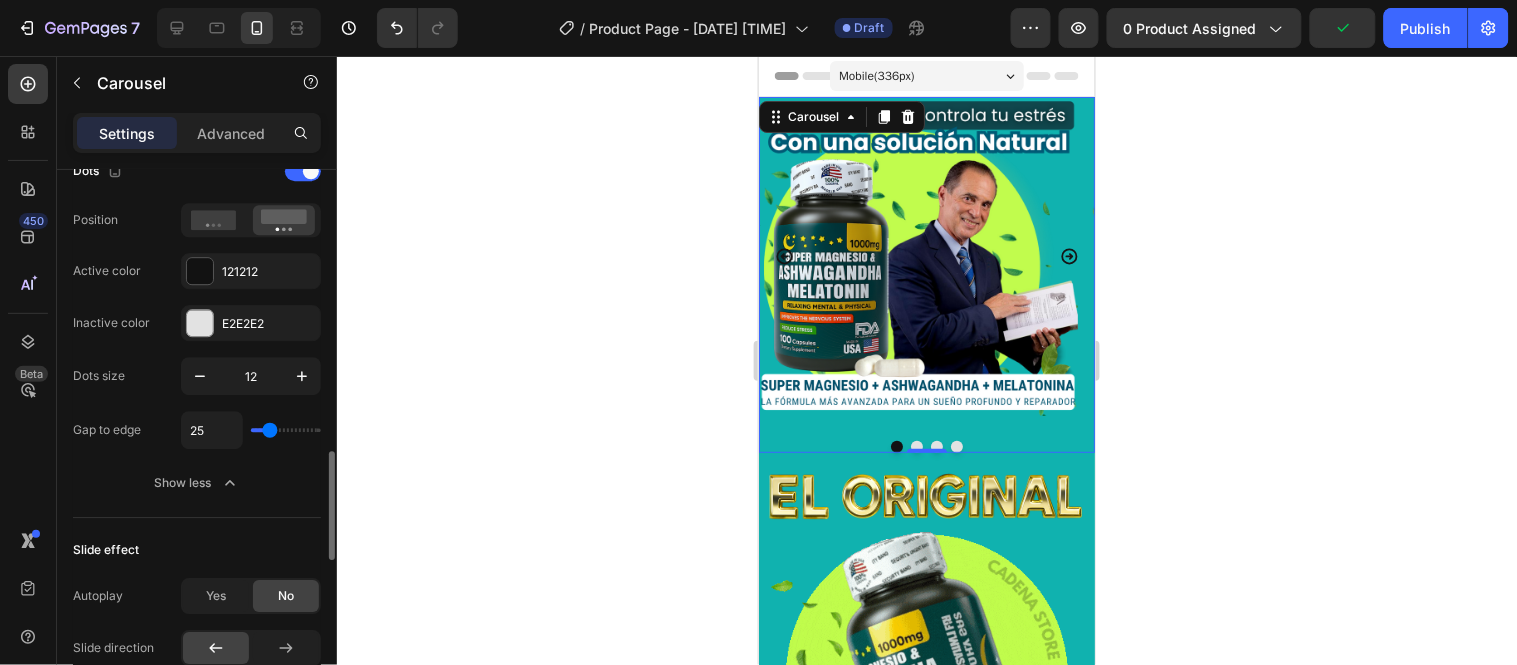 type on "20" 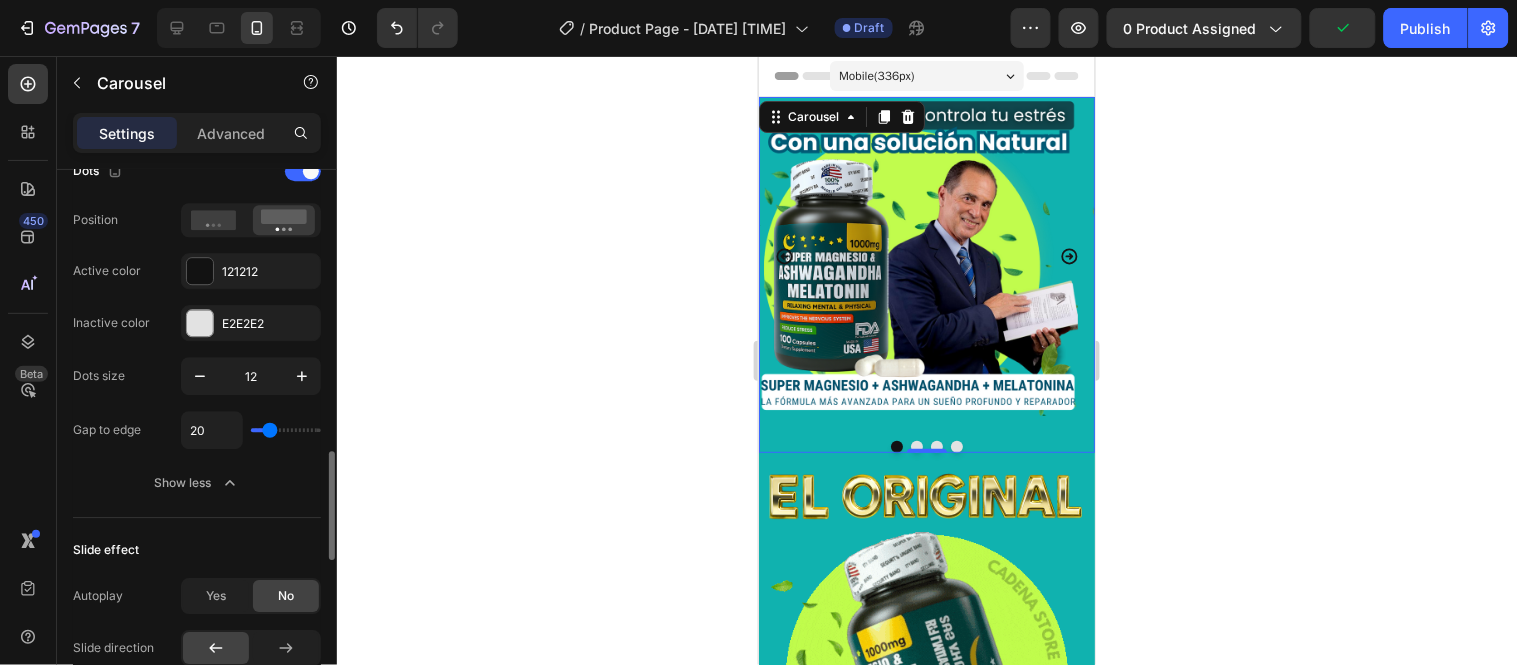 type on "20" 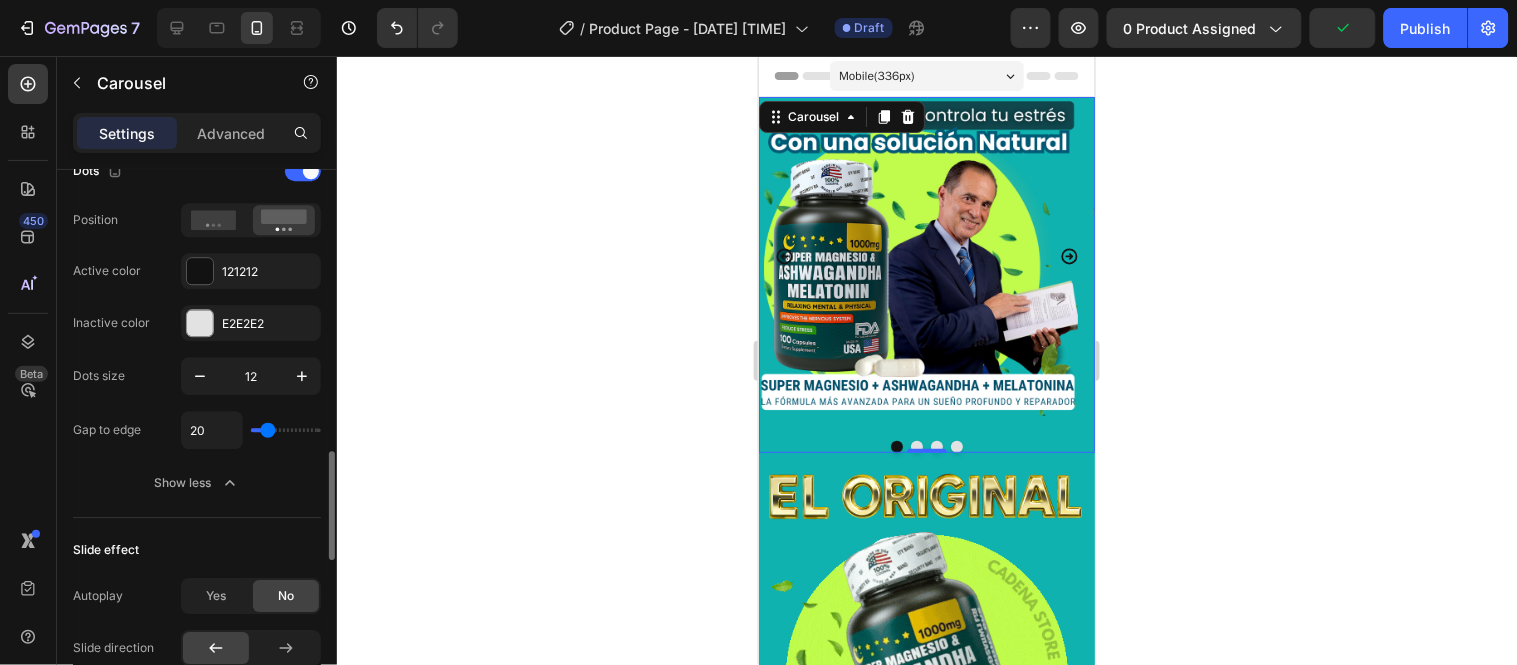 type on "17" 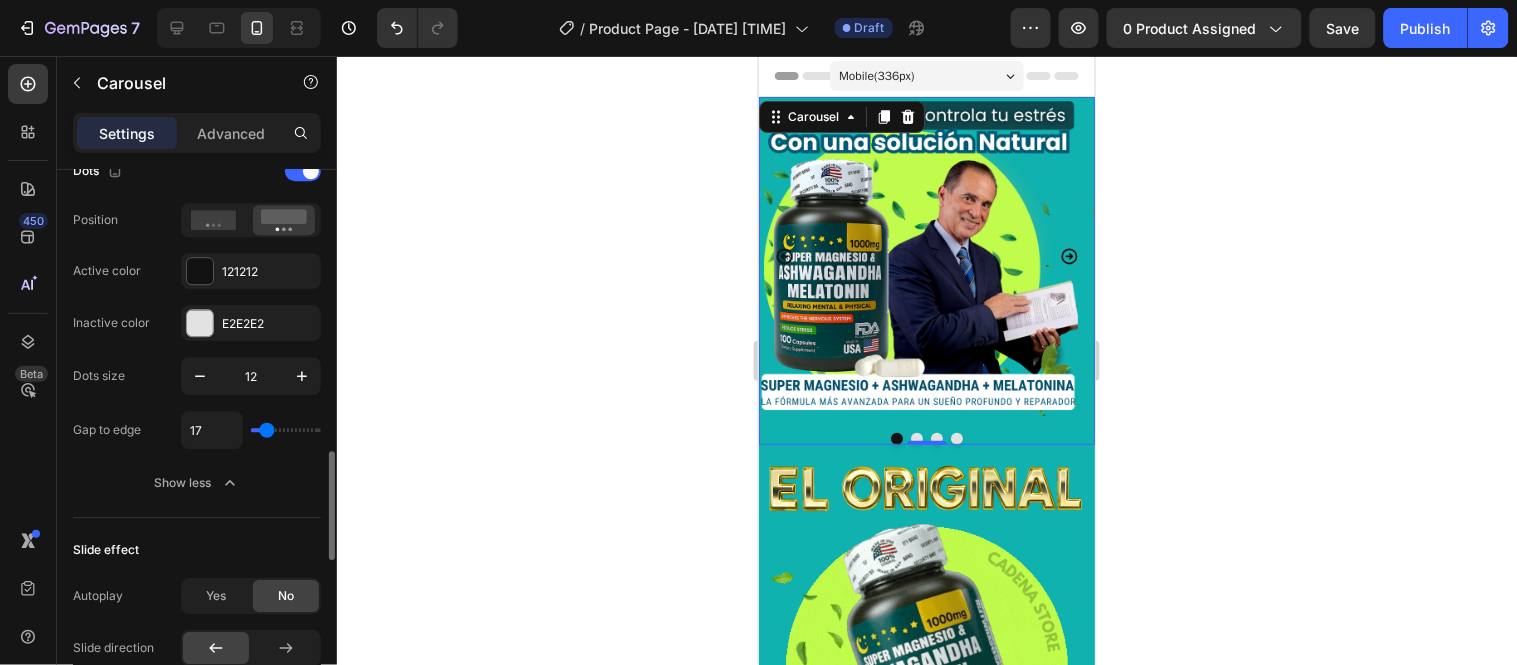 type on "17" 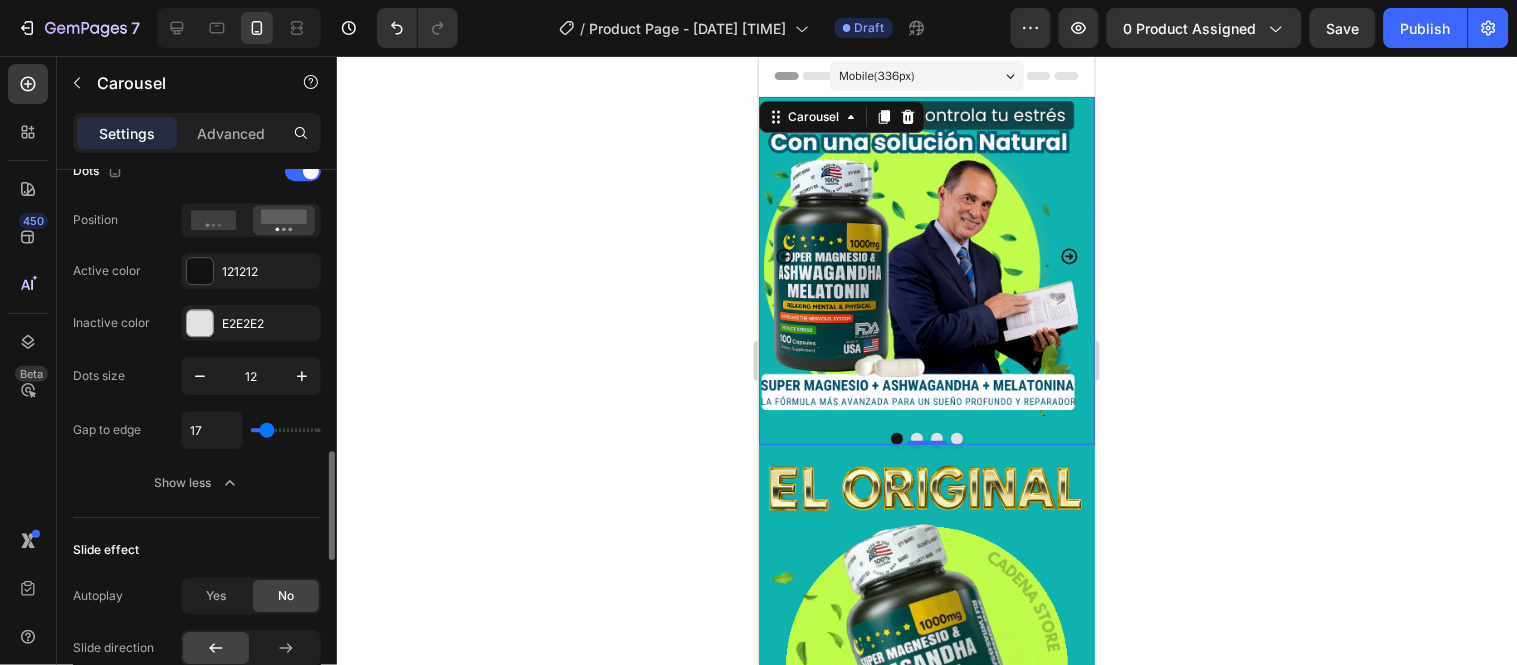 click at bounding box center [286, 430] 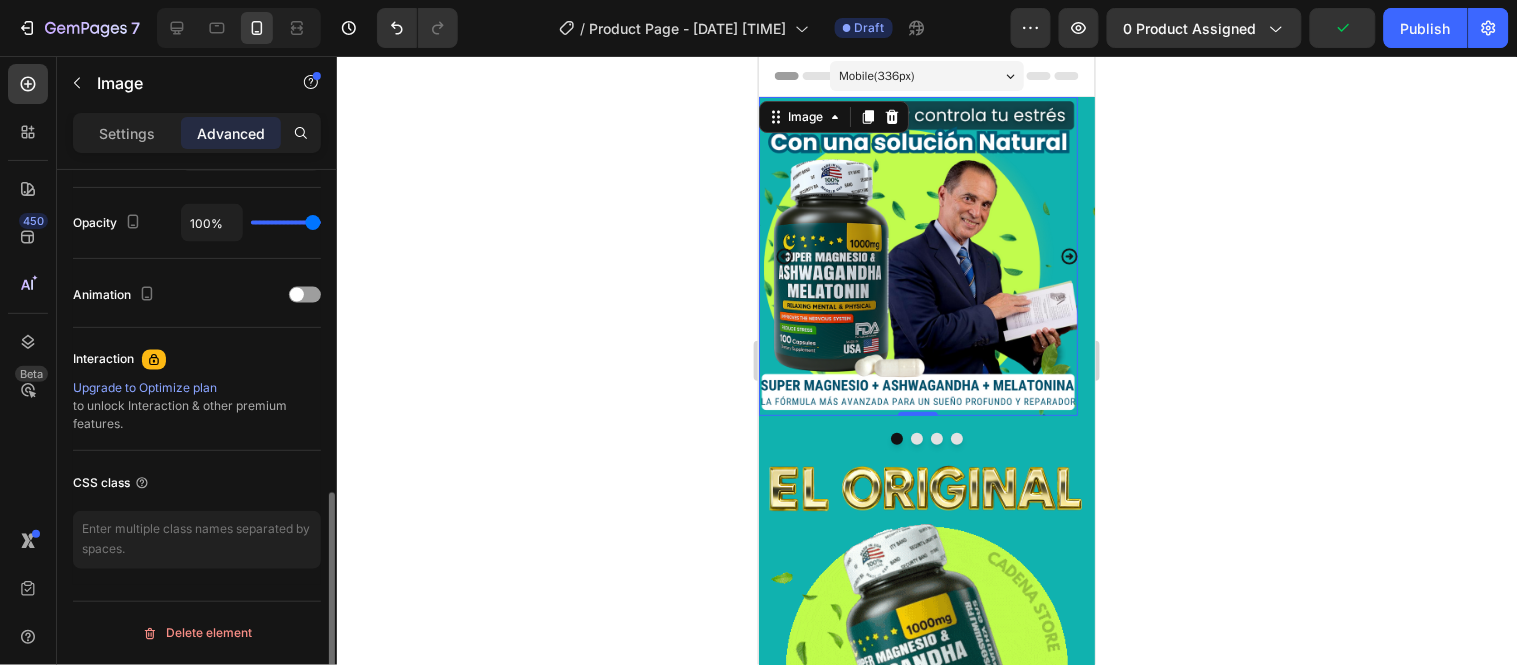 scroll, scrollTop: 0, scrollLeft: 0, axis: both 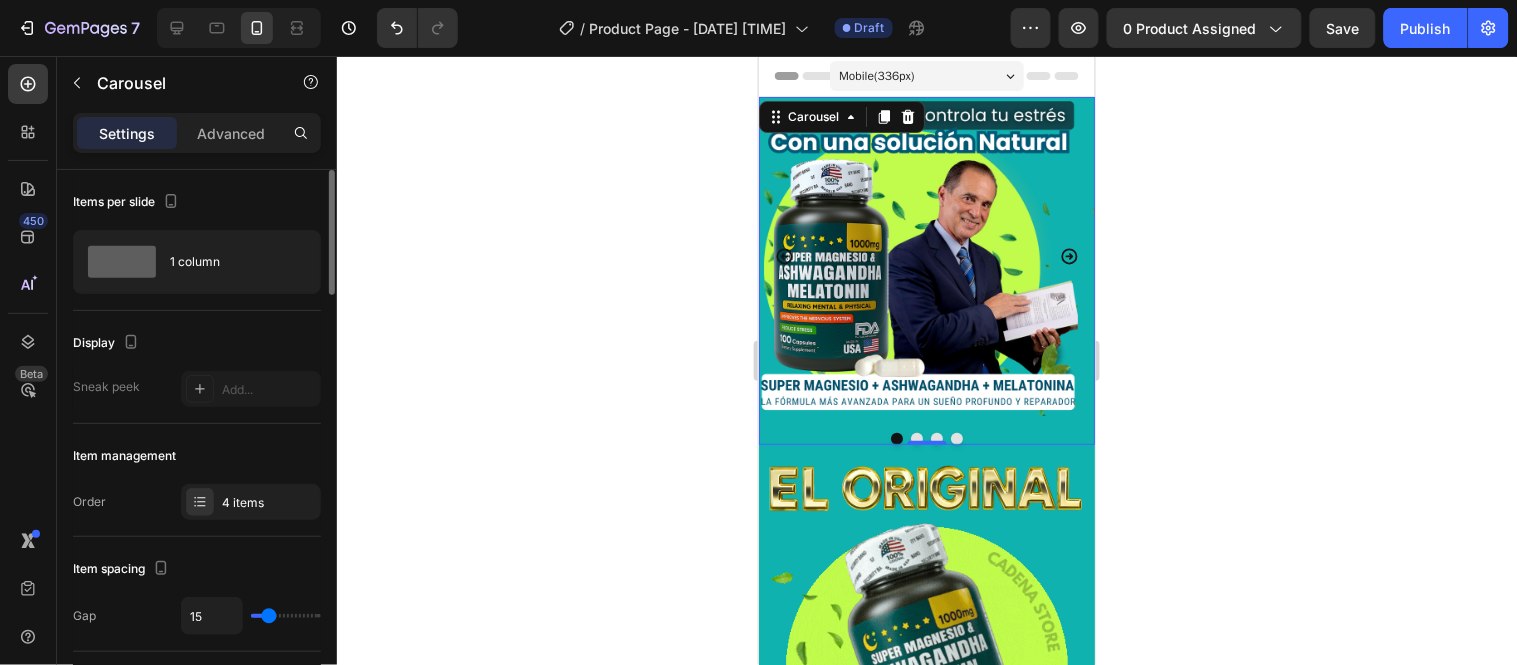click at bounding box center (916, 438) 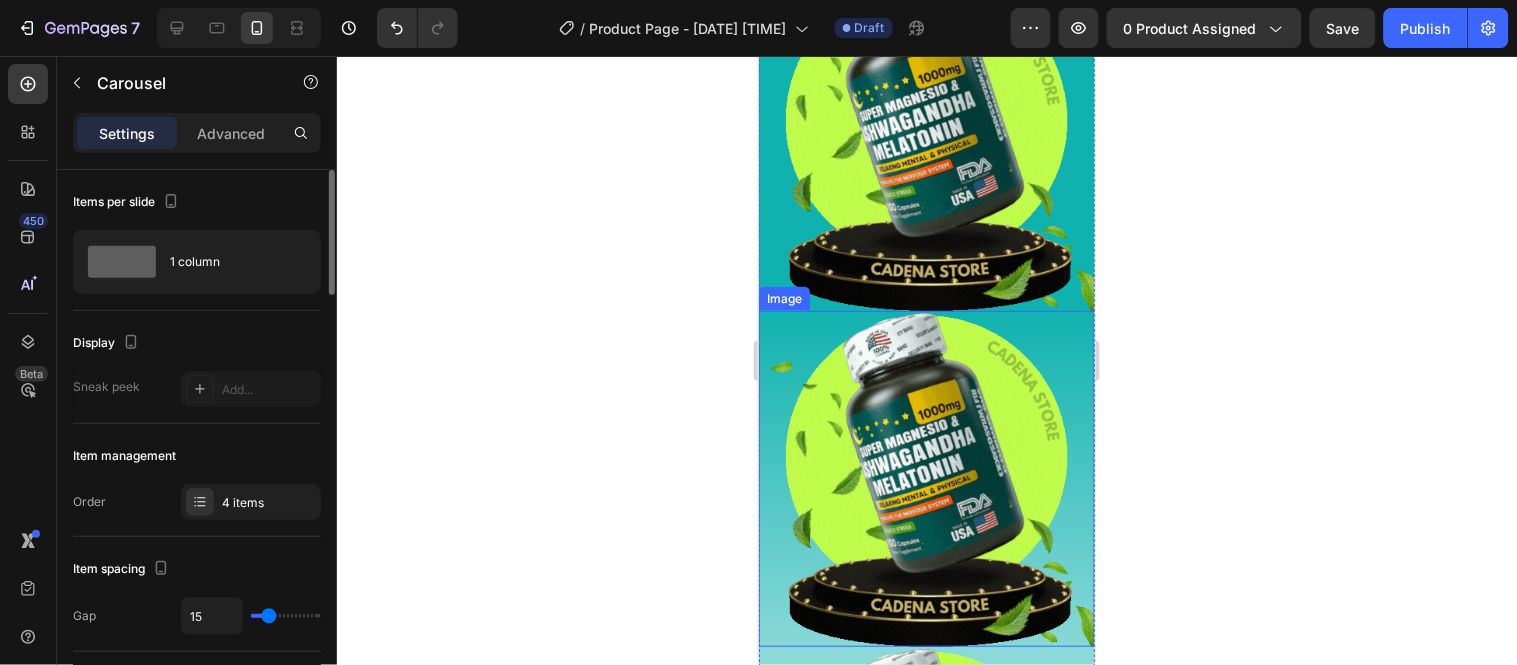 scroll, scrollTop: 548, scrollLeft: 0, axis: vertical 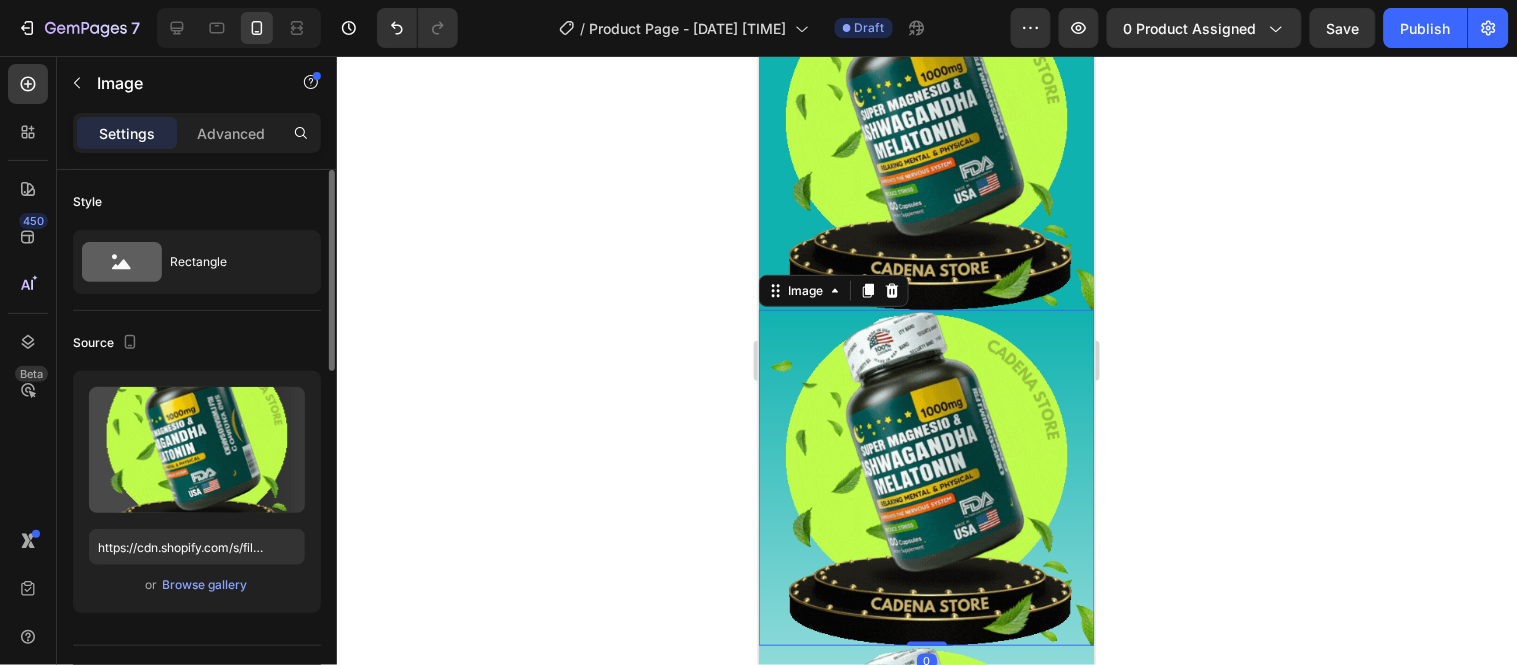 click at bounding box center (926, 477) 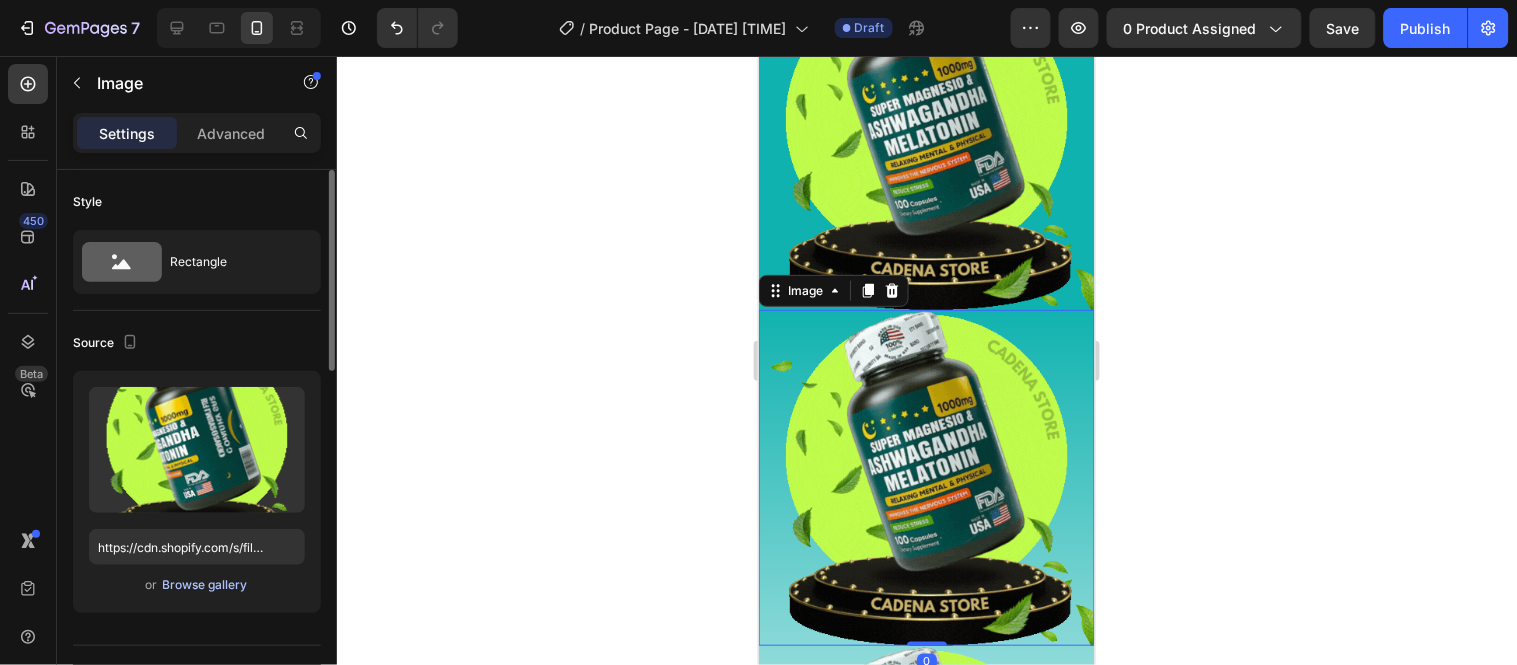 click on "Browse gallery" at bounding box center [205, 585] 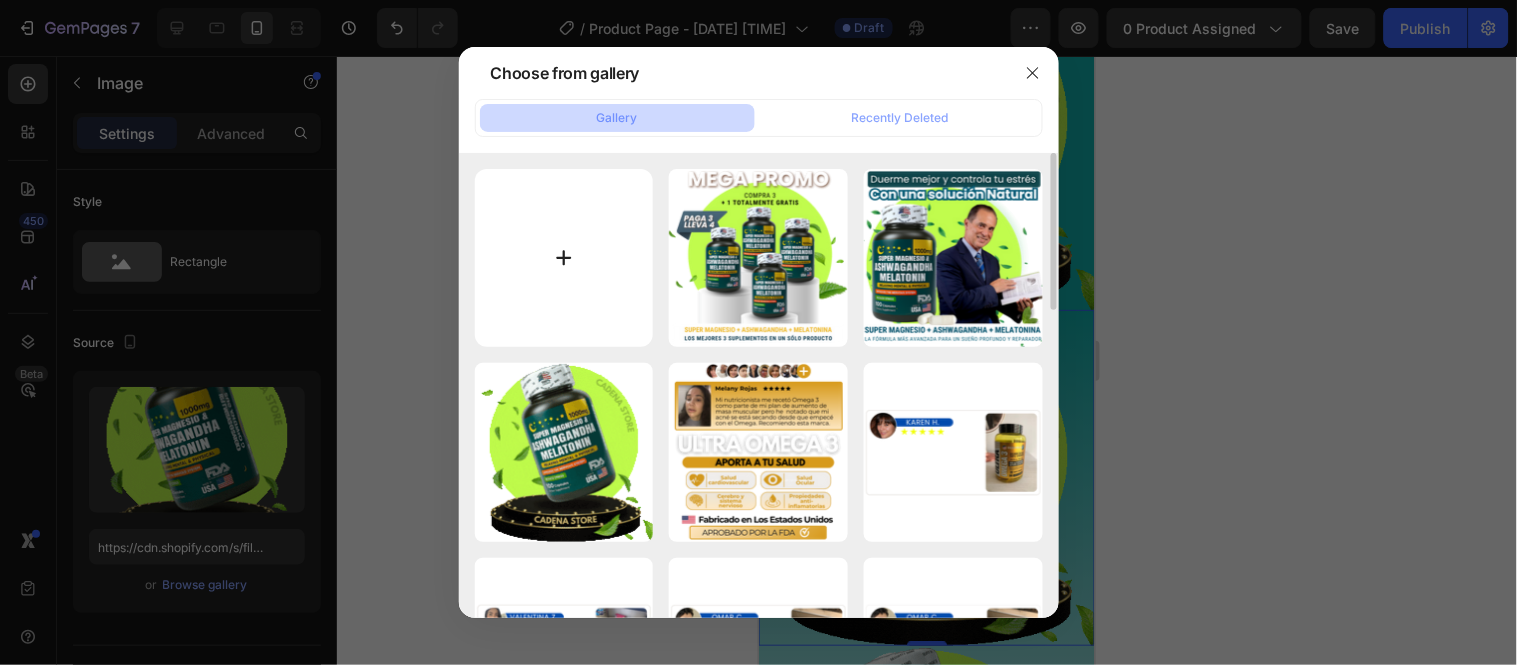 click at bounding box center (564, 258) 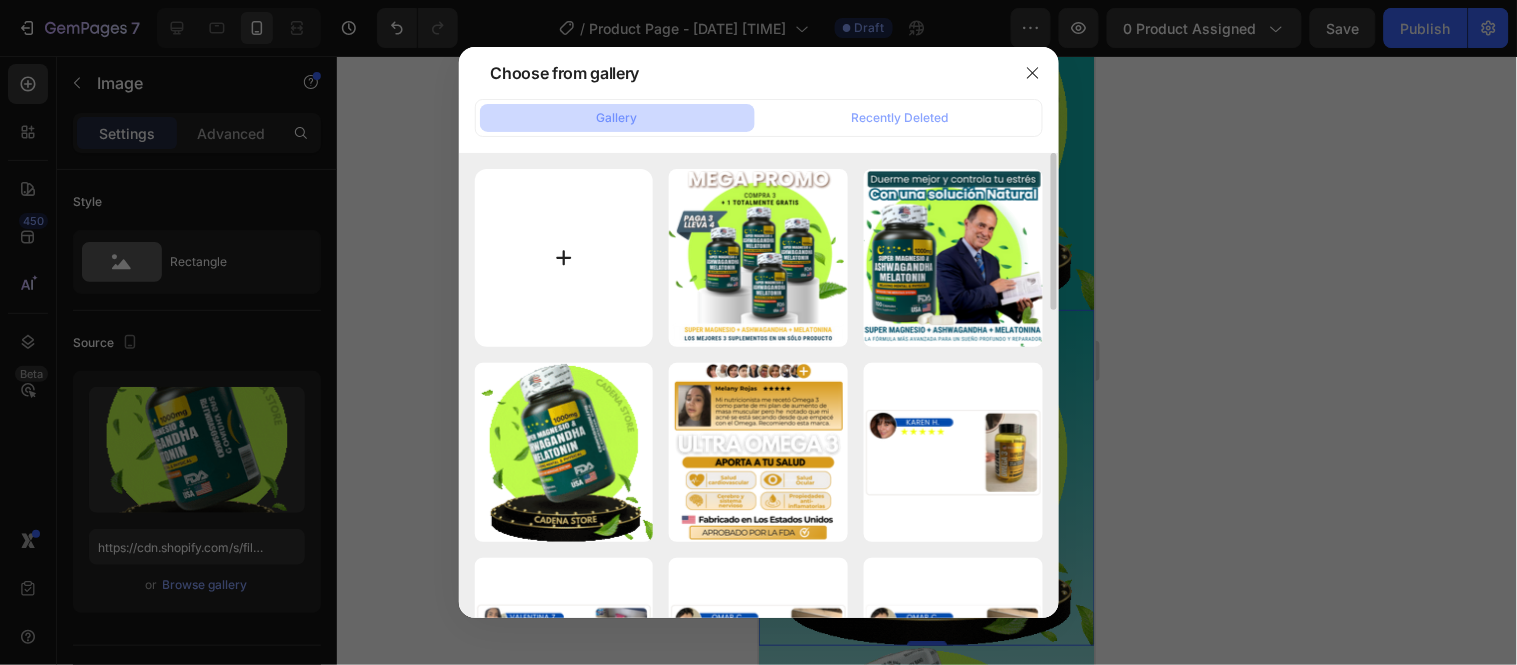 type on "C:\fakepath\2.png" 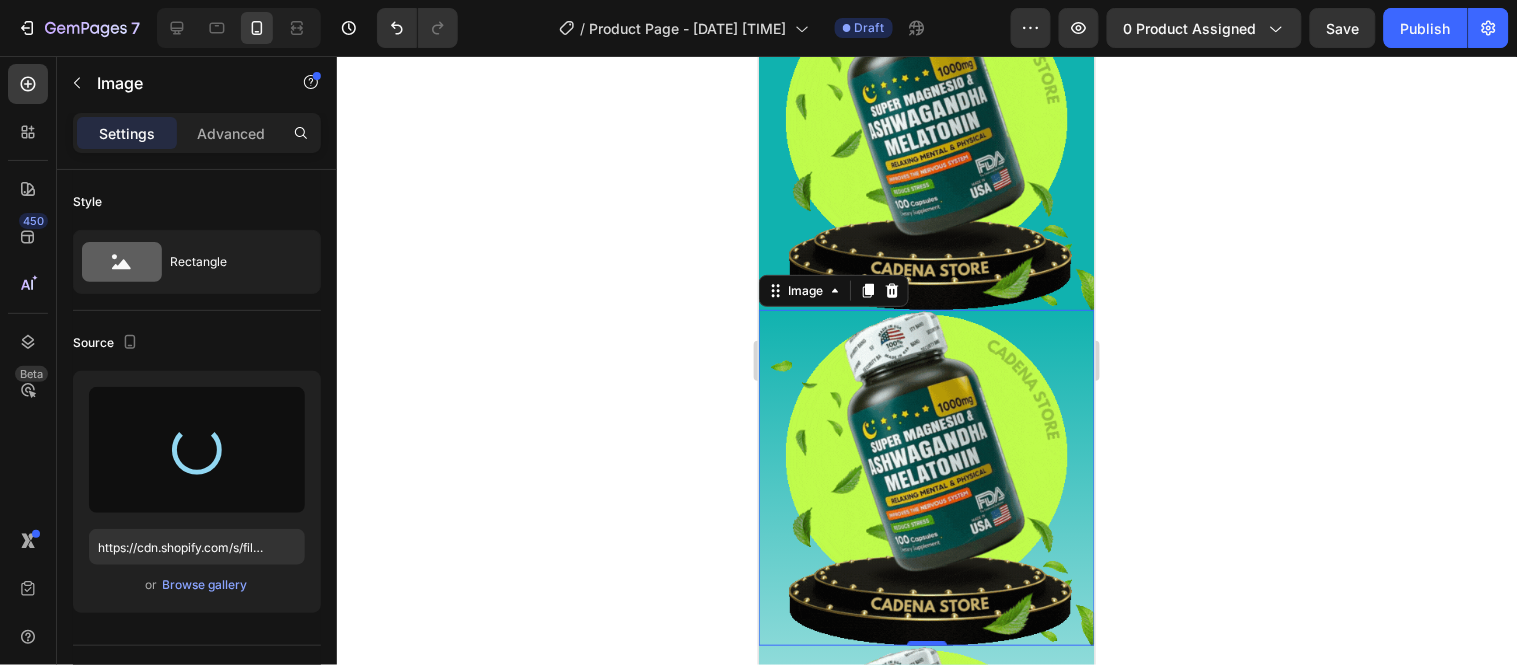 scroll, scrollTop: 216, scrollLeft: 0, axis: vertical 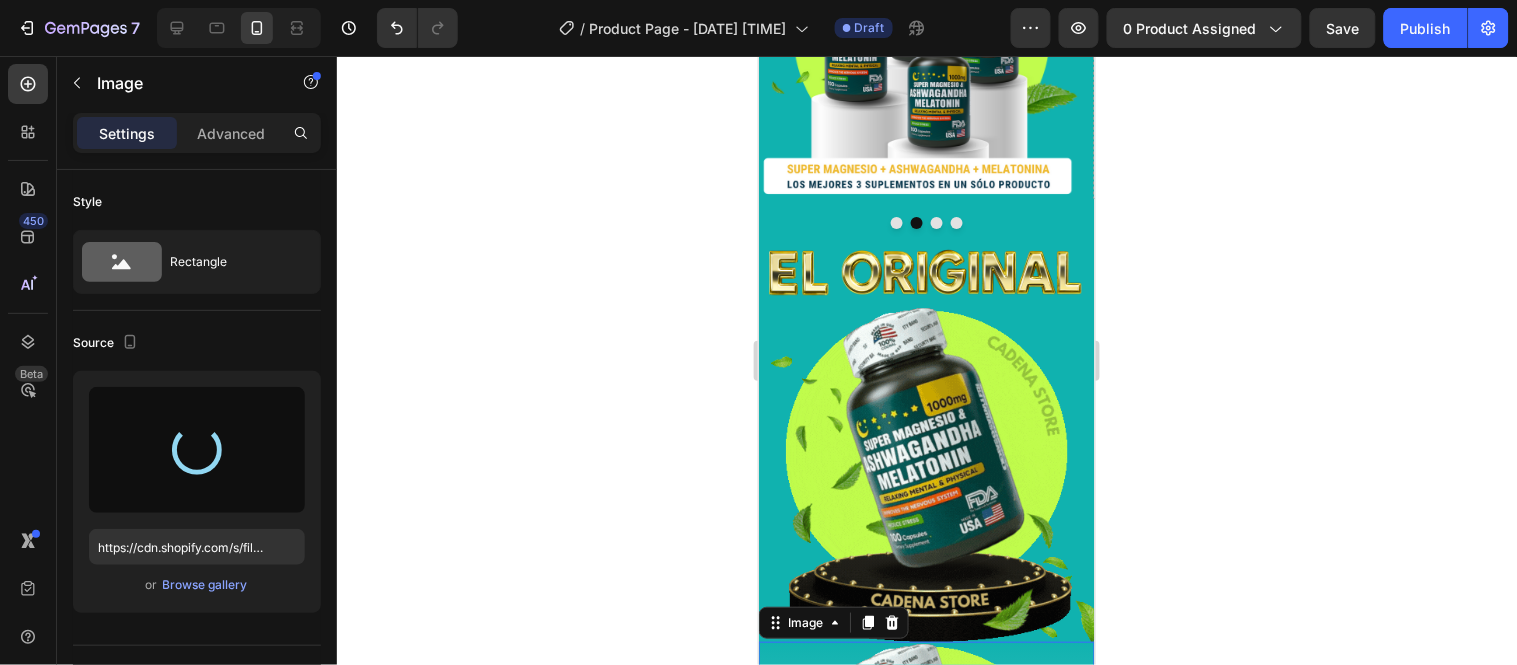 type on "https://cdn.shopify.com/s/files/1/0690/0406/7028/files/gempages_552296043438408807-91562504-e458-4086-b5a9-dec89967dc62.png" 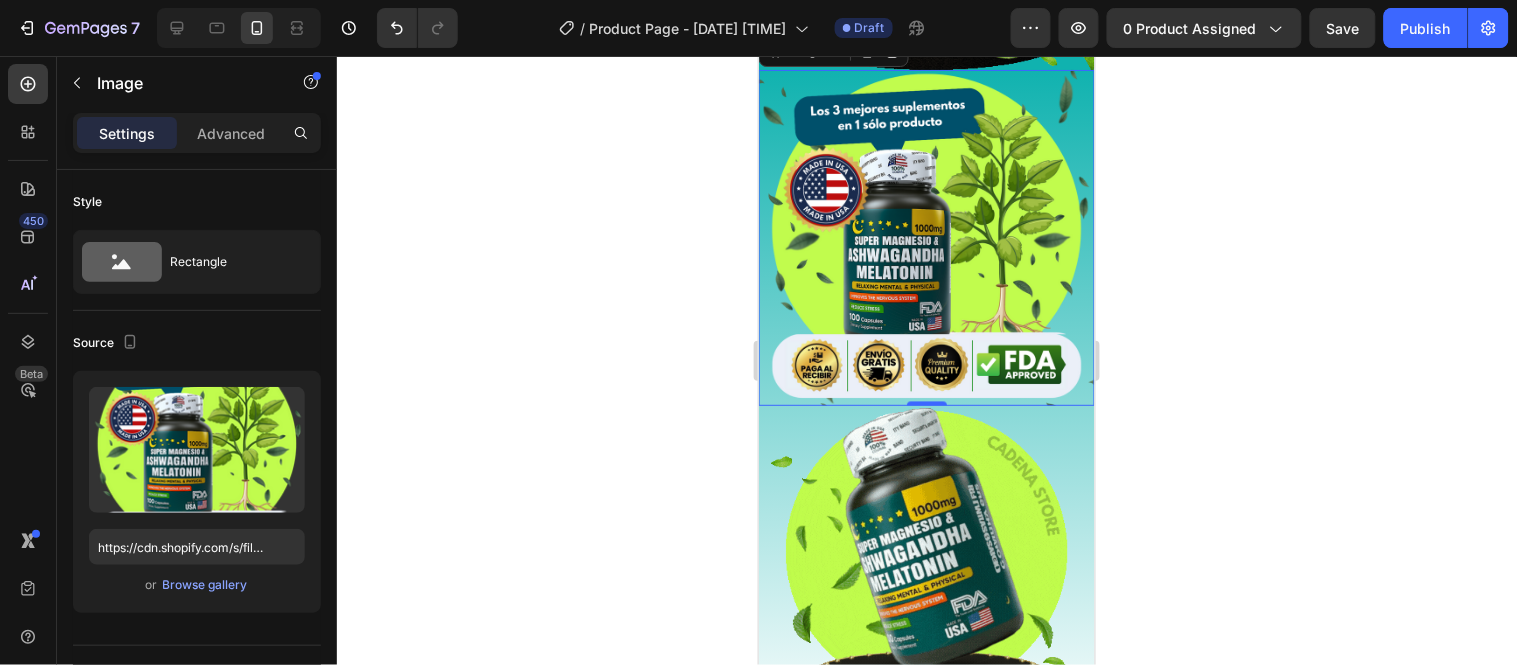 scroll, scrollTop: 770, scrollLeft: 0, axis: vertical 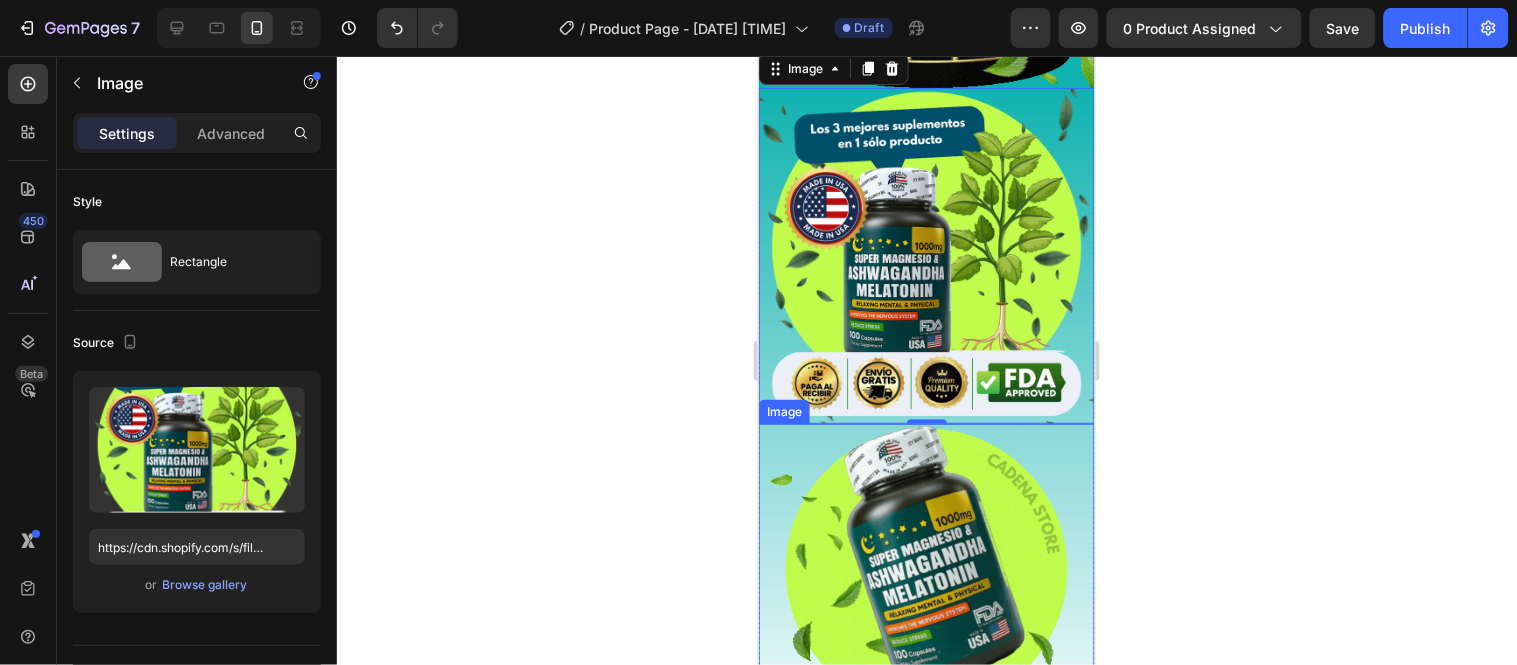 click at bounding box center (926, 591) 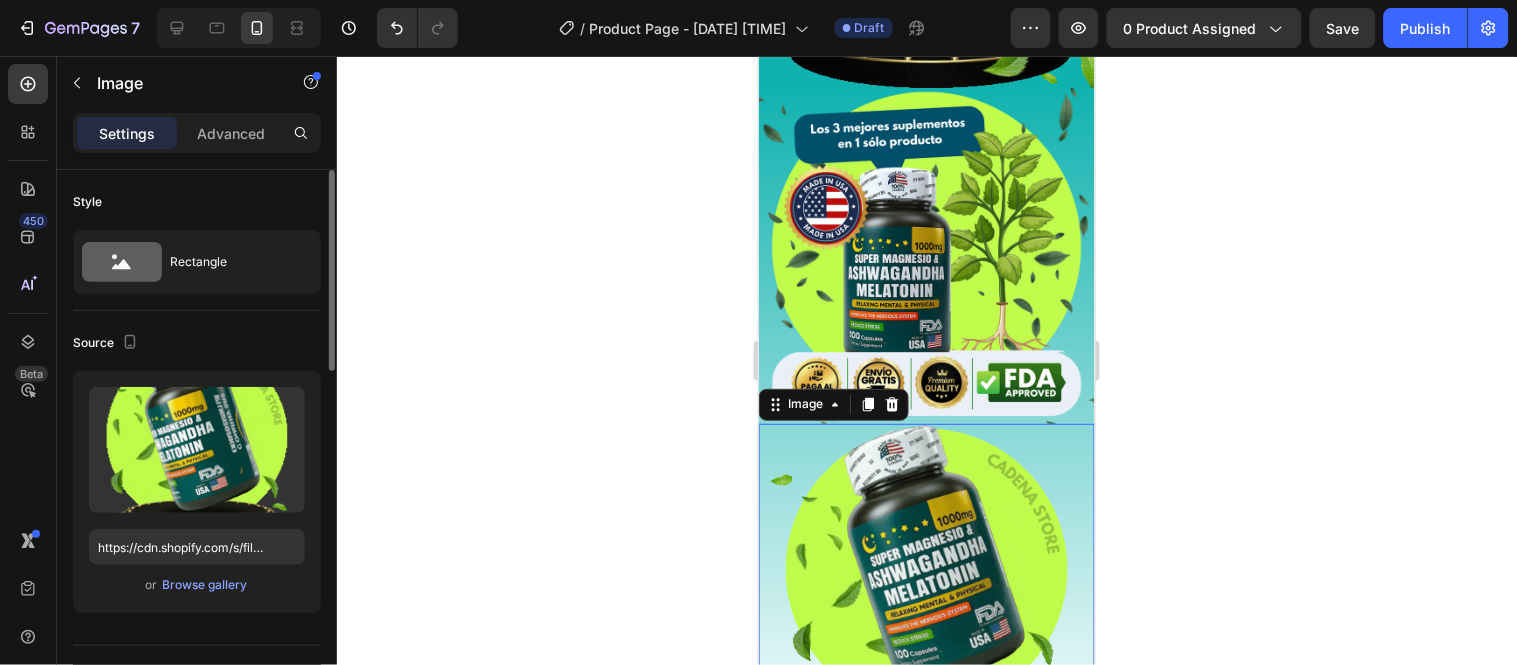 click on "or  Browse gallery" at bounding box center (197, 585) 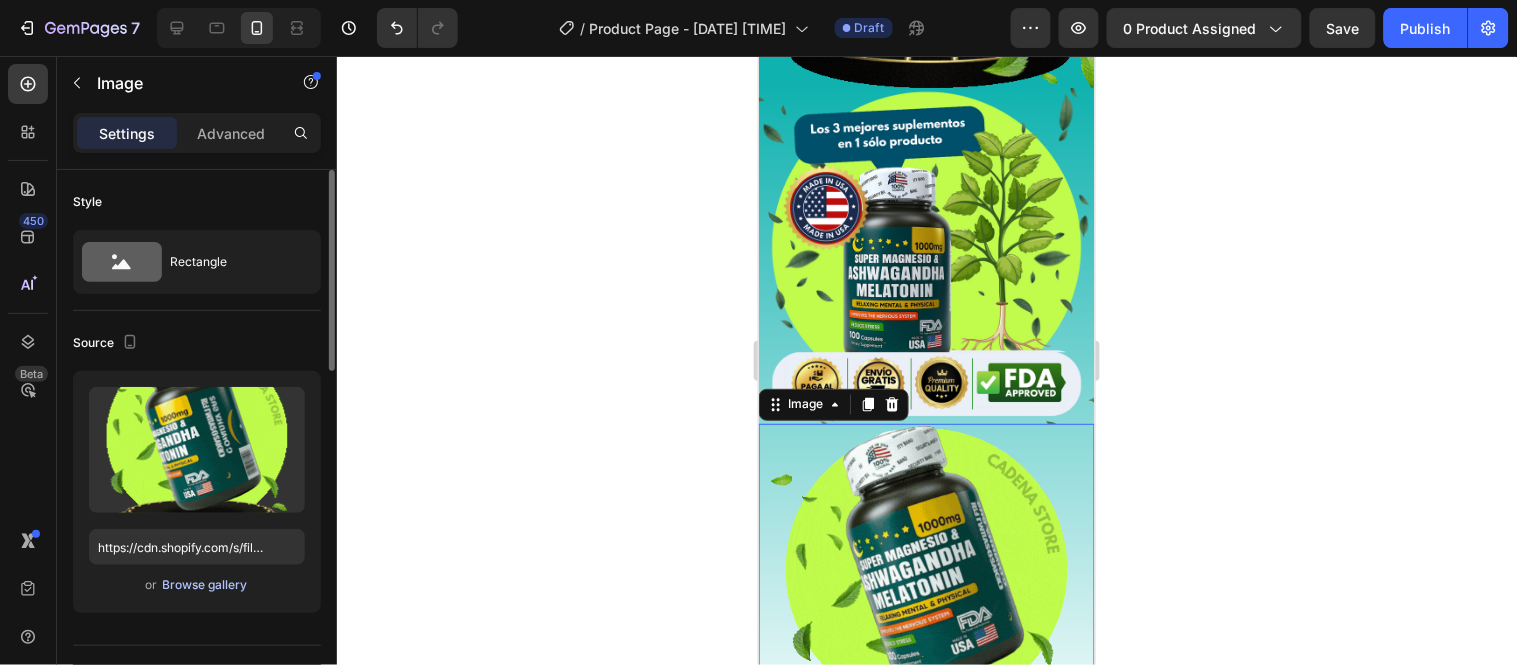 click on "Browse gallery" at bounding box center (205, 585) 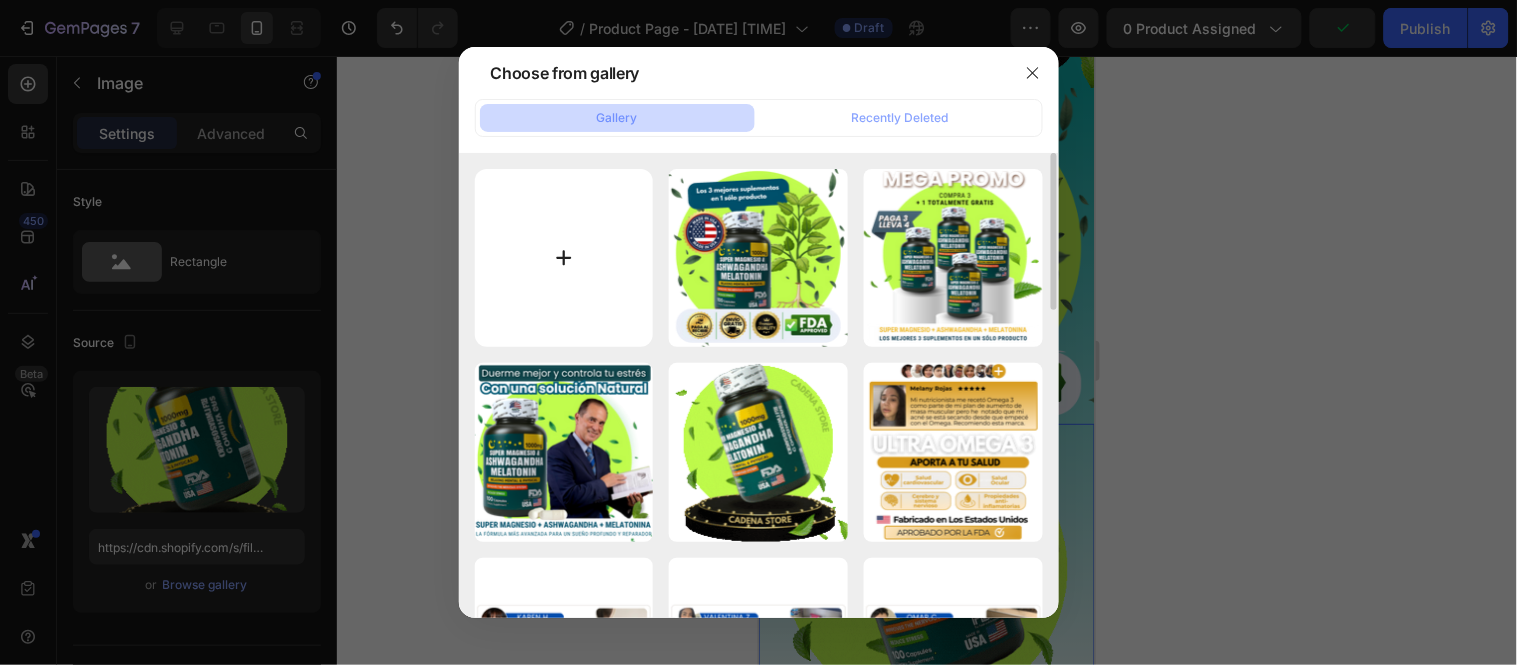 click at bounding box center (564, 258) 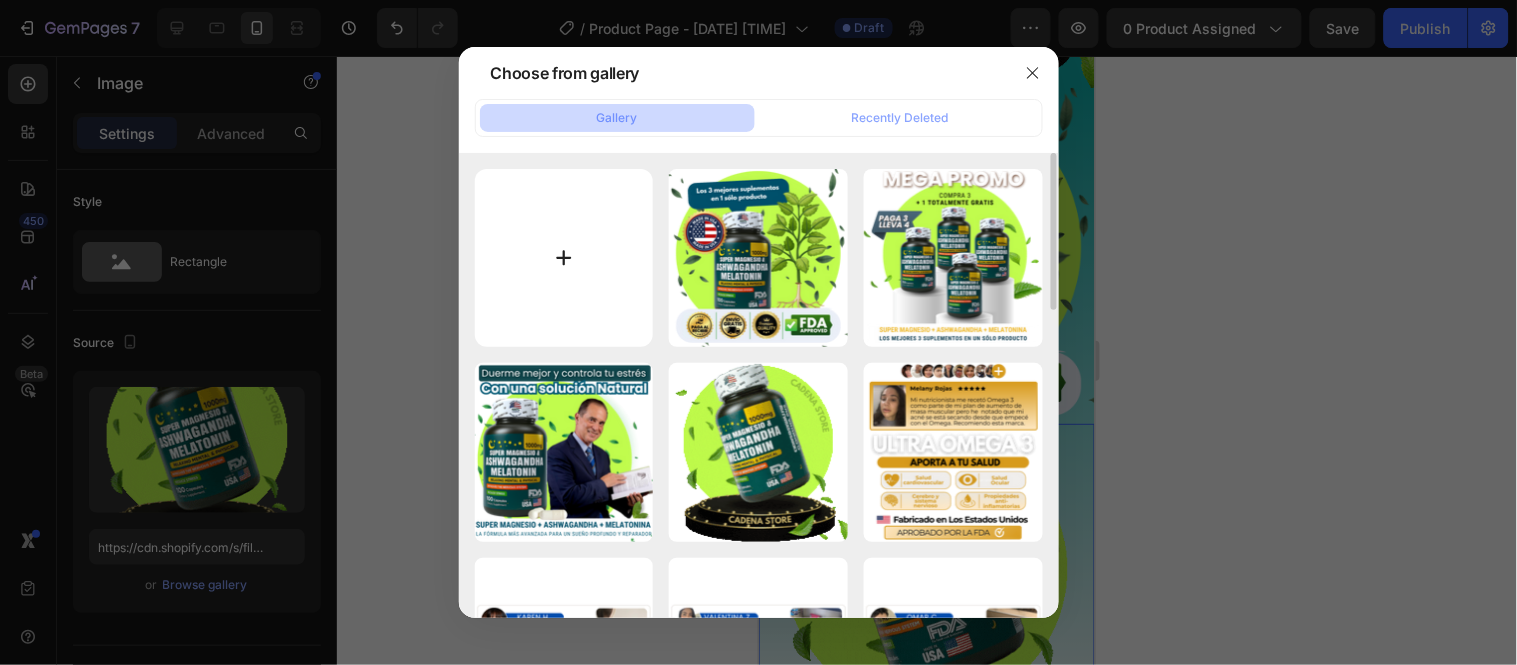 type on "C:\fakepath\5.png" 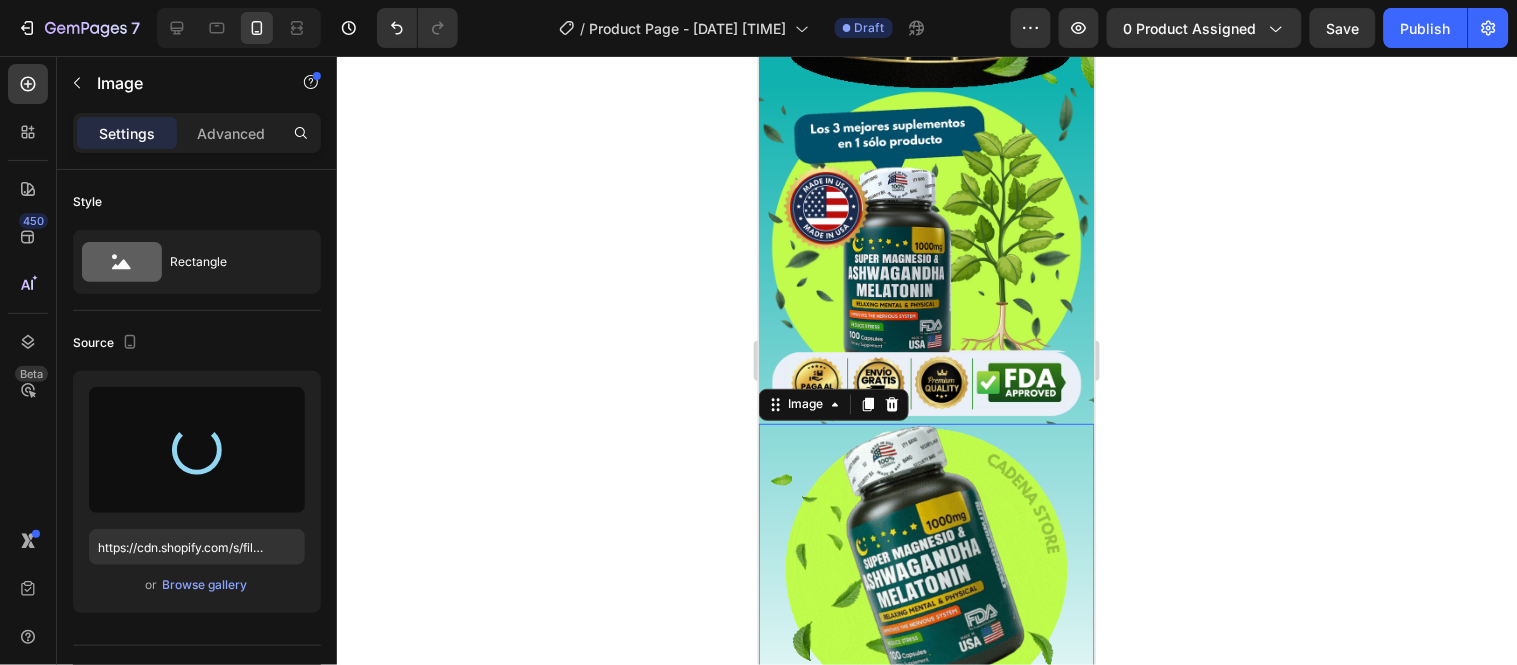 type on "https://cdn.shopify.com/s/files/1/0690/0406/7028/files/gempages_552296043438408807-4282d899-aa86-4d66-b70c-b0e0c57ee283.png" 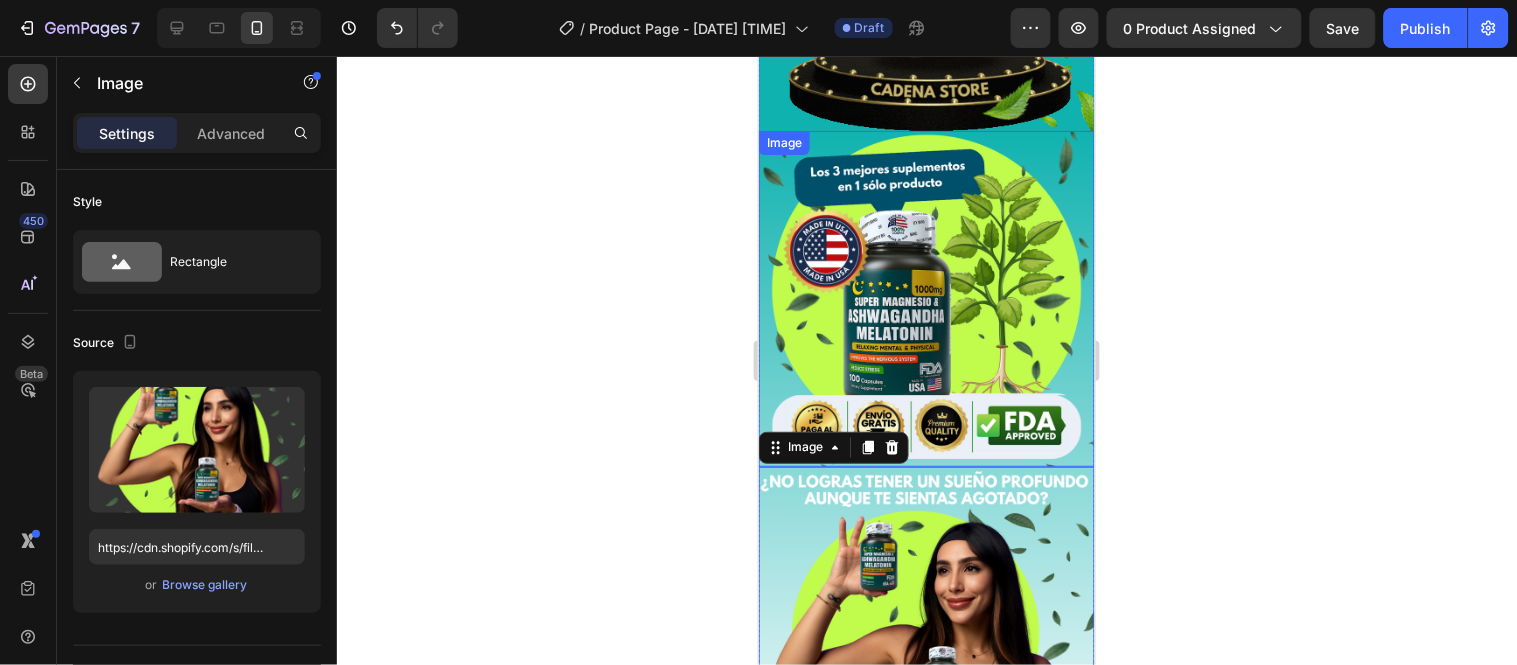 scroll, scrollTop: 730, scrollLeft: 0, axis: vertical 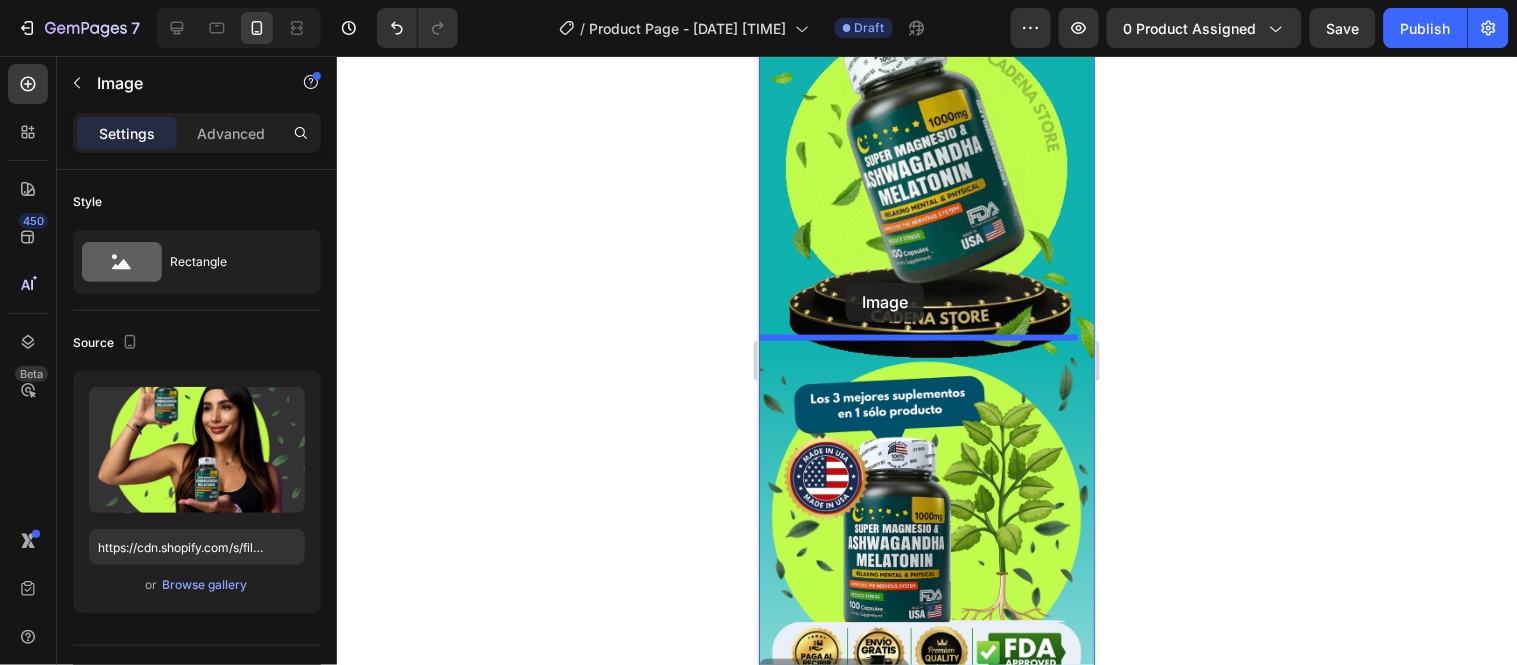 drag, startPoint x: 773, startPoint y: 414, endPoint x: 844, endPoint y: 296, distance: 137.71347 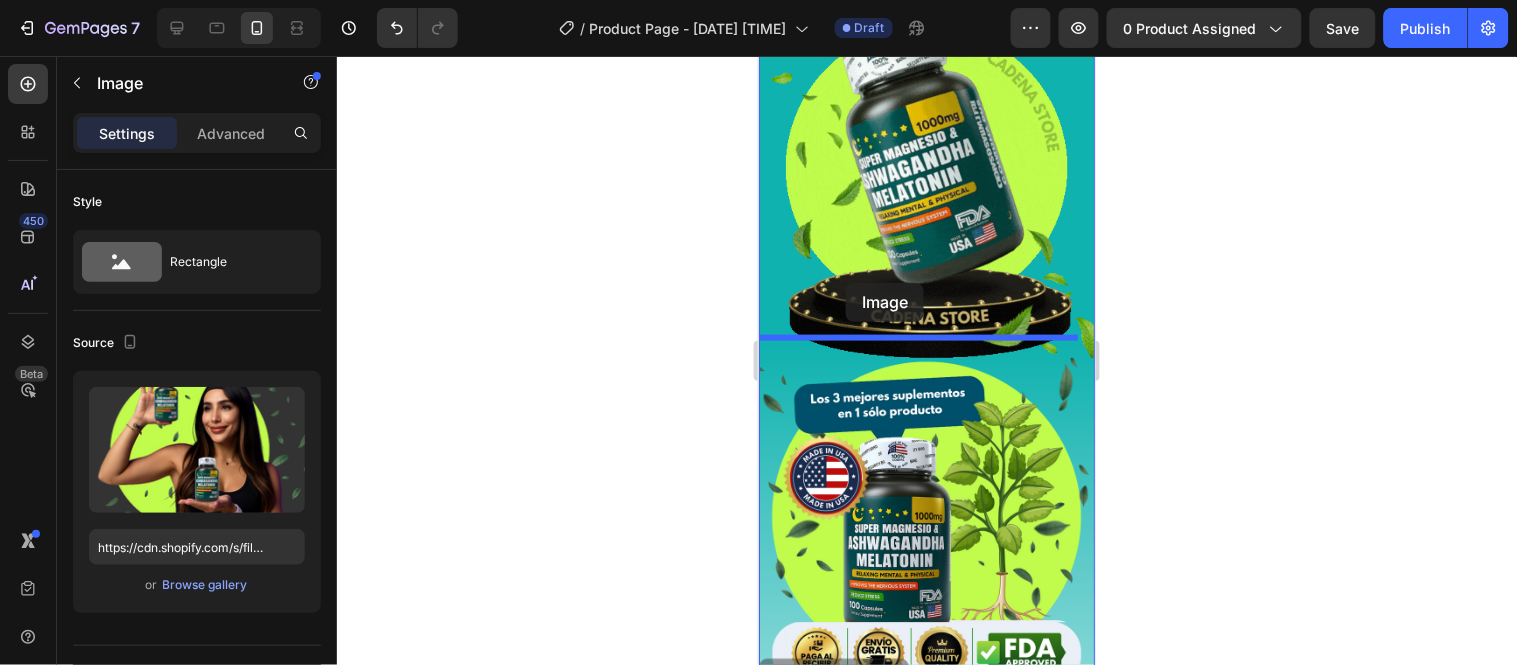 click on "Mobile  ( 336 px) iPhone 13 Mini iPhone 13 Pro iPhone 11 Pro Max iPhone 15 Pro Max Pixel 7 Galaxy S8+ Galaxy S20 Ultra iPad Mini iPad Air iPad Pro Header
Image Image
Drop element here
Drop element here
Carousel Row Image Image Image Image   0 Image   0 Row Row Section 1 Root Start with Sections from sidebar Add sections Add elements Start with Generating from URL or image Add section Choose templates inspired by CRO experts Generate layout from URL or image Add blank section then drag & drop elements Footer" at bounding box center [926, 557] 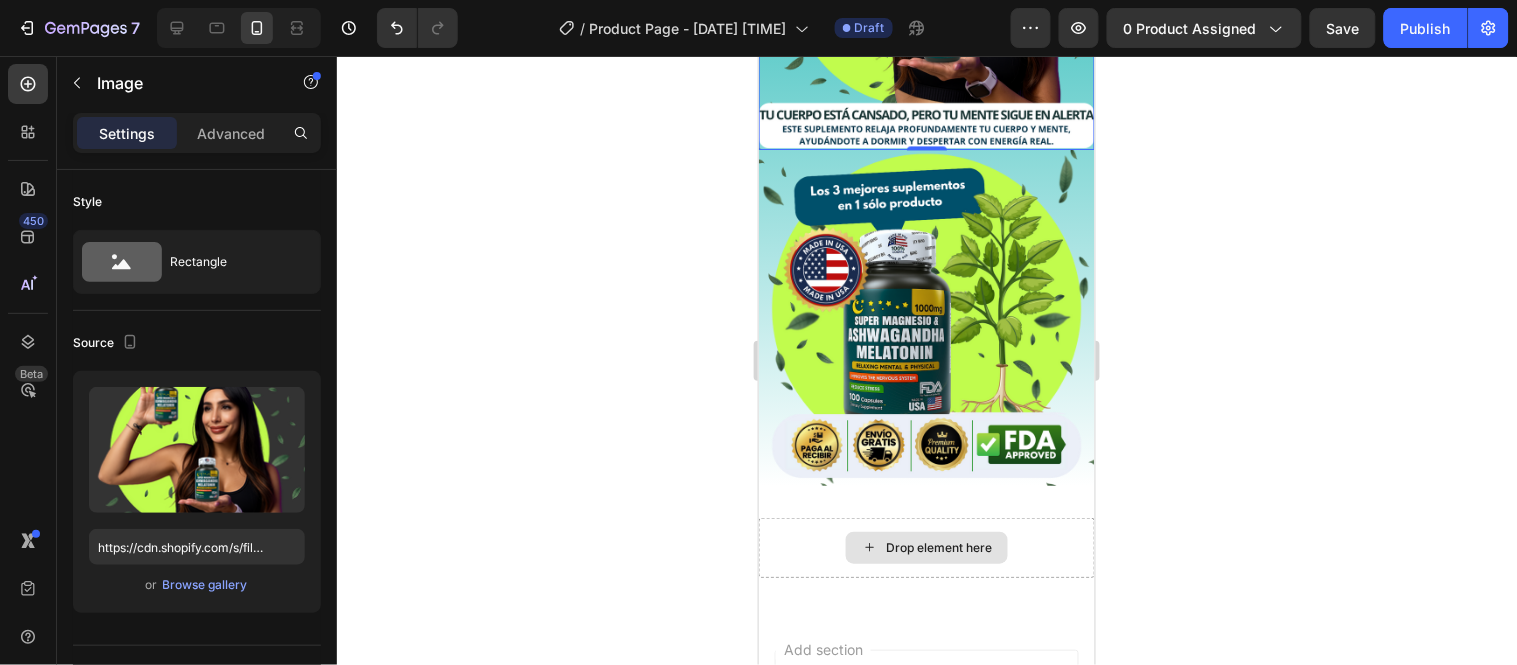scroll, scrollTop: 965, scrollLeft: 0, axis: vertical 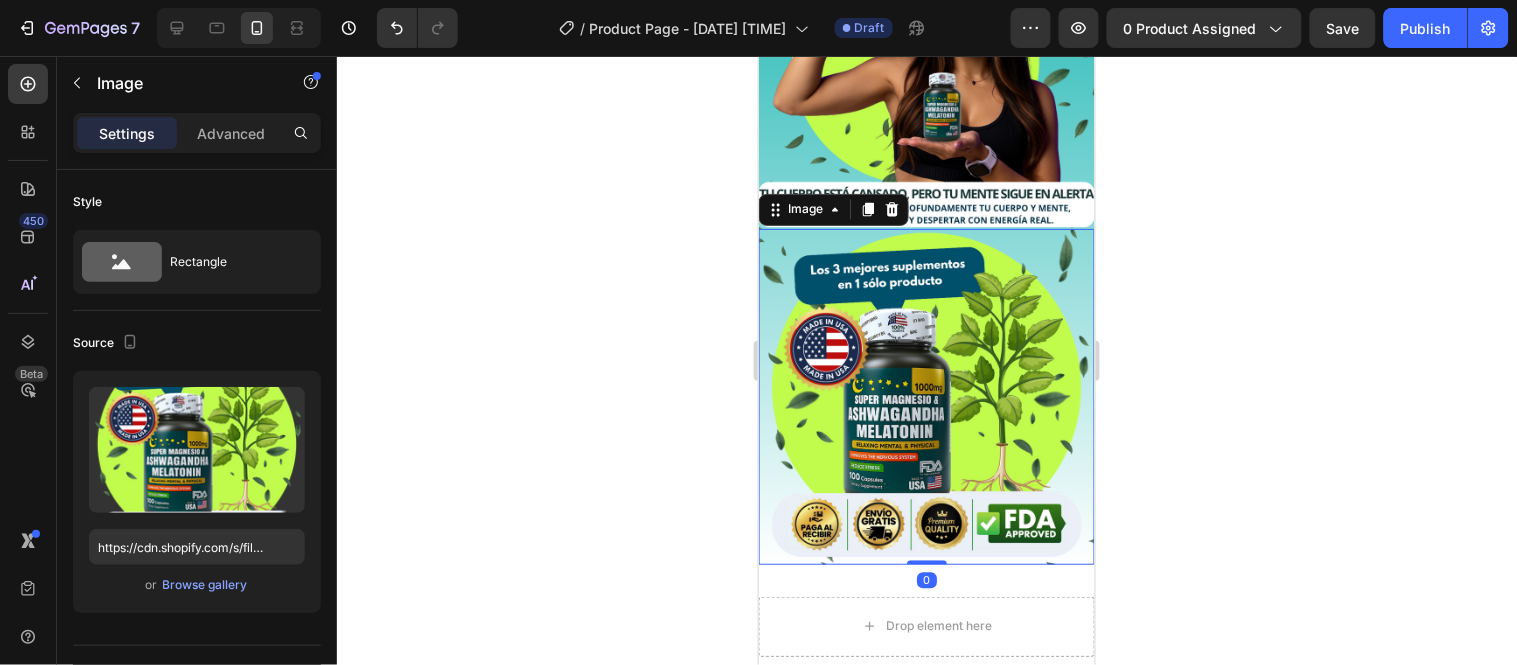click at bounding box center (926, 396) 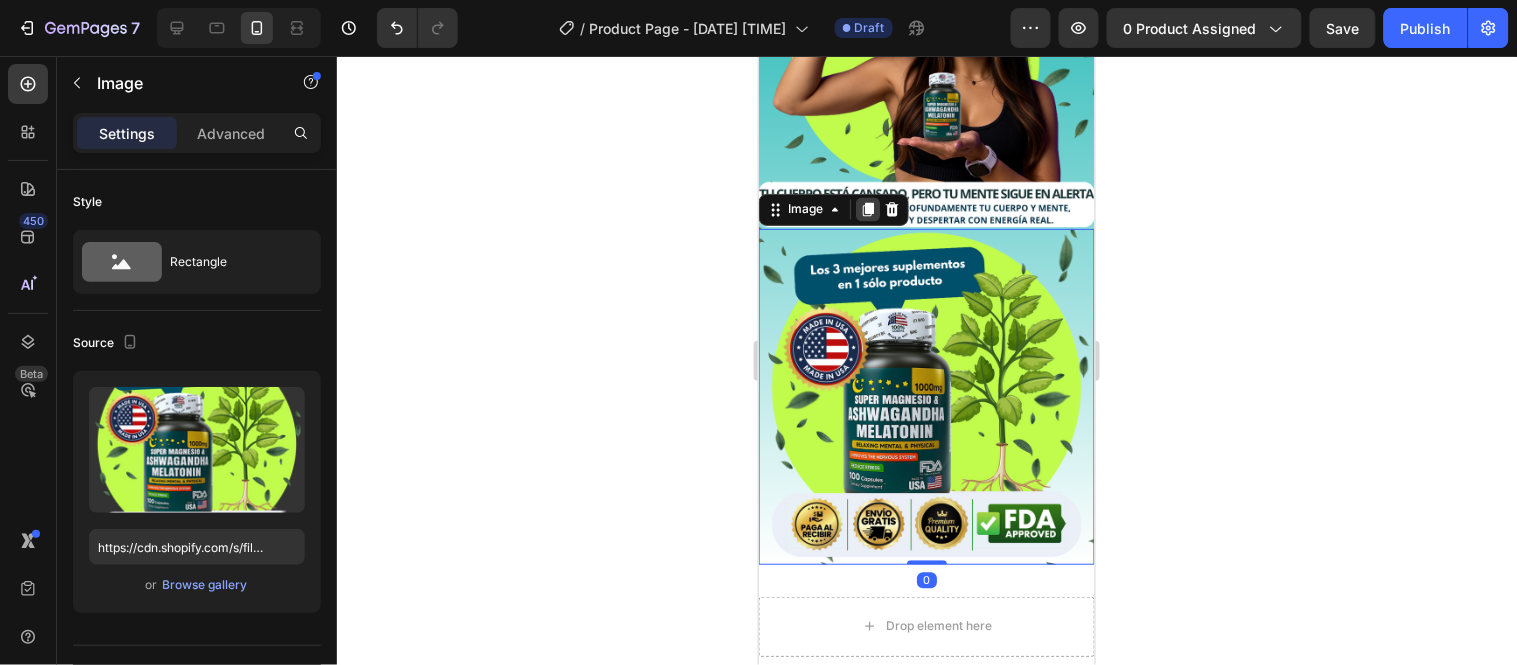 click 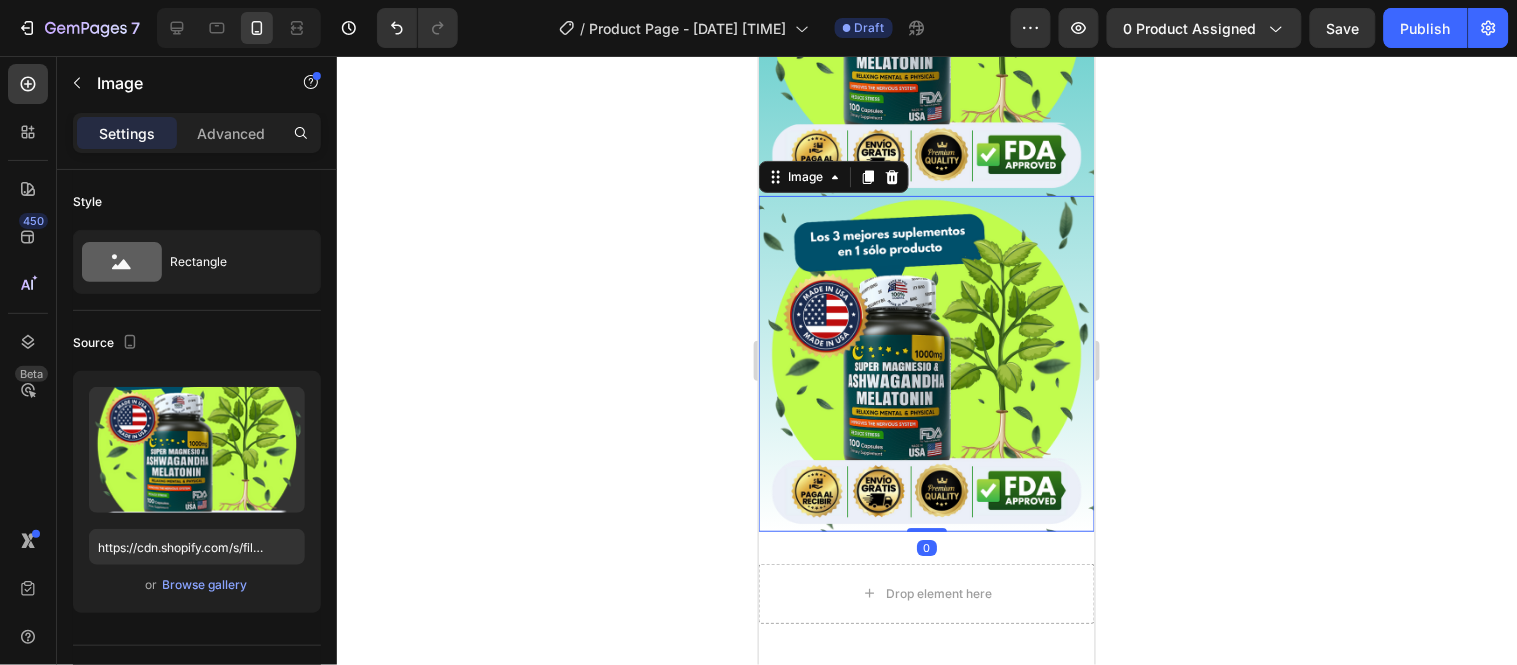 scroll, scrollTop: 1350, scrollLeft: 0, axis: vertical 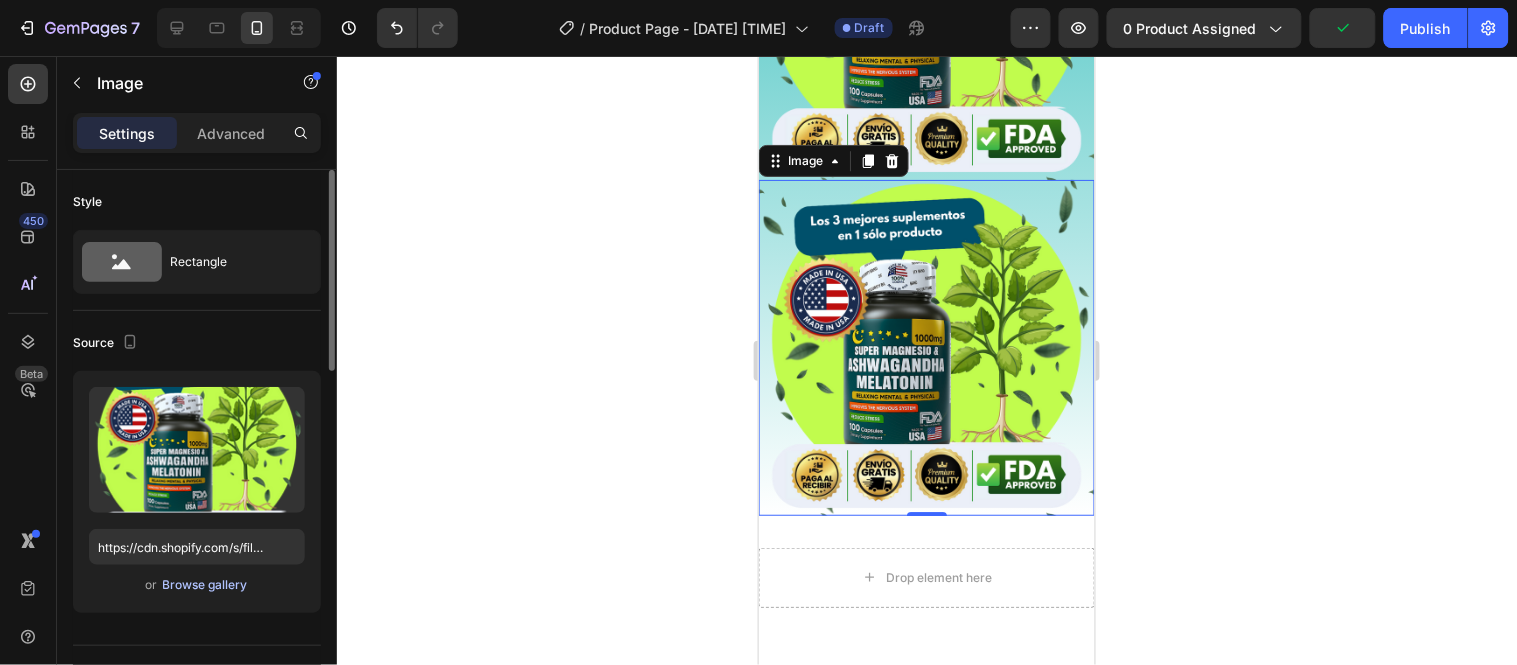 click on "Browse gallery" at bounding box center (205, 585) 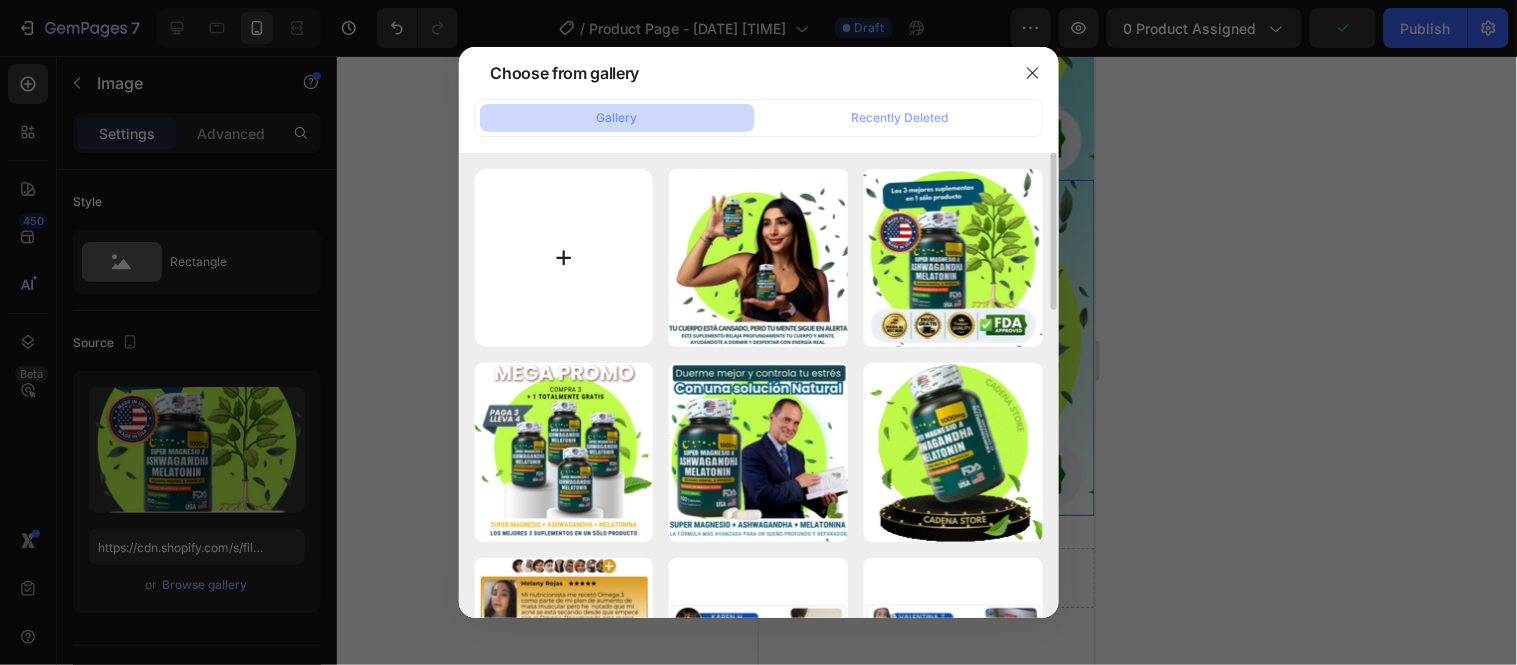click at bounding box center (564, 258) 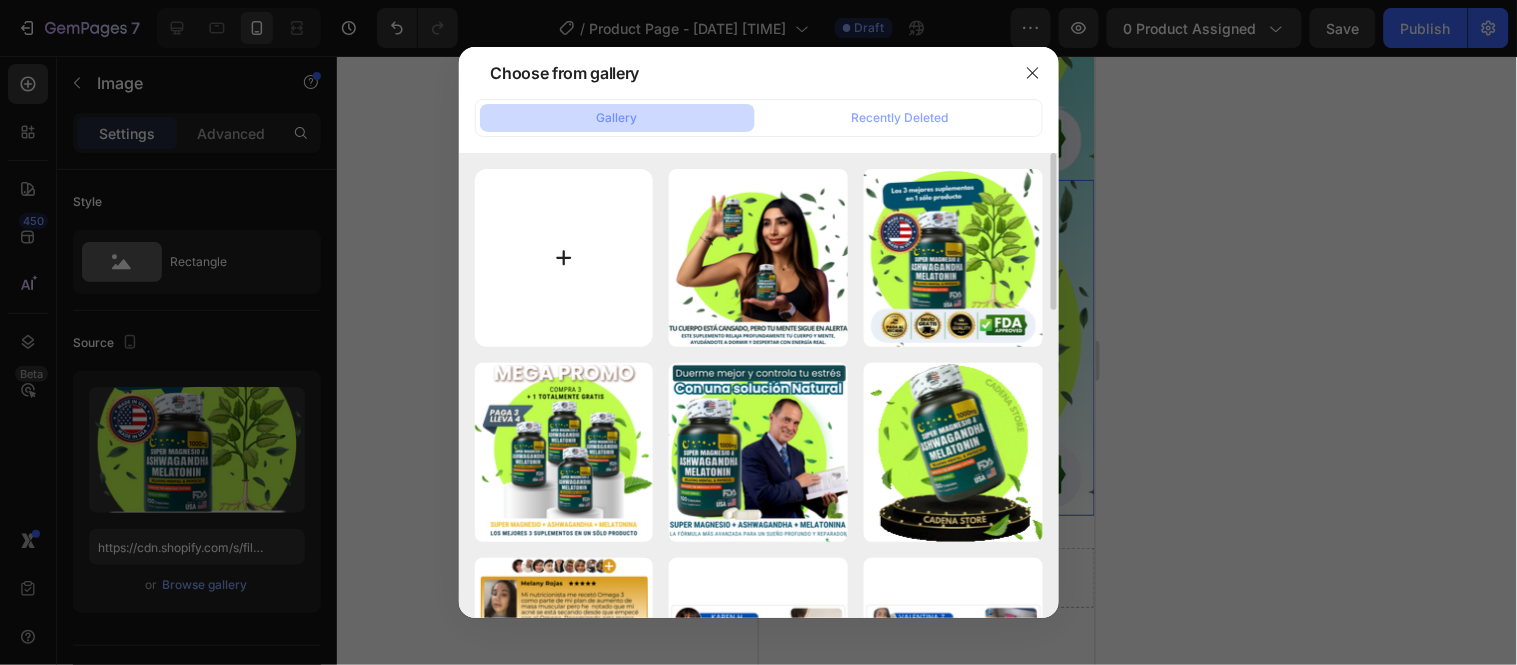 type on "C:\fakepath\6.png" 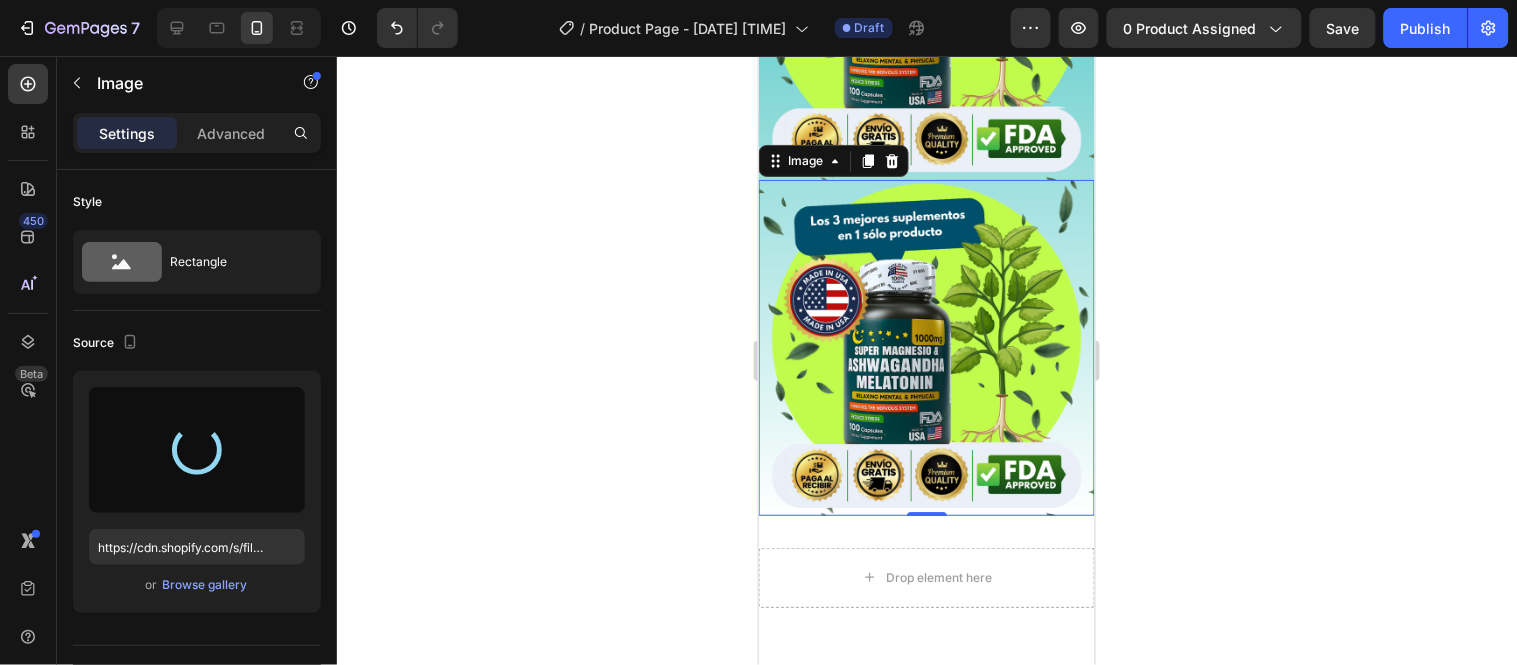 type on "https://cdn.shopify.com/s/files/1/0690/0406/7028/files/gempages_552296043438408807-02995ecf-5996-4a9c-a897-b821890599f5.png" 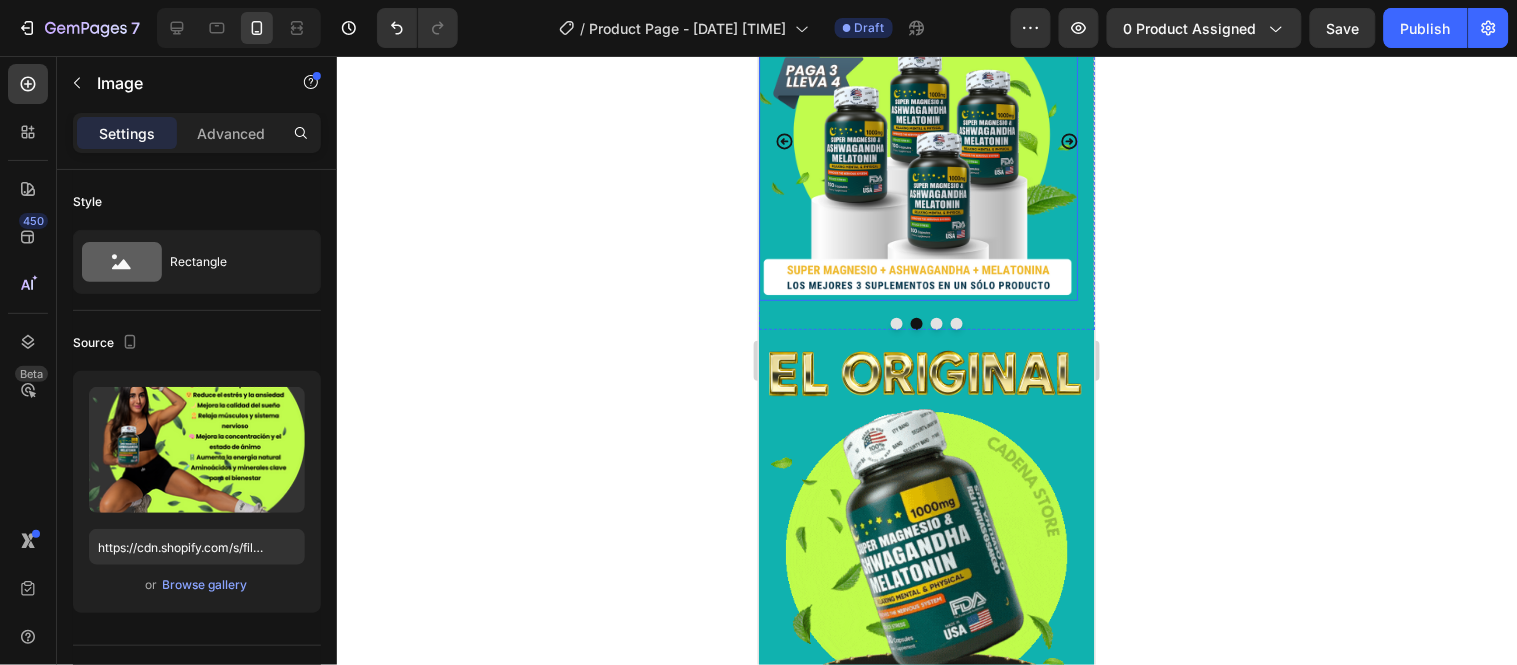 scroll, scrollTop: 0, scrollLeft: 0, axis: both 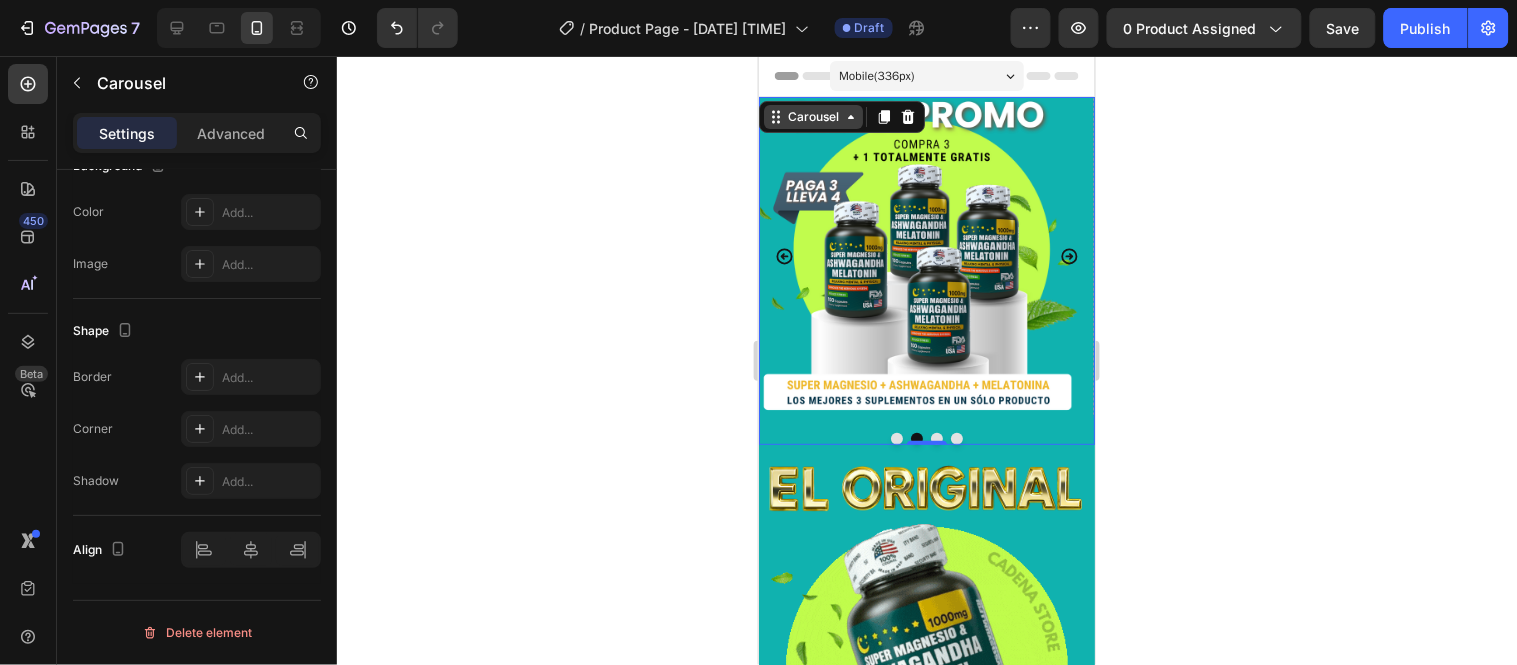 click 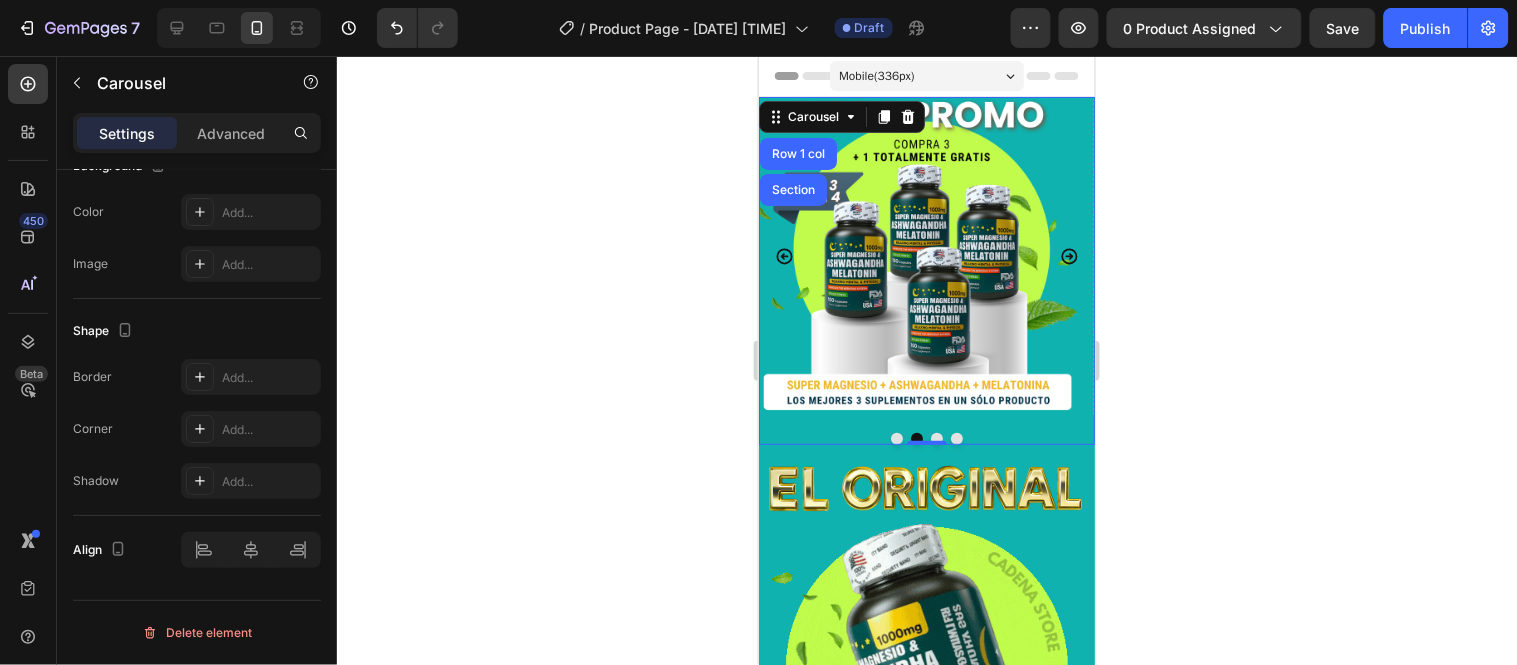 click at bounding box center [896, 438] 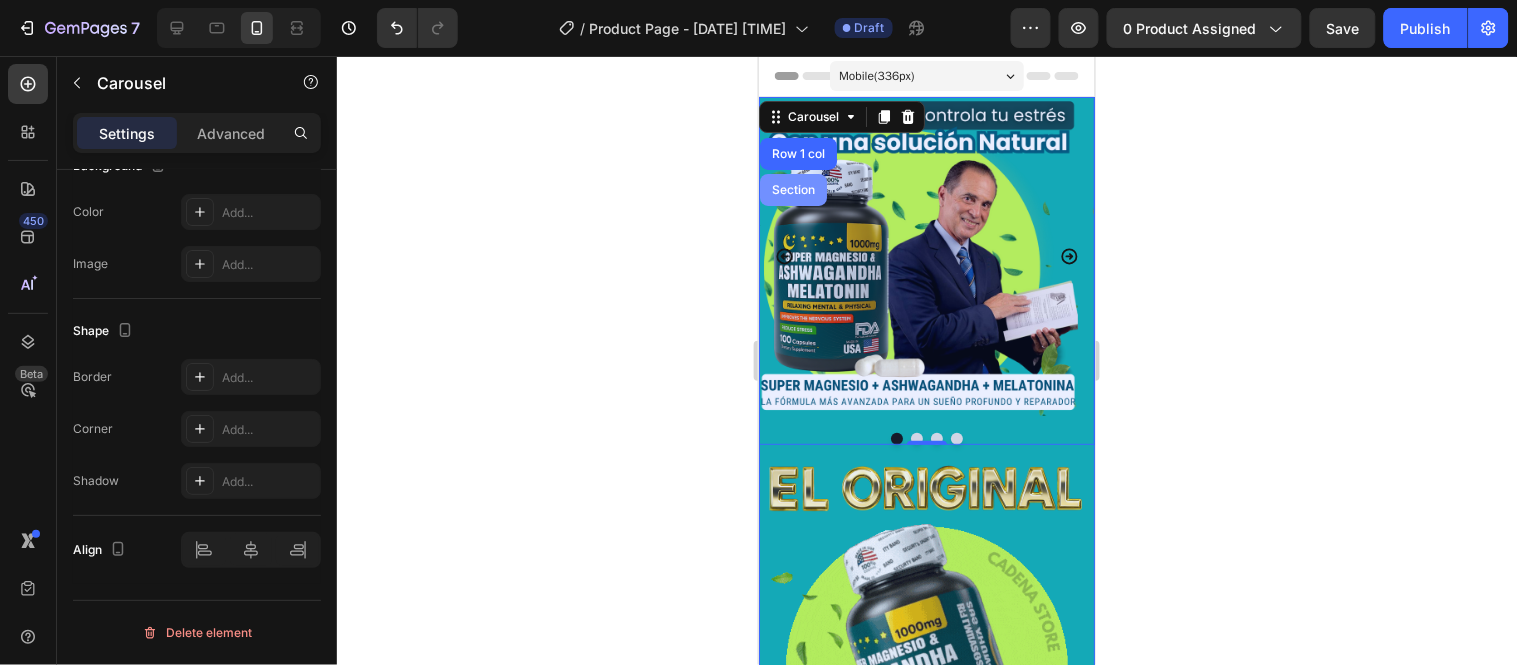 click on "Section" at bounding box center (792, 189) 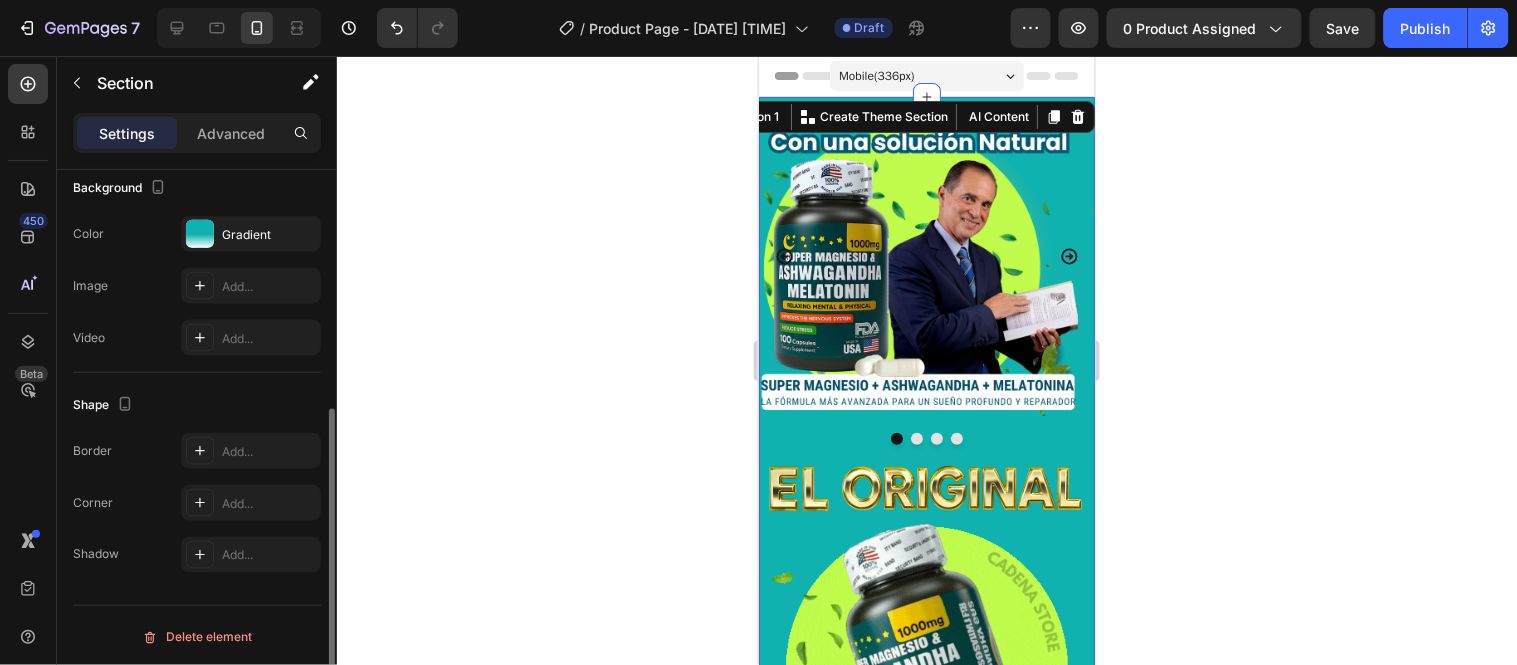 scroll, scrollTop: 577, scrollLeft: 0, axis: vertical 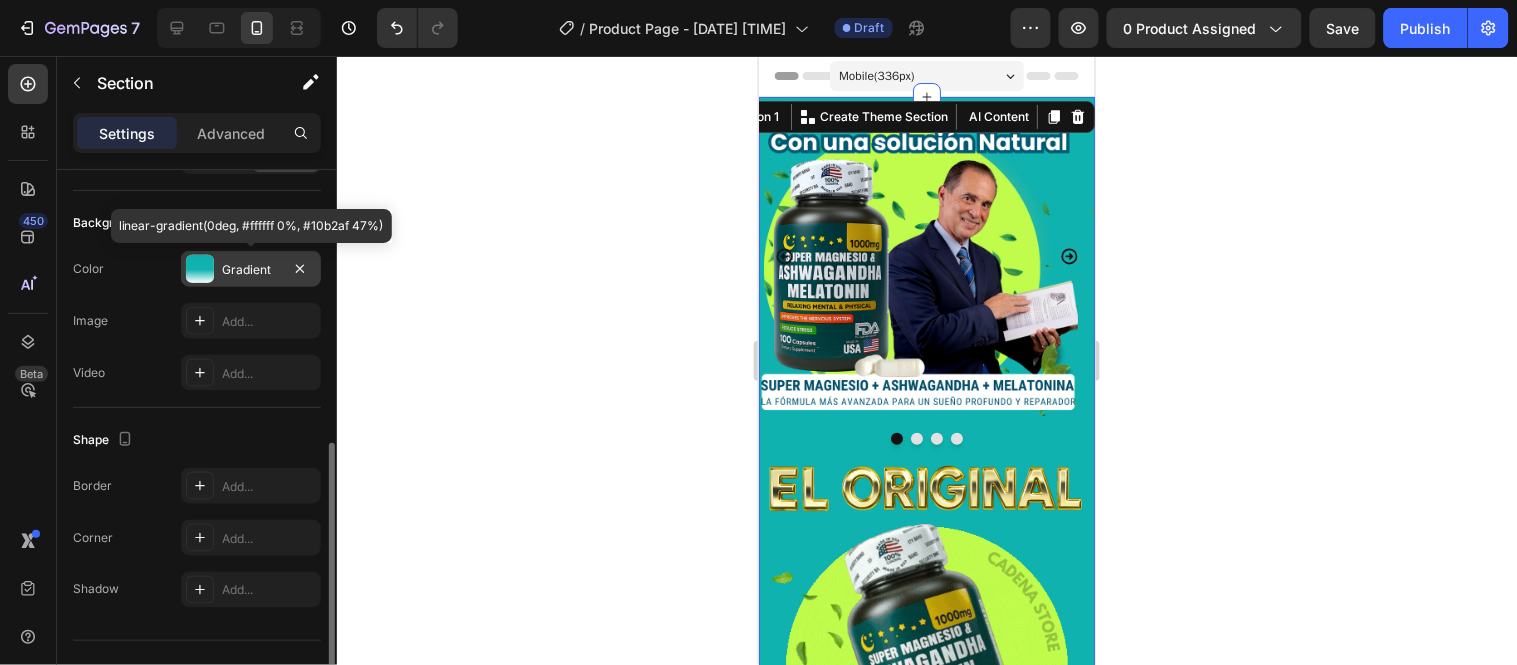click on "Gradient" at bounding box center (251, 269) 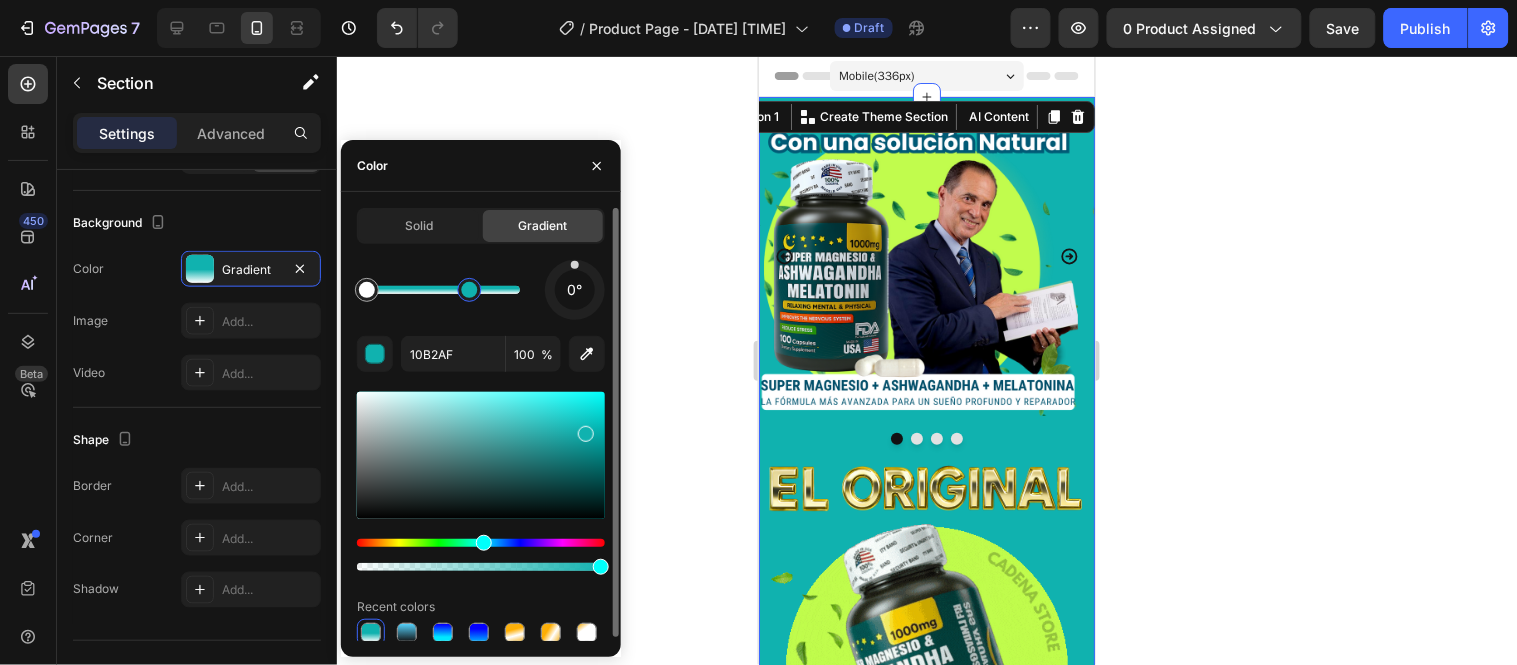 drag, startPoint x: 436, startPoint y: 294, endPoint x: 476, endPoint y: 303, distance: 41 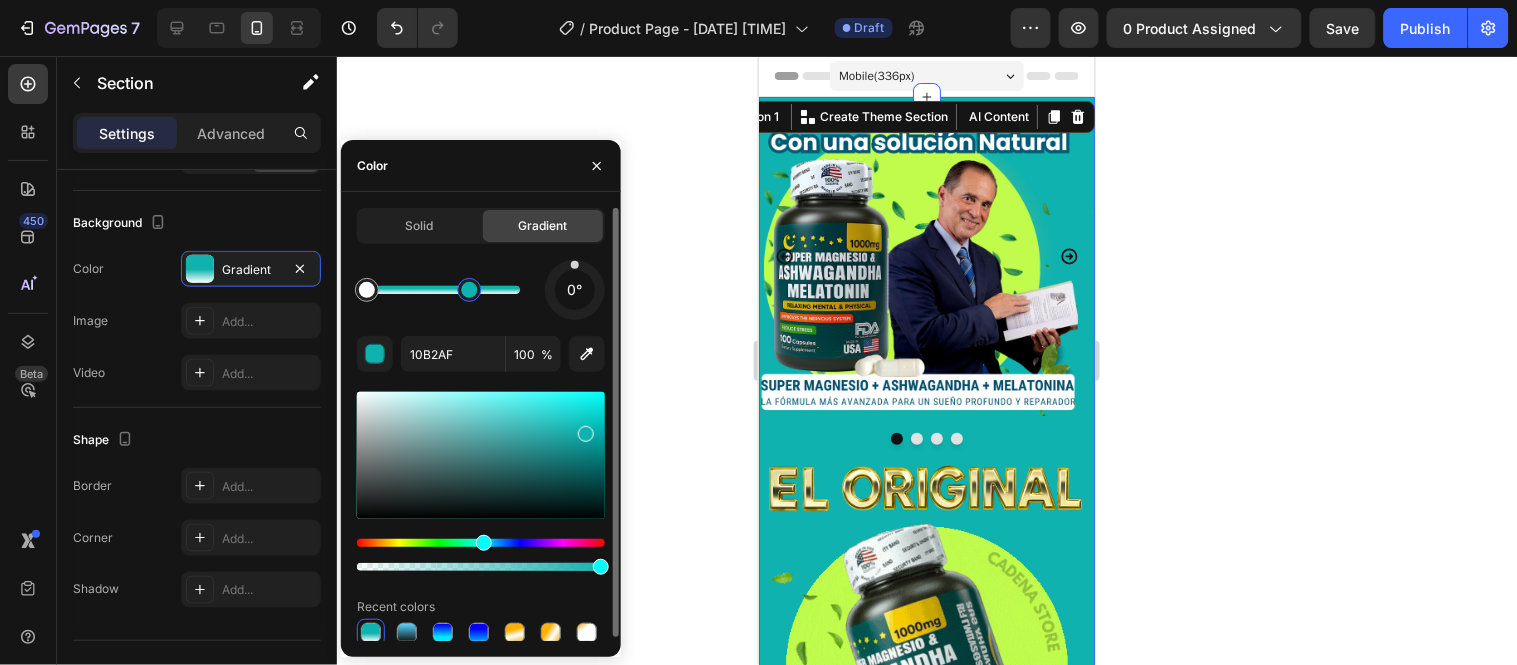 click at bounding box center [469, 290] 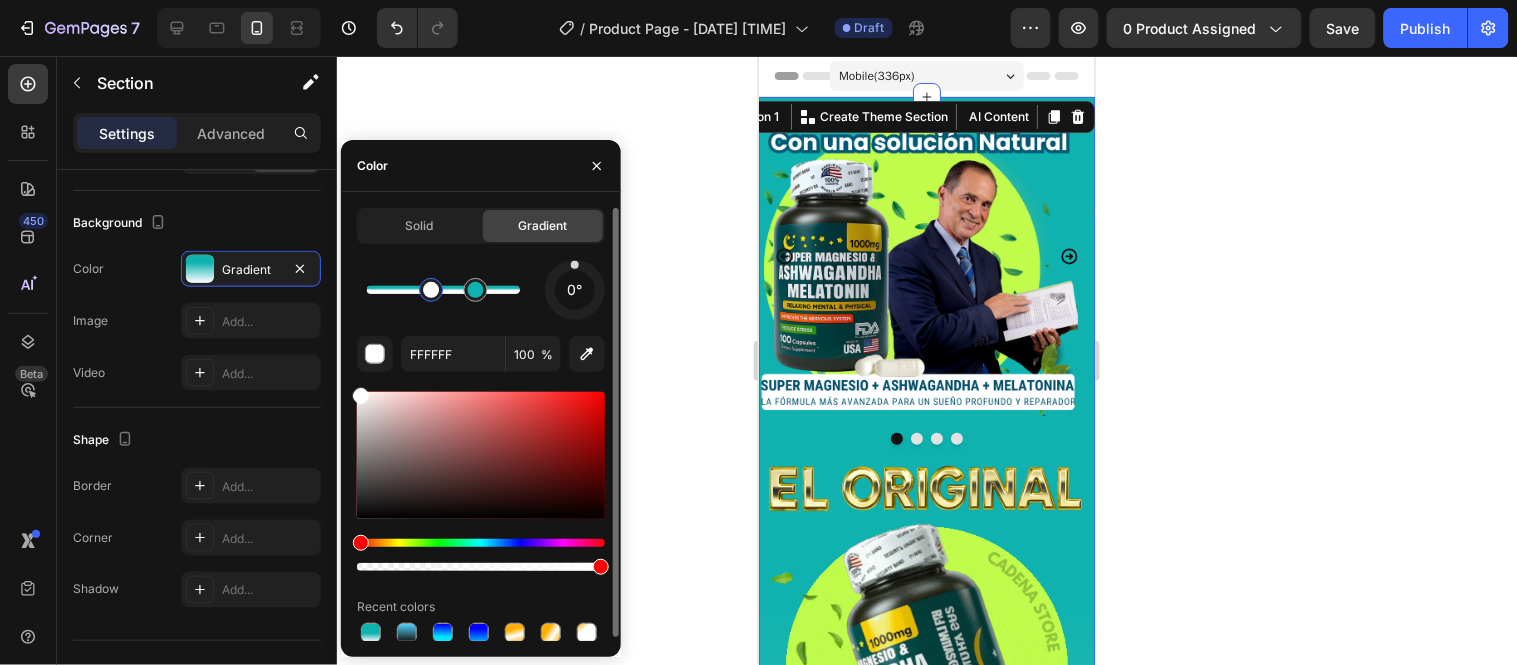 drag, startPoint x: 373, startPoint y: 292, endPoint x: 432, endPoint y: 294, distance: 59.03389 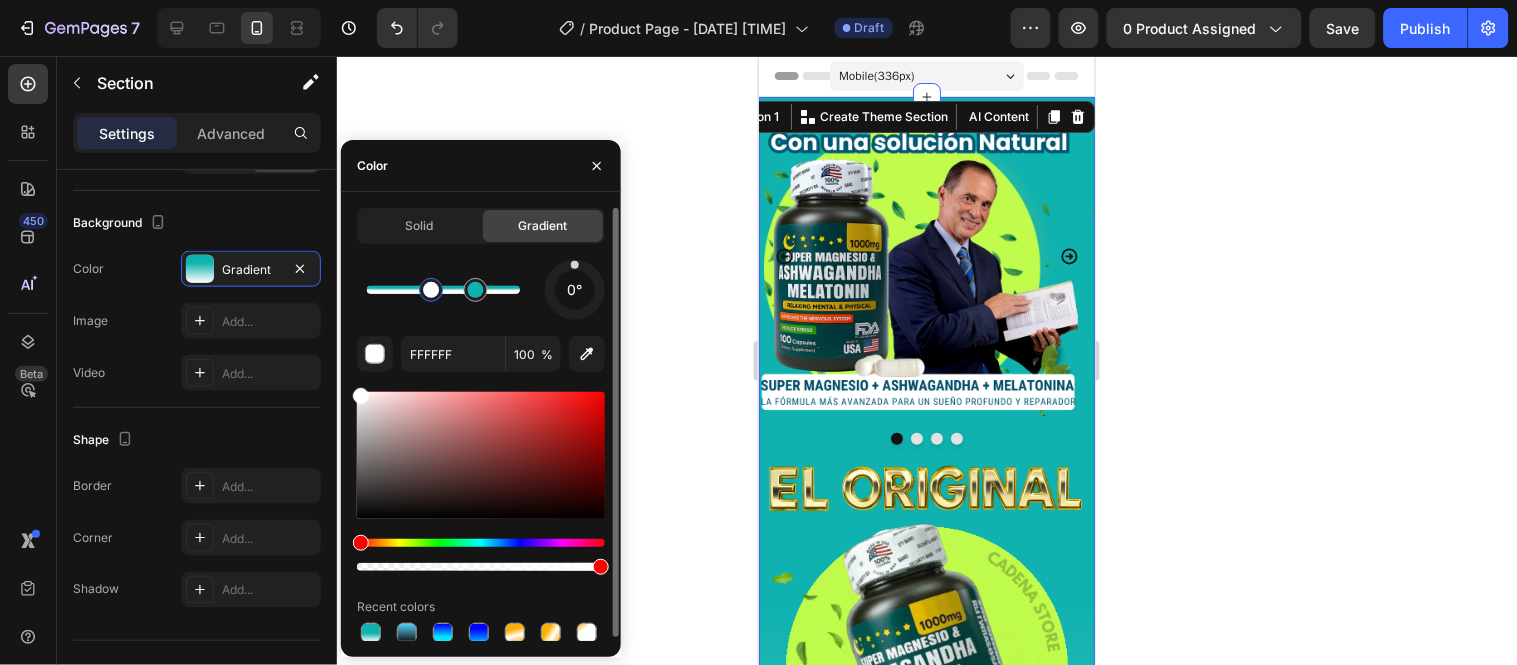 click at bounding box center (431, 290) 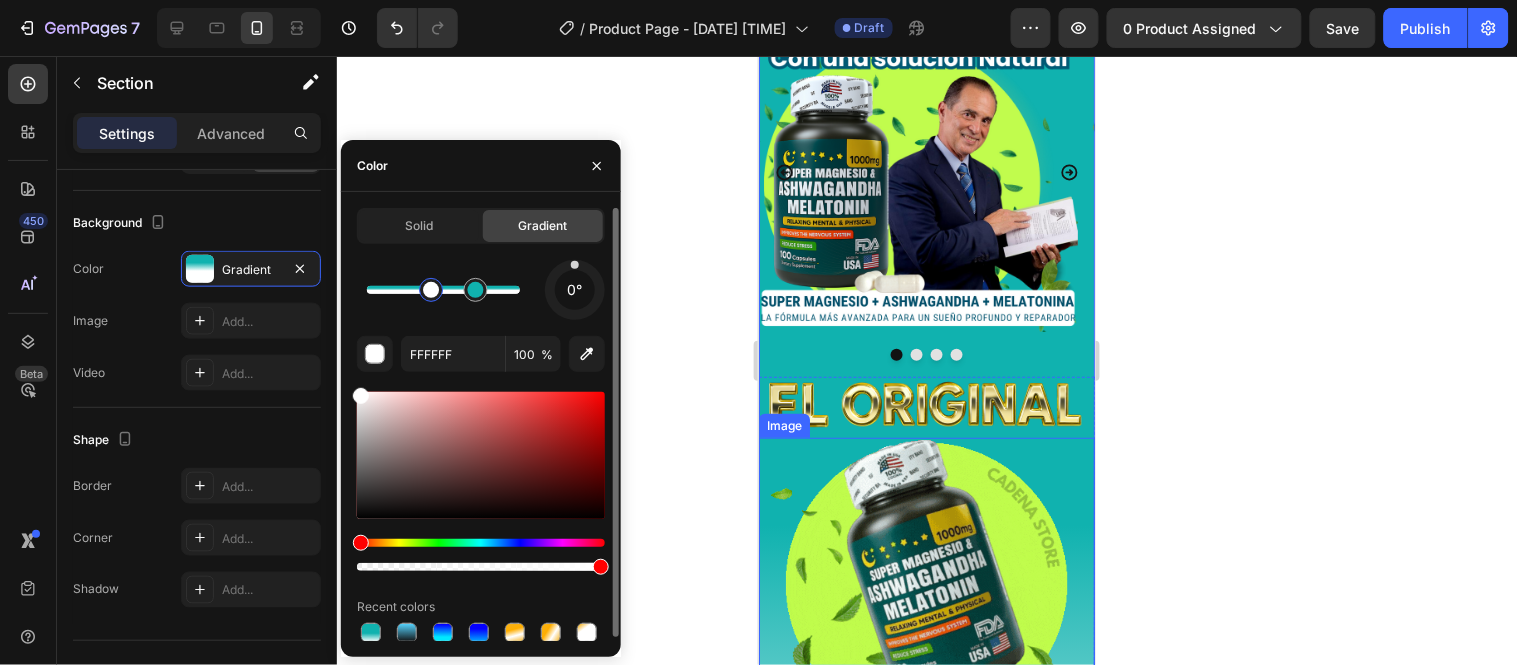 scroll, scrollTop: 0, scrollLeft: 0, axis: both 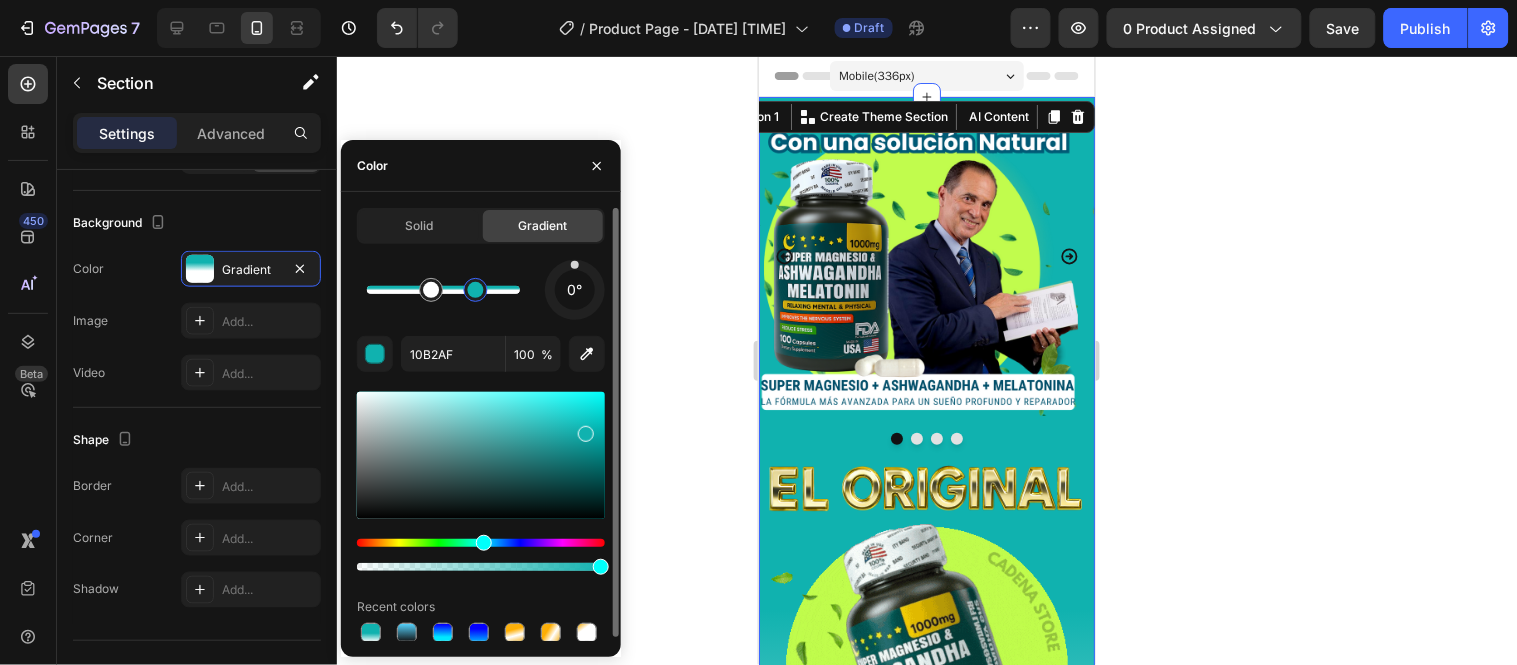 click at bounding box center [476, 290] 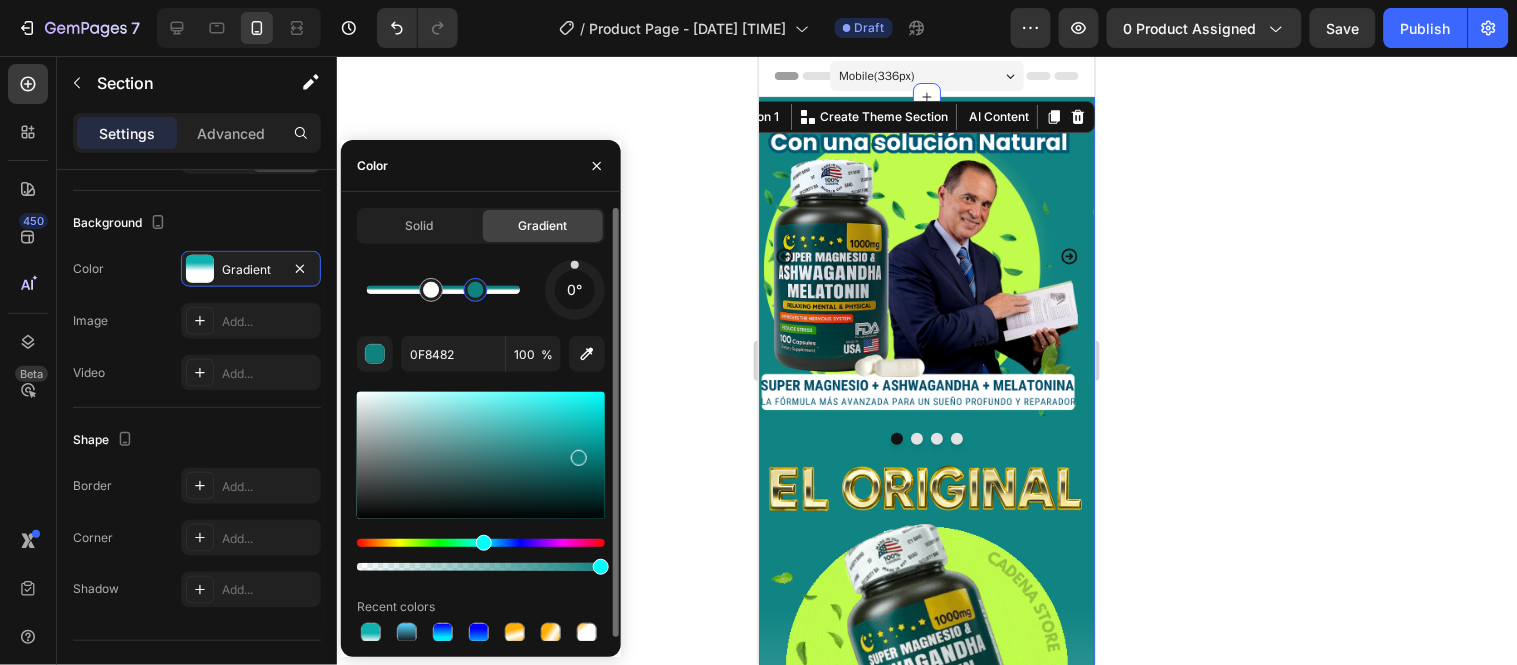 drag, startPoint x: 582, startPoint y: 437, endPoint x: 565, endPoint y: 452, distance: 22.671568 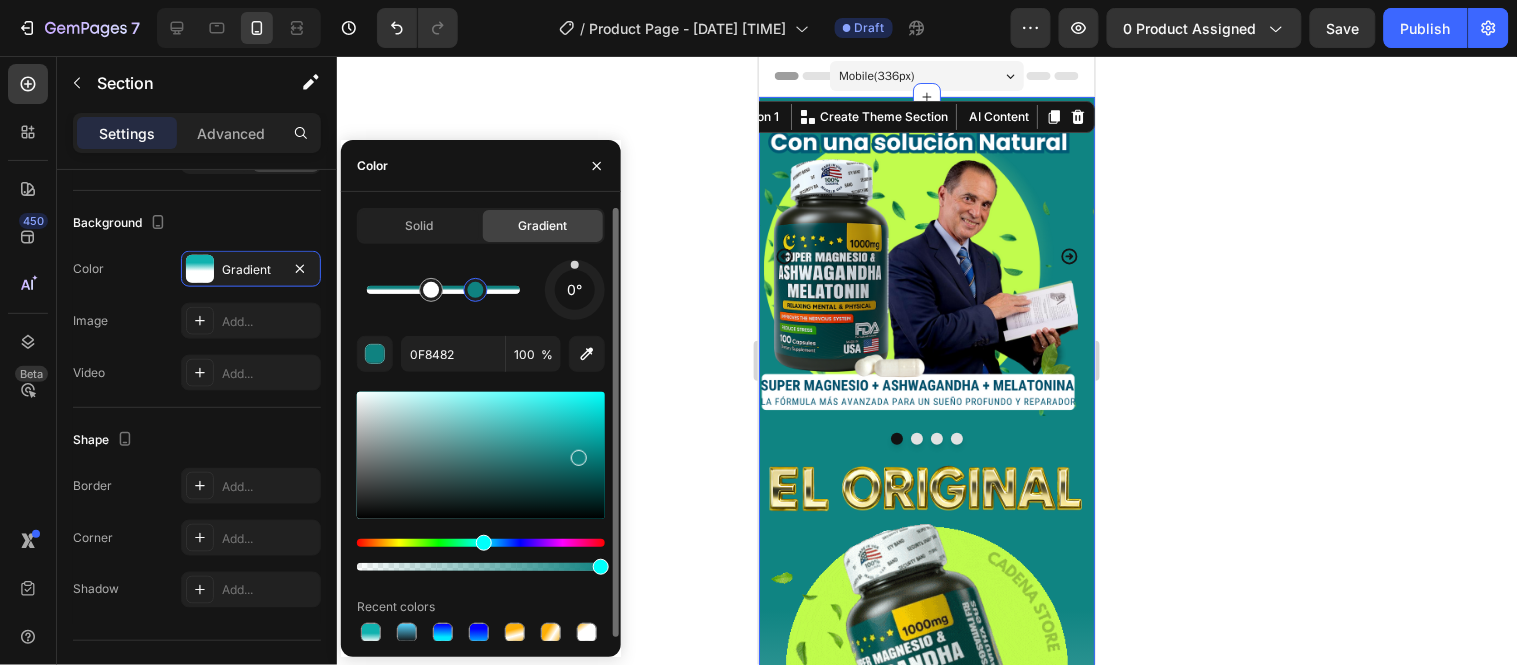 click at bounding box center [579, 458] 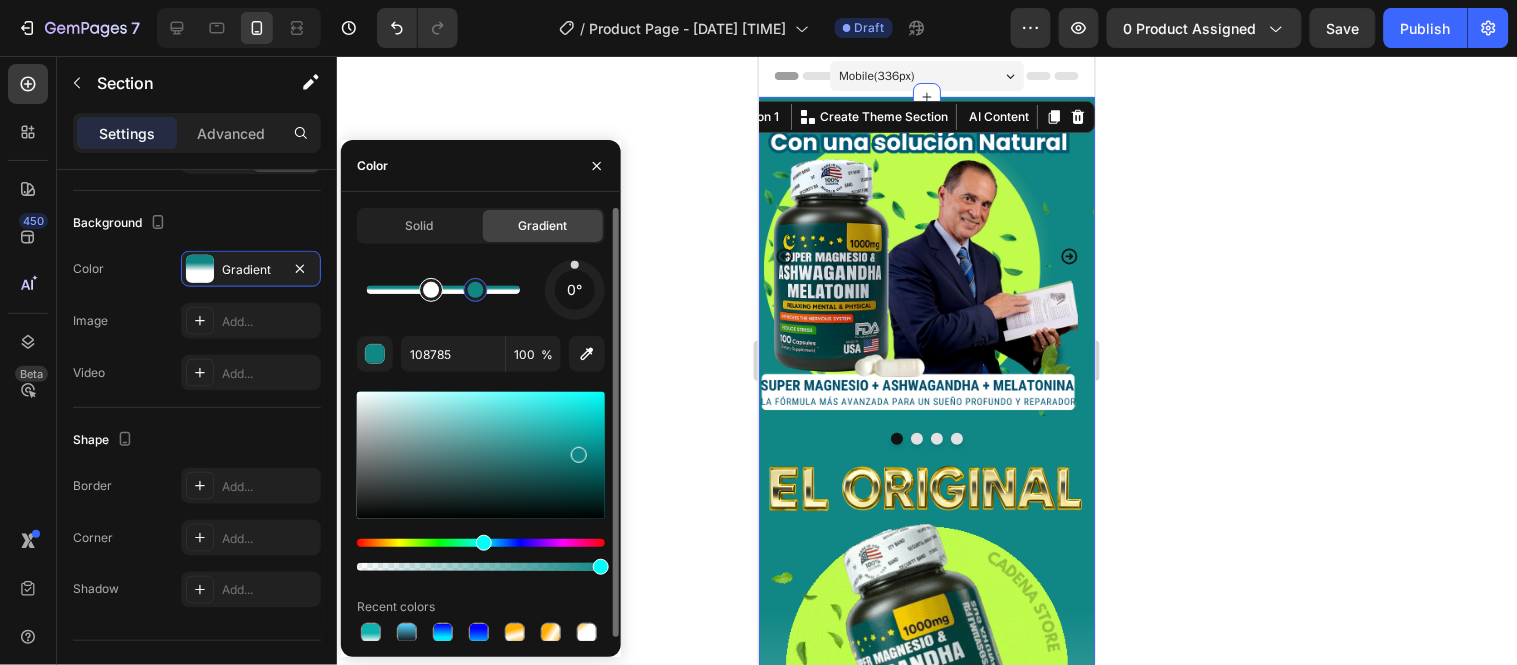 type on "FFFFFF" 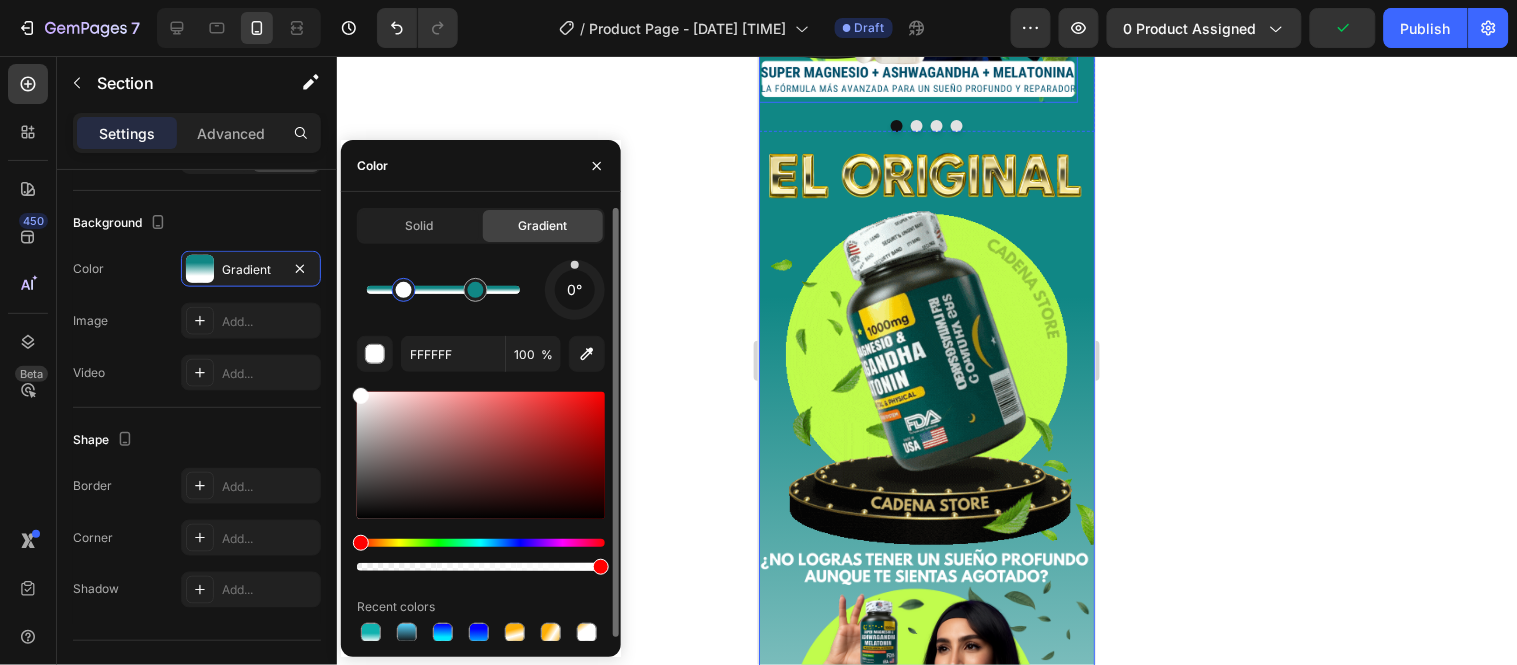 scroll, scrollTop: 312, scrollLeft: 0, axis: vertical 